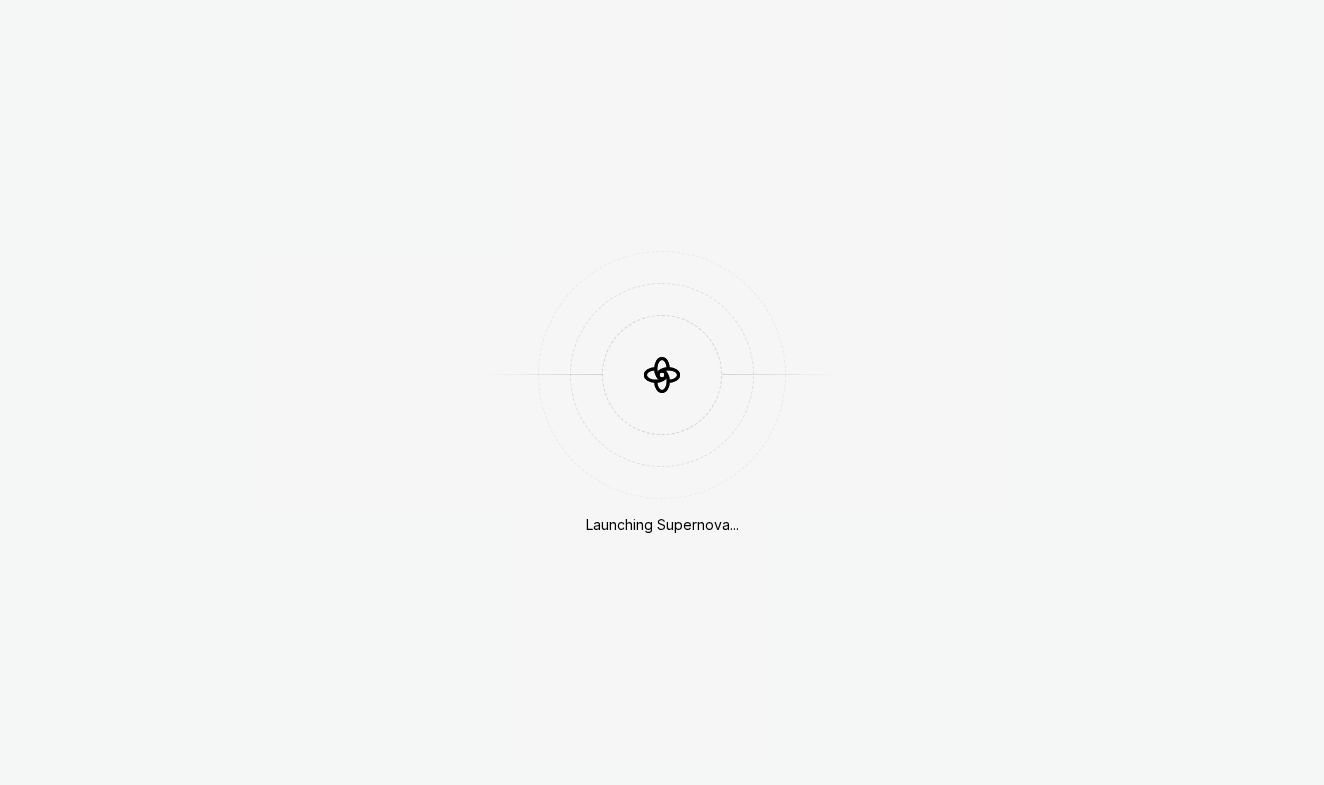 scroll, scrollTop: 0, scrollLeft: 0, axis: both 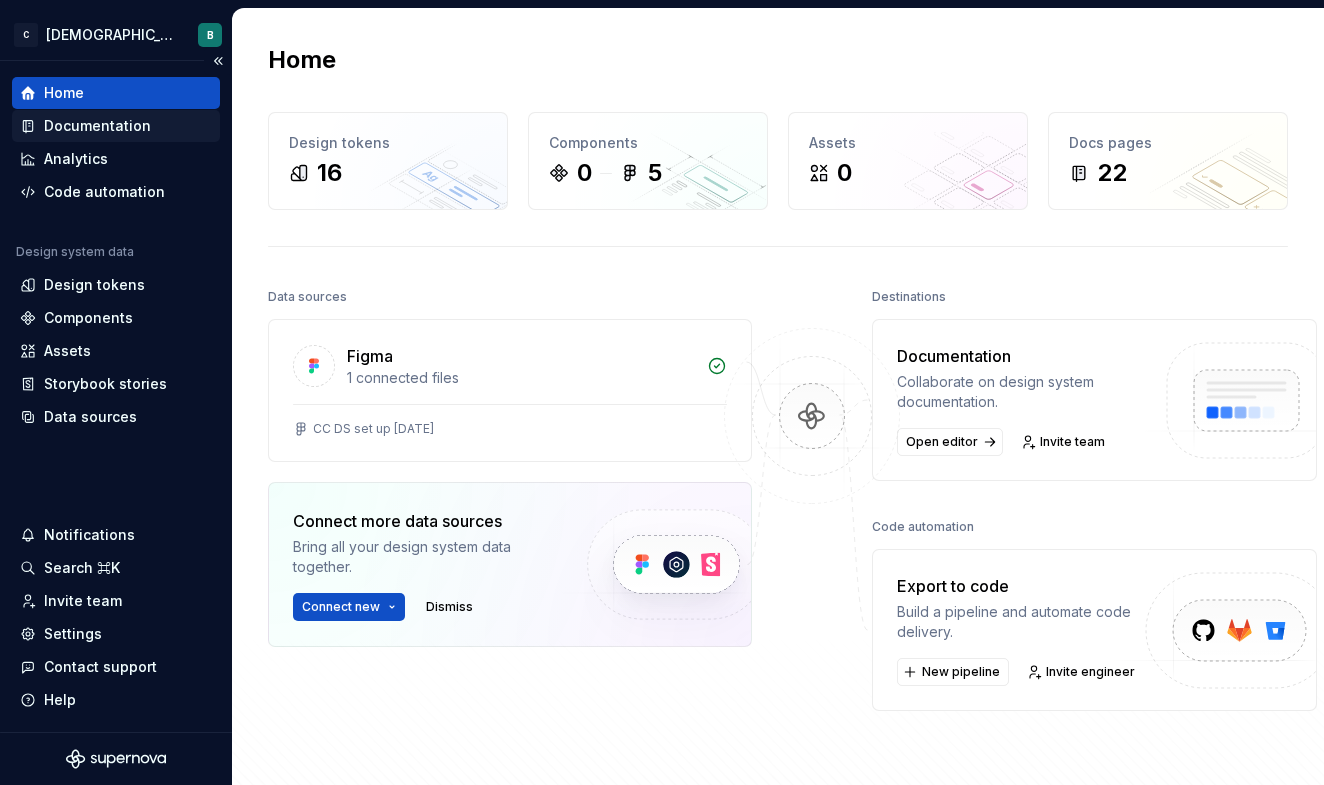 click on "Documentation" at bounding box center (97, 126) 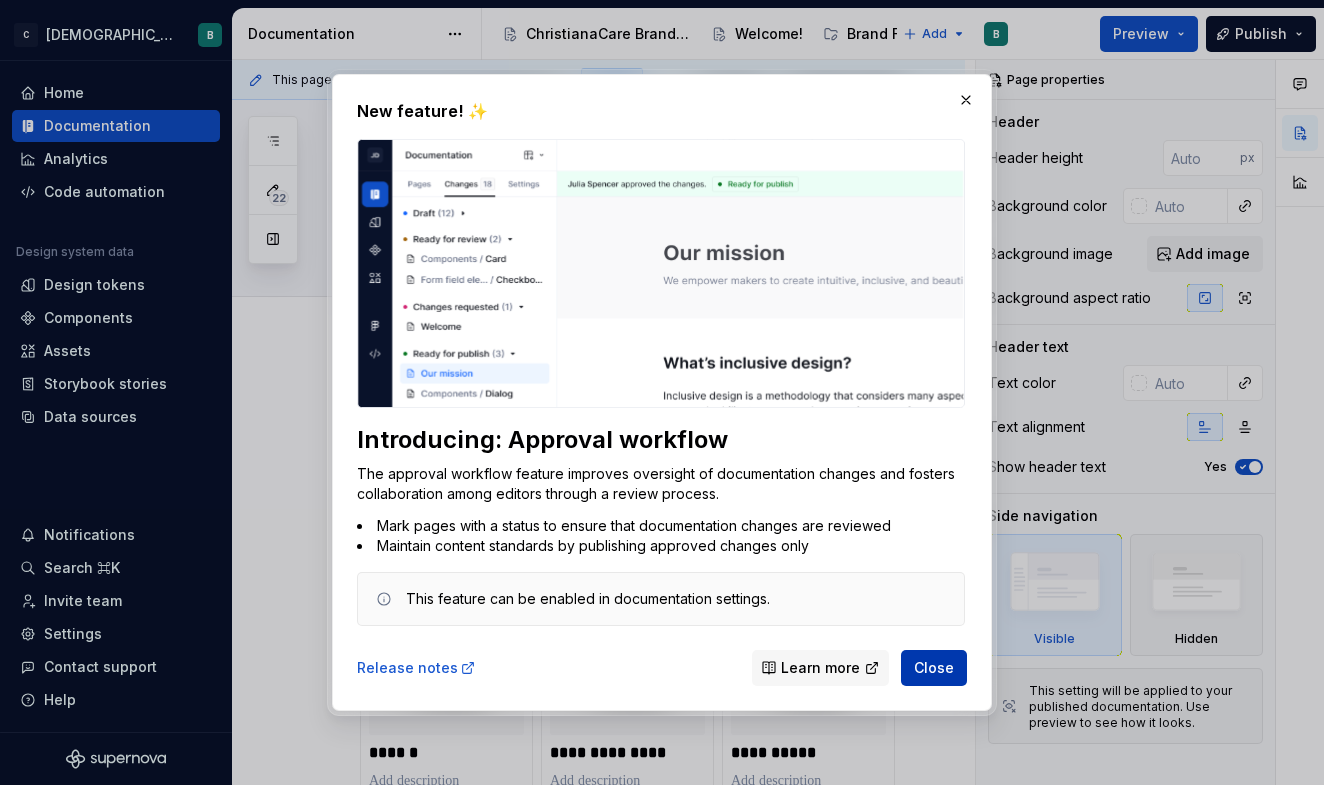 click on "Close" at bounding box center (934, 668) 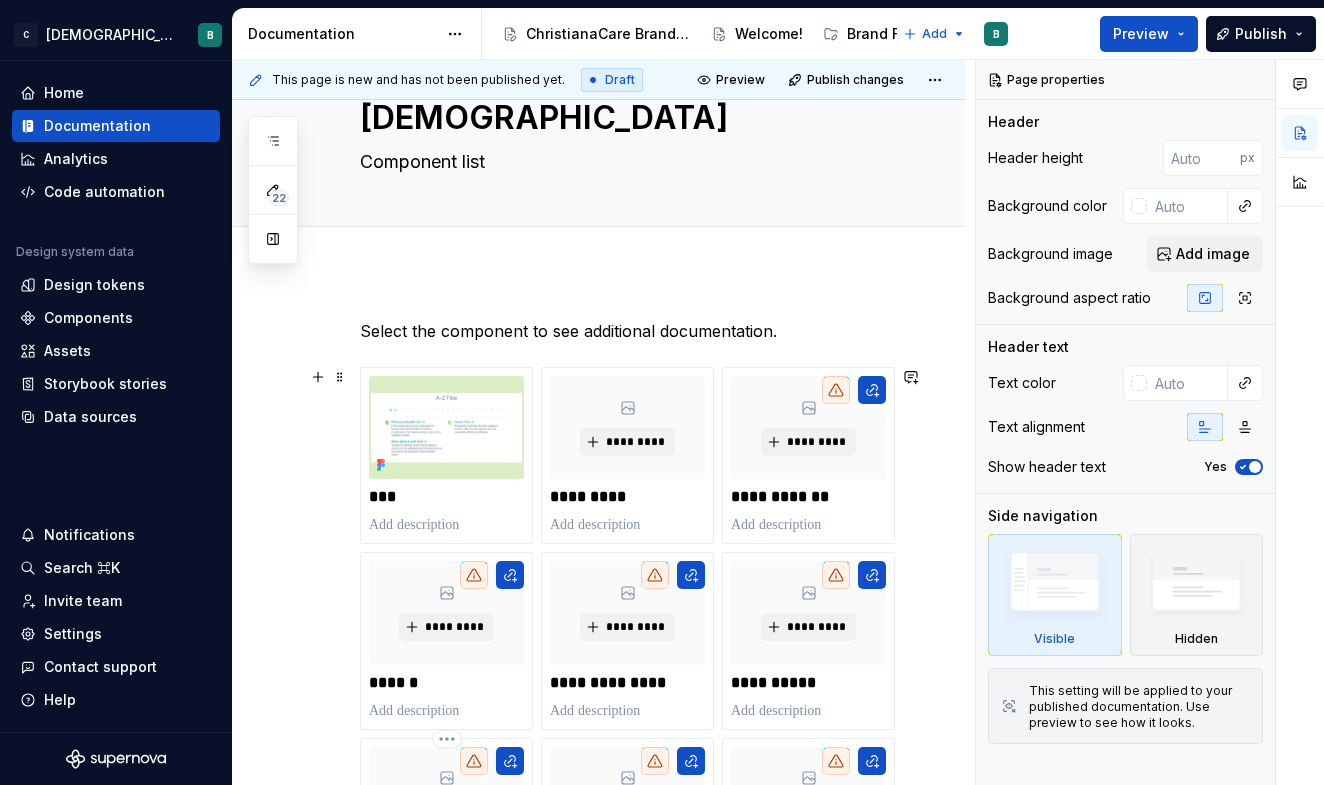 scroll, scrollTop: 0, scrollLeft: 0, axis: both 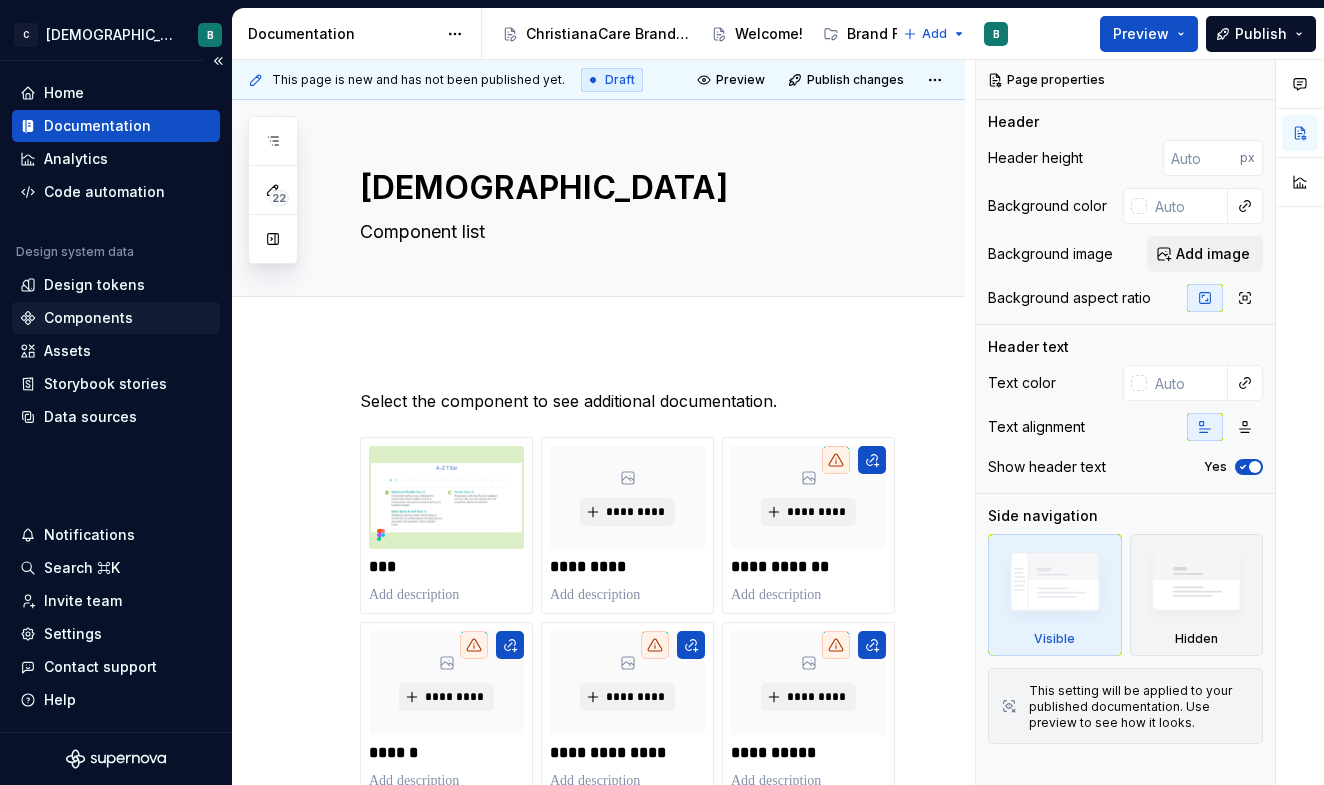 click on "Components" at bounding box center [88, 318] 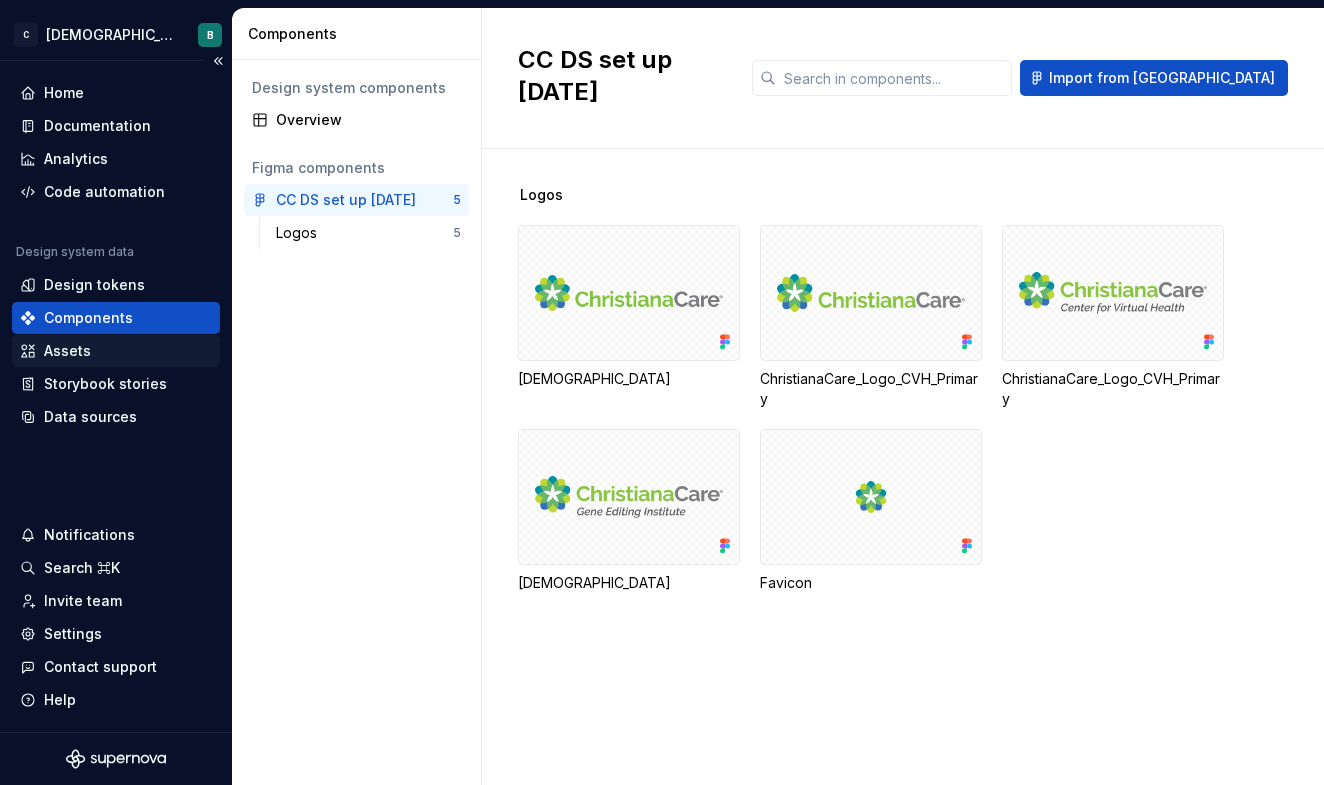 click on "Assets" at bounding box center (116, 351) 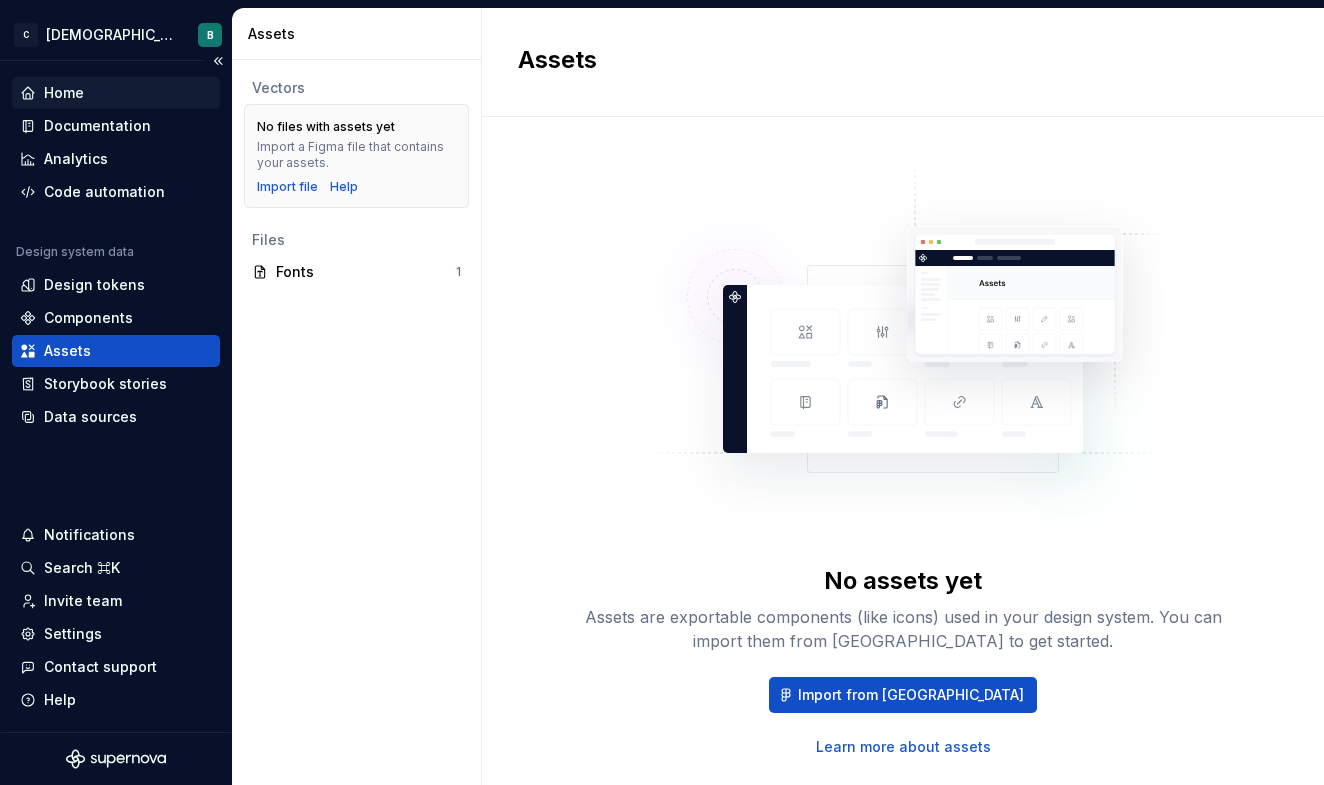 click on "Home" at bounding box center (116, 93) 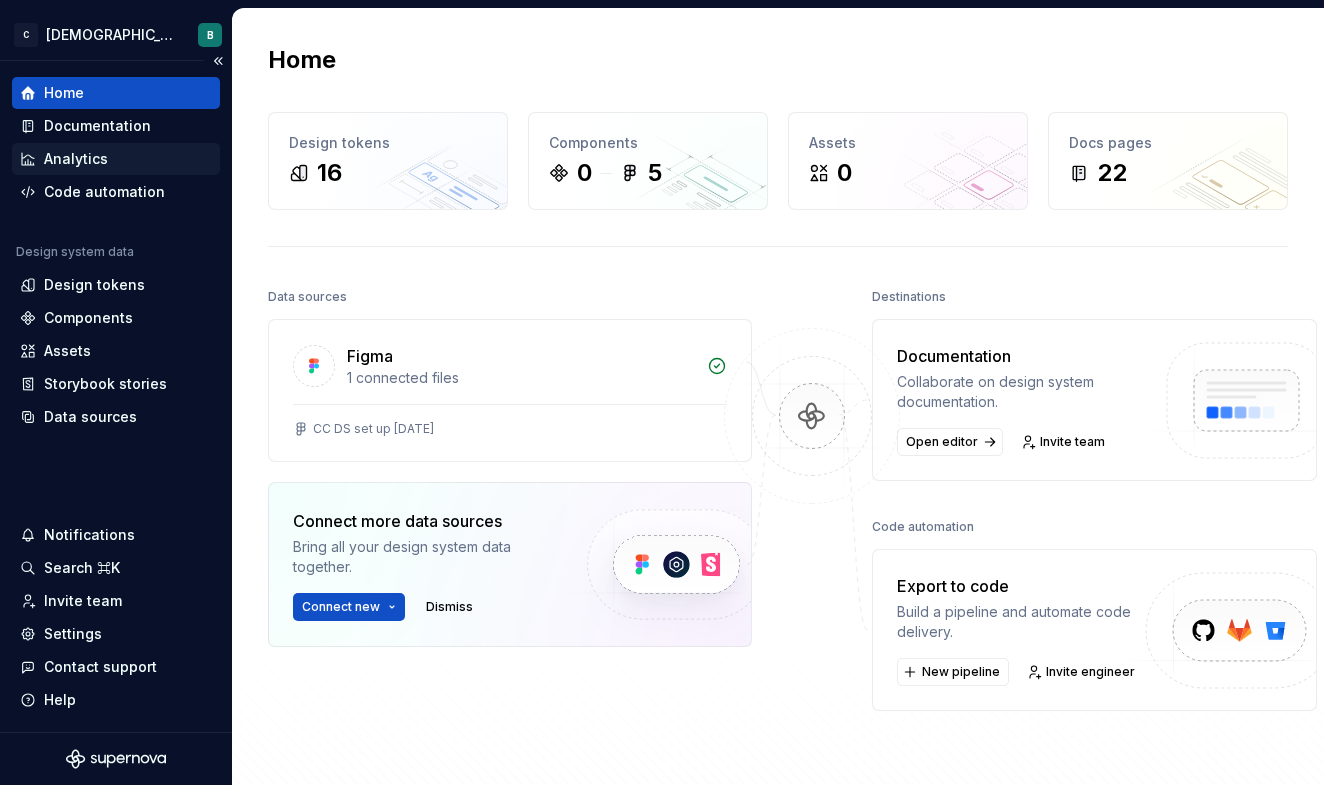 click on "Analytics" at bounding box center [116, 159] 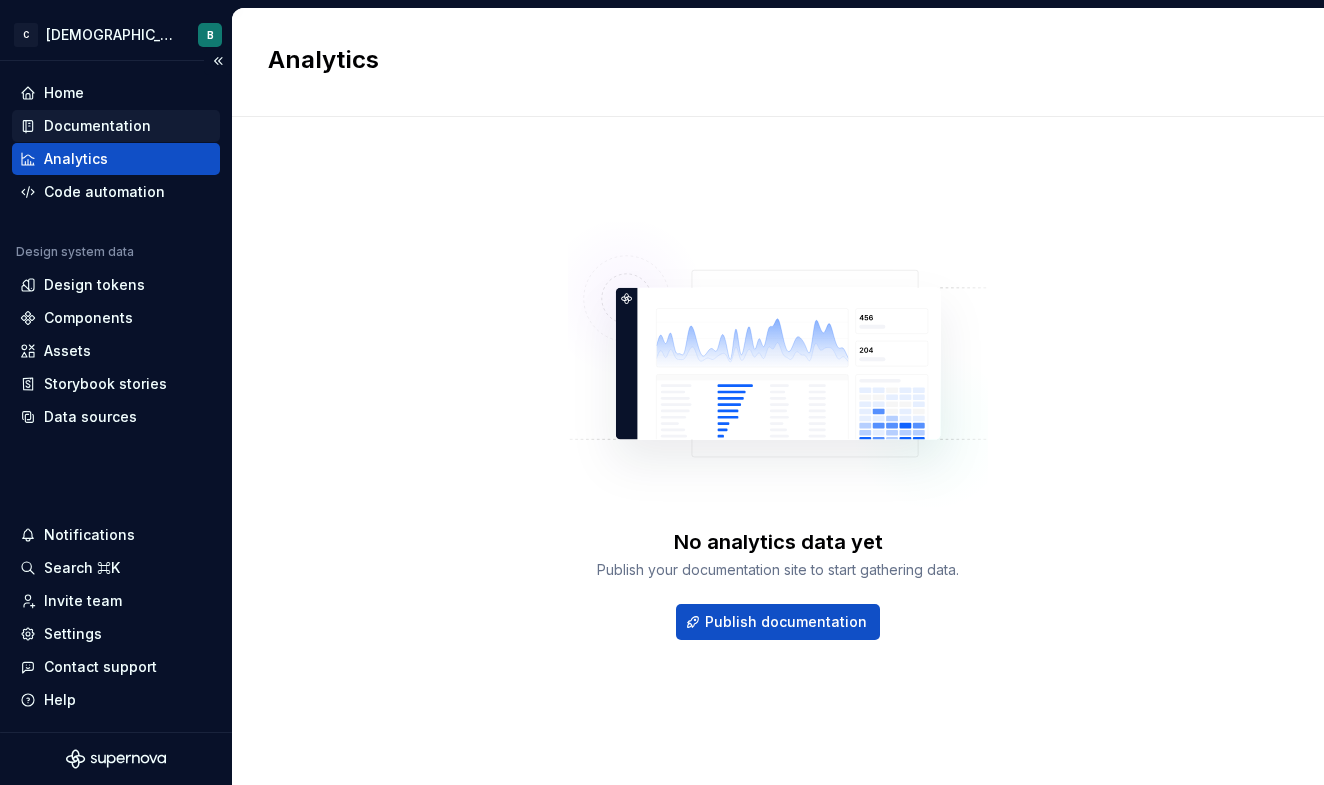 click on "Documentation" at bounding box center (97, 126) 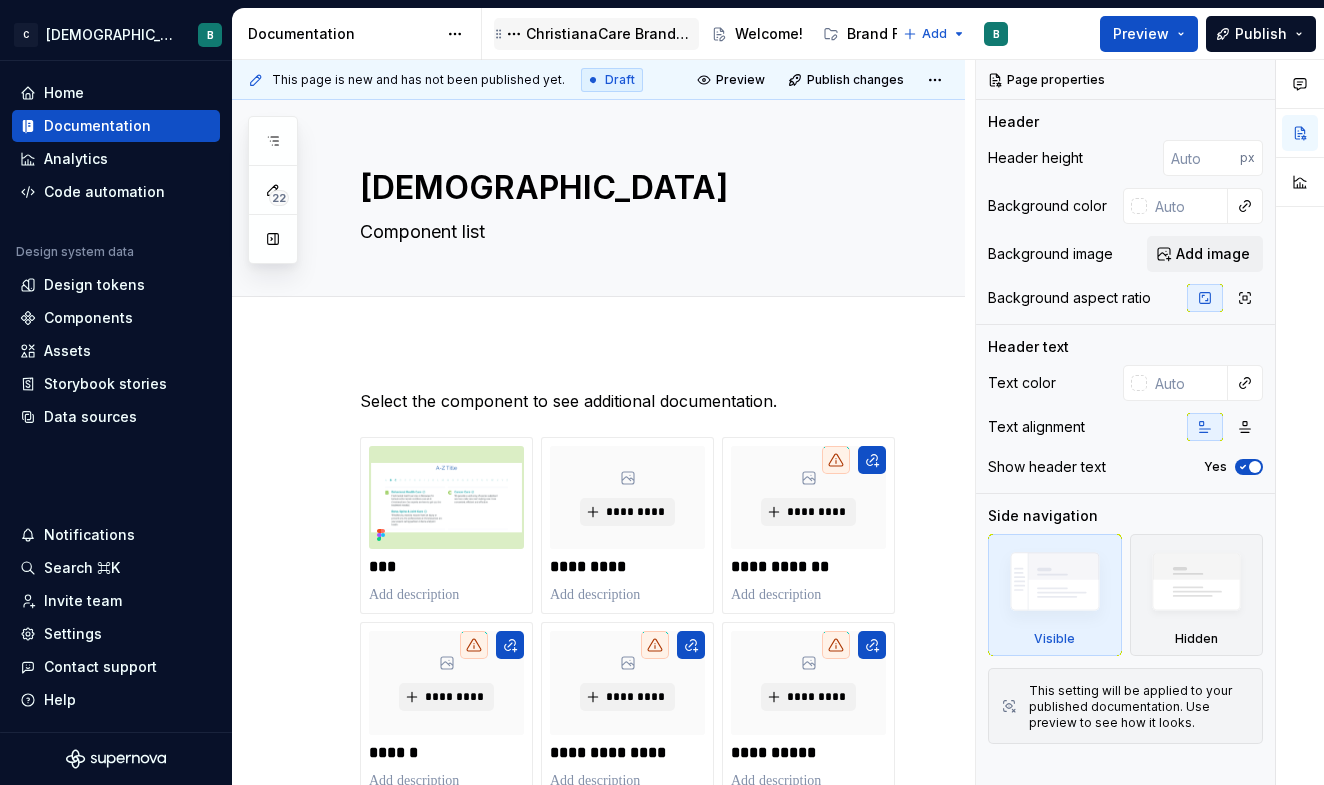 click on "ChristianaCare Brand Center" at bounding box center [608, 34] 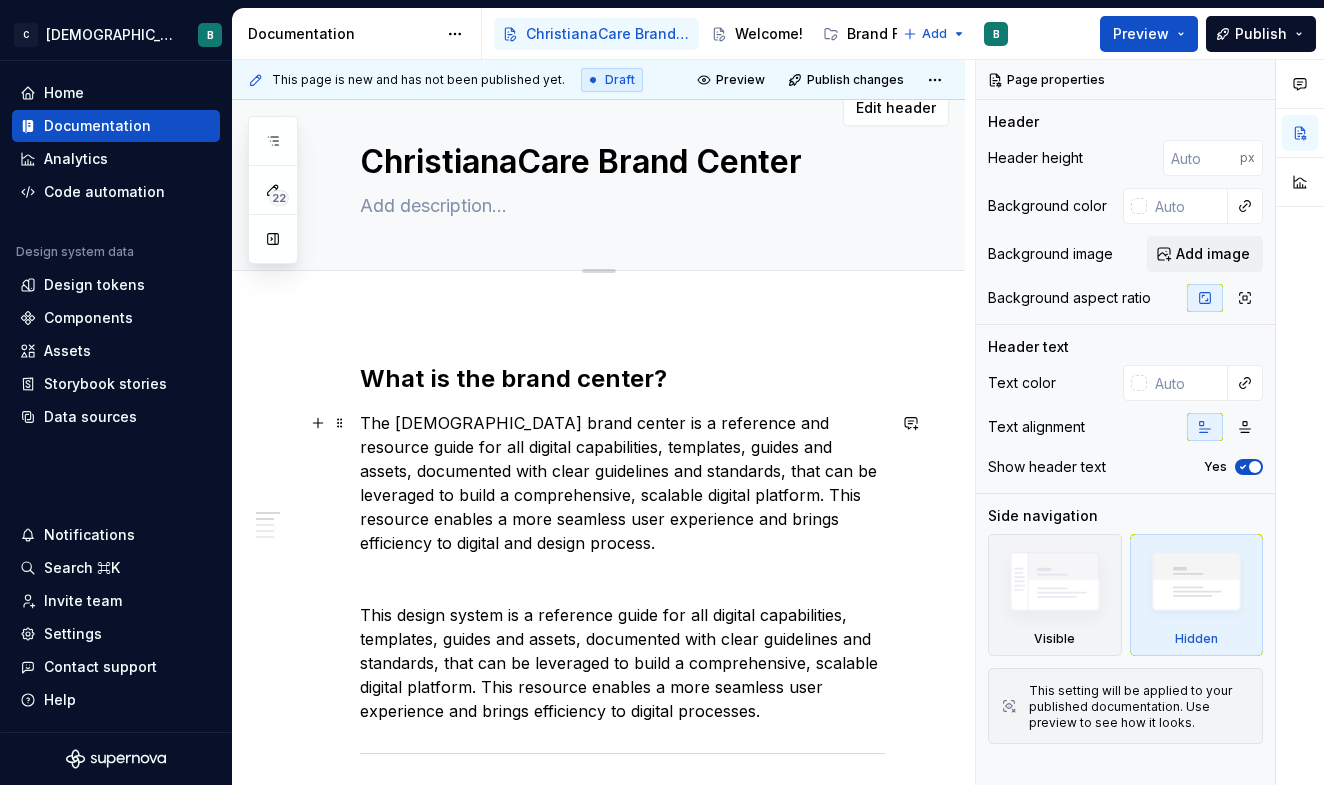 scroll, scrollTop: 0, scrollLeft: 0, axis: both 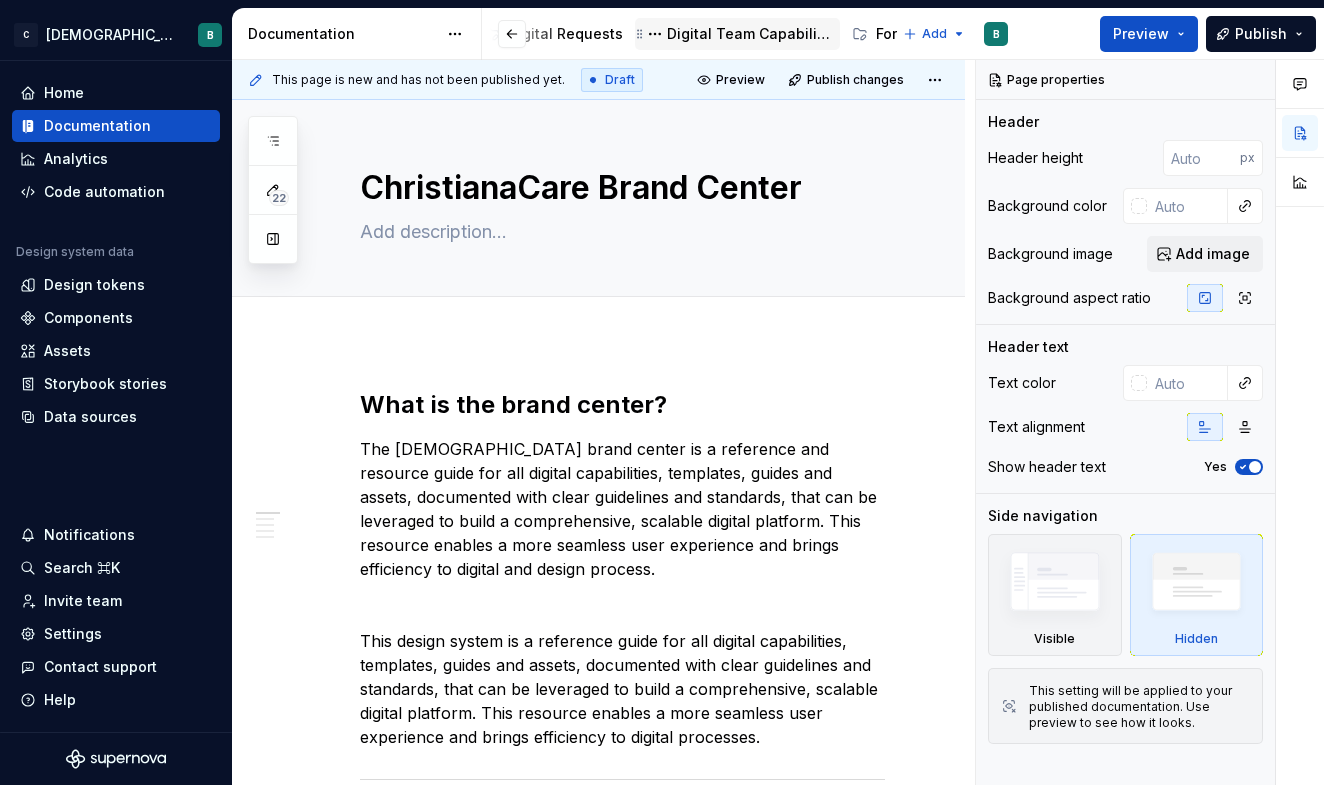 click on "Digital Team Capabilities" at bounding box center [749, 34] 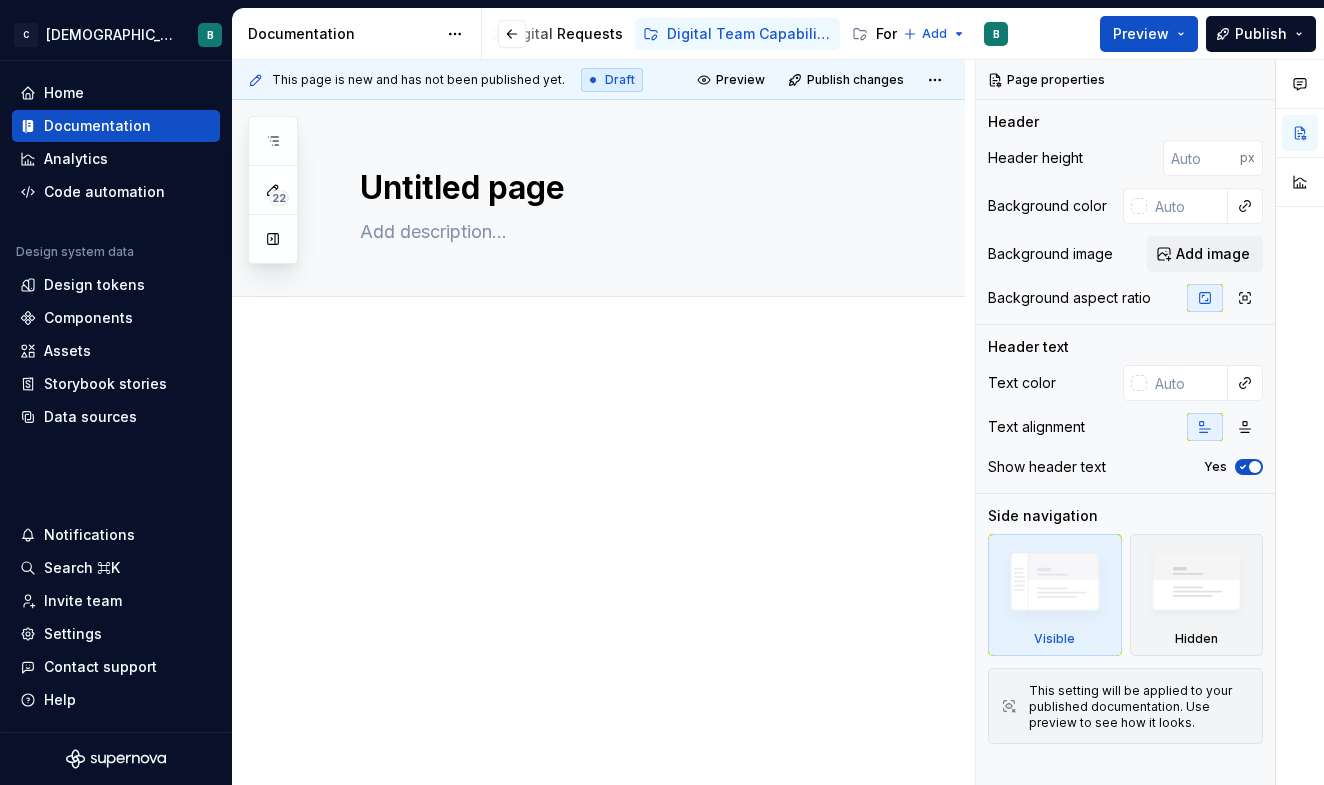 click on "This page is new and has not been published yet. Draft Preview Publish changes Untitled page Edit header" at bounding box center (603, 422) 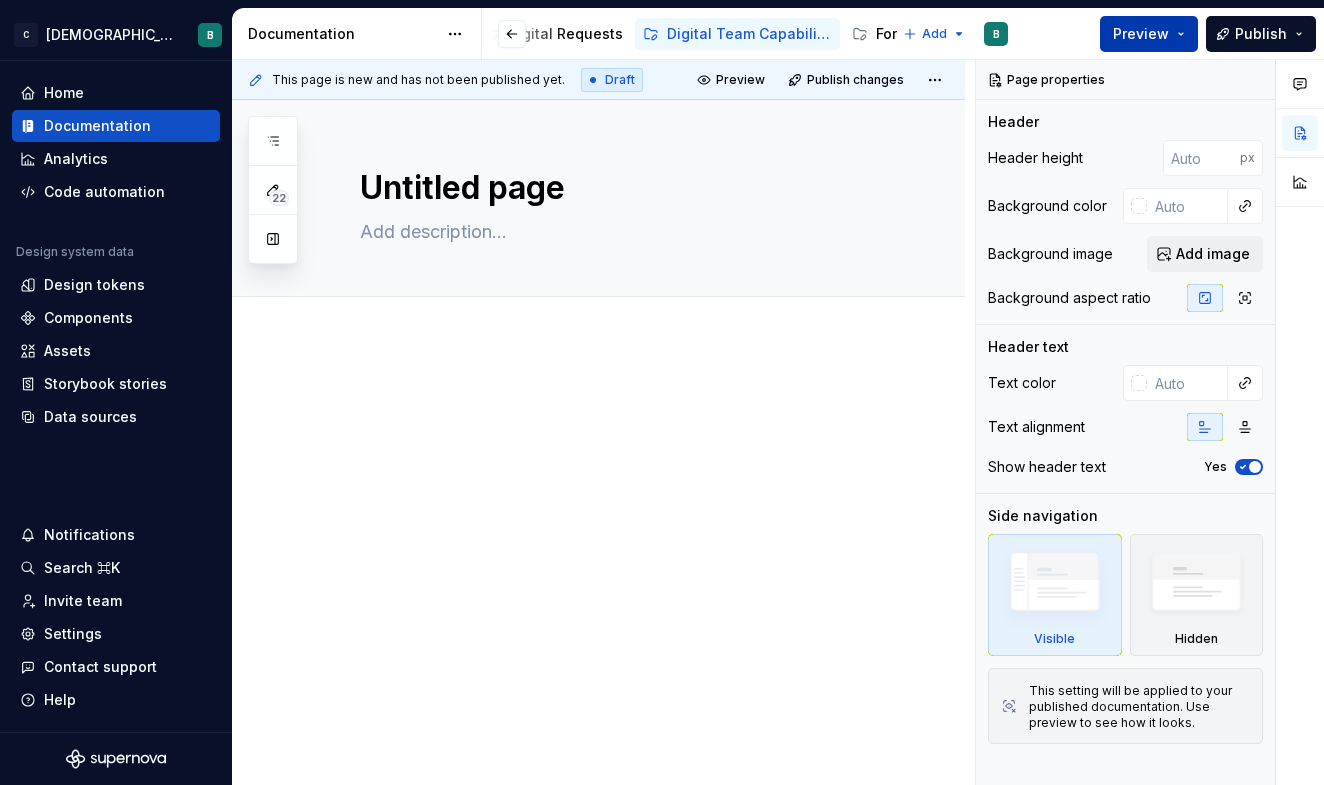 click on "Preview" at bounding box center (1149, 34) 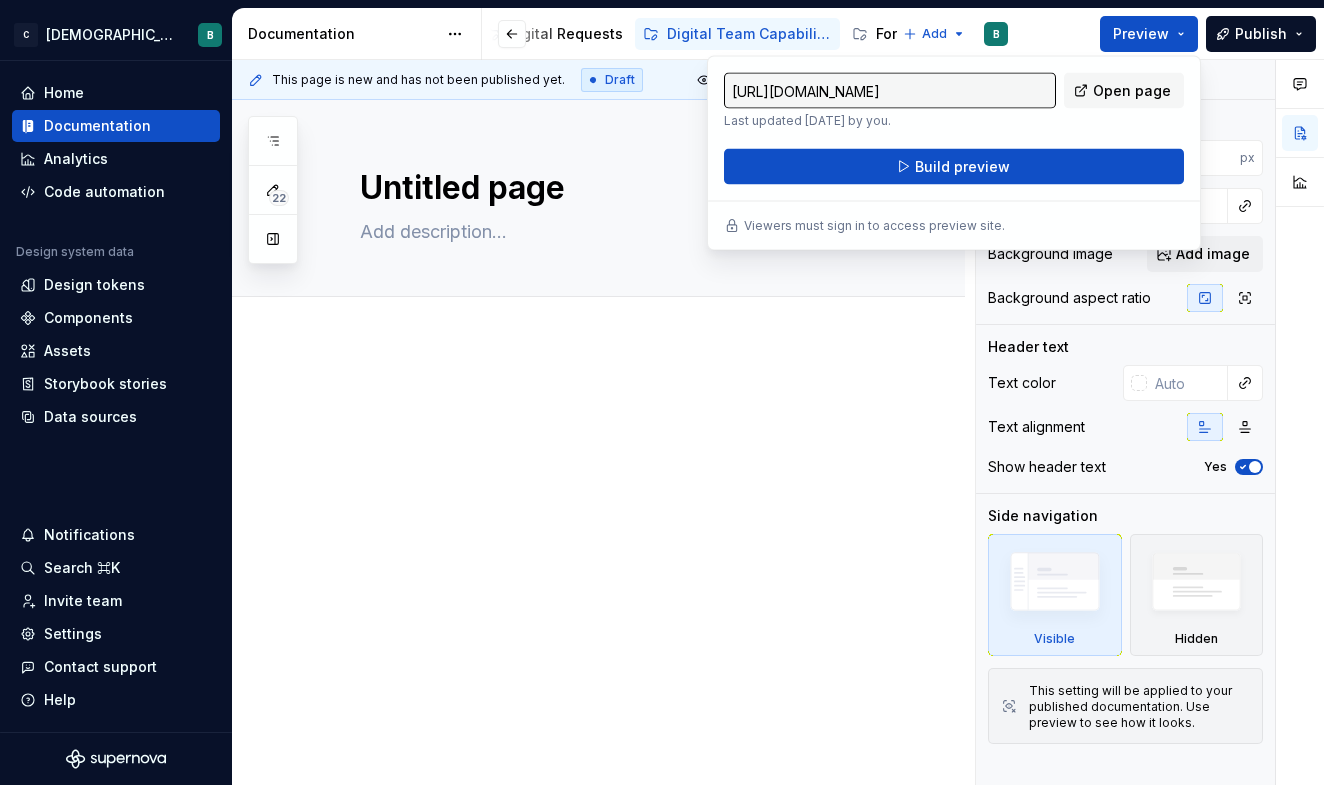 click at bounding box center [598, 533] 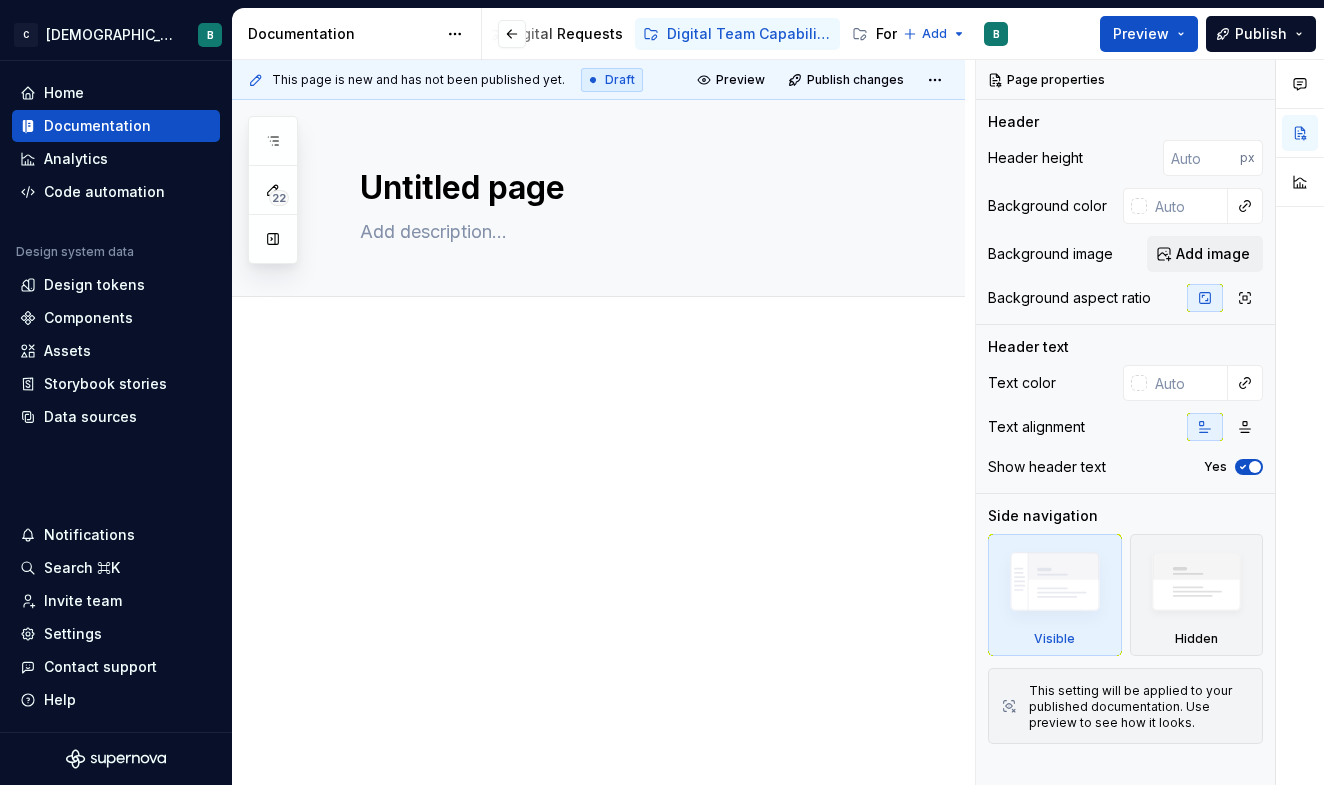 click on "This page is new and has not been published yet. Draft" at bounding box center (445, 80) 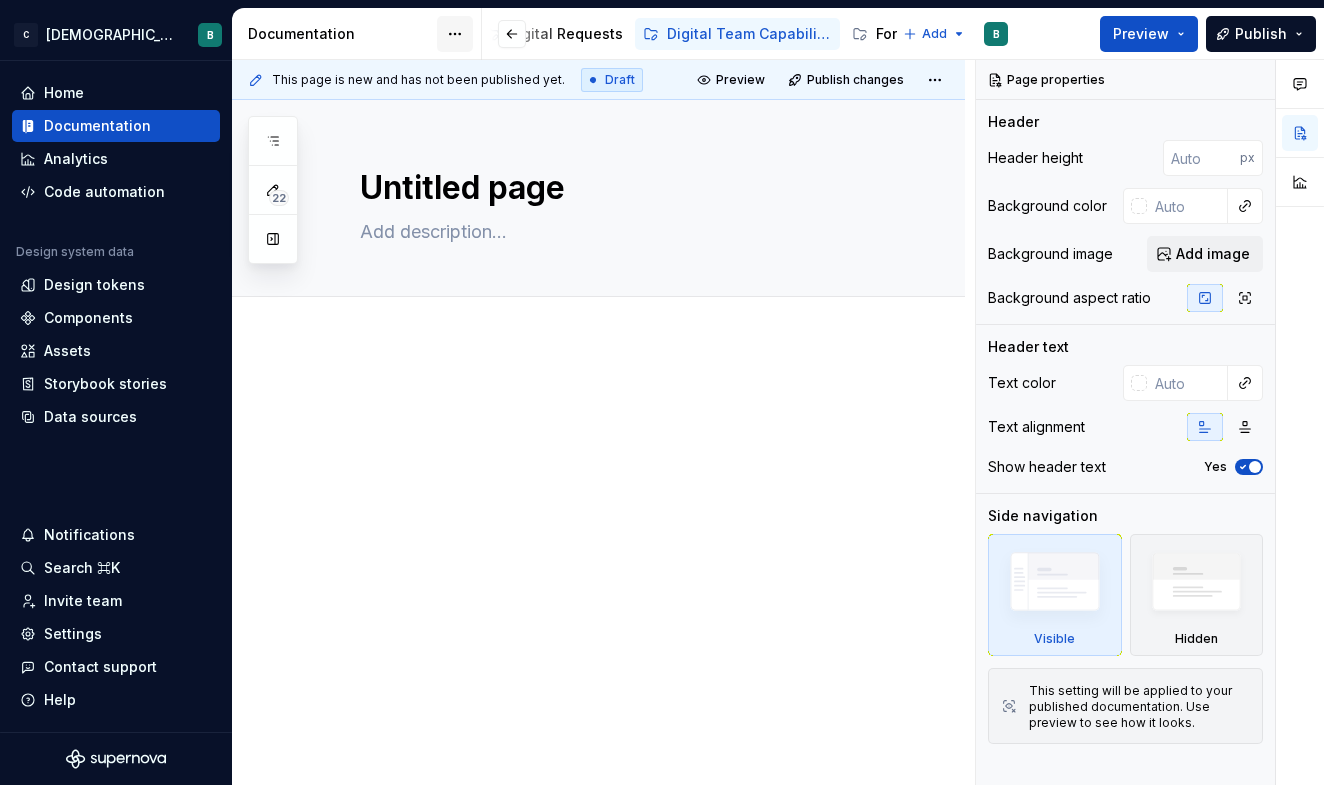 click on "C [DEMOGRAPHIC_DATA] Digital B Home Documentation Analytics Code automation Design system data Design tokens Components Assets Storybook stories Data sources Notifications Search ⌘K Invite team Settings Contact support Help Documentation
Accessibility guide for tree Page tree.
Navigate the tree with the arrow keys. Common tree hotkeys apply. Further keybindings are available:
enter to execute primary action on focused item
f2 to start renaming the focused item
escape to abort renaming an item
control+d to start dragging selected items
[GEOGRAPHIC_DATA] Welcome! Brand Foundations Component Library Page Templates Digital Requests Digital Team Capabilities Forms Add B Preview Publish 22 Pages Add
Accessibility guide for tree Page tree.
Navigate the tree with the arrow keys. Common tree hotkeys apply. Further keybindings are available:
enter to execute primary action on focused item" at bounding box center (662, 392) 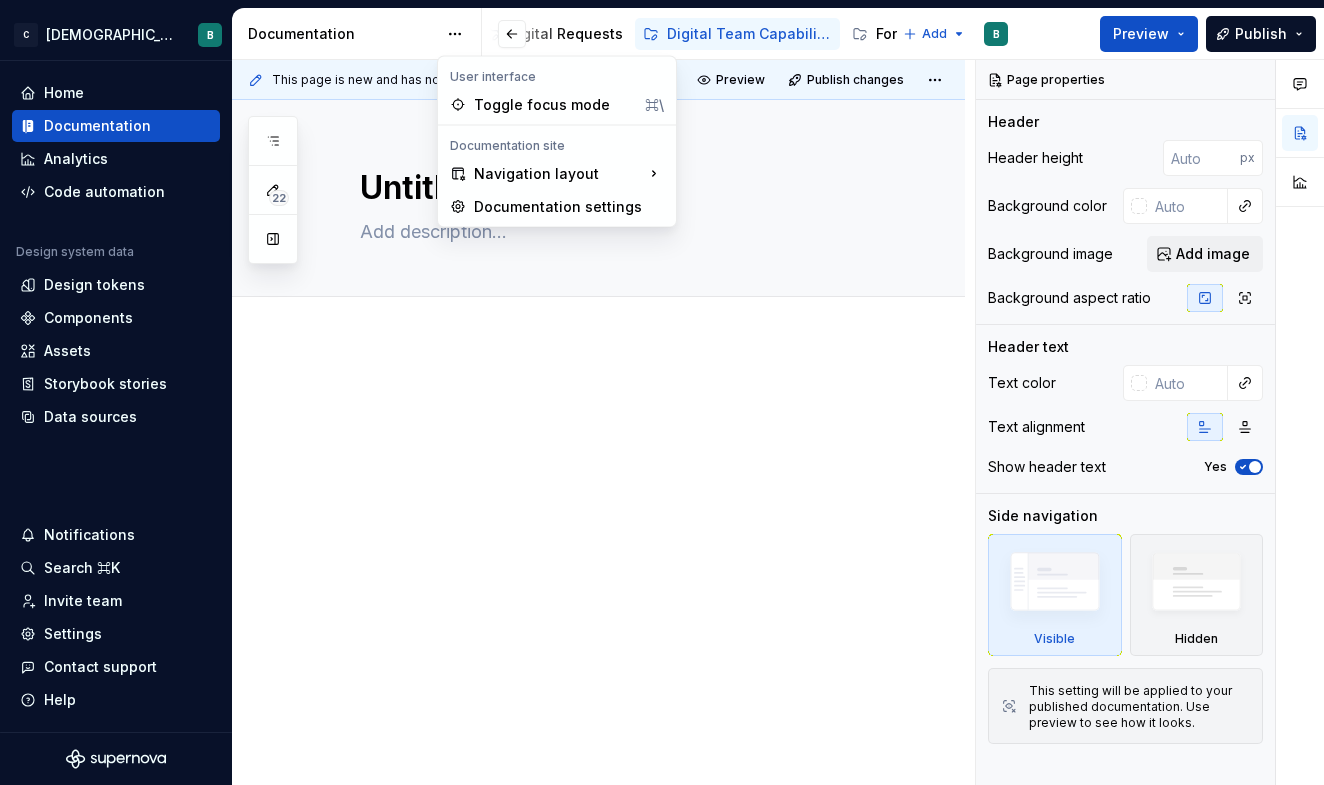 click on "C [DEMOGRAPHIC_DATA] Digital B Home Documentation Analytics Code automation Design system data Design tokens Components Assets Storybook stories Data sources Notifications Search ⌘K Invite team Settings Contact support Help Documentation
Accessibility guide for tree Page tree.
Navigate the tree with the arrow keys. Common tree hotkeys apply. Further keybindings are available:
enter to execute primary action on focused item
f2 to start renaming the focused item
escape to abort renaming an item
control+d to start dragging selected items
[GEOGRAPHIC_DATA] Welcome! Brand Foundations Component Library Page Templates Digital Requests Digital Team Capabilities Forms Add B Preview Publish 22 Pages Add
Accessibility guide for tree Page tree.
Navigate the tree with the arrow keys. Common tree hotkeys apply. Further keybindings are available:
enter to execute primary action on focused item" at bounding box center (662, 392) 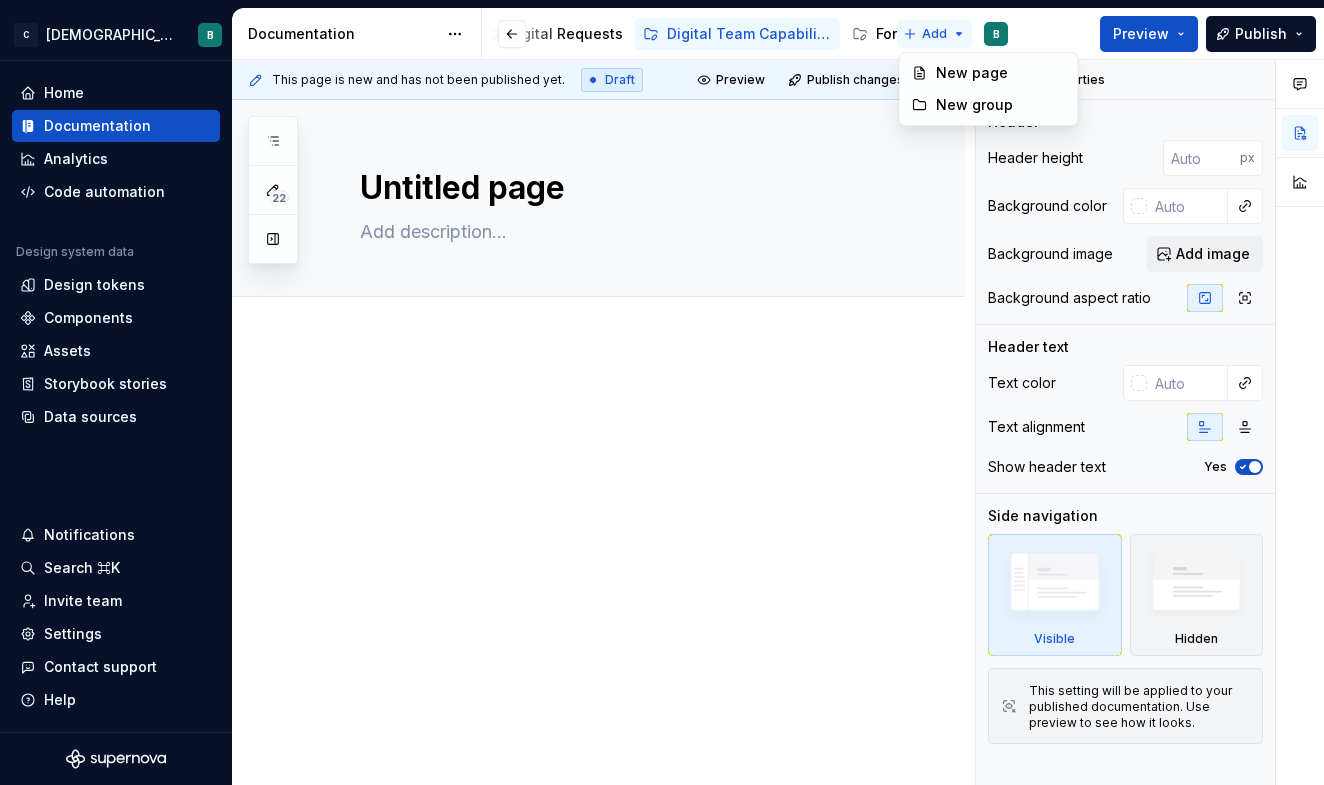 click on "C [DEMOGRAPHIC_DATA] Digital B Home Documentation Analytics Code automation Design system data Design tokens Components Assets Storybook stories Data sources Notifications Search ⌘K Invite team Settings Contact support Help Documentation
Accessibility guide for tree Page tree.
Navigate the tree with the arrow keys. Common tree hotkeys apply. Further keybindings are available:
enter to execute primary action on focused item
f2 to start renaming the focused item
escape to abort renaming an item
control+d to start dragging selected items
[GEOGRAPHIC_DATA] Welcome! Brand Foundations Component Library Page Templates Digital Requests Digital Team Capabilities Forms Add B Preview Publish 22 Pages Add
Accessibility guide for tree Page tree.
Navigate the tree with the arrow keys. Common tree hotkeys apply. Further keybindings are available:
enter to execute primary action on focused item" at bounding box center [662, 392] 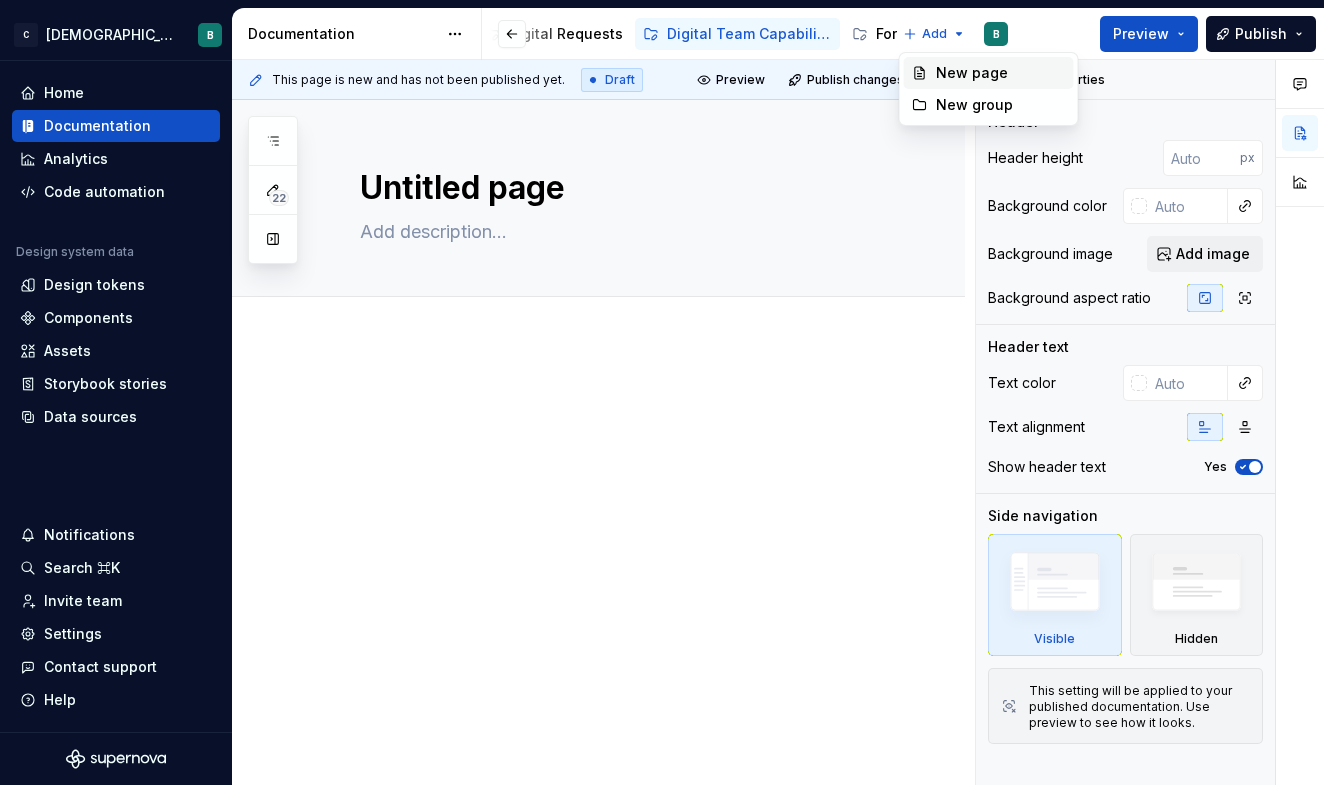 click on "New page" at bounding box center (1001, 73) 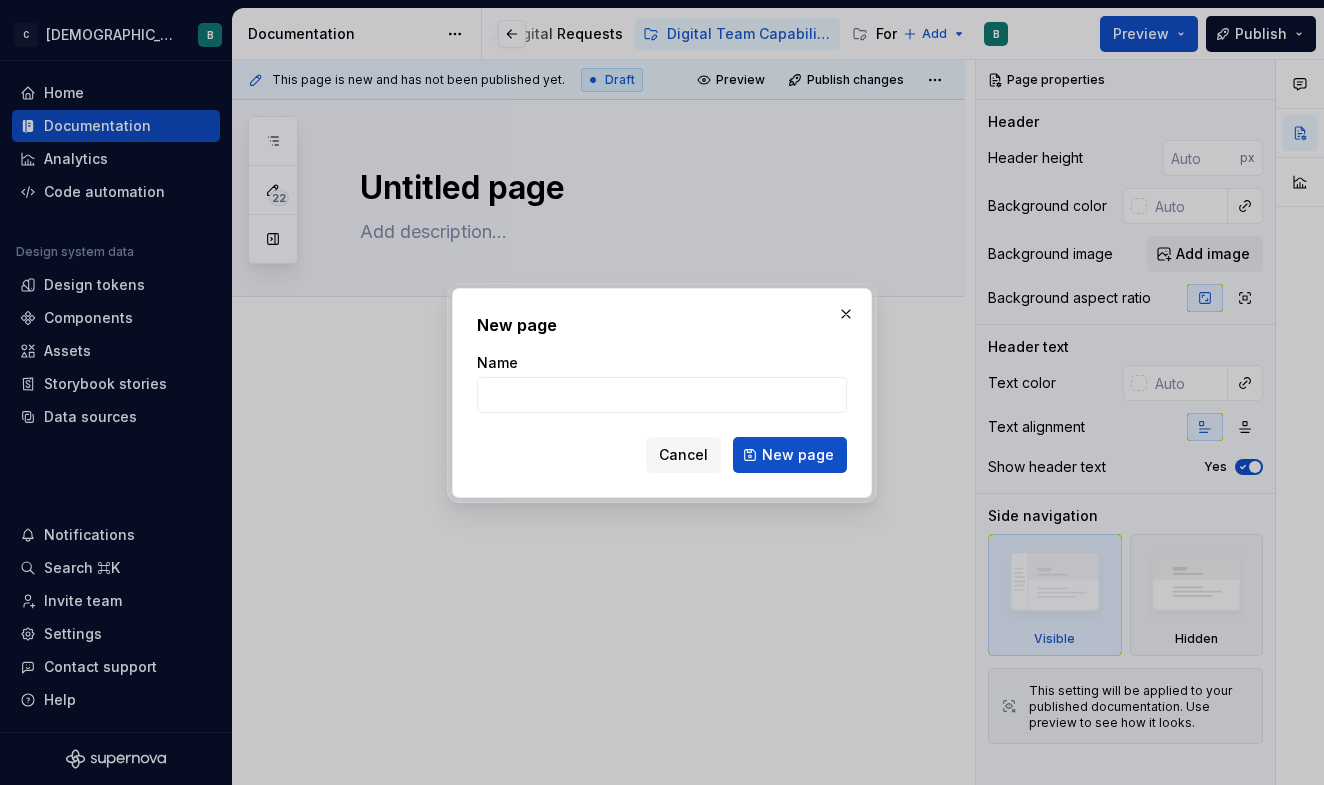 type on "*" 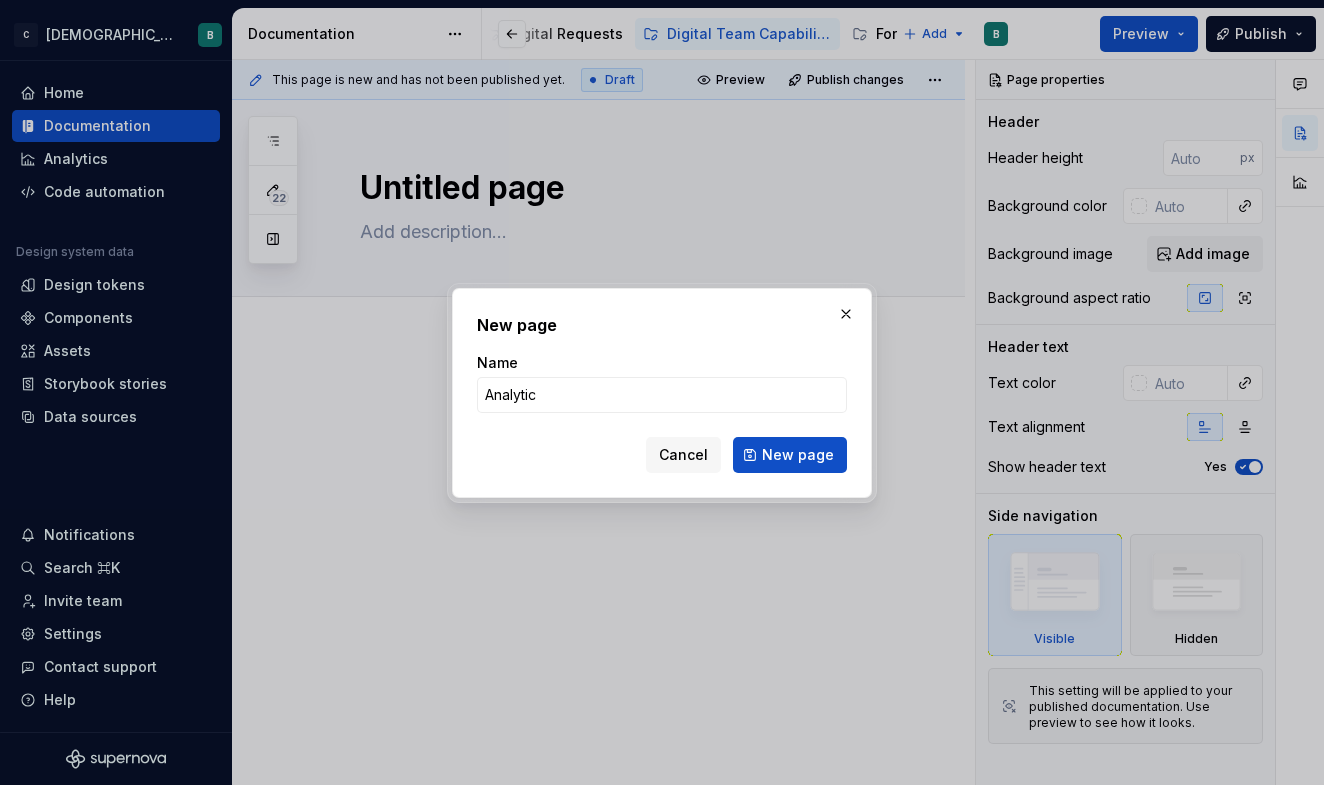 type on "Analytics" 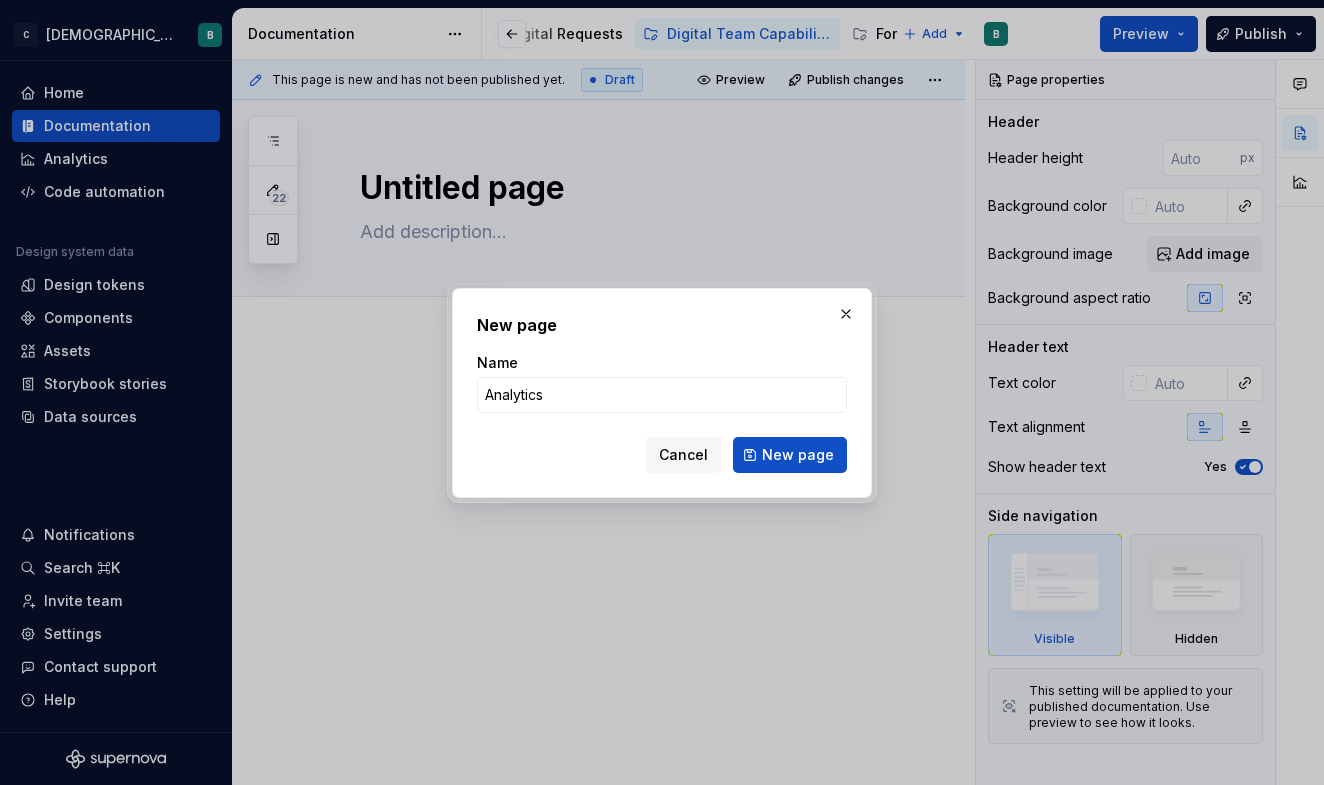 click on "New page" at bounding box center (790, 455) 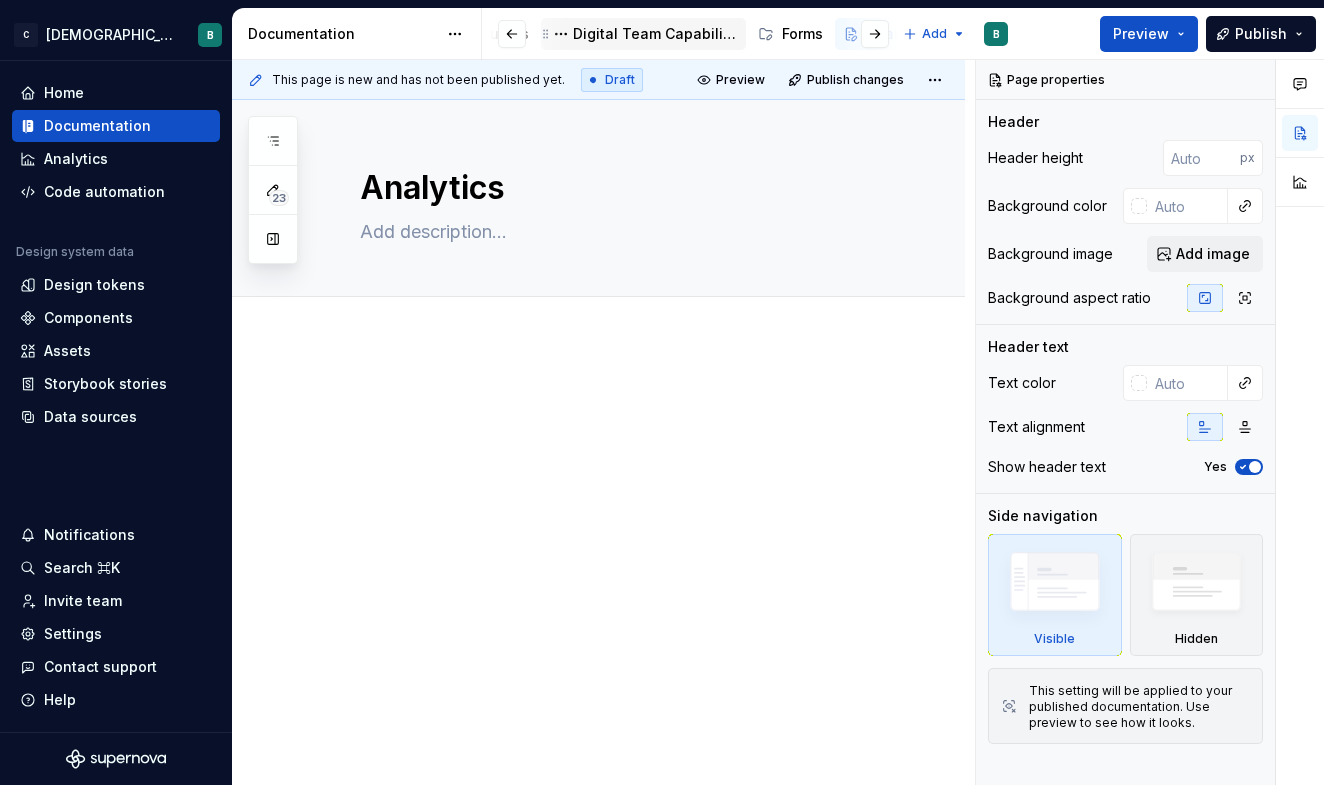 scroll, scrollTop: 0, scrollLeft: 957, axis: horizontal 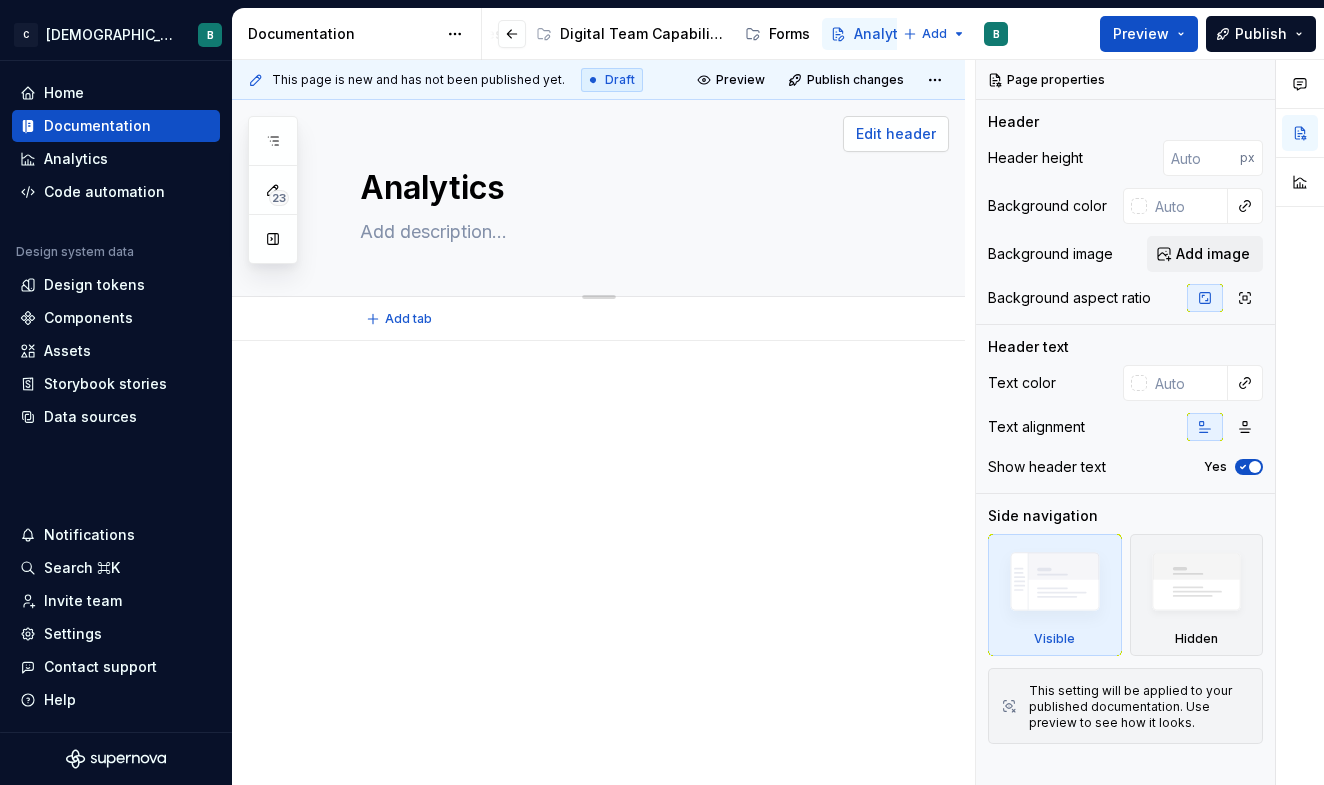 click on "Edit header" at bounding box center [896, 134] 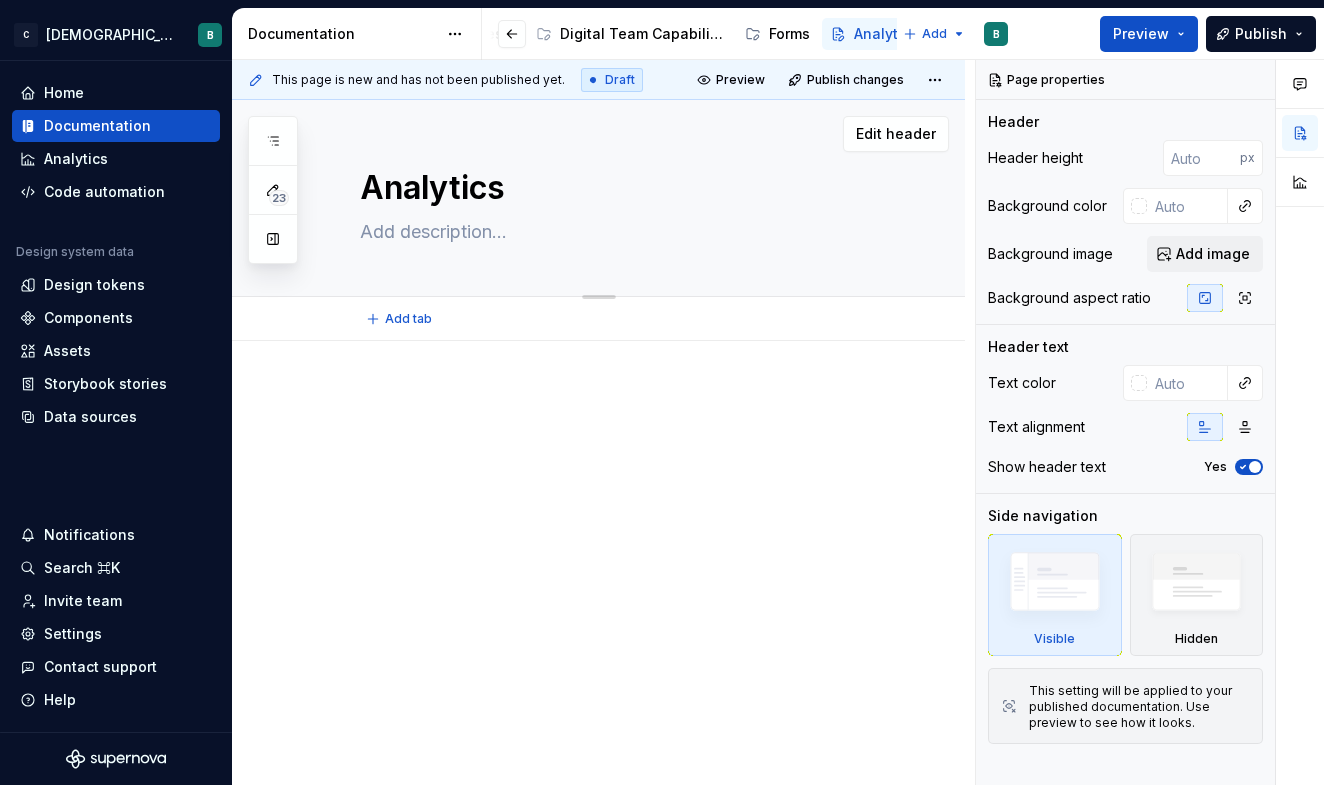 click at bounding box center [618, 232] 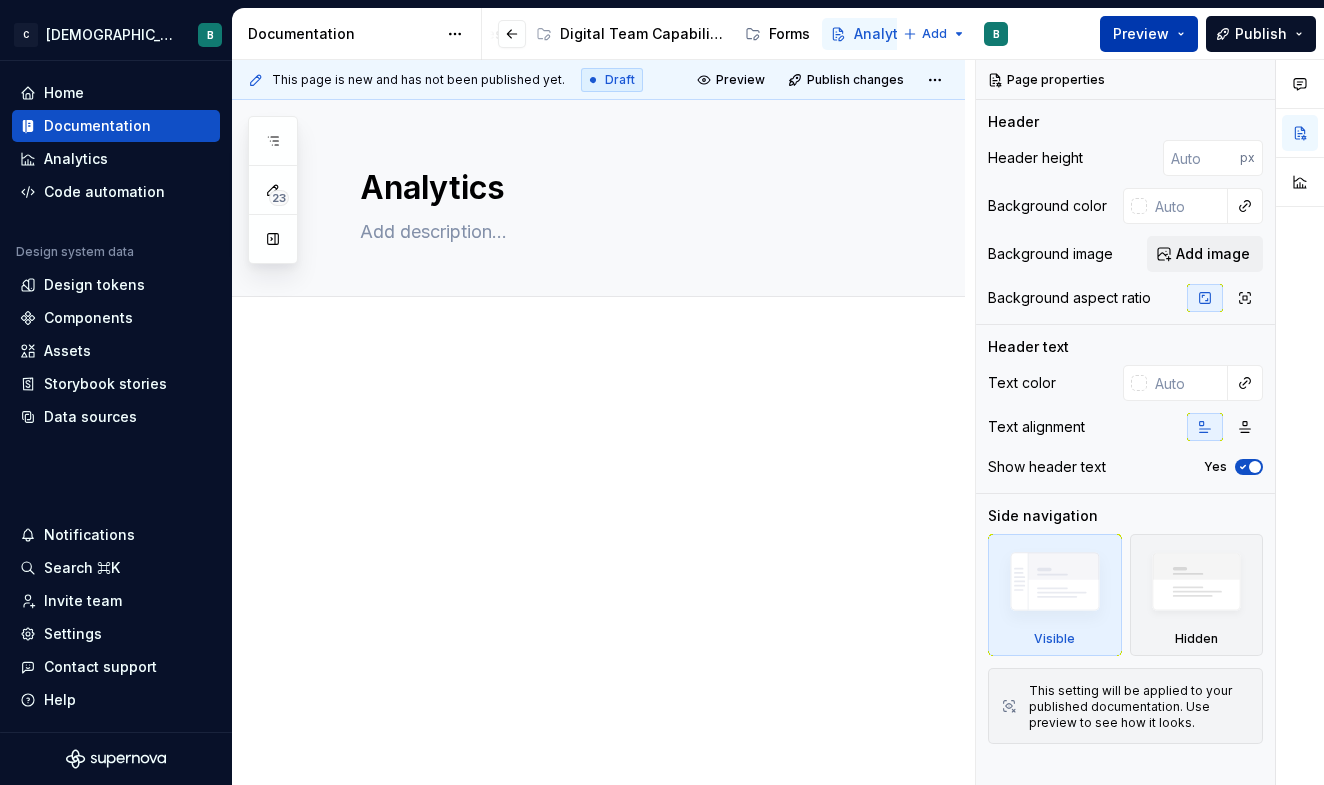 click on "Preview" at bounding box center (1141, 34) 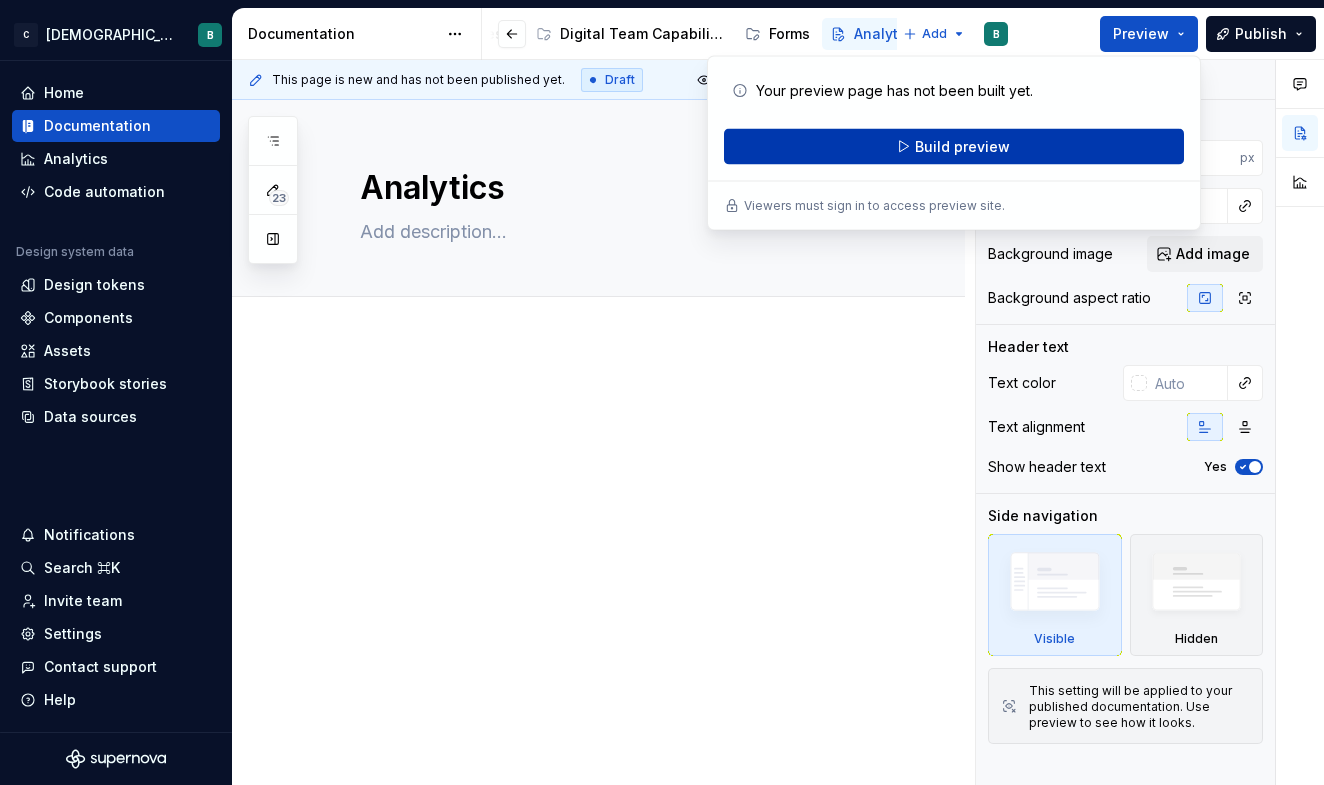 click on "Build preview" at bounding box center [954, 147] 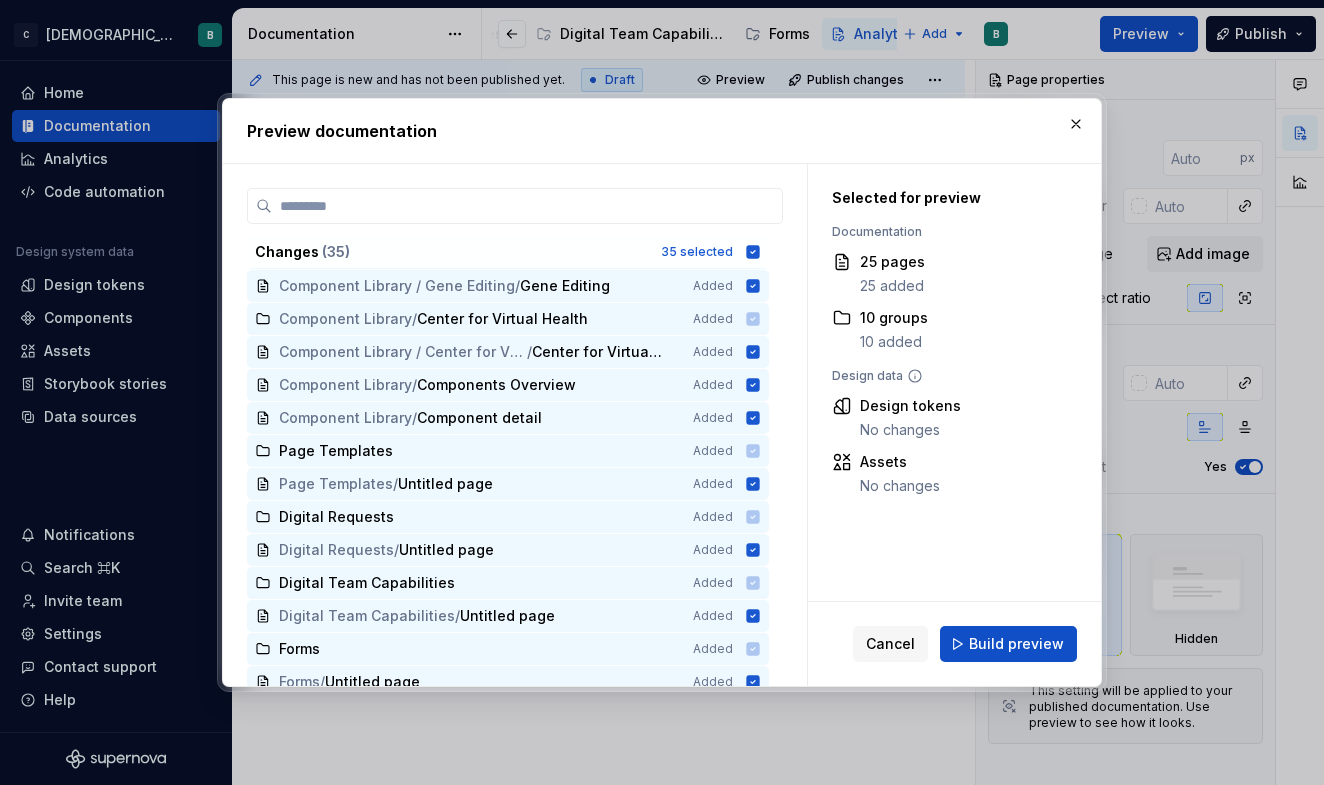 scroll, scrollTop: 741, scrollLeft: 0, axis: vertical 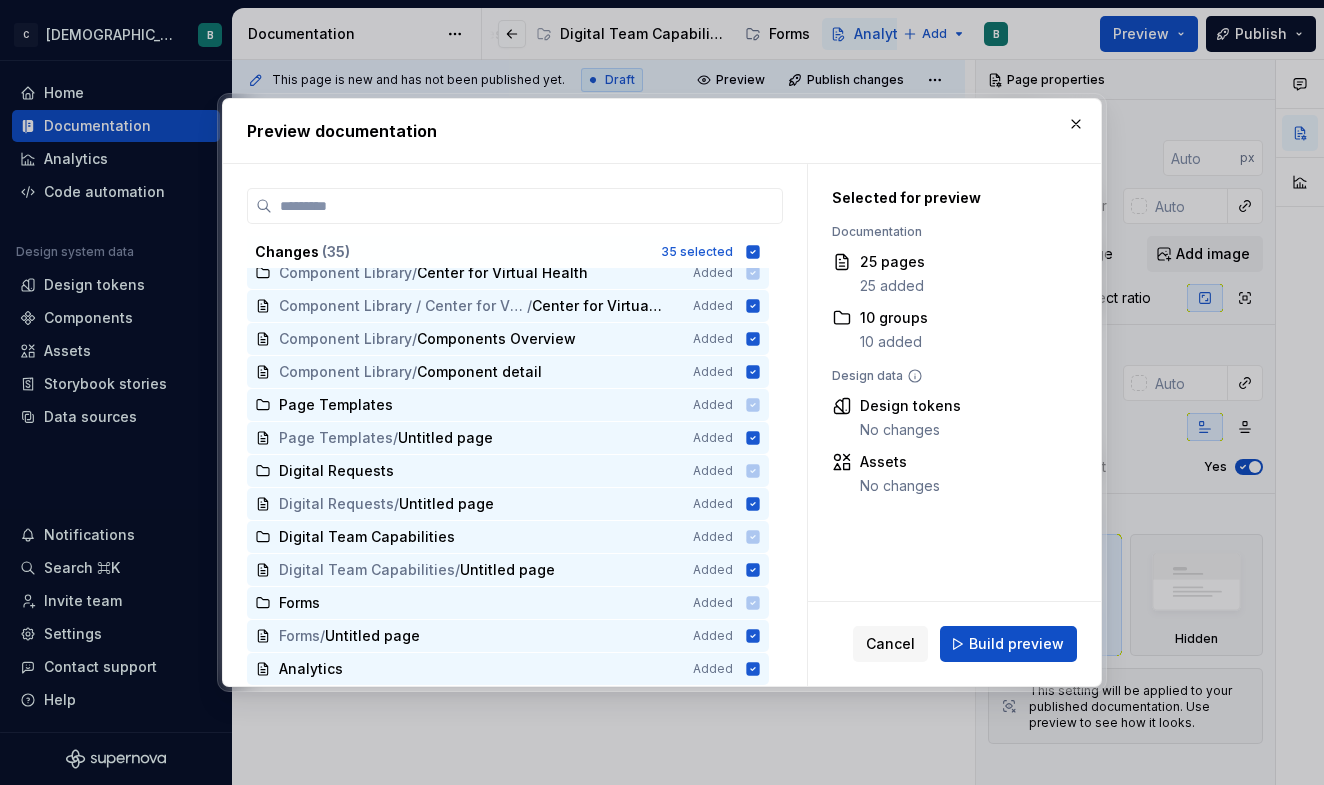 drag, startPoint x: 320, startPoint y: 672, endPoint x: 349, endPoint y: 541, distance: 134.17154 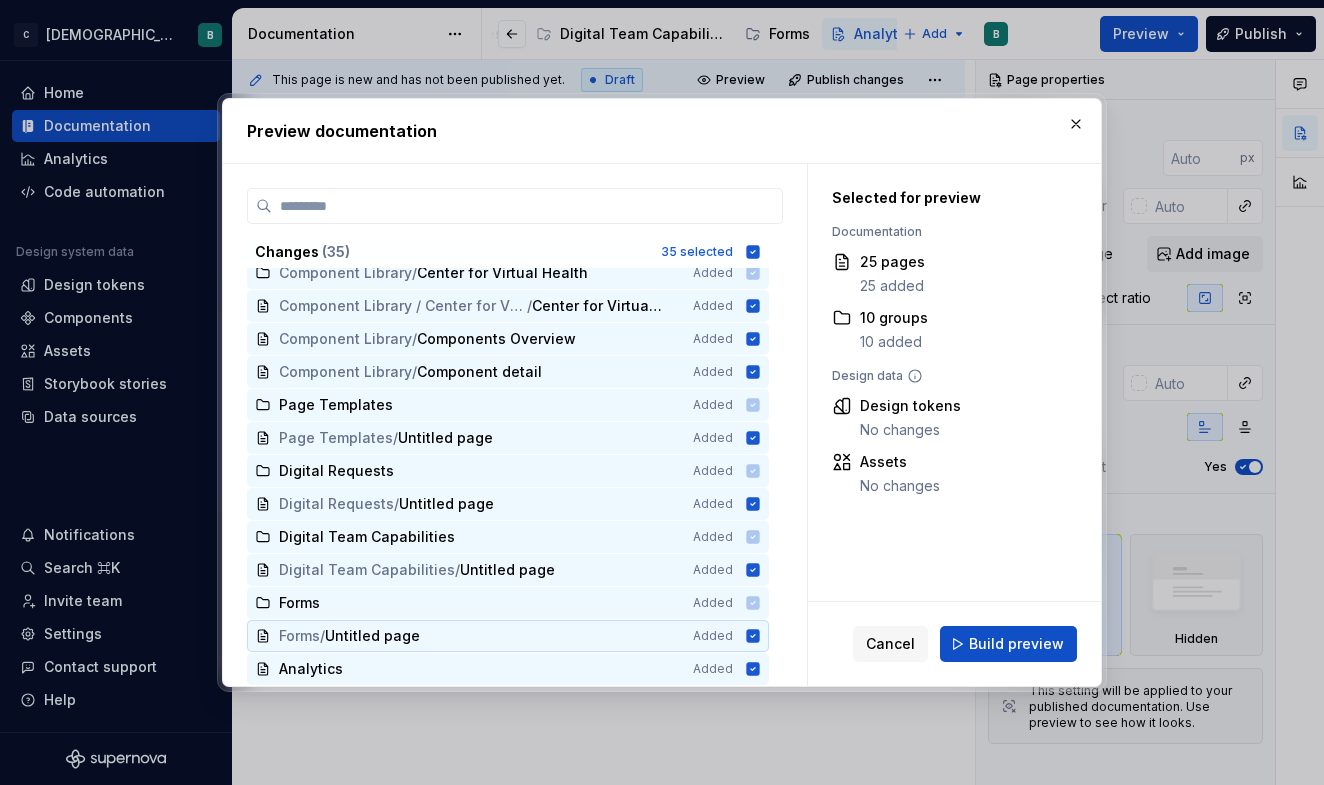 drag, startPoint x: 499, startPoint y: 674, endPoint x: 535, endPoint y: 642, distance: 48.166378 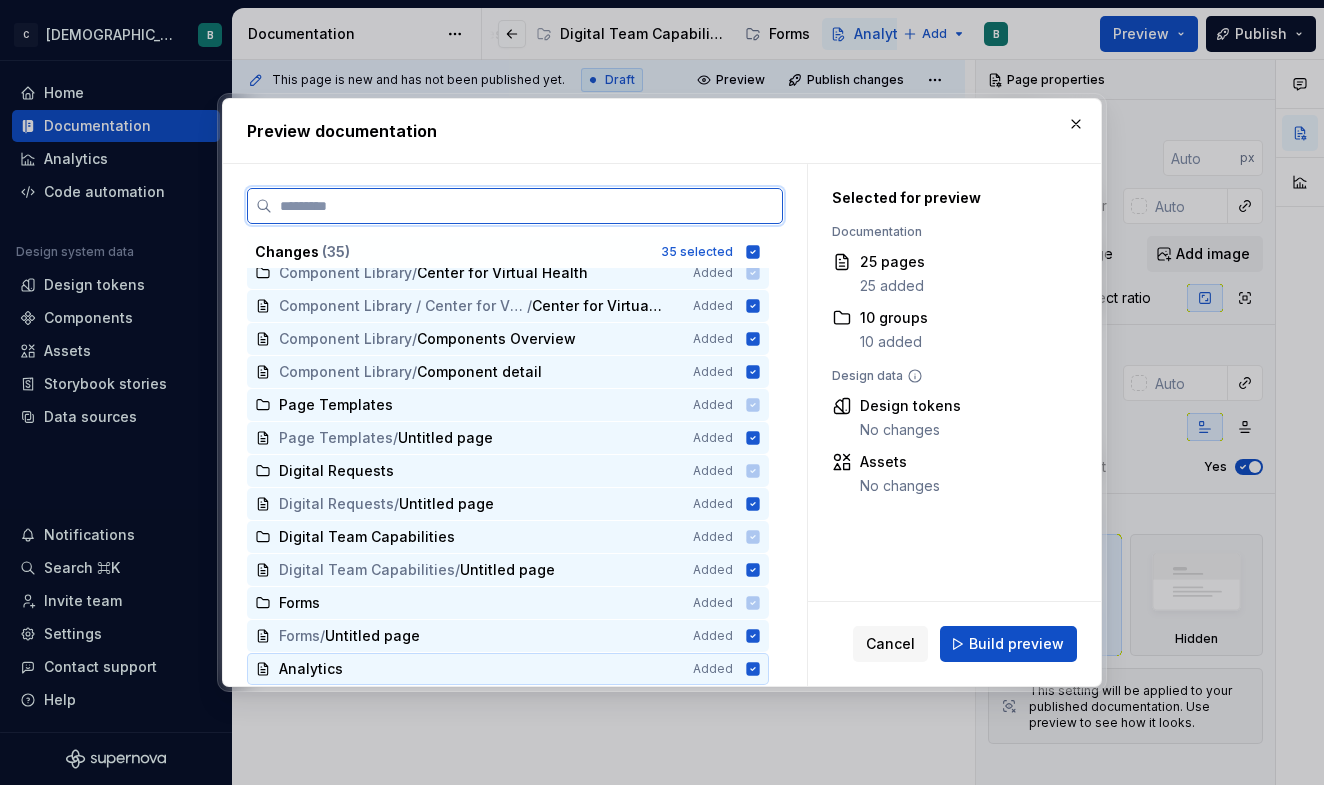 drag, startPoint x: 284, startPoint y: 675, endPoint x: 264, endPoint y: 671, distance: 20.396078 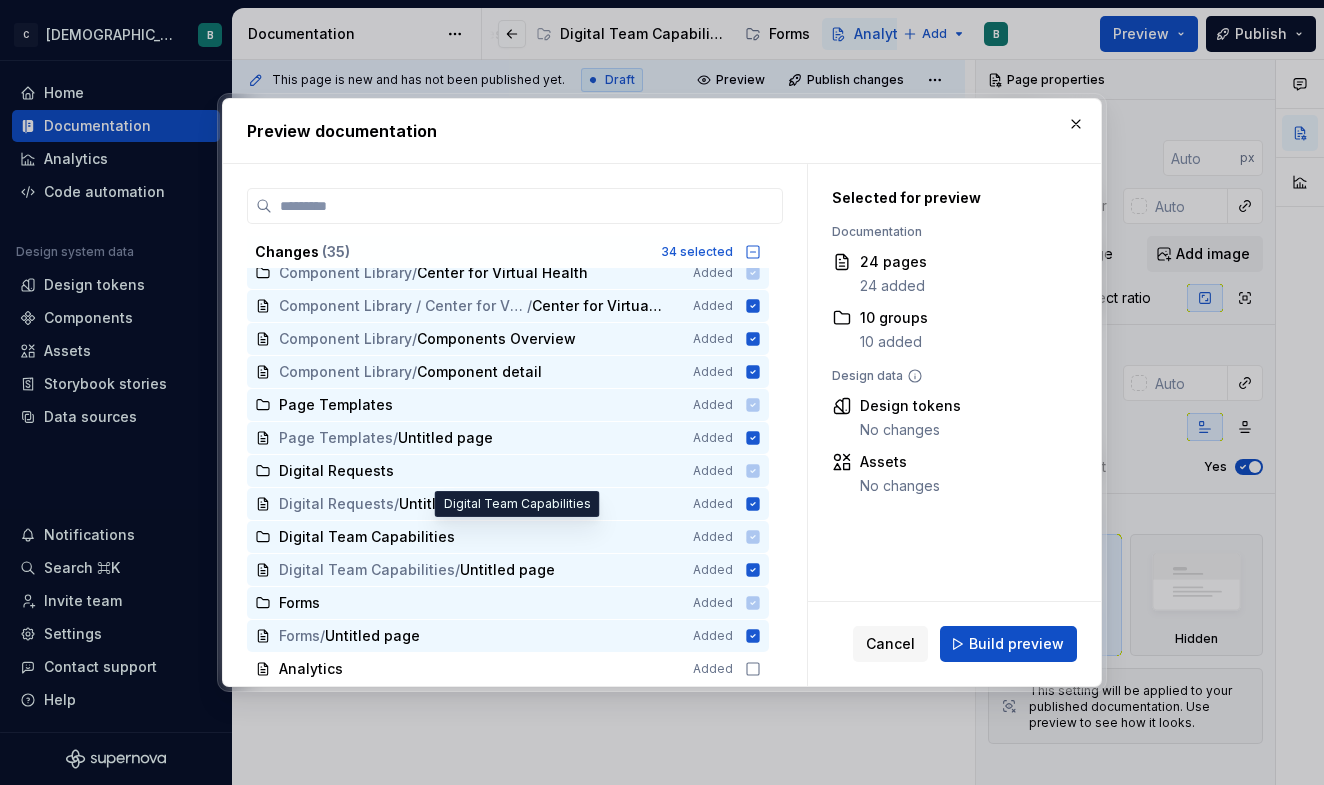 drag, startPoint x: 262, startPoint y: 670, endPoint x: 289, endPoint y: 531, distance: 141.59802 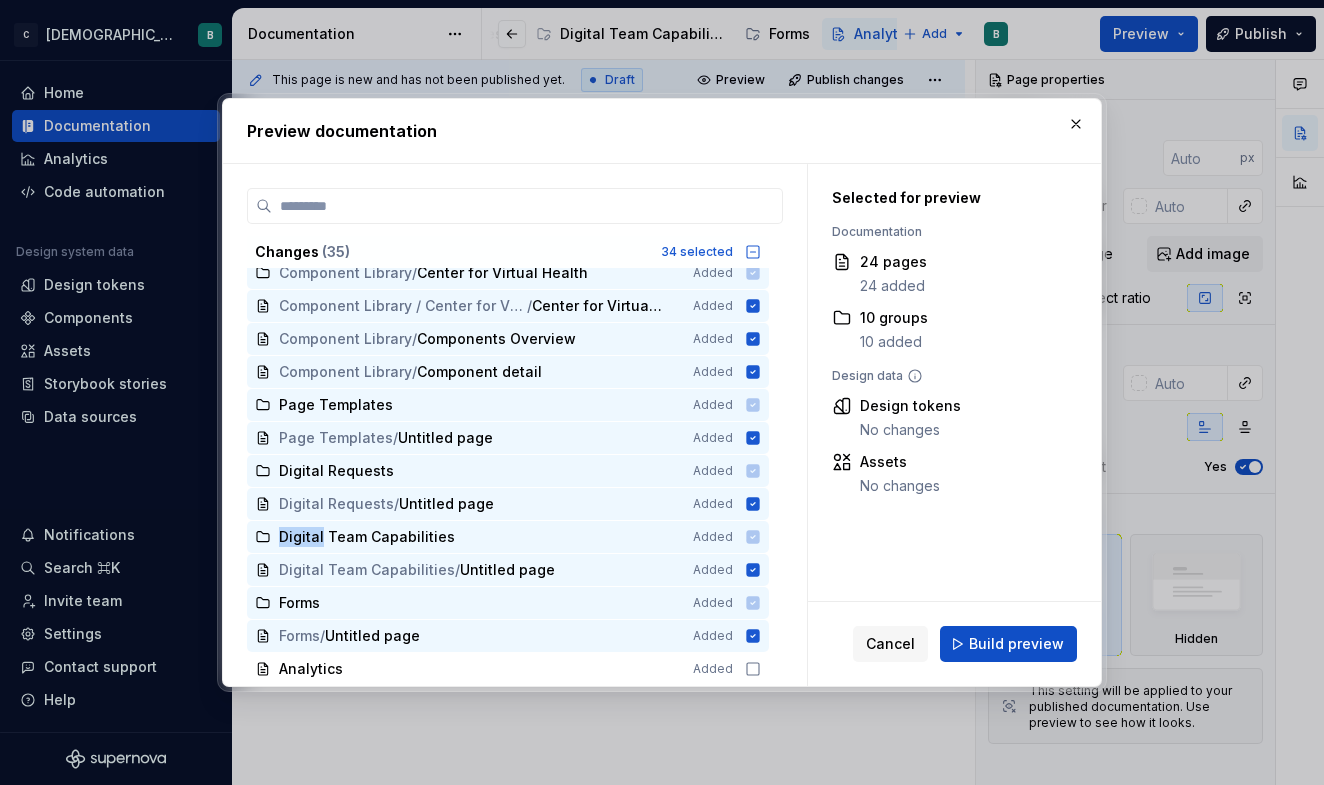 click on "Digital Team Capabilities Added" at bounding box center (508, 537) 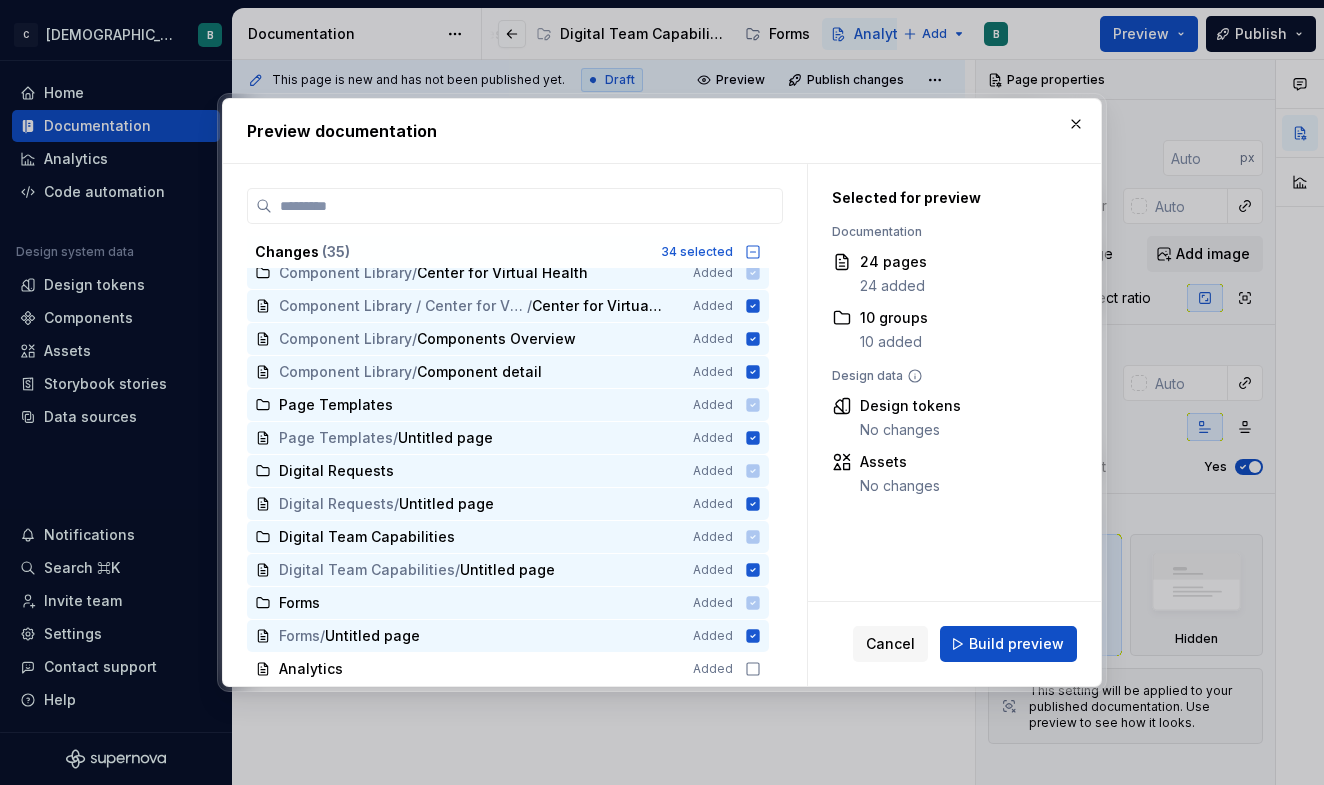 click on "Digital Team Capabilities Added" at bounding box center [508, 537] 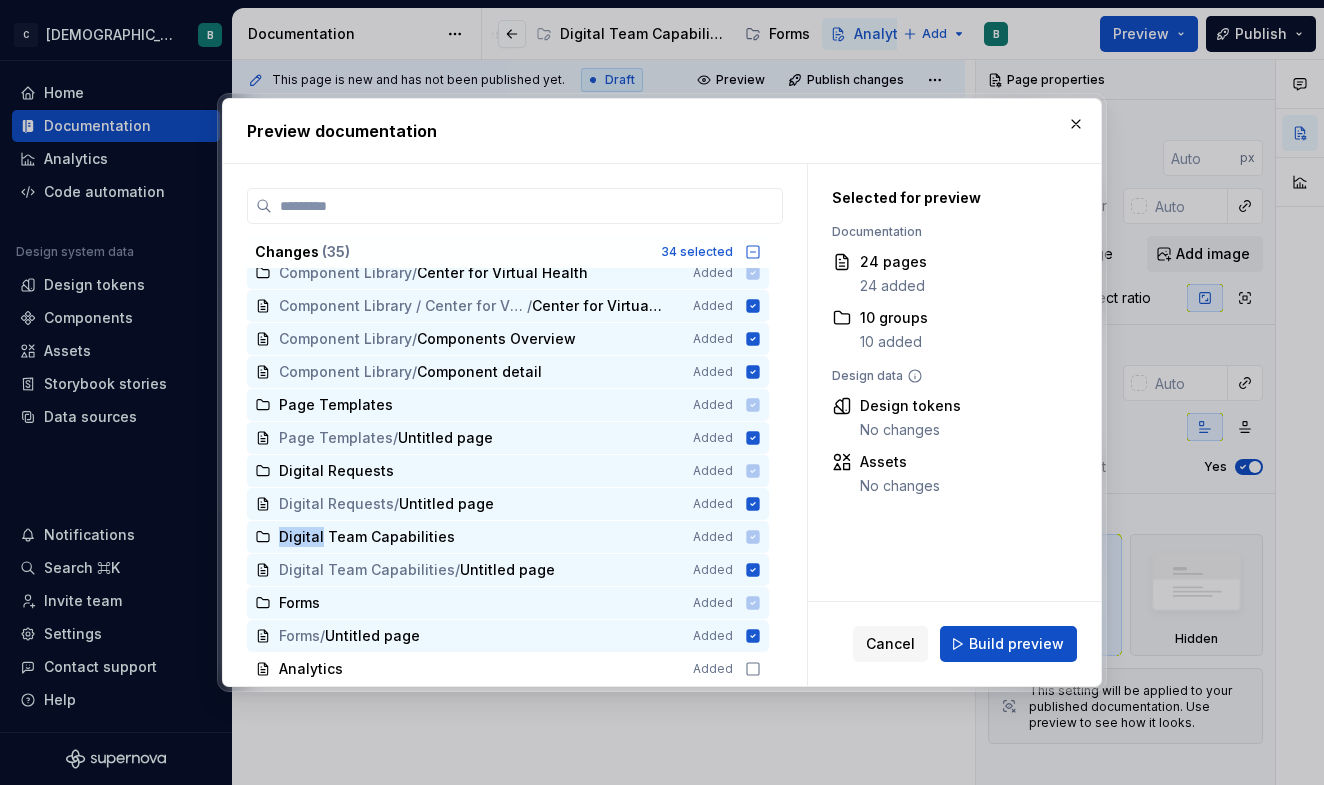 click on "Digital Team Capabilities Added" at bounding box center (508, 537) 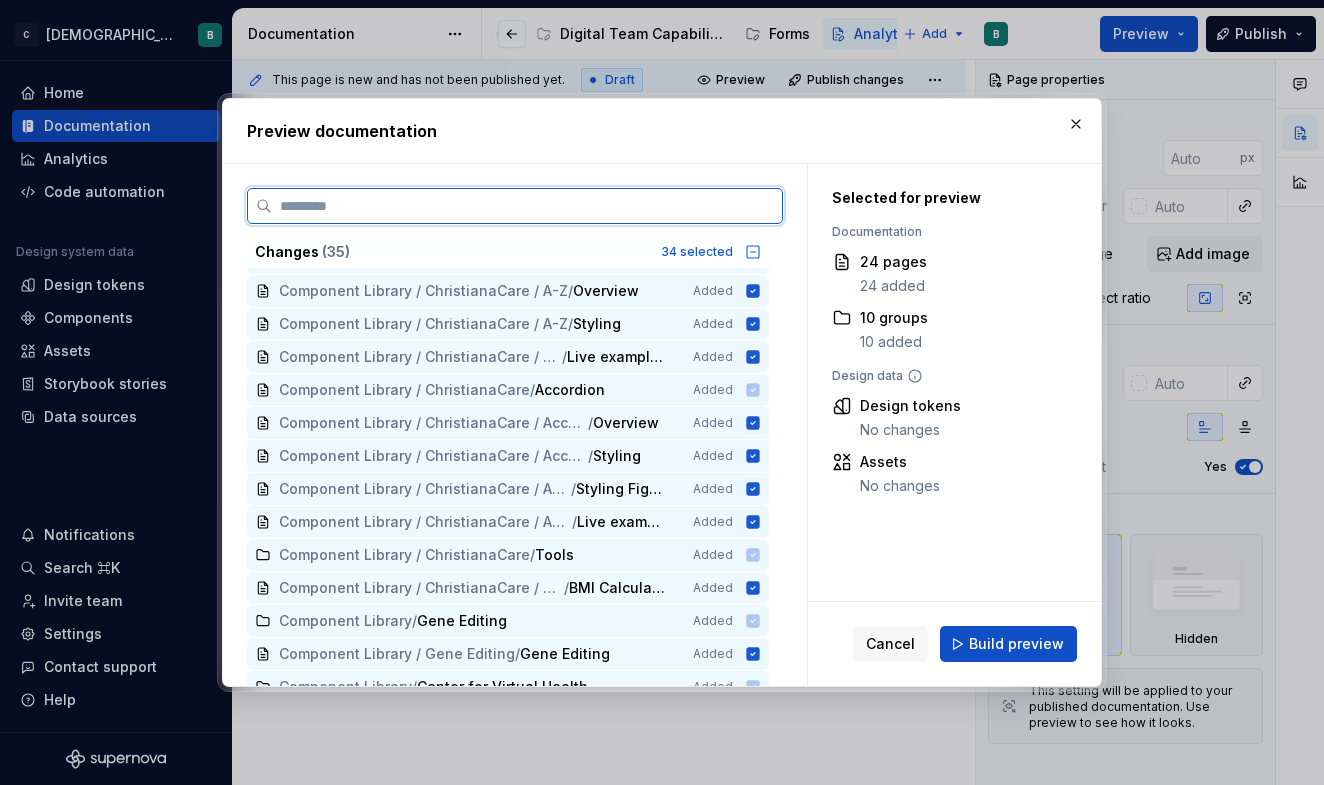 scroll, scrollTop: 282, scrollLeft: 0, axis: vertical 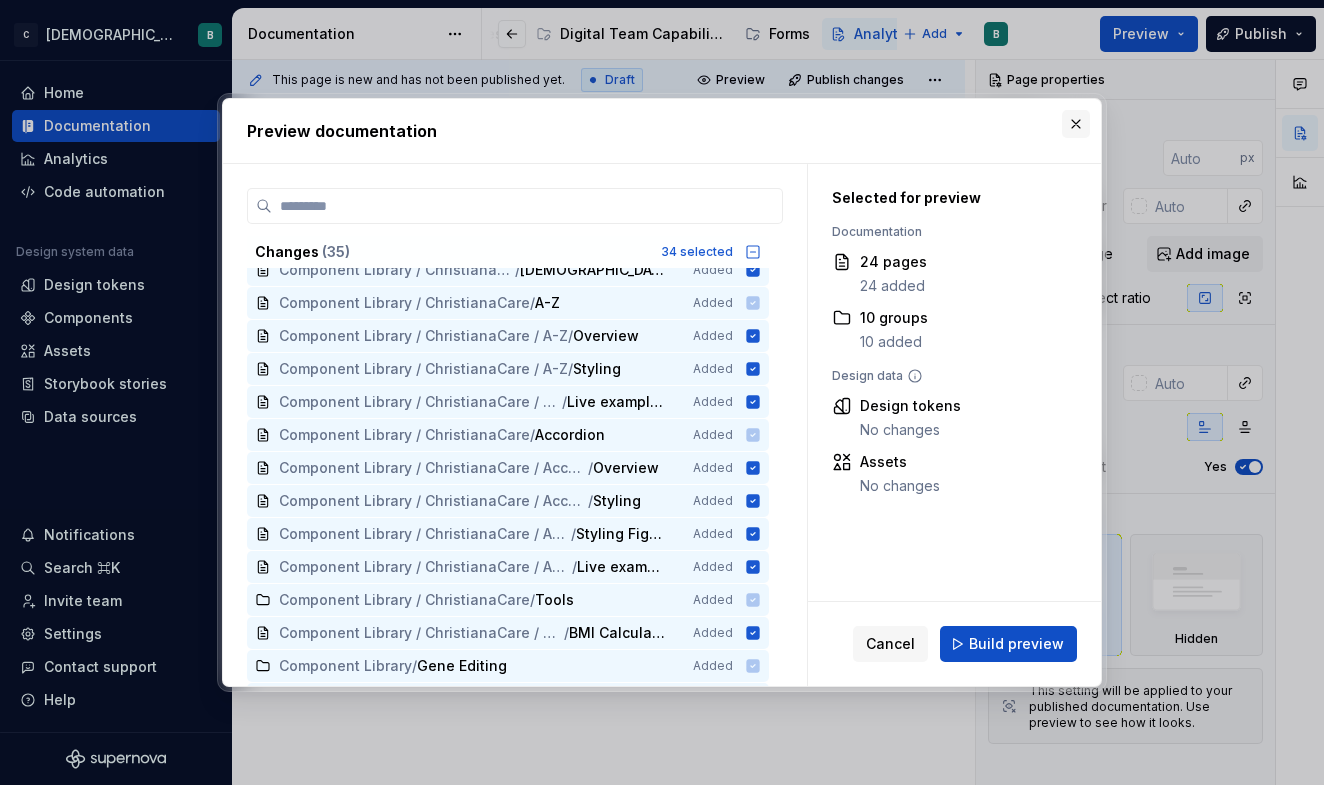 click at bounding box center (1076, 124) 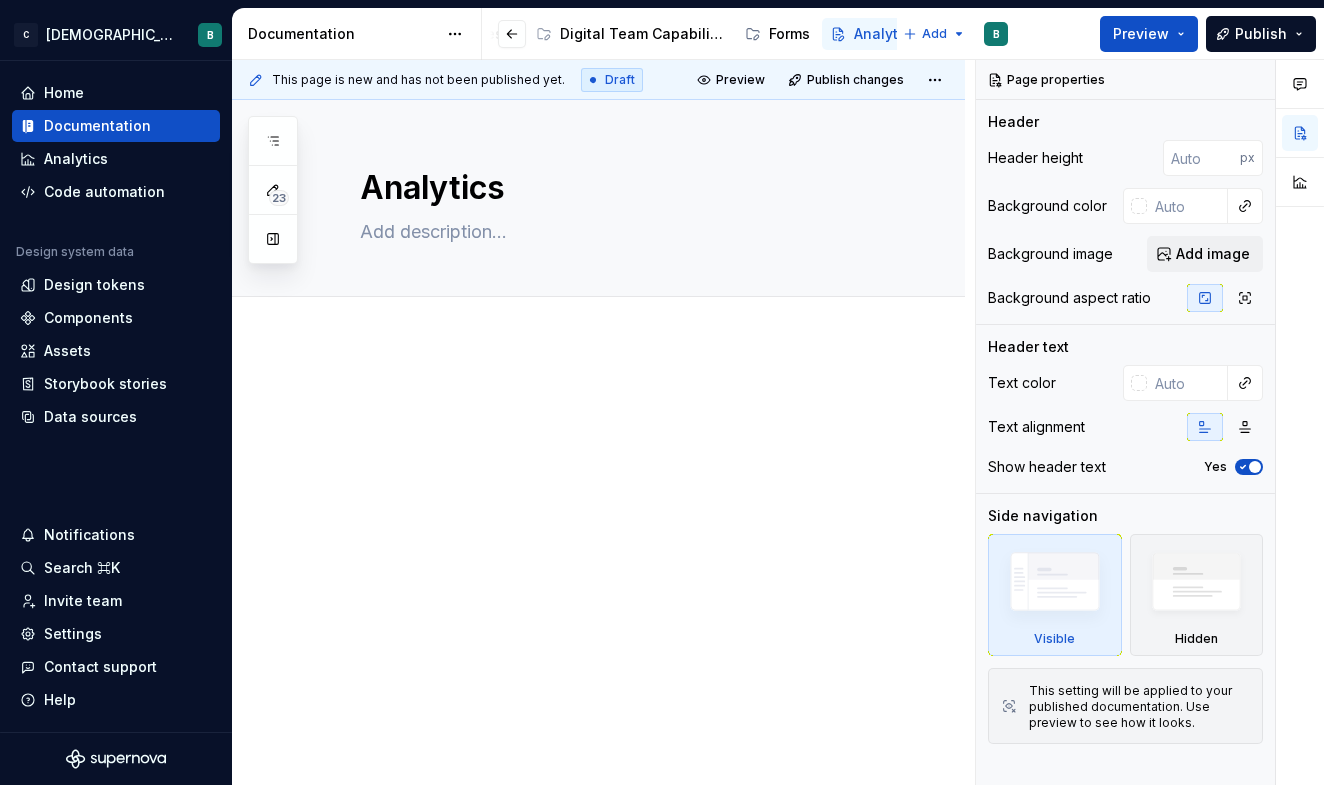 click on "Preview Publish changes" at bounding box center (820, 80) 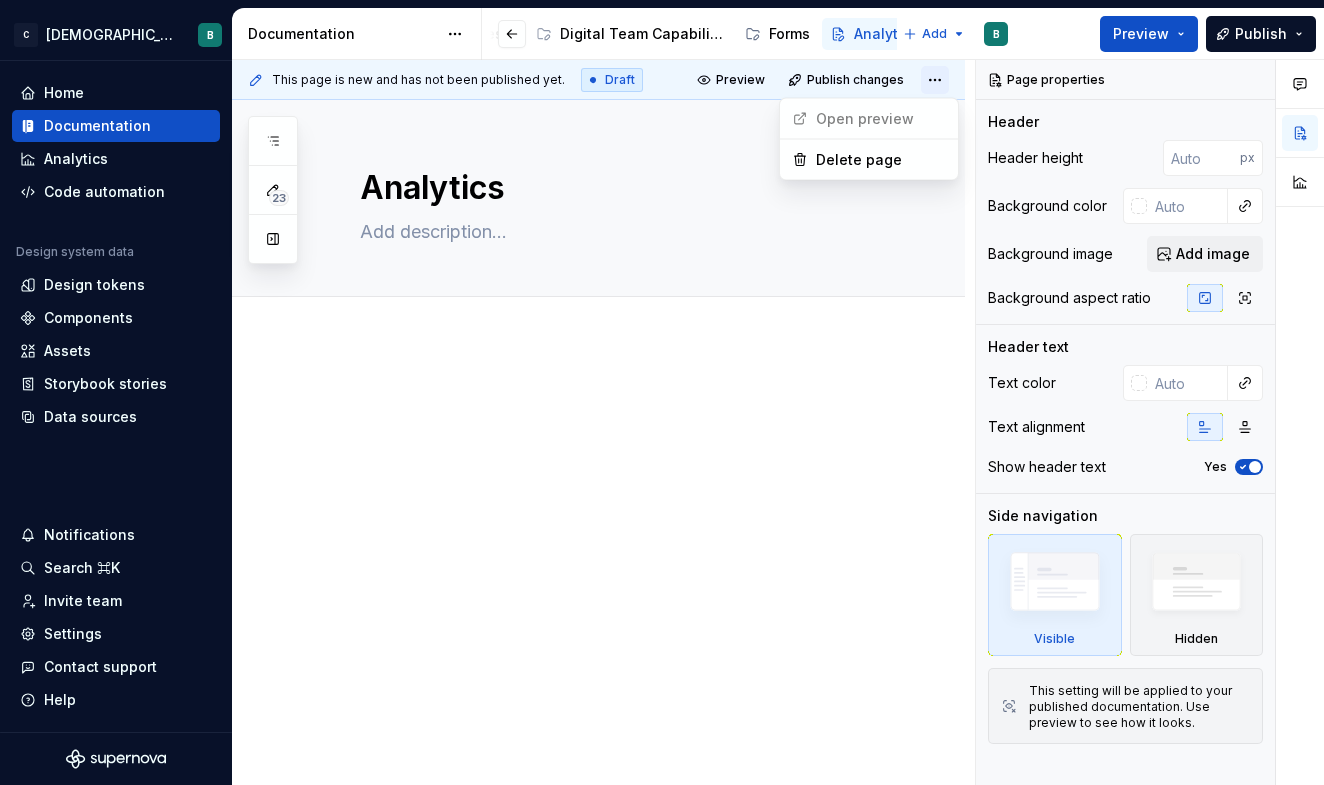 click on "C [DEMOGRAPHIC_DATA] Digital B Home Documentation Analytics Code automation Design system data Design tokens Components Assets Storybook stories Data sources Notifications Search ⌘K Invite team Settings Contact support Help Documentation
Accessibility guide for tree Page tree.
Navigate the tree with the arrow keys. Common tree hotkeys apply. Further keybindings are available:
enter to execute primary action on focused item
f2 to start renaming the focused item
escape to abort renaming an item
control+d to start dragging selected items
[GEOGRAPHIC_DATA] Welcome! Brand Foundations Component Library Page Templates Digital Requests Digital Team Capabilities Forms Analytics Add B Preview Publish 23 Pages No tabs yet Add tabs to create separate pieces of content about one topic on the same page. Add tab Changes Enable approval workflow View edited pages by status when selecting which pages to publish.  Learn more . Turn on Dismiss  /" at bounding box center [662, 392] 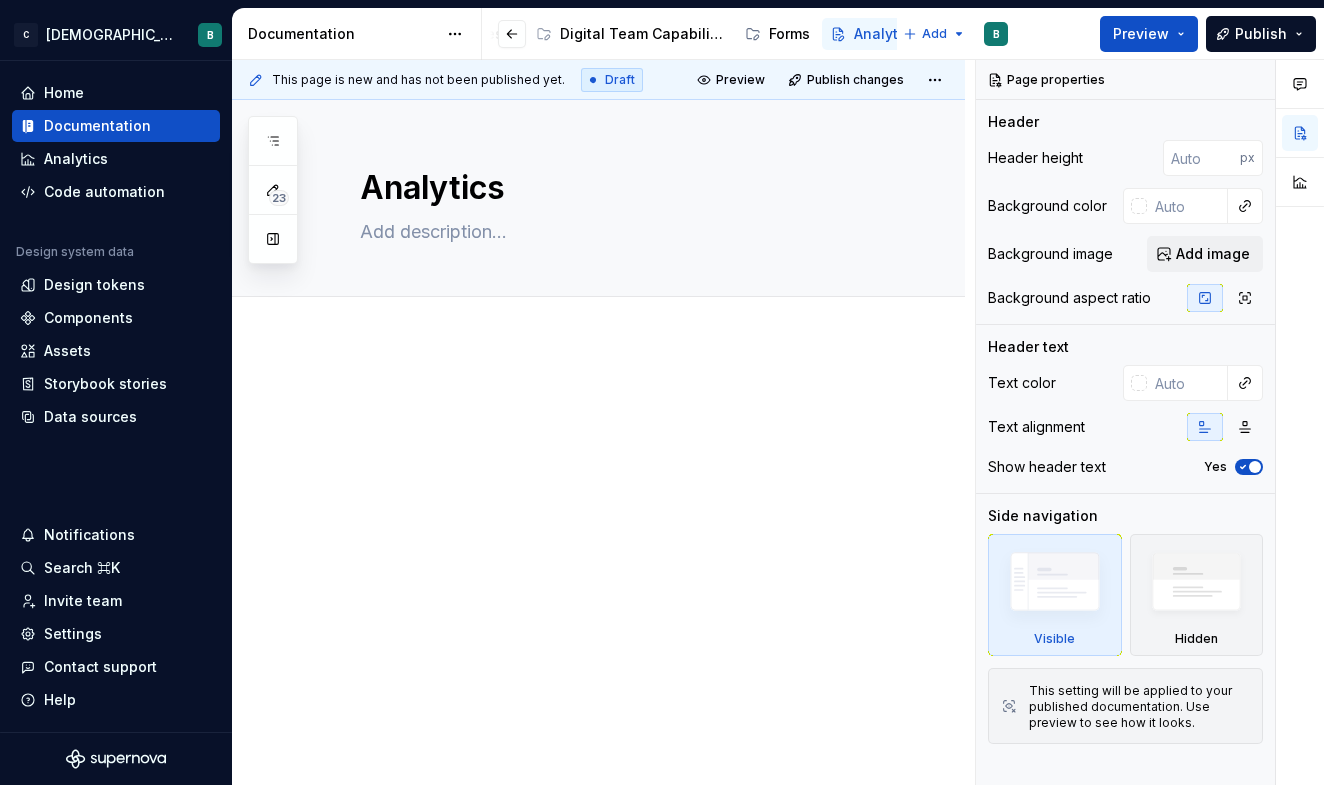 click on "C [DEMOGRAPHIC_DATA] Digital B Home Documentation Analytics Code automation Design system data Design tokens Components Assets Storybook stories Data sources Notifications Search ⌘K Invite team Settings Contact support Help Documentation
Accessibility guide for tree Page tree.
Navigate the tree with the arrow keys. Common tree hotkeys apply. Further keybindings are available:
enter to execute primary action on focused item
f2 to start renaming the focused item
escape to abort renaming an item
control+d to start dragging selected items
[GEOGRAPHIC_DATA] Welcome! Brand Foundations Component Library Page Templates Digital Requests Digital Team Capabilities Forms Analytics Add B Preview Publish 23 Pages No tabs yet Add tabs to create separate pieces of content about one topic on the same page. Add tab Changes Enable approval workflow View edited pages by status when selecting which pages to publish.  Learn more . Turn on Dismiss  /" at bounding box center (662, 392) 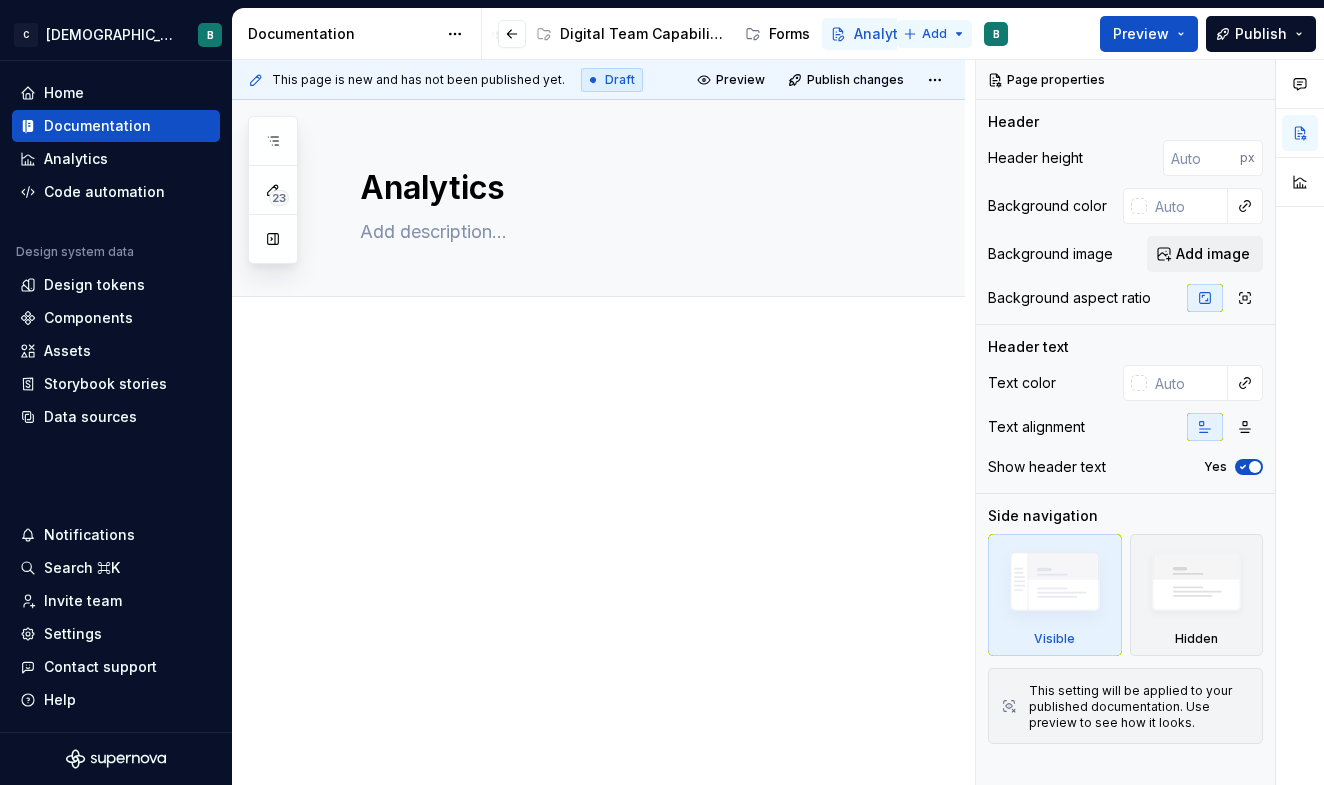 click on "C [DEMOGRAPHIC_DATA] Digital B Home Documentation Analytics Code automation Design system data Design tokens Components Assets Storybook stories Data sources Notifications Search ⌘K Invite team Settings Contact support Help Documentation
Accessibility guide for tree Page tree.
Navigate the tree with the arrow keys. Common tree hotkeys apply. Further keybindings are available:
enter to execute primary action on focused item
f2 to start renaming the focused item
escape to abort renaming an item
control+d to start dragging selected items
[GEOGRAPHIC_DATA] Welcome! Brand Foundations Component Library Page Templates Digital Requests Digital Team Capabilities Forms Analytics Add B Preview Publish 23 Pages No tabs yet Add tabs to create separate pieces of content about one topic on the same page. Add tab Changes Enable approval workflow View edited pages by status when selecting which pages to publish.  Learn more . Turn on Dismiss  /" at bounding box center [662, 392] 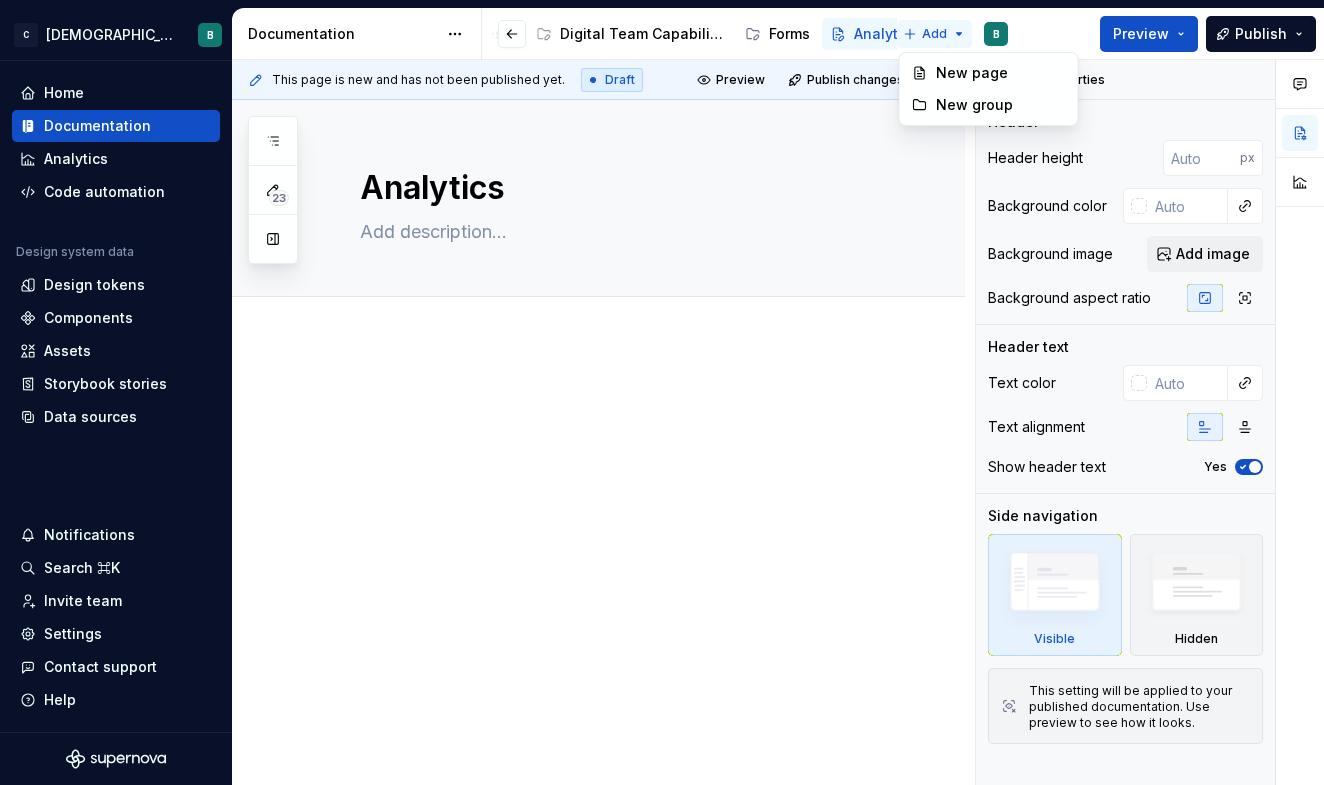 click on "C [DEMOGRAPHIC_DATA] Digital B Home Documentation Analytics Code automation Design system data Design tokens Components Assets Storybook stories Data sources Notifications Search ⌘K Invite team Settings Contact support Help Documentation
Accessibility guide for tree Page tree.
Navigate the tree with the arrow keys. Common tree hotkeys apply. Further keybindings are available:
enter to execute primary action on focused item
f2 to start renaming the focused item
escape to abort renaming an item
control+d to start dragging selected items
[GEOGRAPHIC_DATA] Welcome! Brand Foundations Component Library Page Templates Digital Requests Digital Team Capabilities Forms Analytics Add B Preview Publish 23 Pages No tabs yet Add tabs to create separate pieces of content about one topic on the same page. Add tab Changes Enable approval workflow View edited pages by status when selecting which pages to publish.  Learn more . Turn on Dismiss  /" at bounding box center [662, 392] 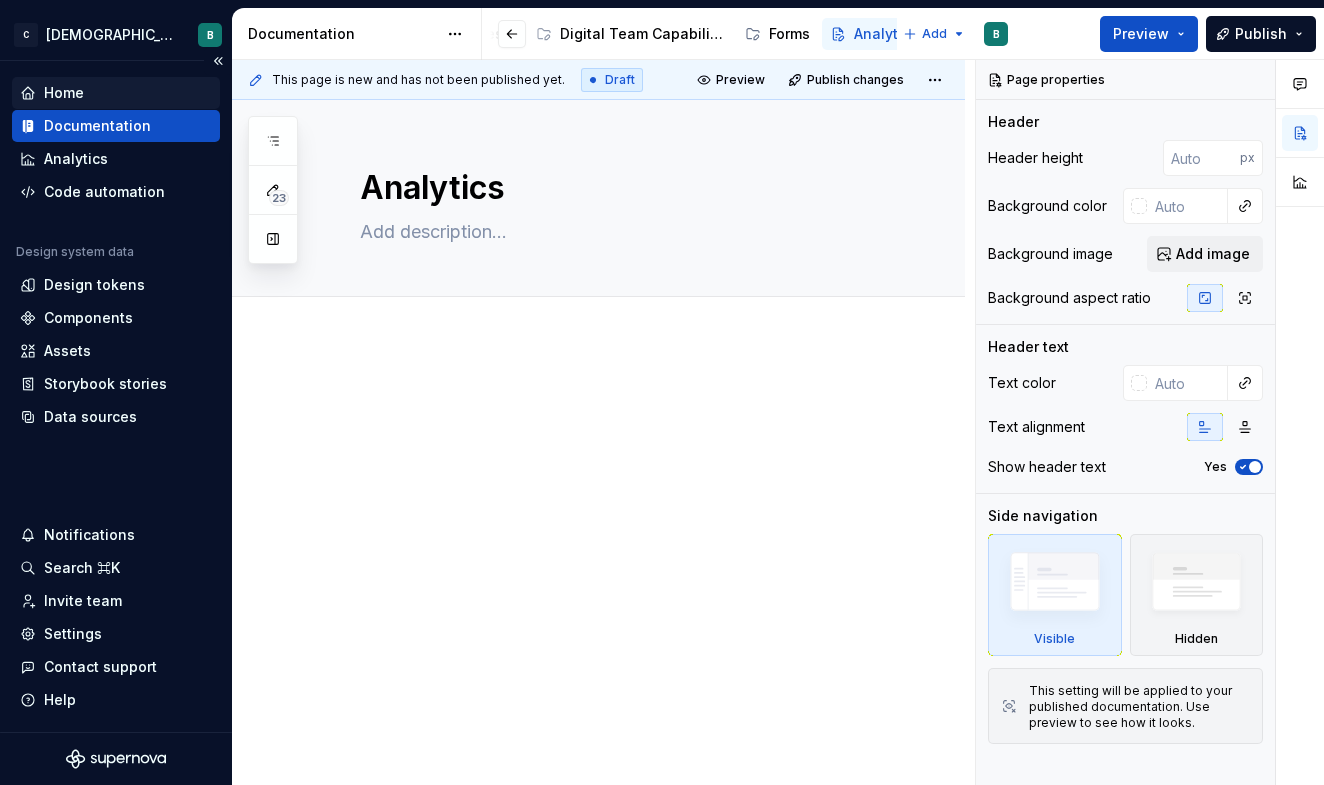 click on "Home" at bounding box center [64, 93] 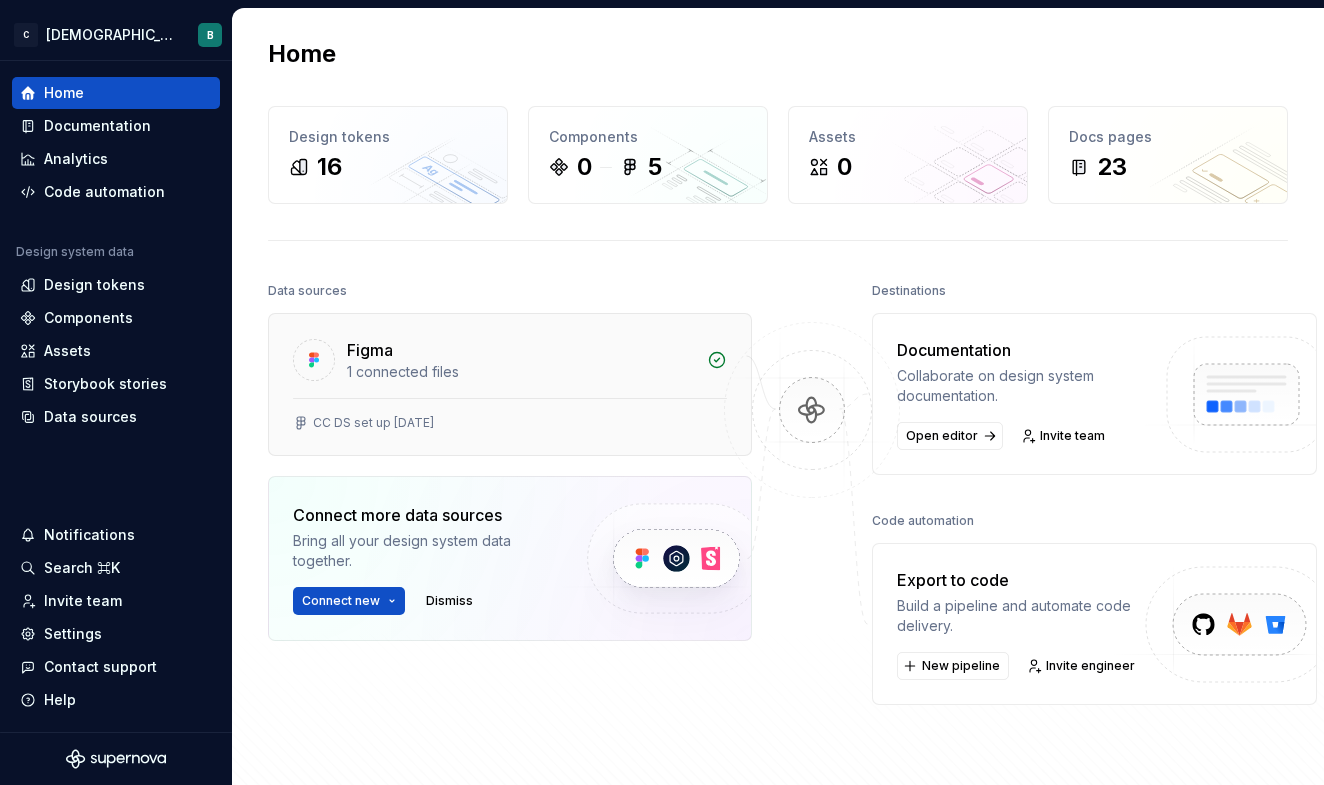 scroll, scrollTop: 0, scrollLeft: 0, axis: both 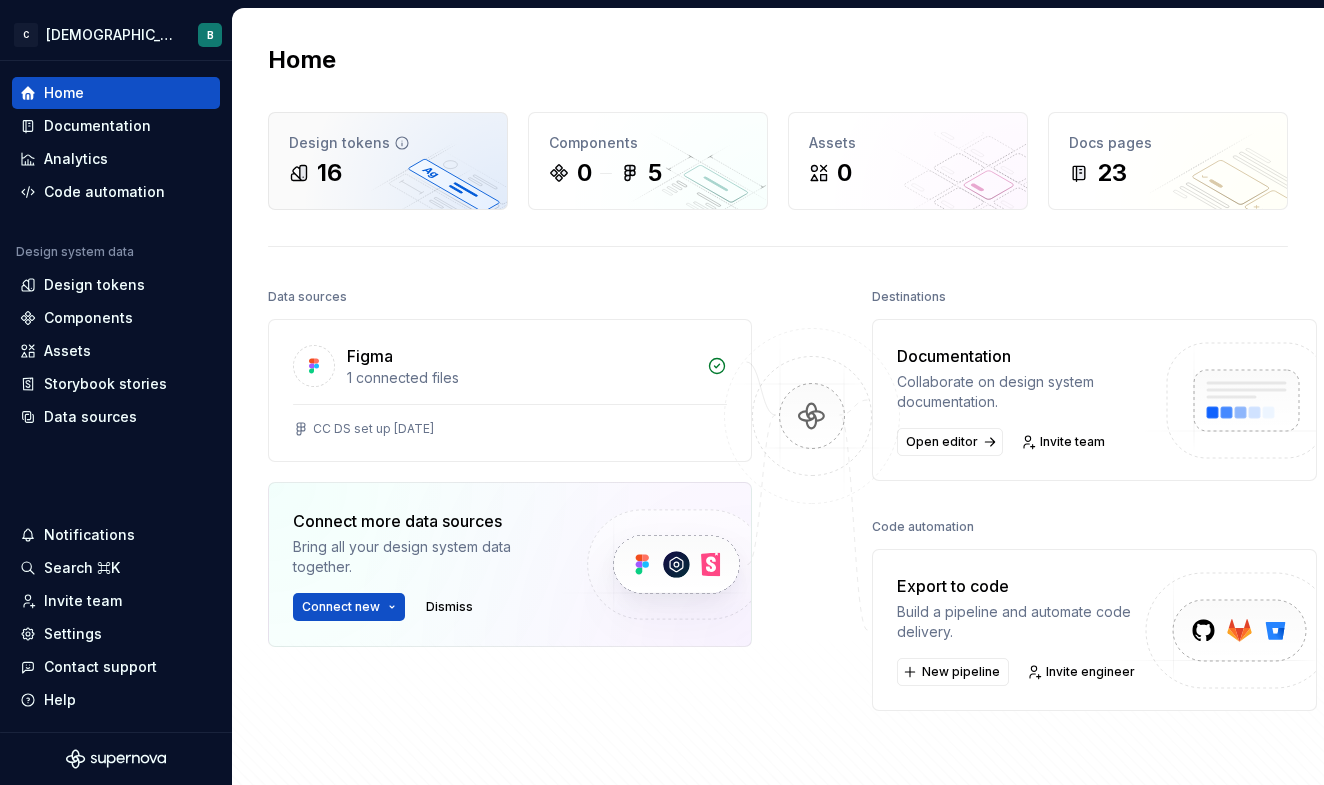 click 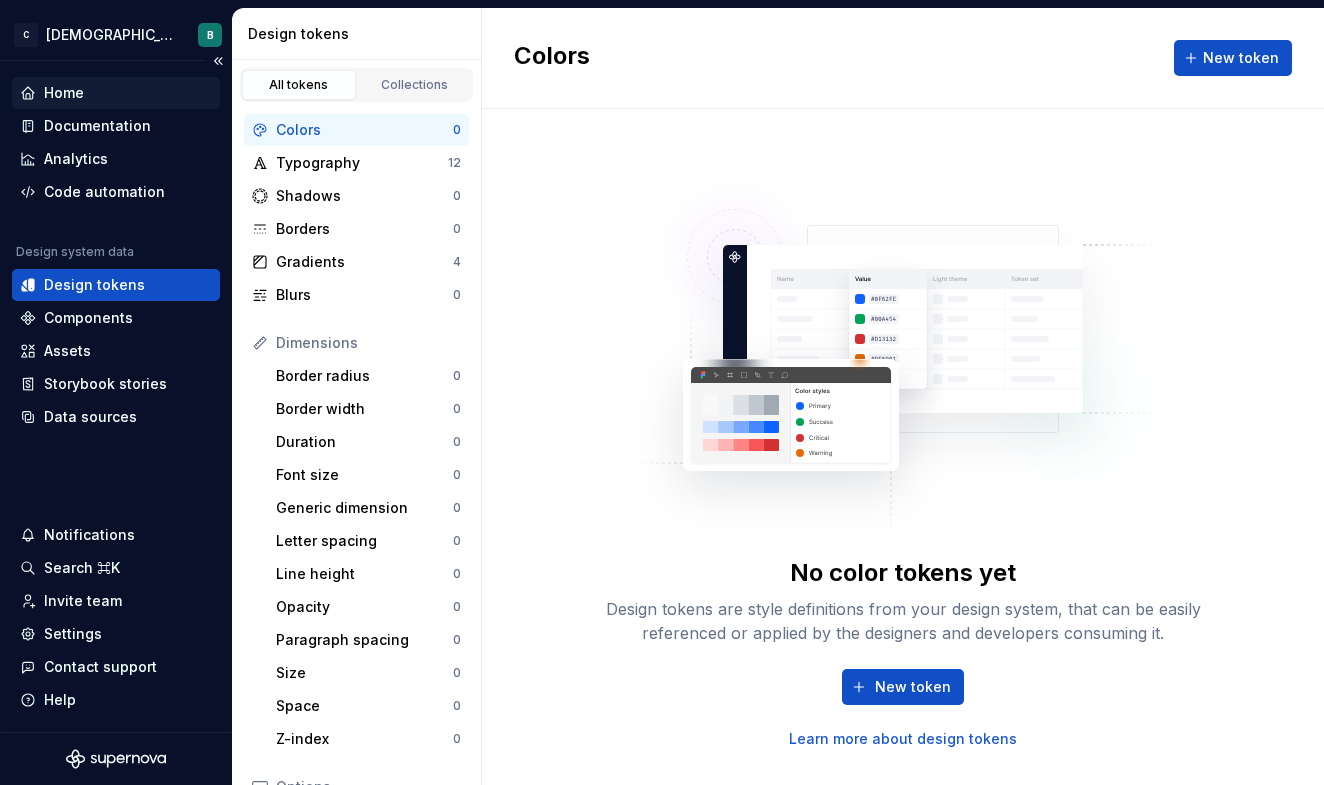 click on "Home" at bounding box center (116, 93) 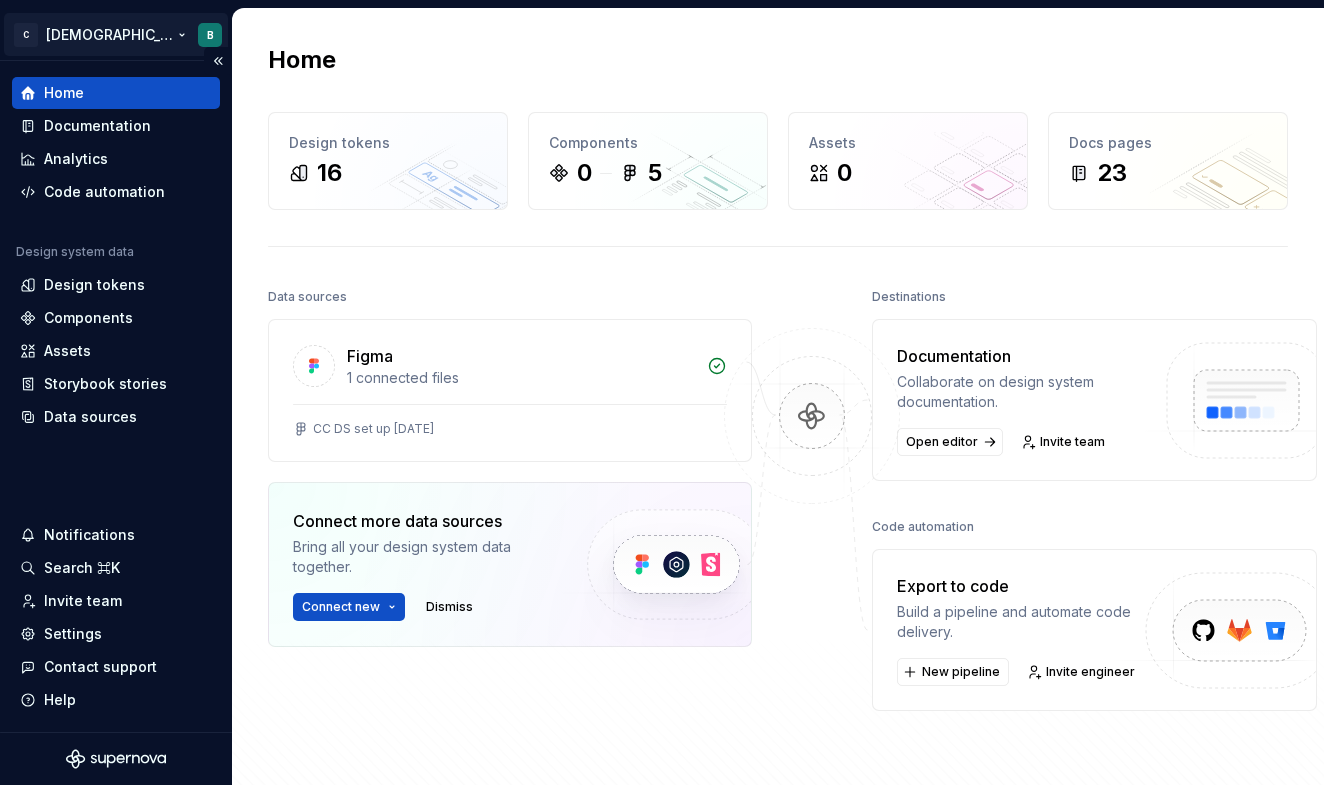 click on "C ChristianaCare Digital B Home Documentation Analytics Code automation Design system data Design tokens Components Assets Storybook stories Data sources Notifications Search ⌘K Invite team Settings Contact support Help Home Design tokens 16 Components 0 5 Assets 0 Docs pages 23 Data sources Figma 1 connected files CC DS set up [DATE] Connect more data sources Bring all your design system data together. Connect new Dismiss Destinations Documentation Collaborate on design system documentation. Open editor Invite team Code automation Export to code Build a pipeline and automate code delivery. New pipeline Invite engineer Product documentation Learn how to build, manage and maintain design systems in smarter ways. Developer documentation Start delivering your design choices to your codebases right away. Join our Slack community Connect and learn with other design system practitioners.   *" at bounding box center [662, 392] 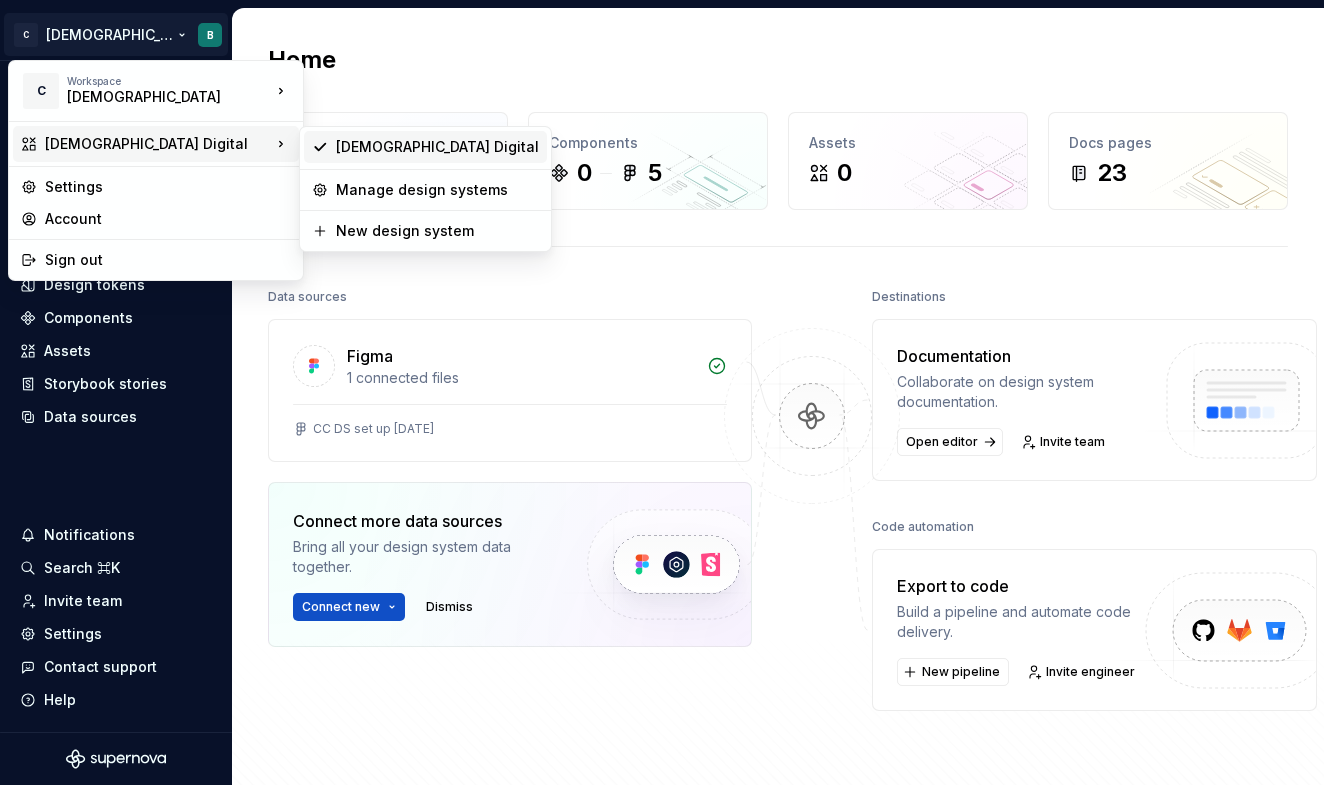 click 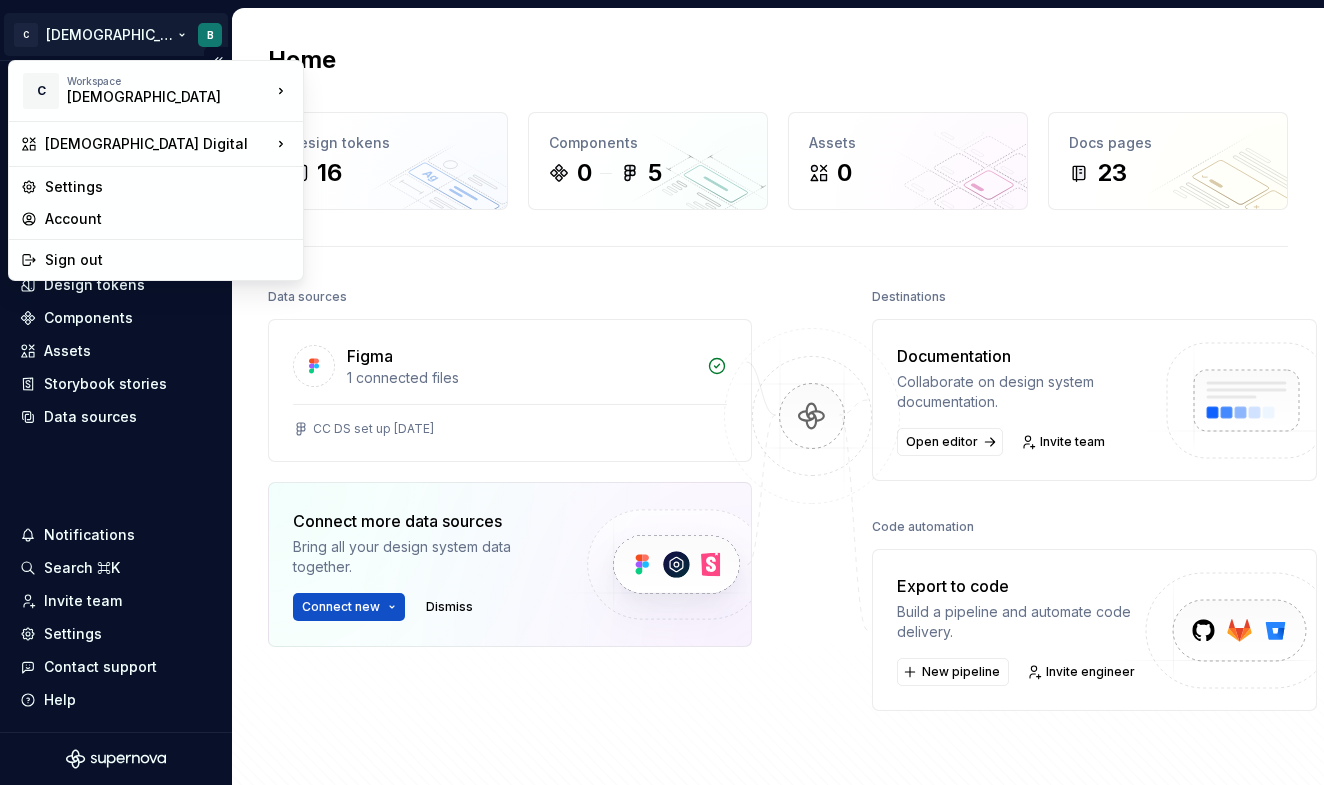click on "C ChristianaCare Digital B Home Documentation Analytics Code automation Design system data Design tokens Components Assets Storybook stories Data sources Notifications Search ⌘K Invite team Settings Contact support Help Home Design tokens 16 Components 0 5 Assets 0 Docs pages 23 Data sources Figma 1 connected files CC DS set up [DATE] Connect more data sources Bring all your design system data together. Connect new Dismiss Destinations Documentation Collaborate on design system documentation. Open editor Invite team Code automation Export to code Build a pipeline and automate code delivery. New pipeline Invite engineer Product documentation Learn how to build, manage and maintain design systems in smarter ways. Developer documentation Start delivering your design choices to your codebases right away. Join our Slack community Connect and learn with other design system practitioners.   * C Workspace [DEMOGRAPHIC_DATA] ChristianaCare Digital Settings Account Sign out" at bounding box center (662, 392) 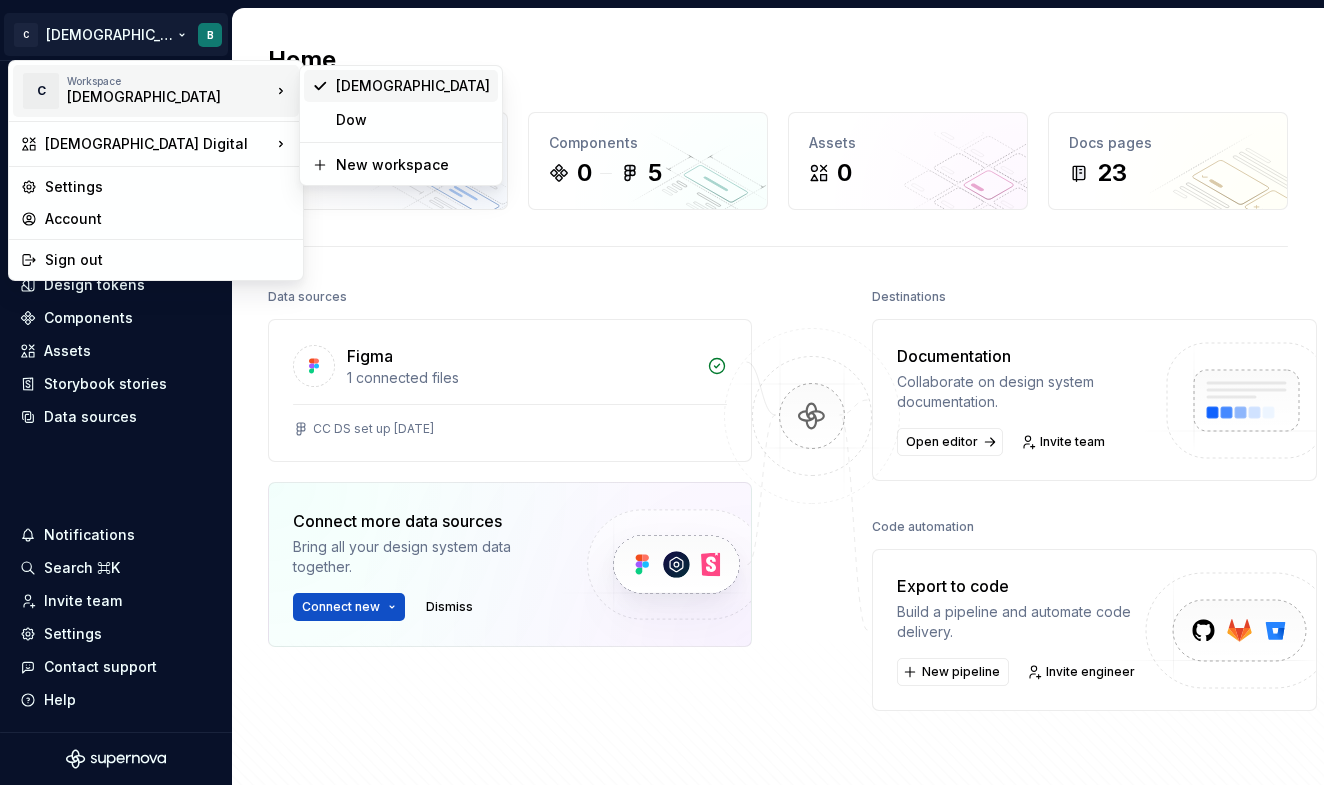 click on "[DEMOGRAPHIC_DATA]" at bounding box center [413, 86] 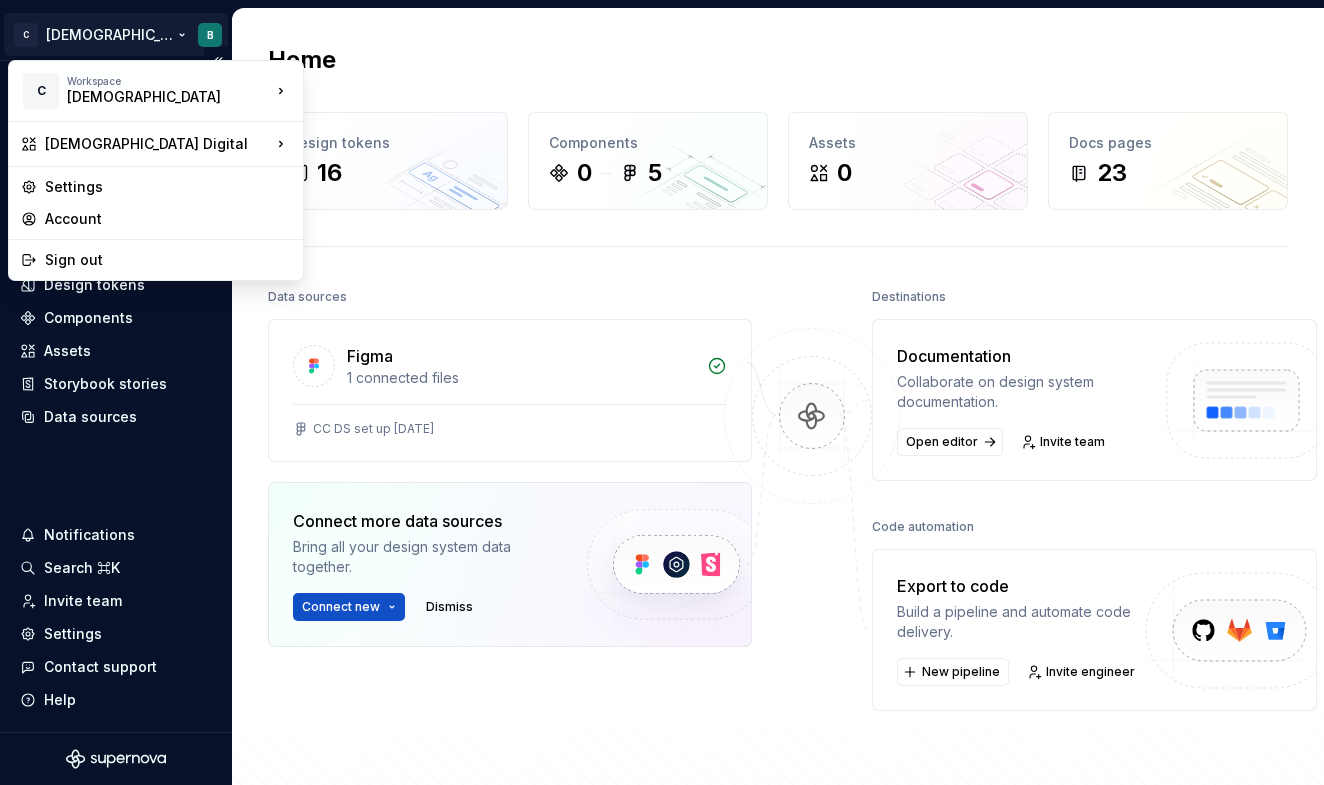 click on "C ChristianaCare Digital B Home Documentation Analytics Code automation Design system data Design tokens Components Assets Storybook stories Data sources Notifications Search ⌘K Invite team Settings Contact support Help Home Design tokens 16 Components 0 5 Assets 0 Docs pages 23 Data sources Figma 1 connected files CC DS set up [DATE] Connect more data sources Bring all your design system data together. Connect new Dismiss Destinations Documentation Collaborate on design system documentation. Open editor Invite team Code automation Export to code Build a pipeline and automate code delivery. New pipeline Invite engineer Product documentation Learn how to build, manage and maintain design systems in smarter ways. Developer documentation Start delivering your design choices to your codebases right away. Join our Slack community Connect and learn with other design system practitioners.   * C Workspace [DEMOGRAPHIC_DATA] ChristianaCare Digital Settings Account Sign out" at bounding box center (662, 392) 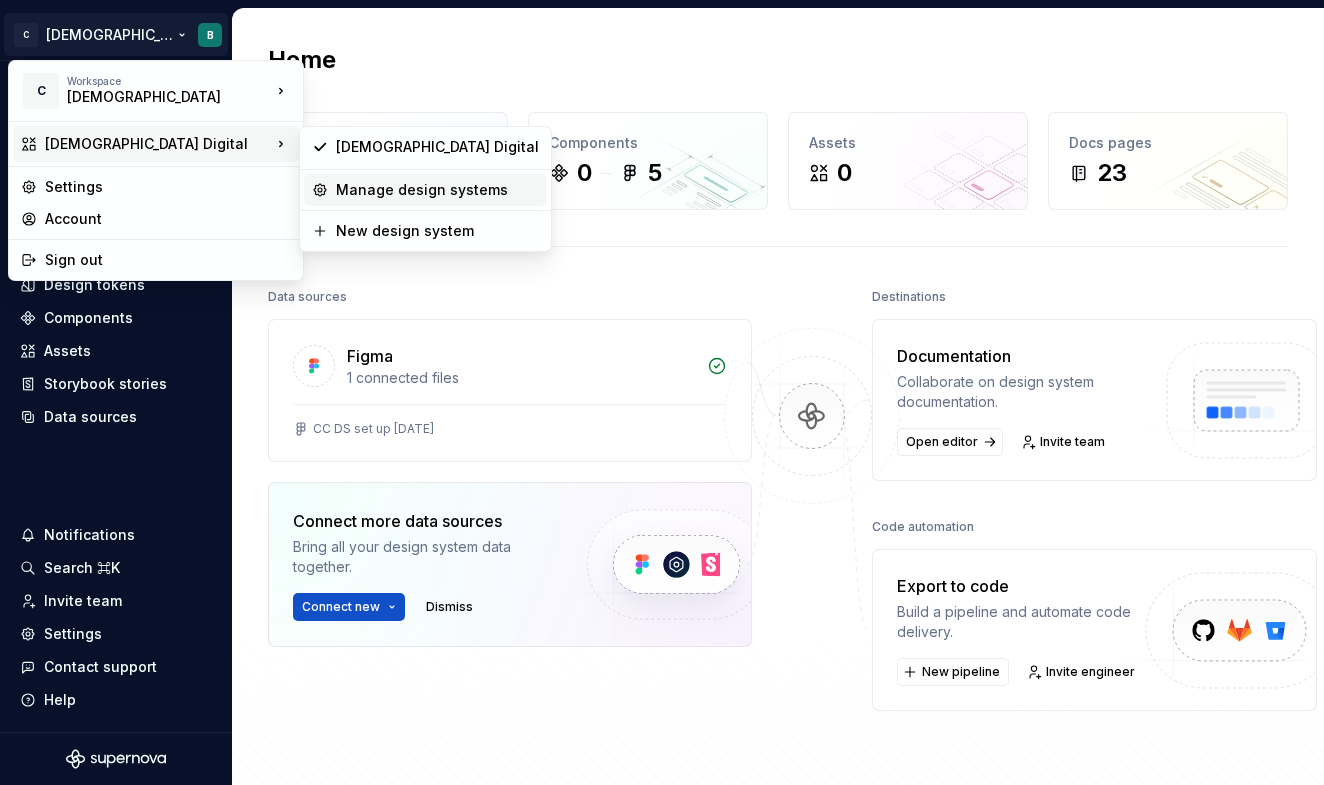 click on "Manage design systems" at bounding box center (437, 190) 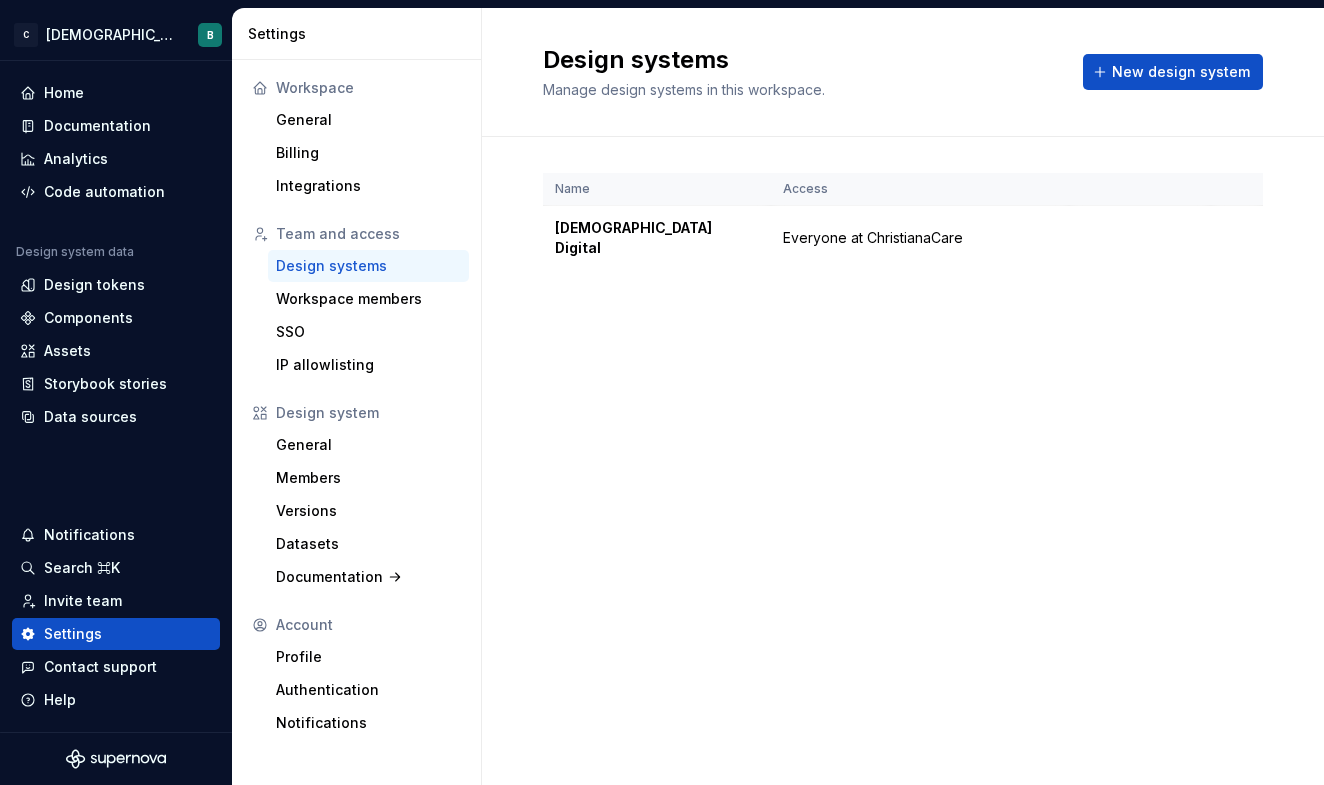 click on "Design systems" at bounding box center (368, 266) 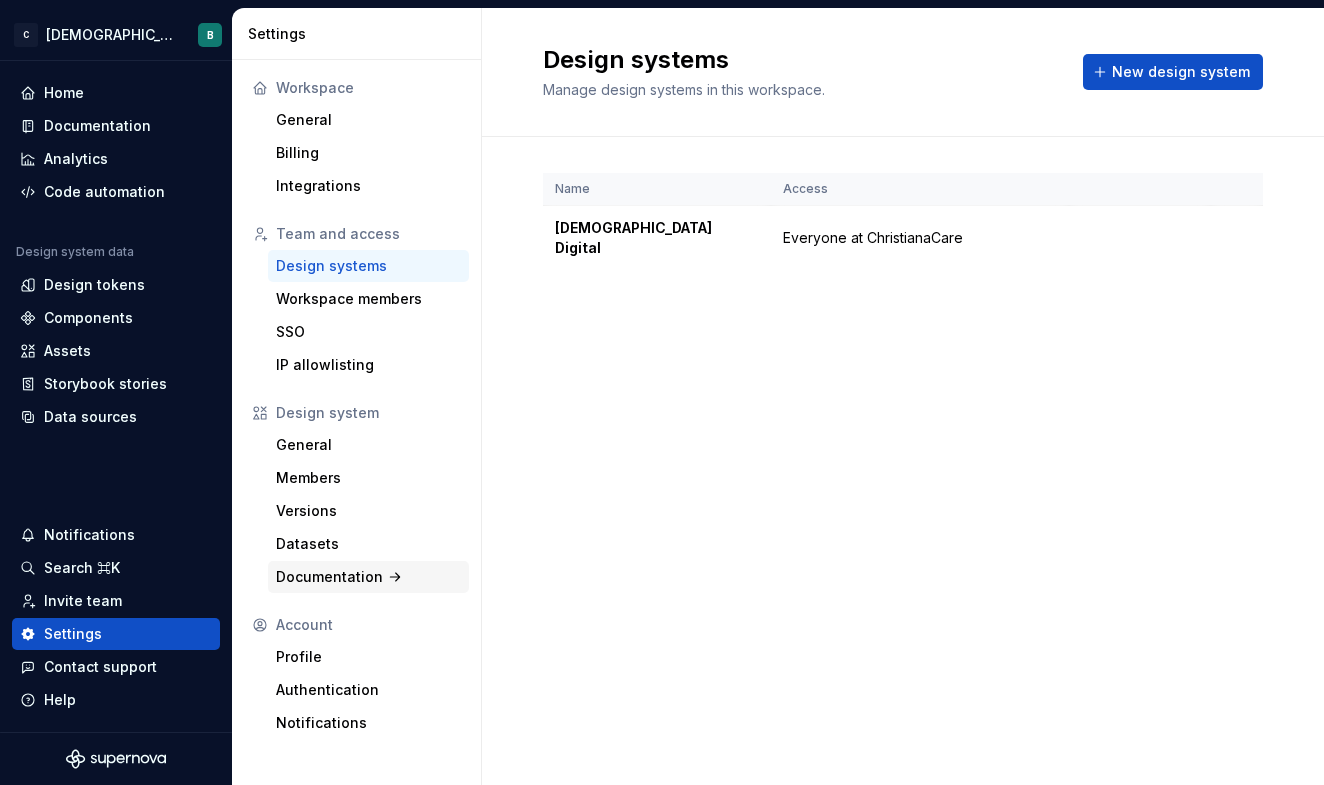 click on "Documentation" at bounding box center (368, 577) 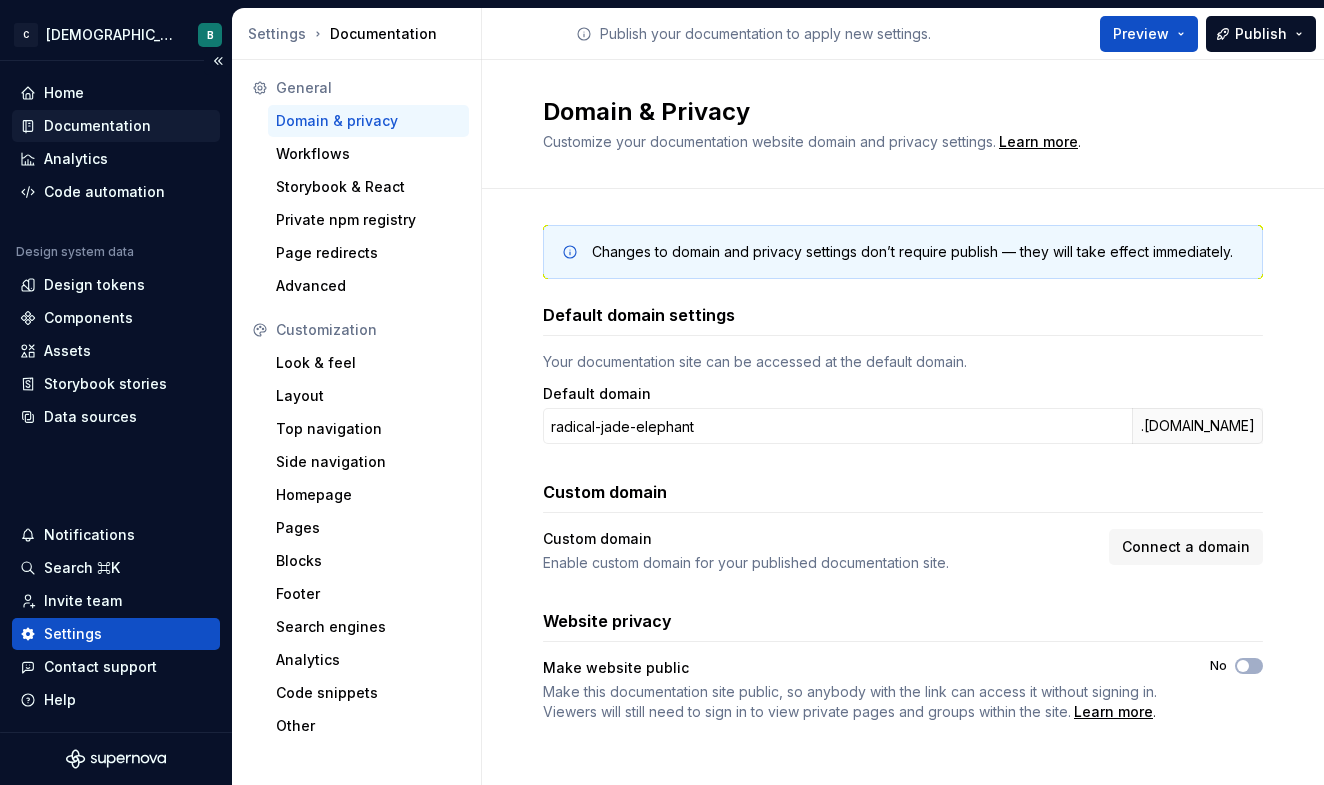 click on "Documentation" at bounding box center [97, 126] 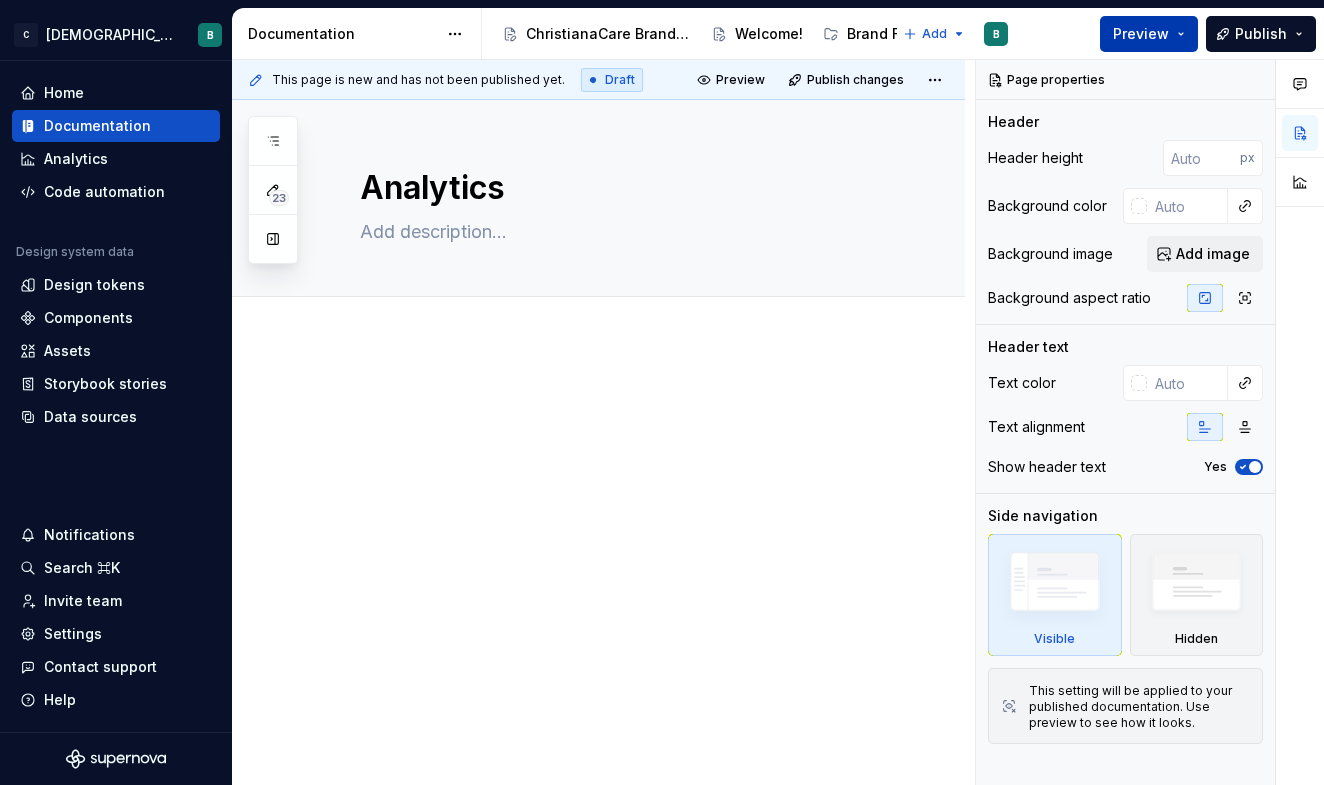 click on "Preview" at bounding box center [1141, 34] 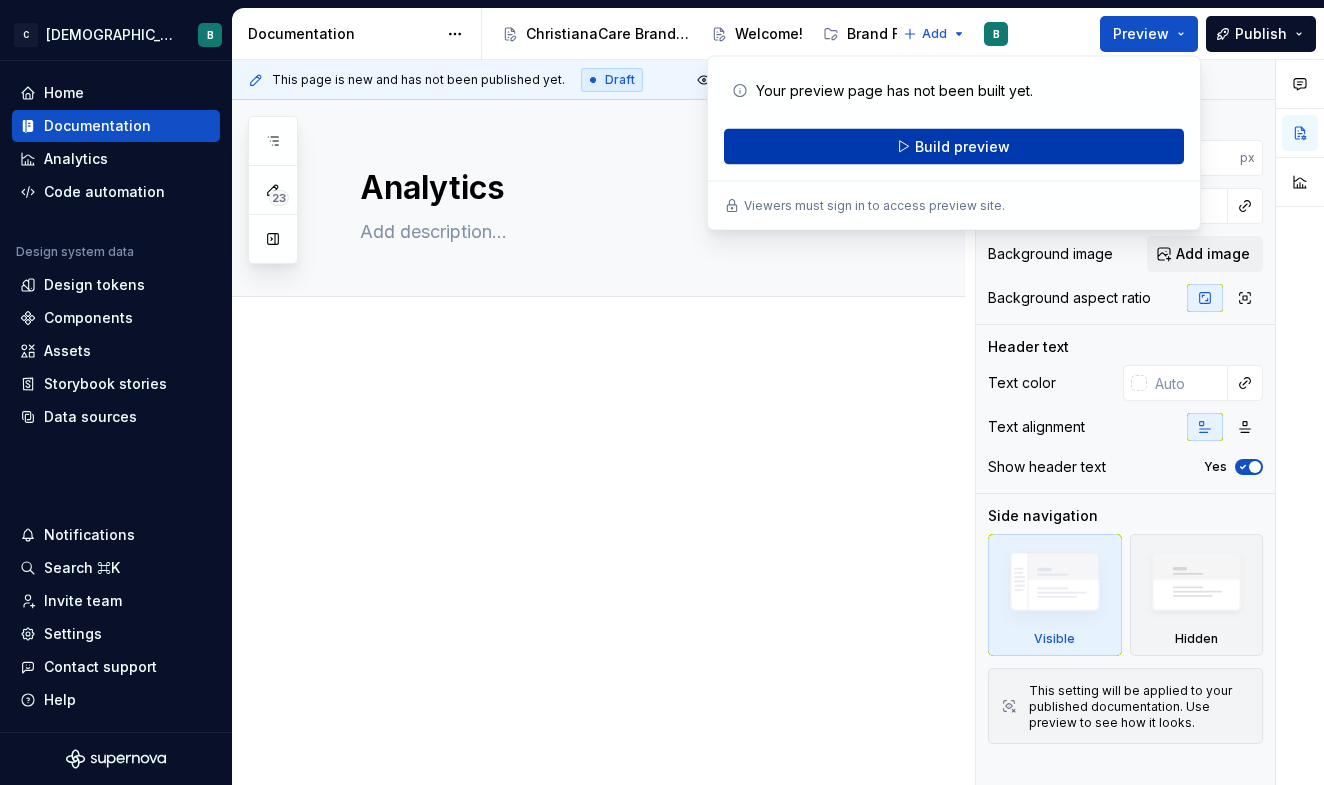 click on "Build preview" at bounding box center [954, 147] 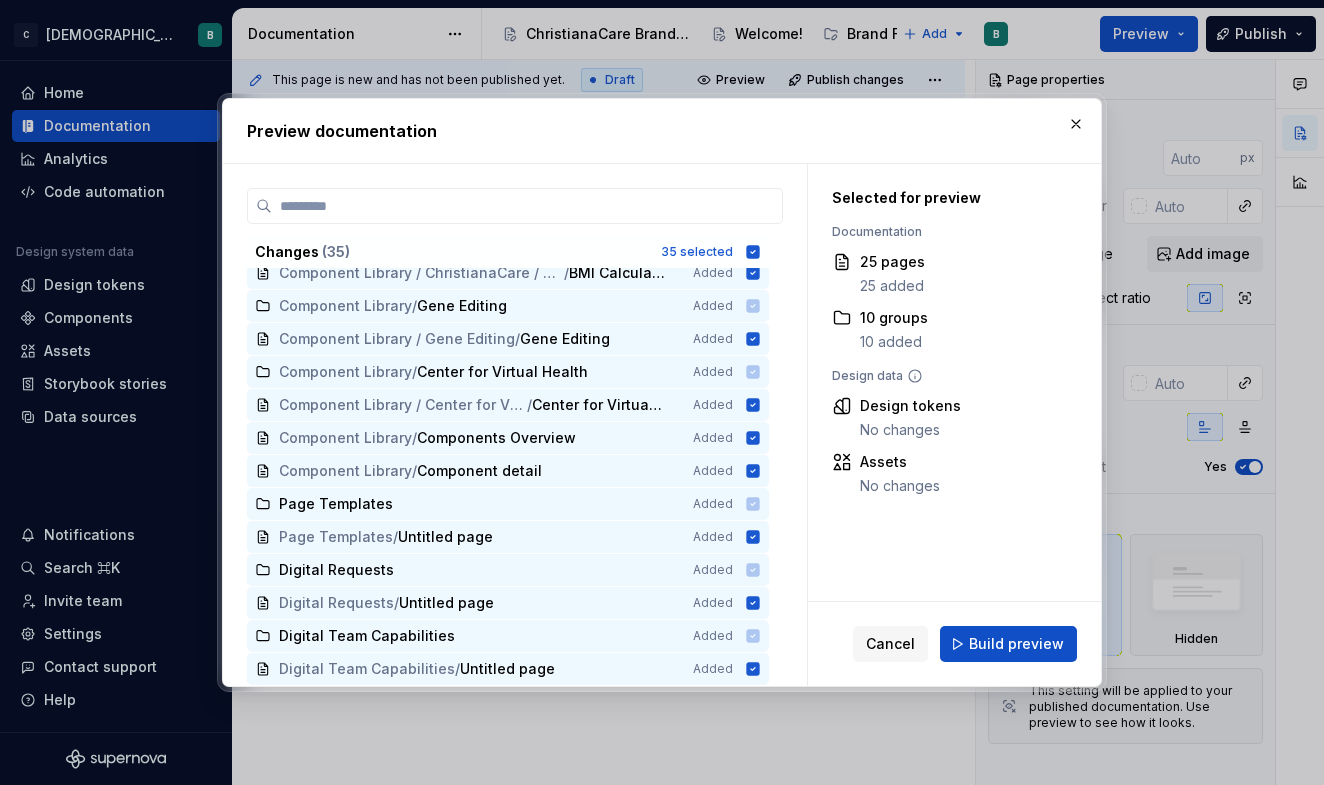 scroll, scrollTop: 741, scrollLeft: 0, axis: vertical 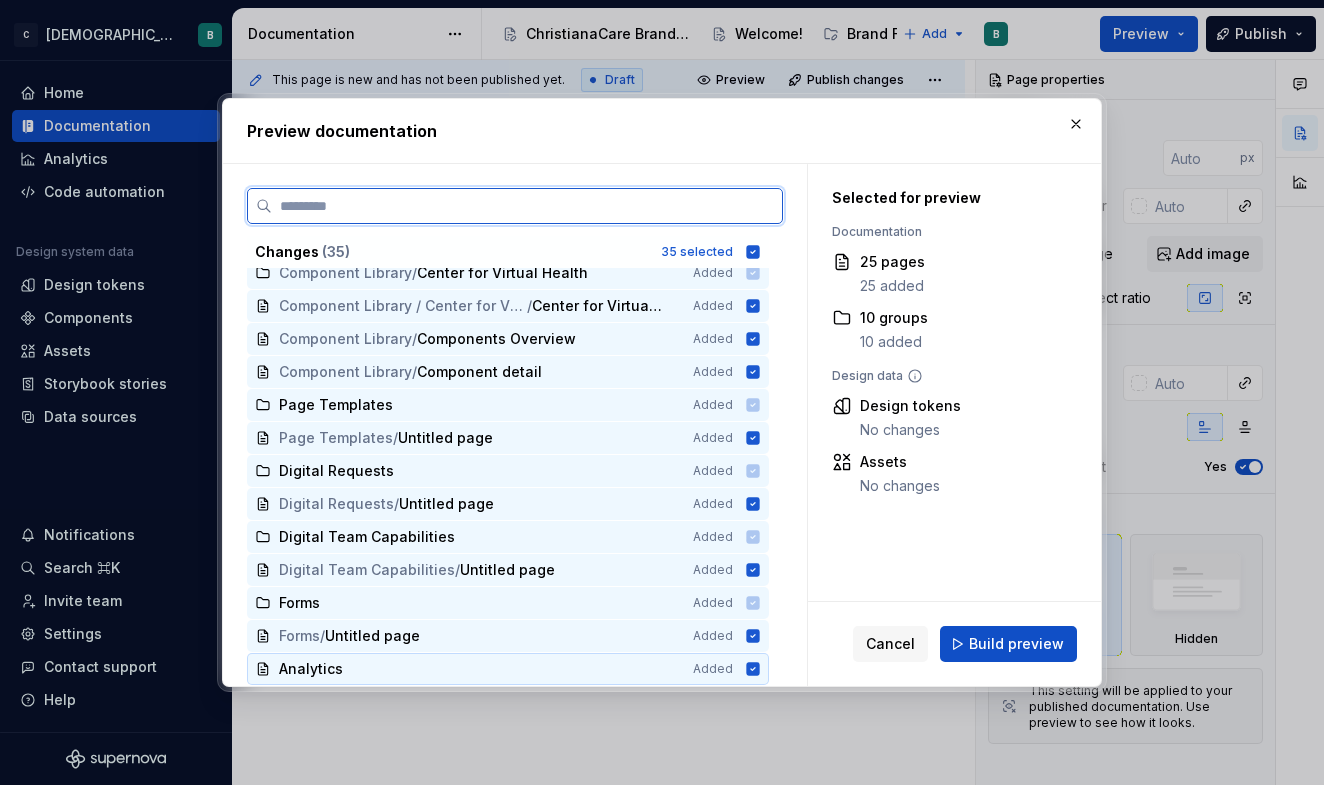 click on "Analytics" at bounding box center [474, 669] 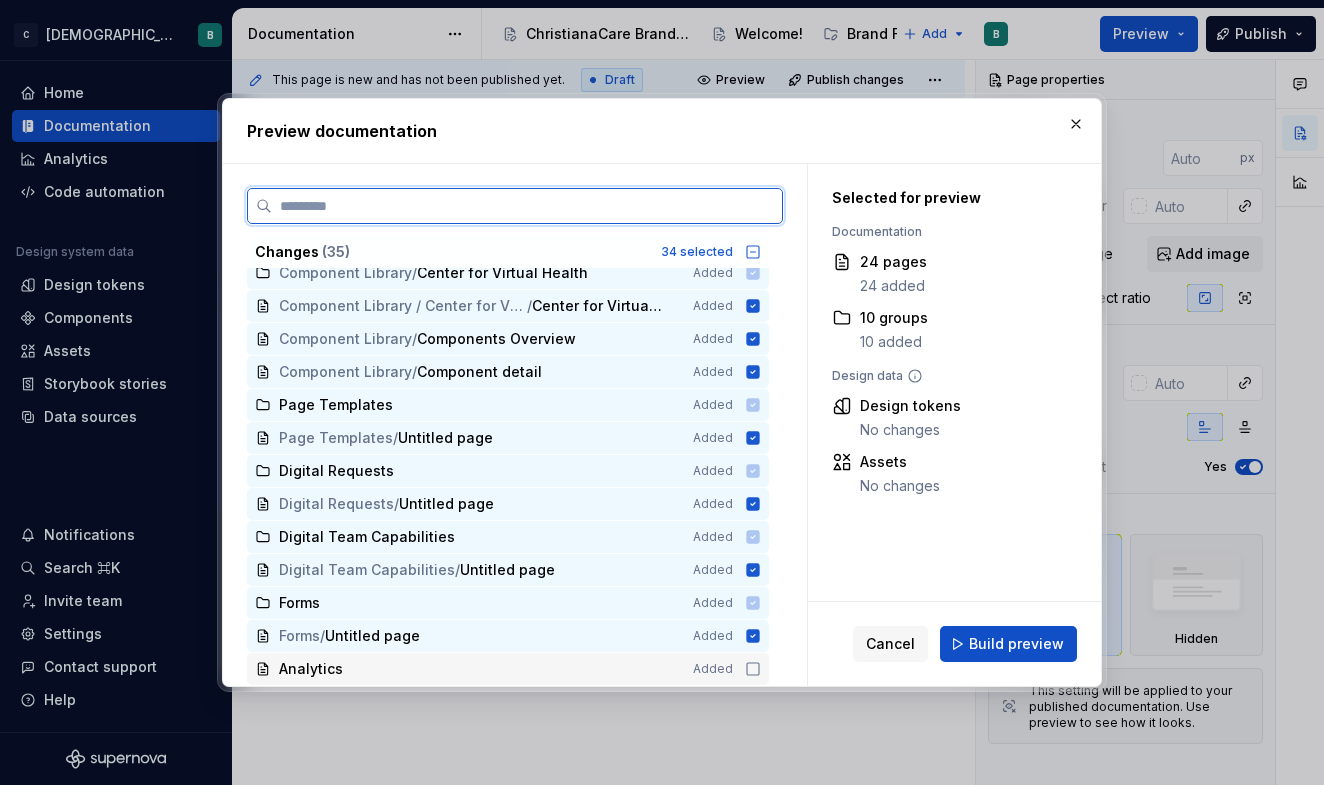 click on "Analytics" at bounding box center [474, 669] 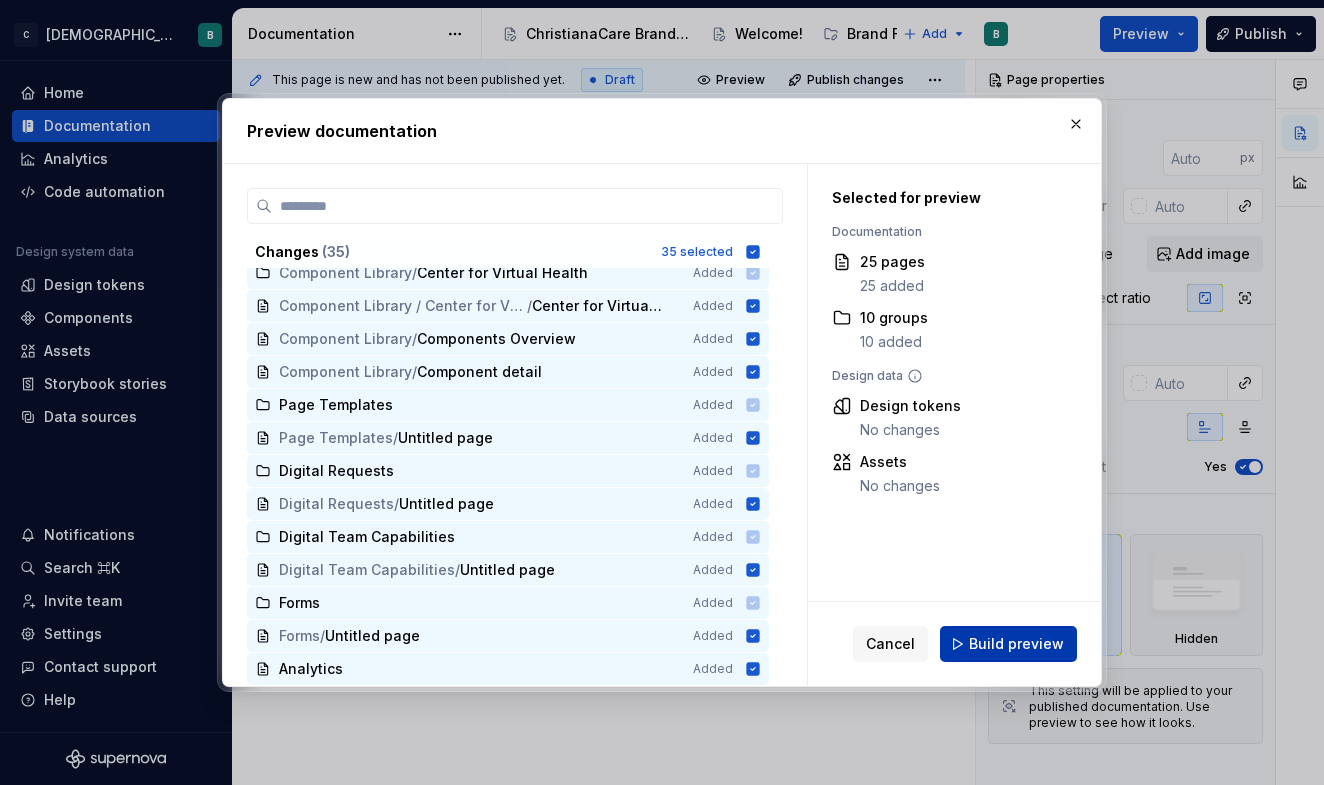 click on "Build preview" at bounding box center [1016, 644] 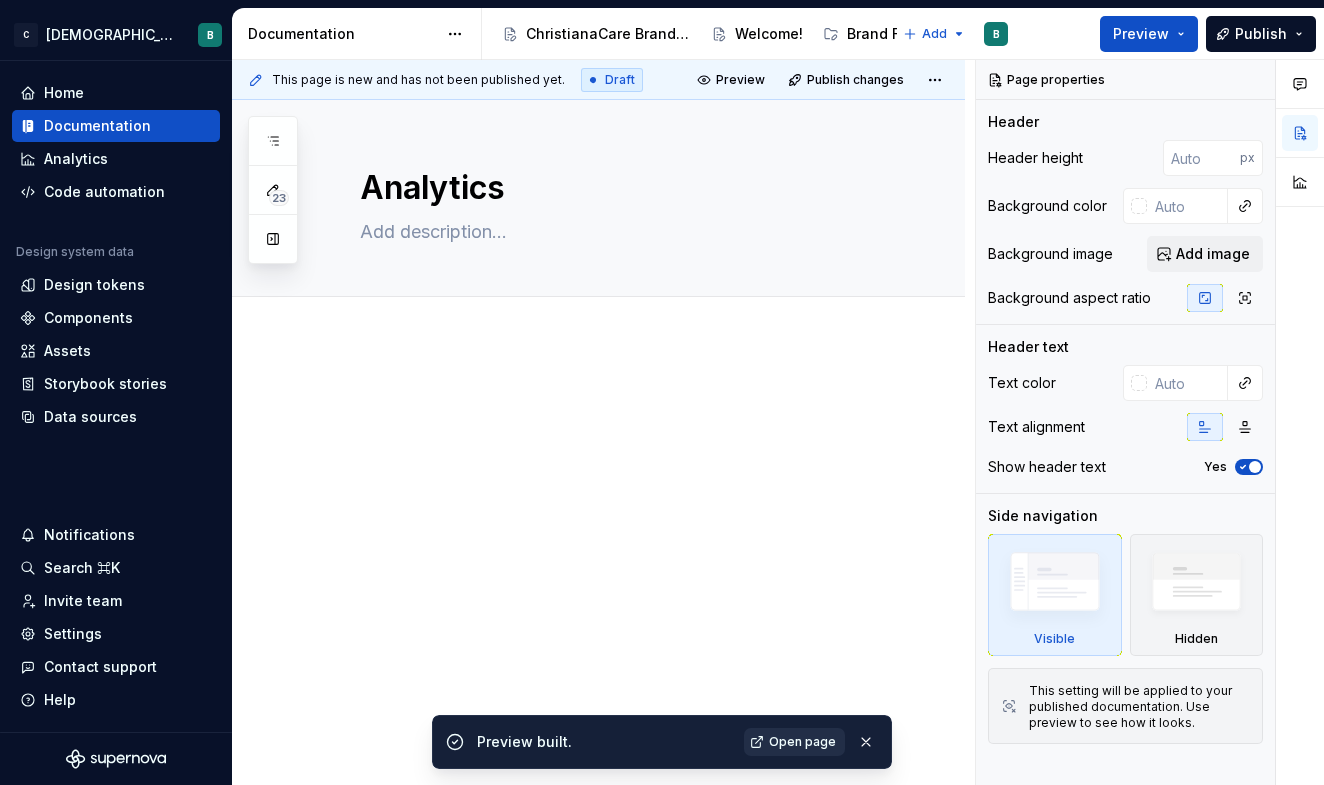 click on "Open page" at bounding box center [794, 742] 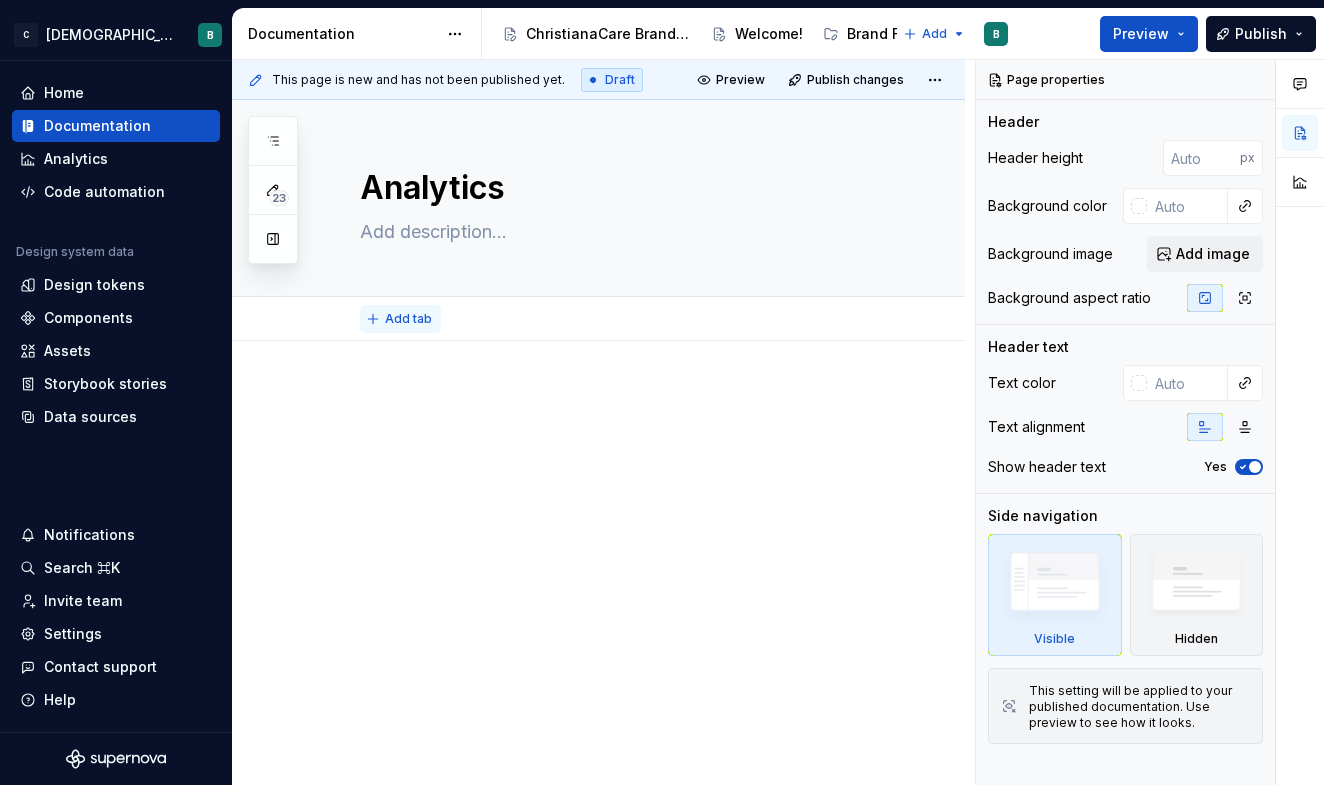 click on "Add tab" at bounding box center (408, 319) 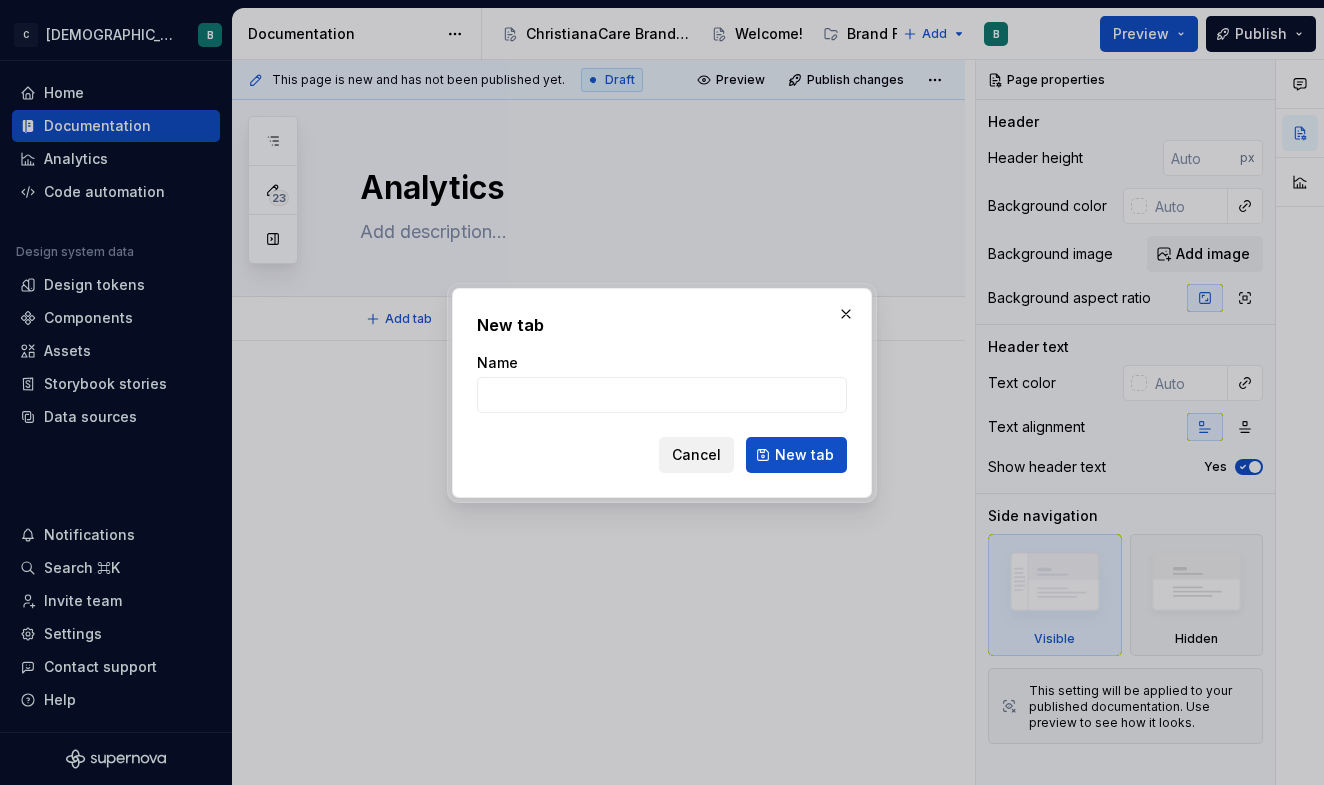 click on "Cancel" at bounding box center (696, 455) 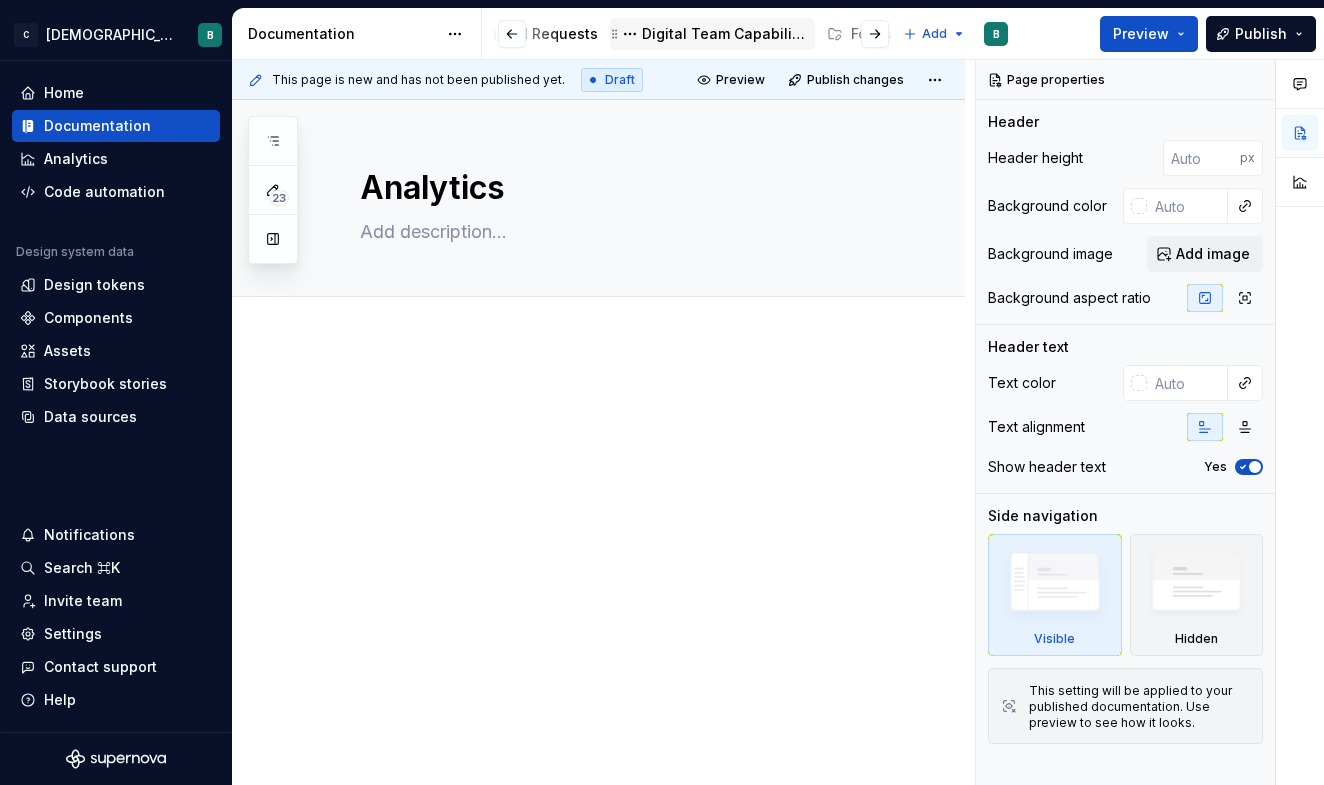 scroll, scrollTop: 0, scrollLeft: 900, axis: horizontal 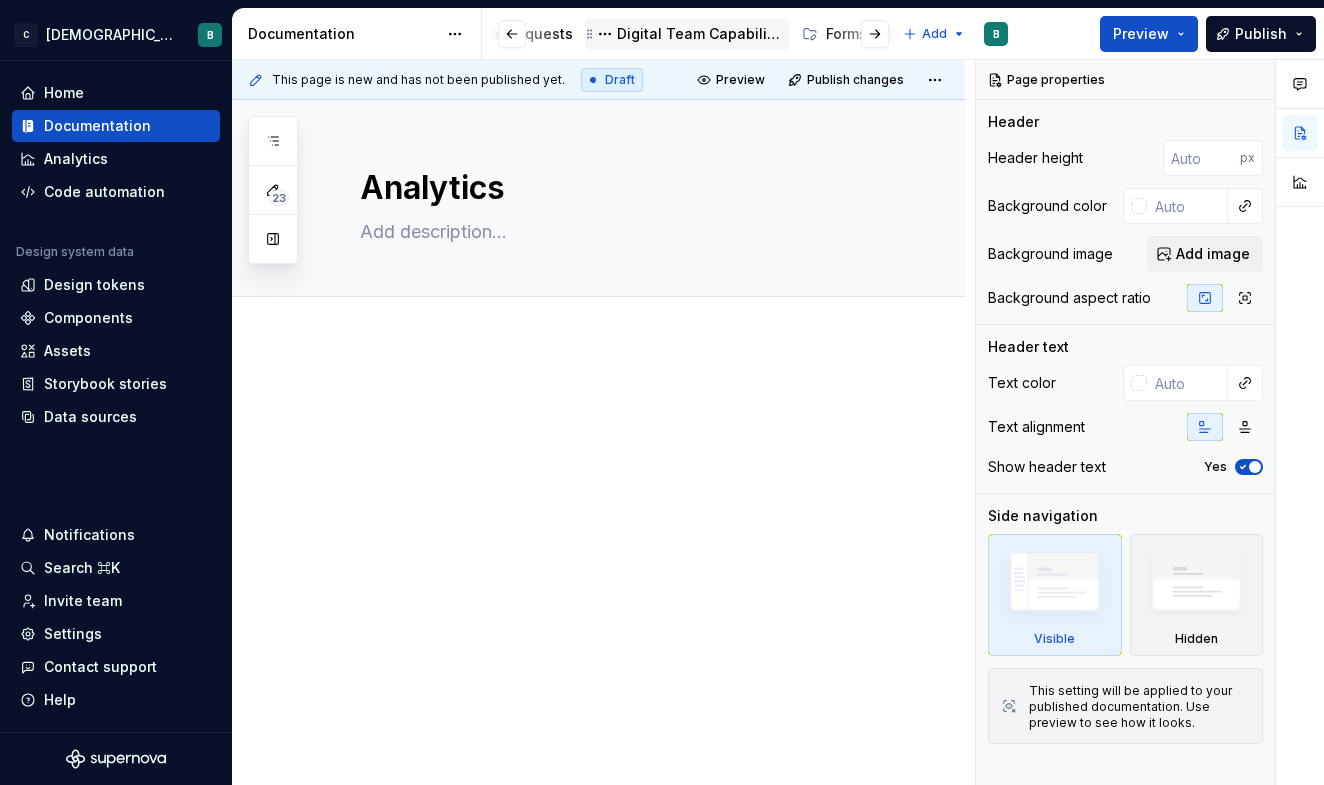 click on "Digital Team Capabilities" at bounding box center [699, 34] 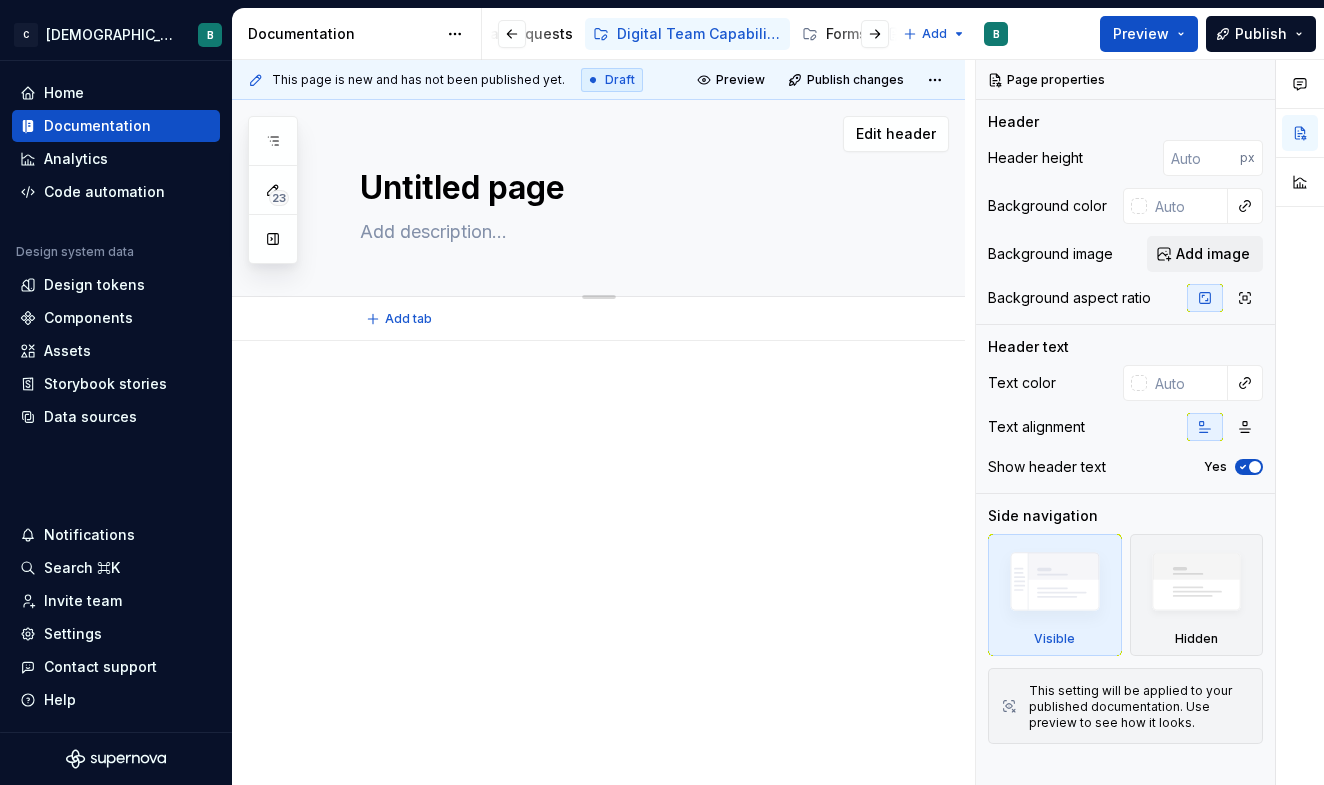 click on "Untitled page" at bounding box center [618, 188] 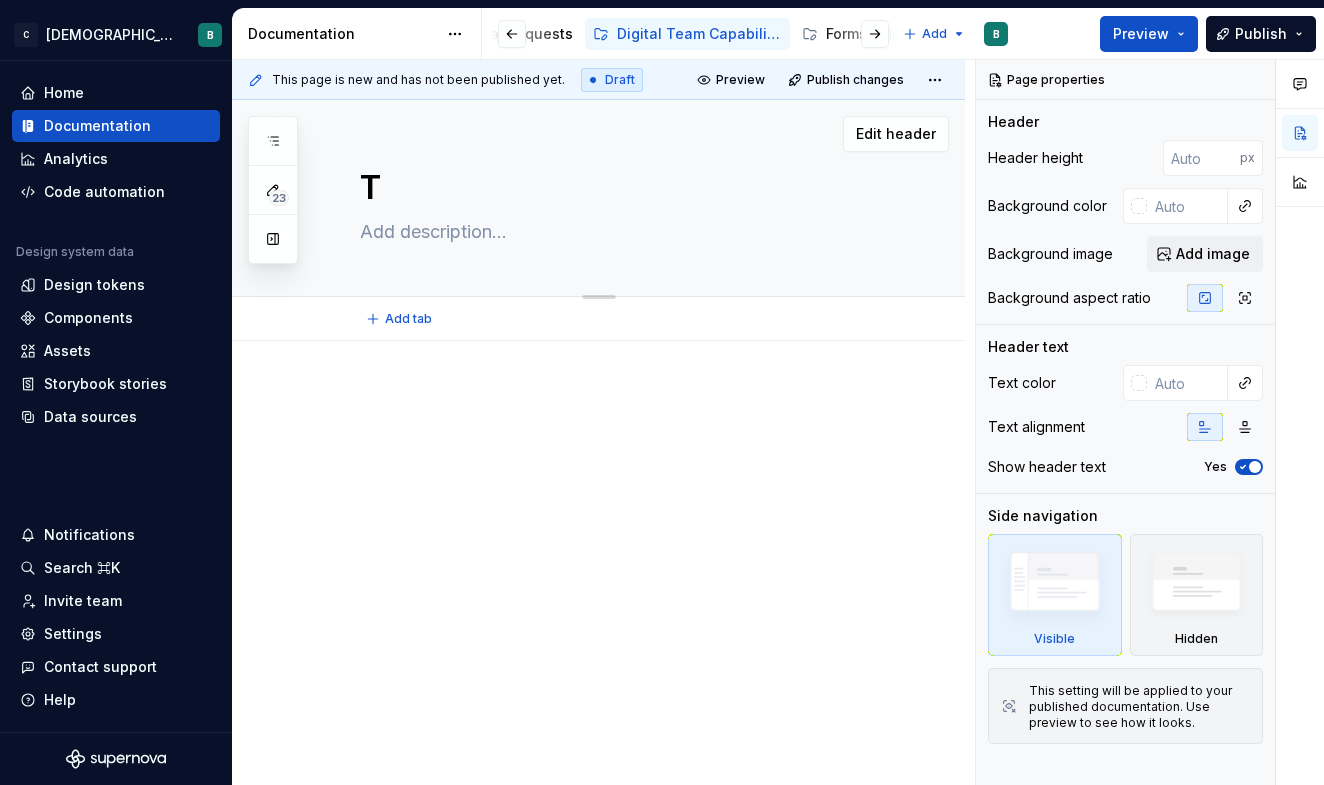 type on "*" 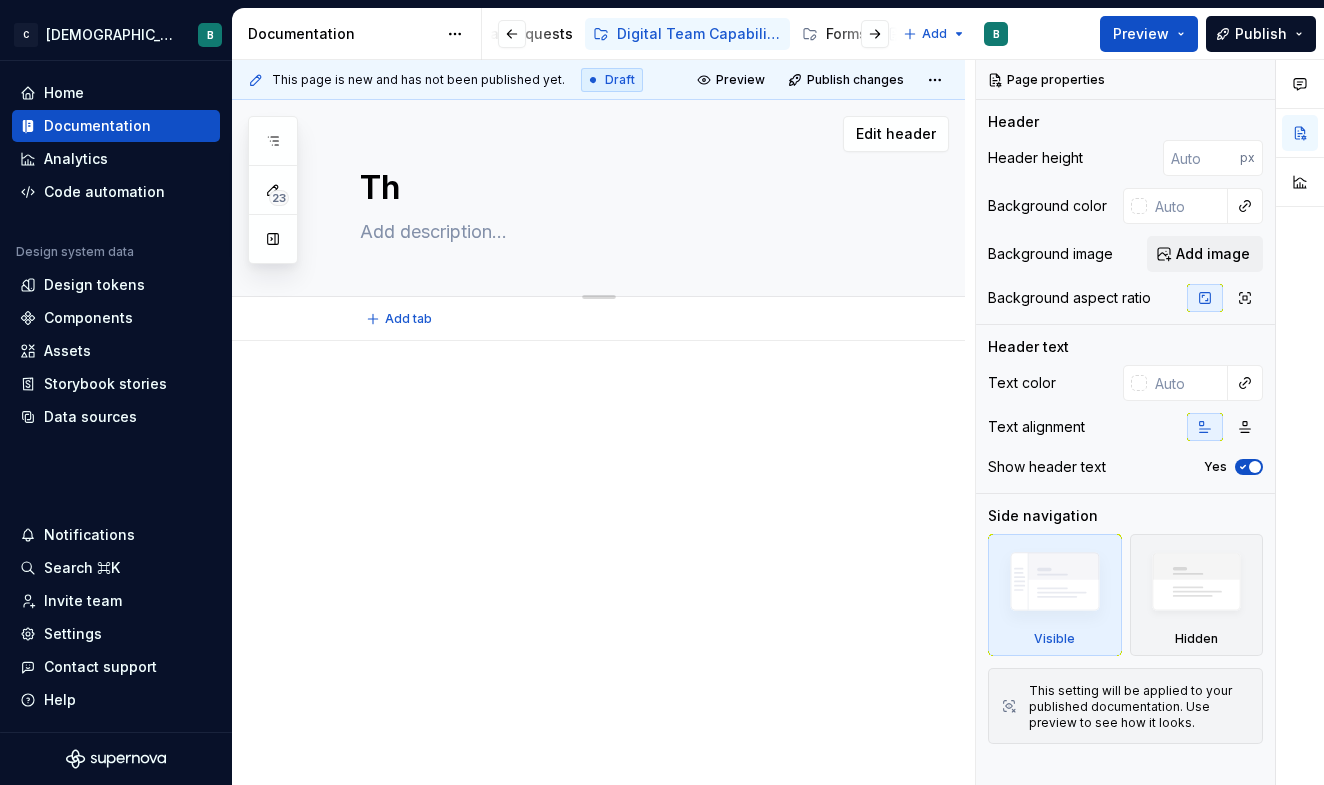 type on "*" 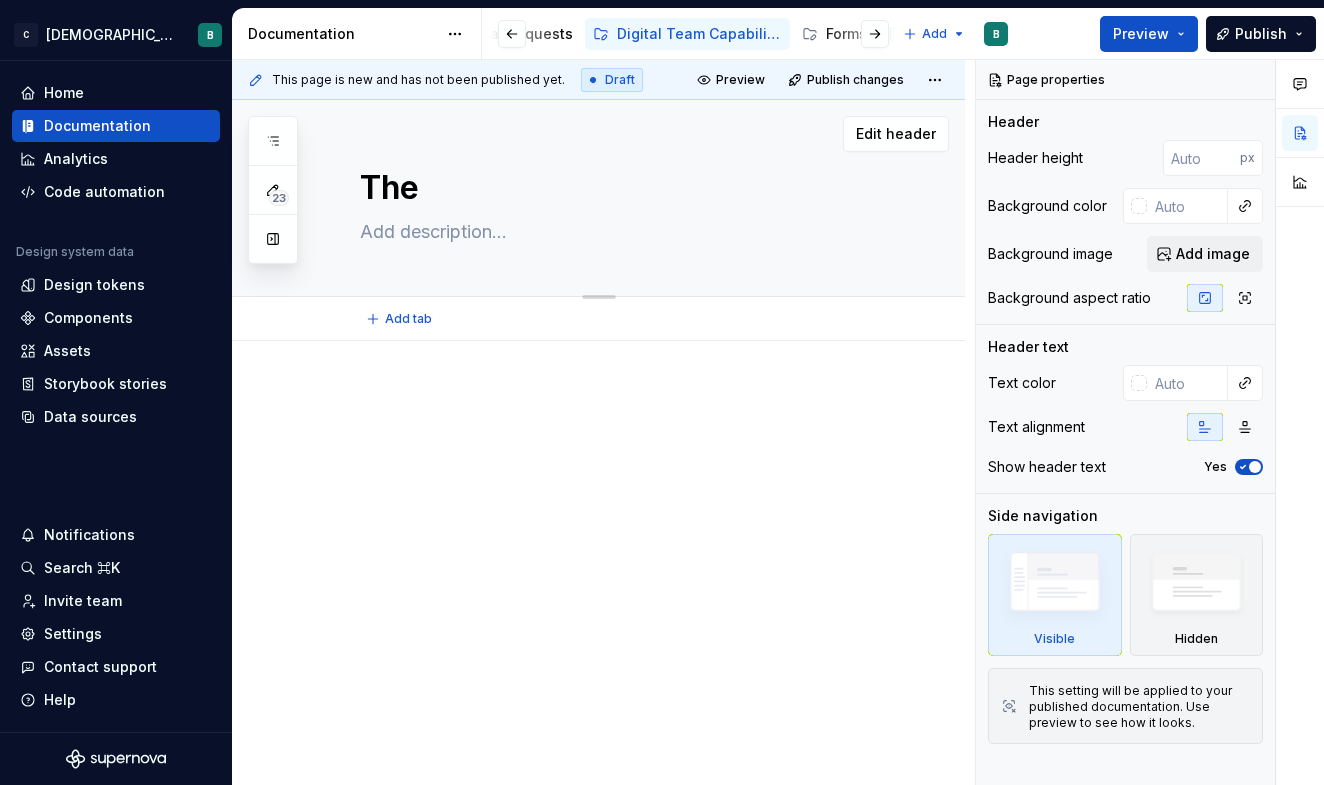 type on "*" 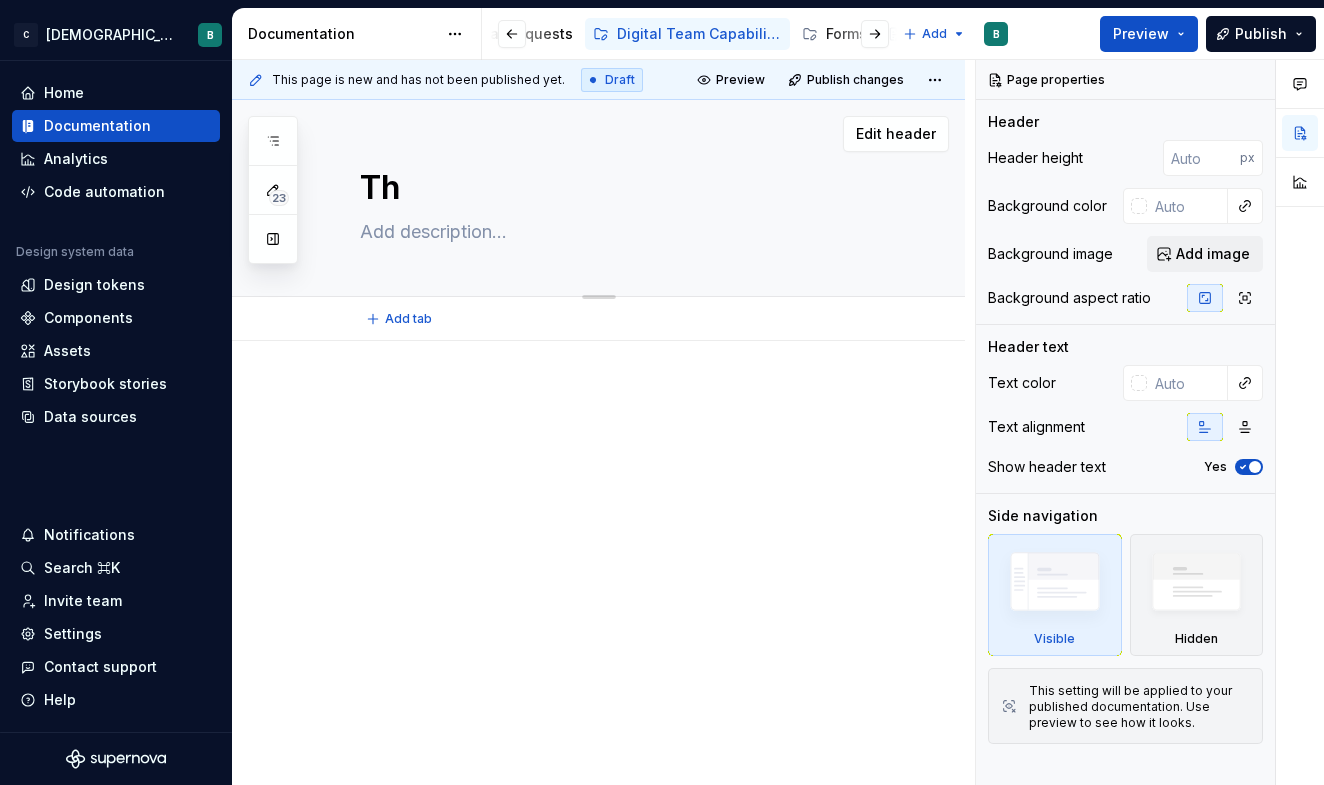 type on "*" 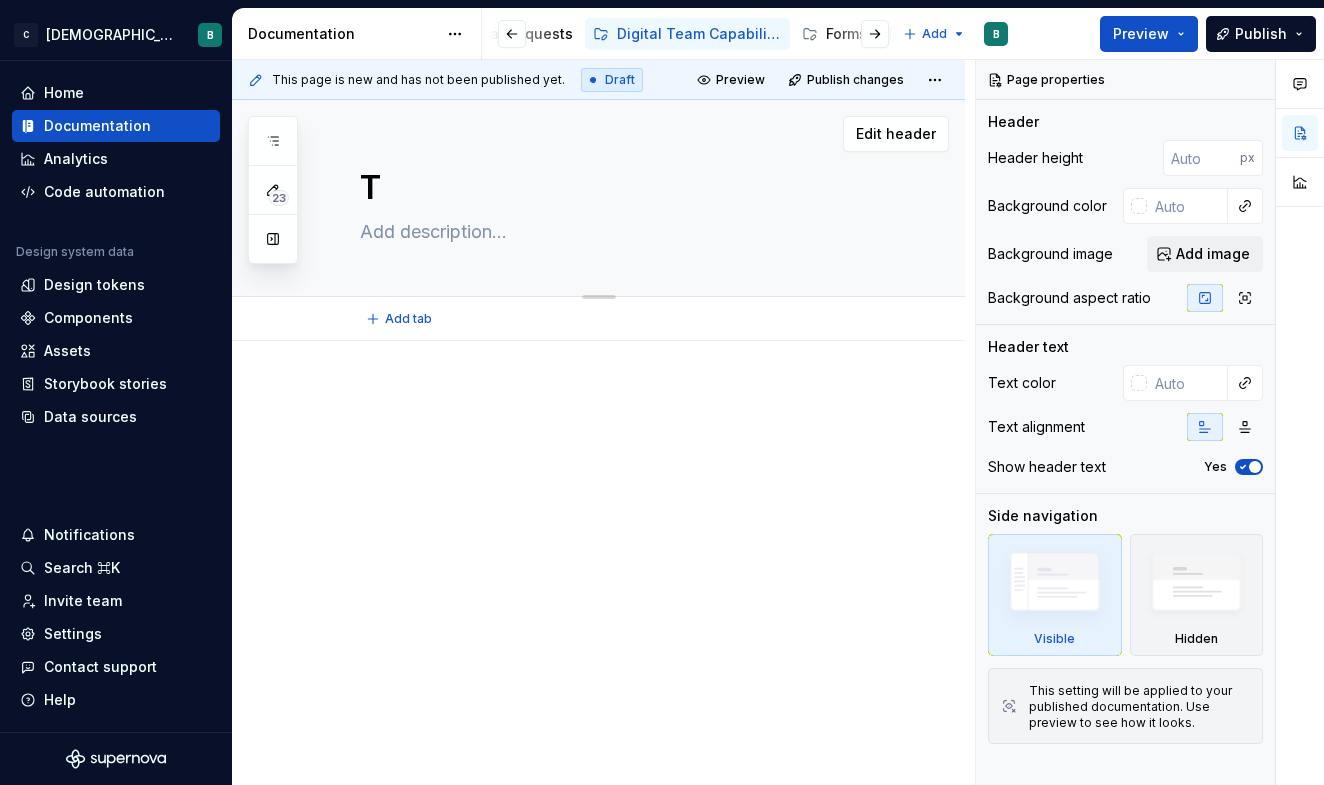 type on "*" 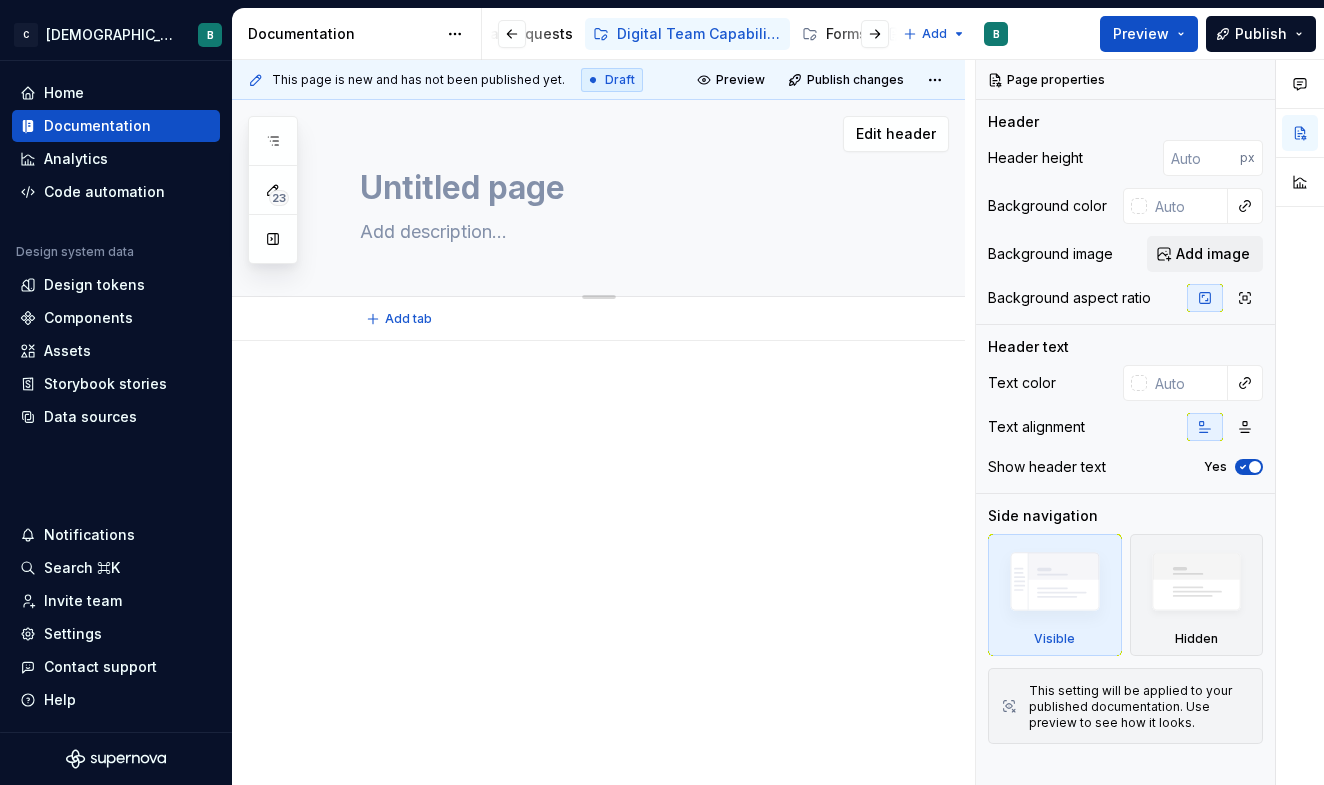 type on "*" 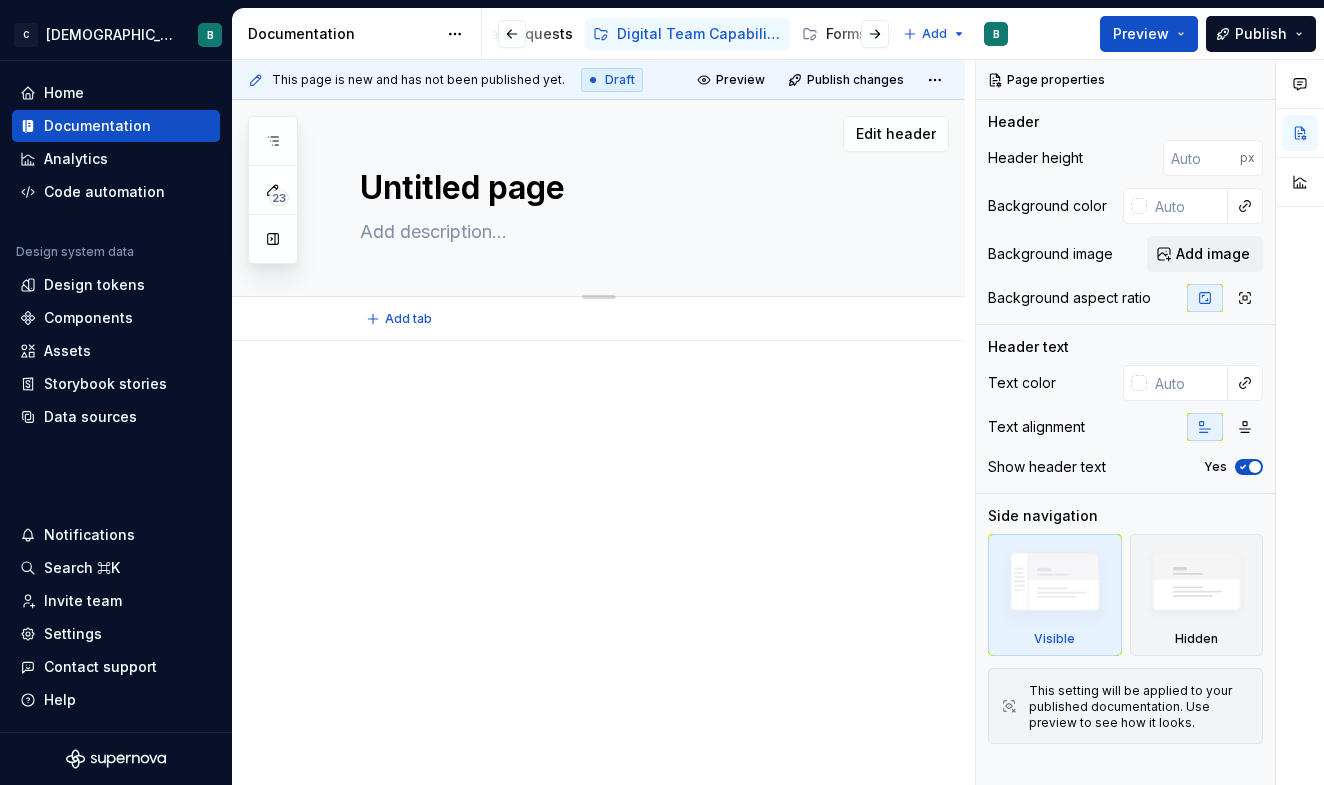 type on "*" 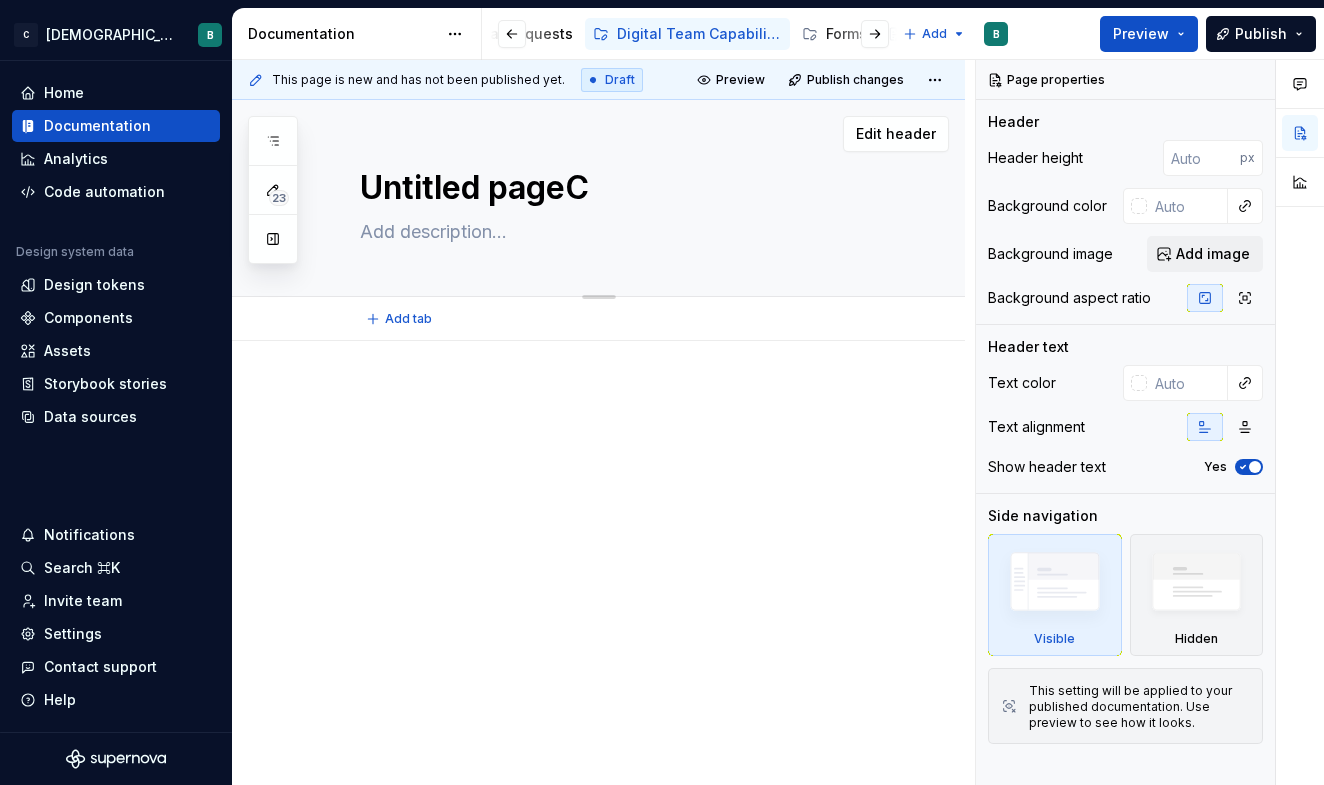 type on "*" 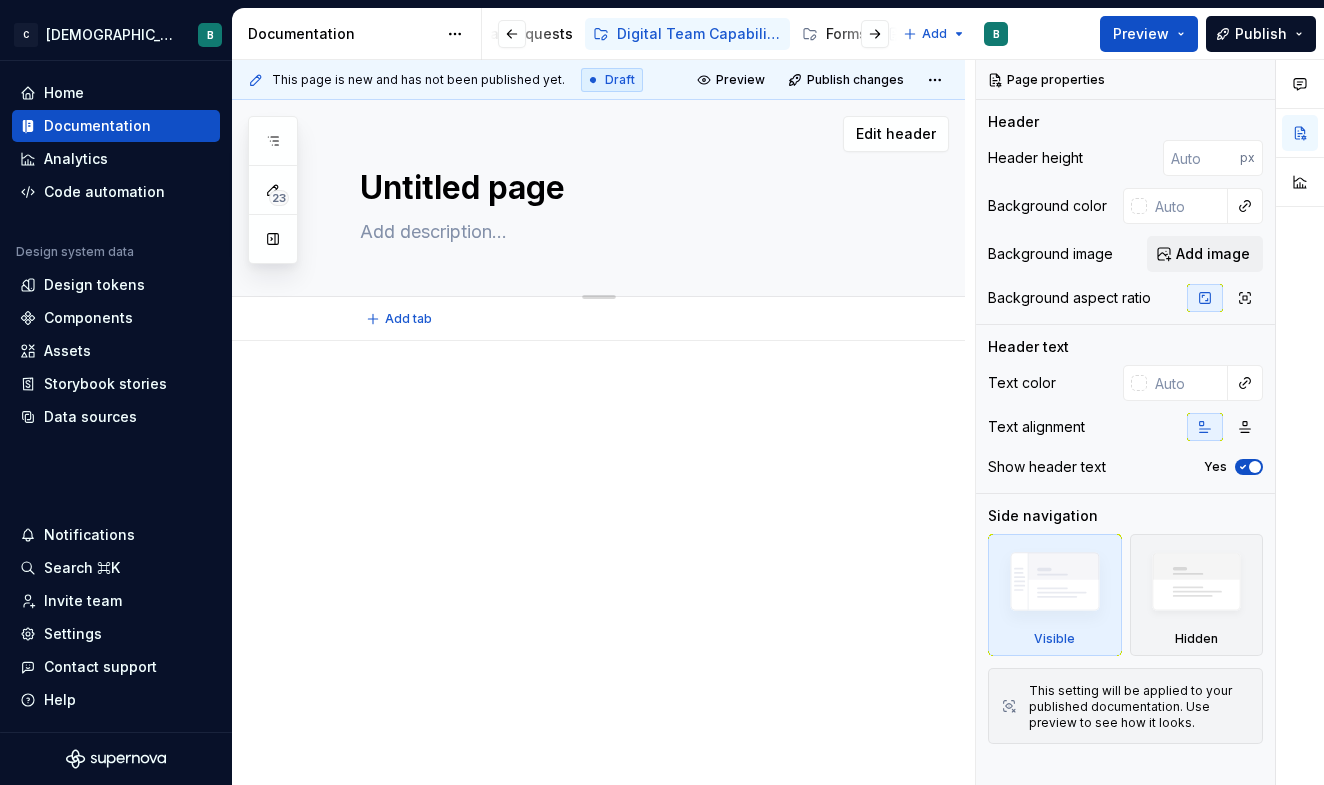 type on "*" 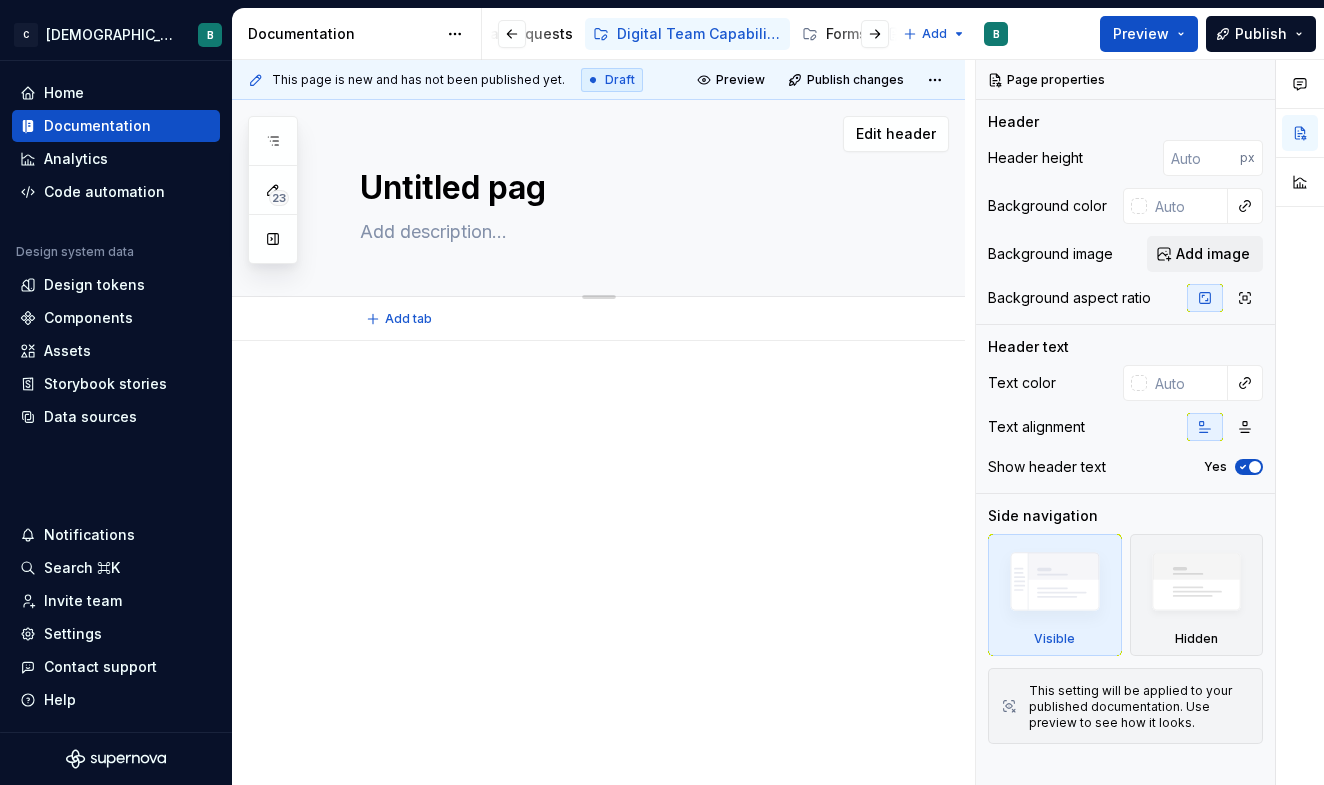 type on "*" 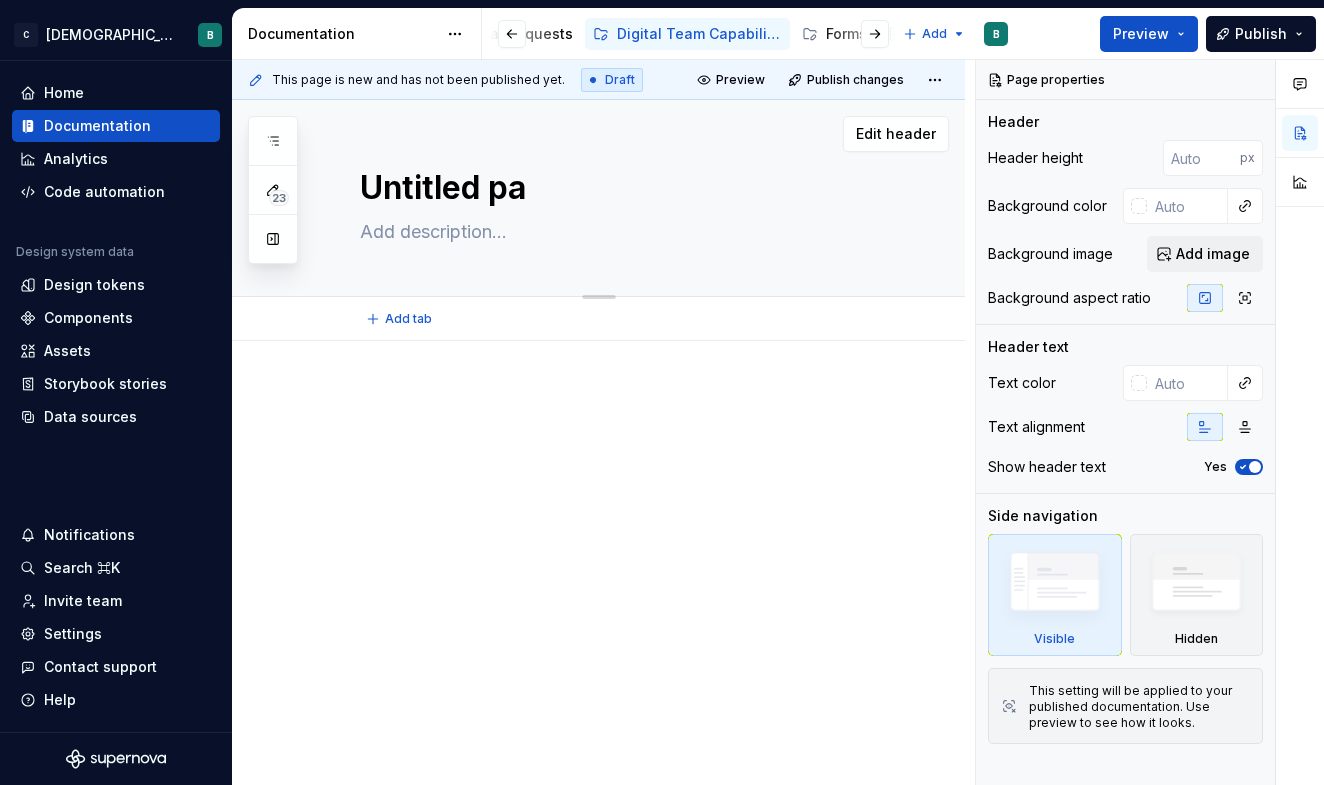 type on "*" 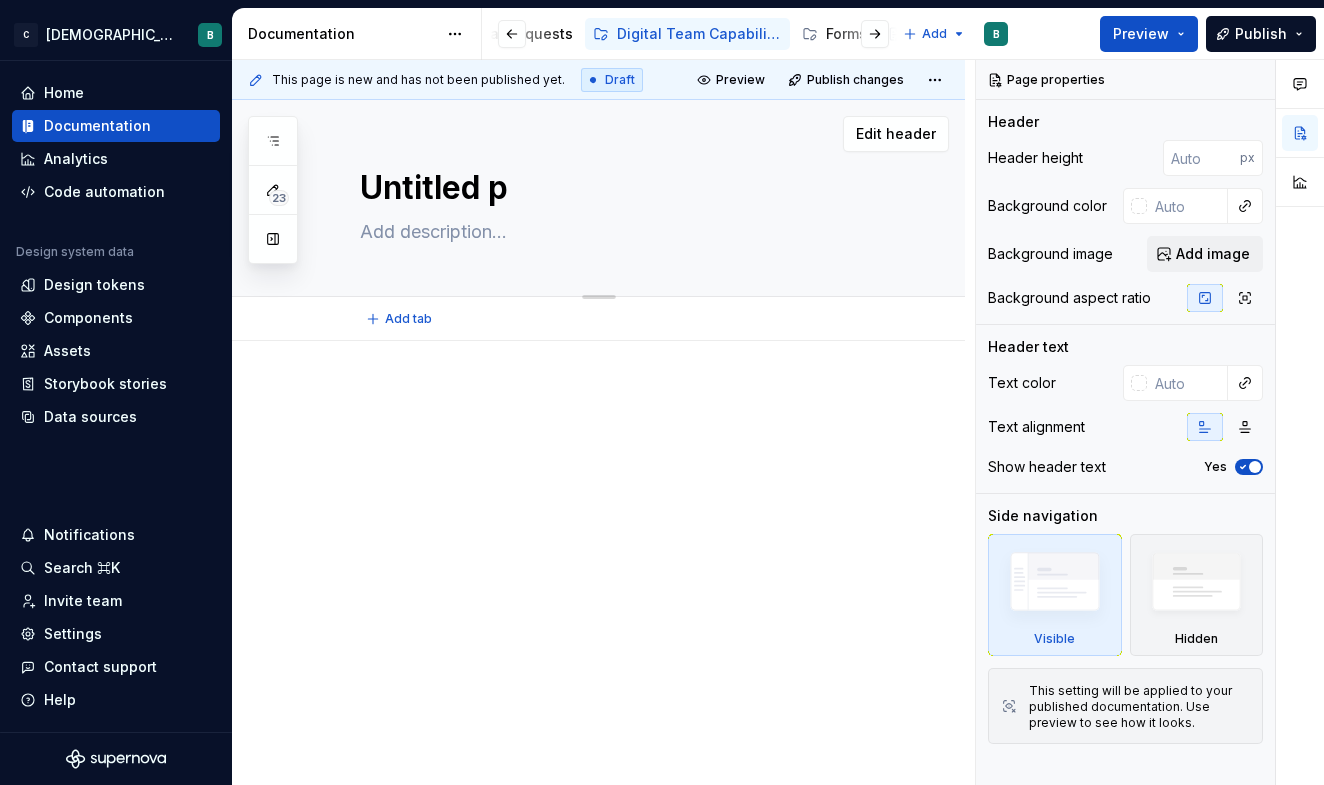 type on "*" 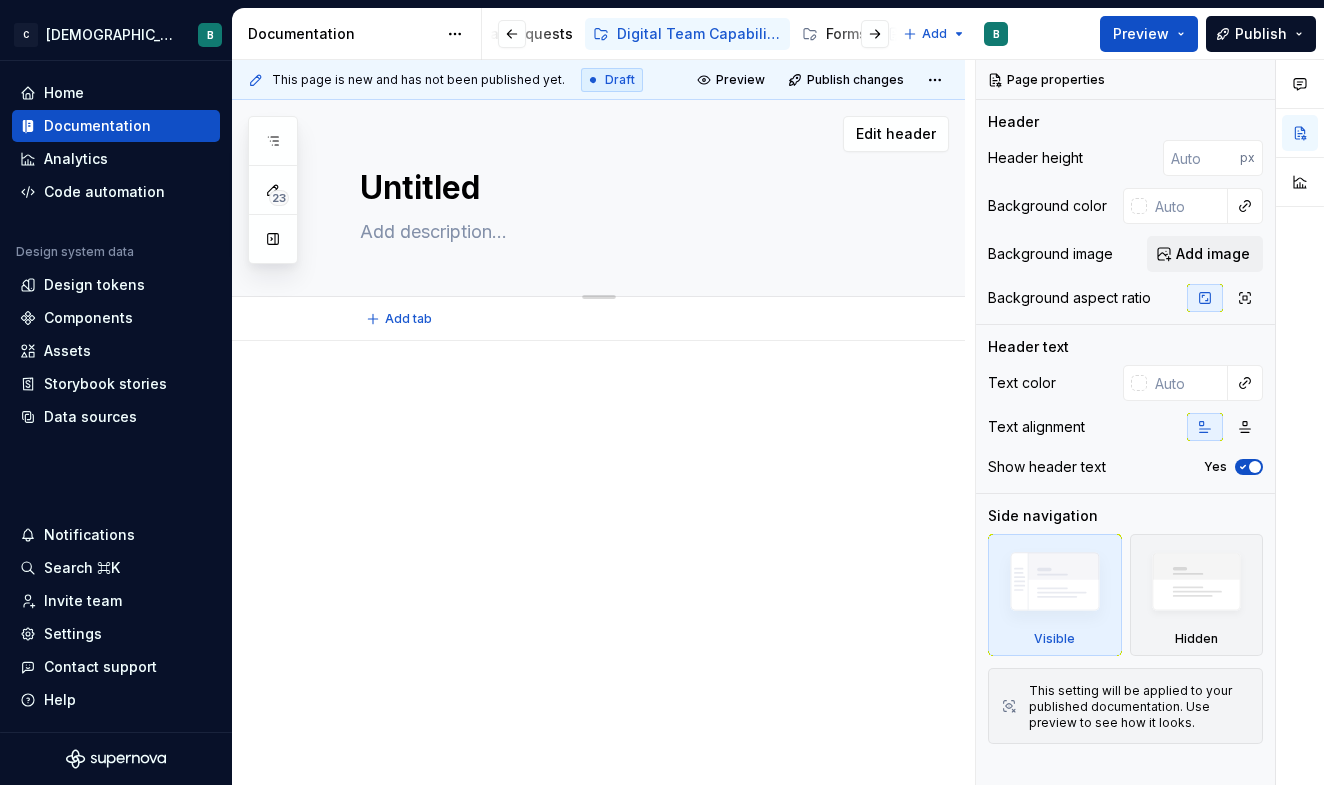 type on "*" 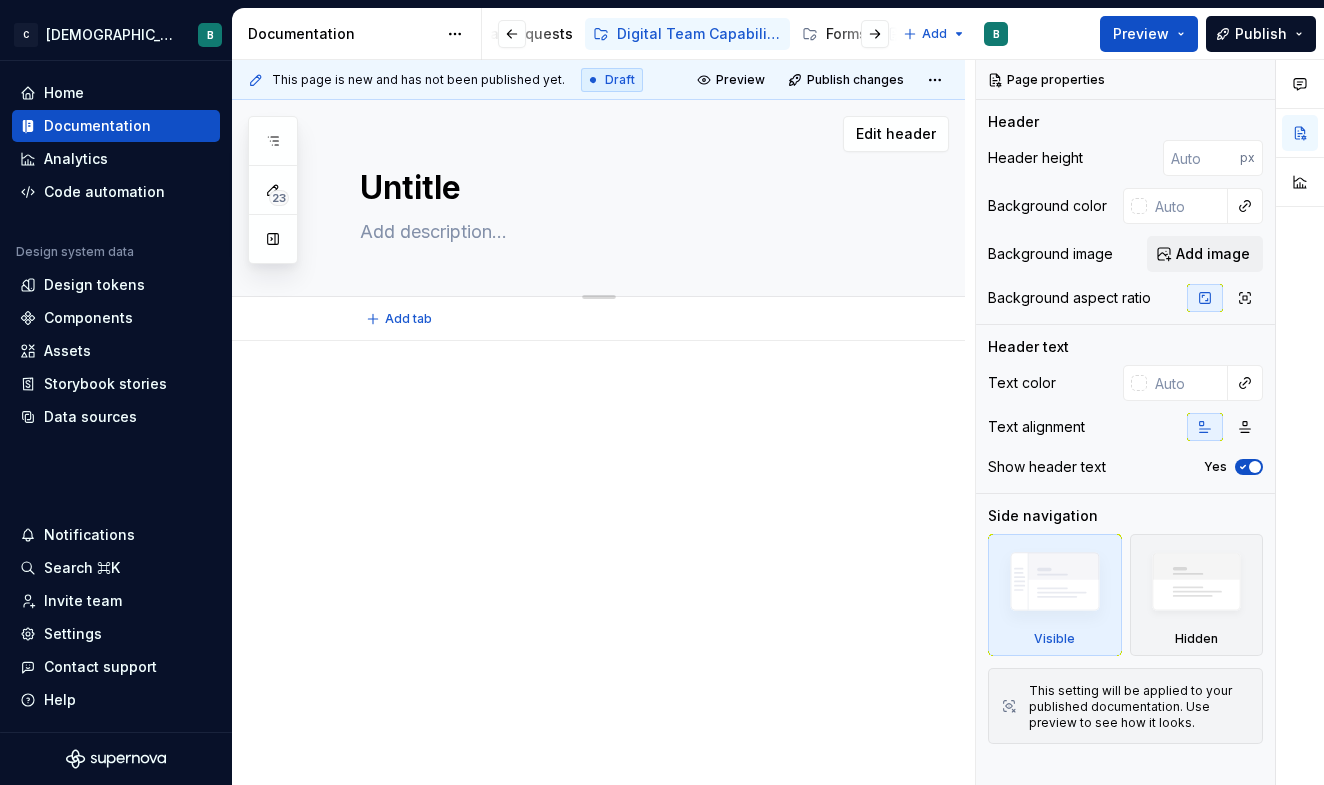 type on "*" 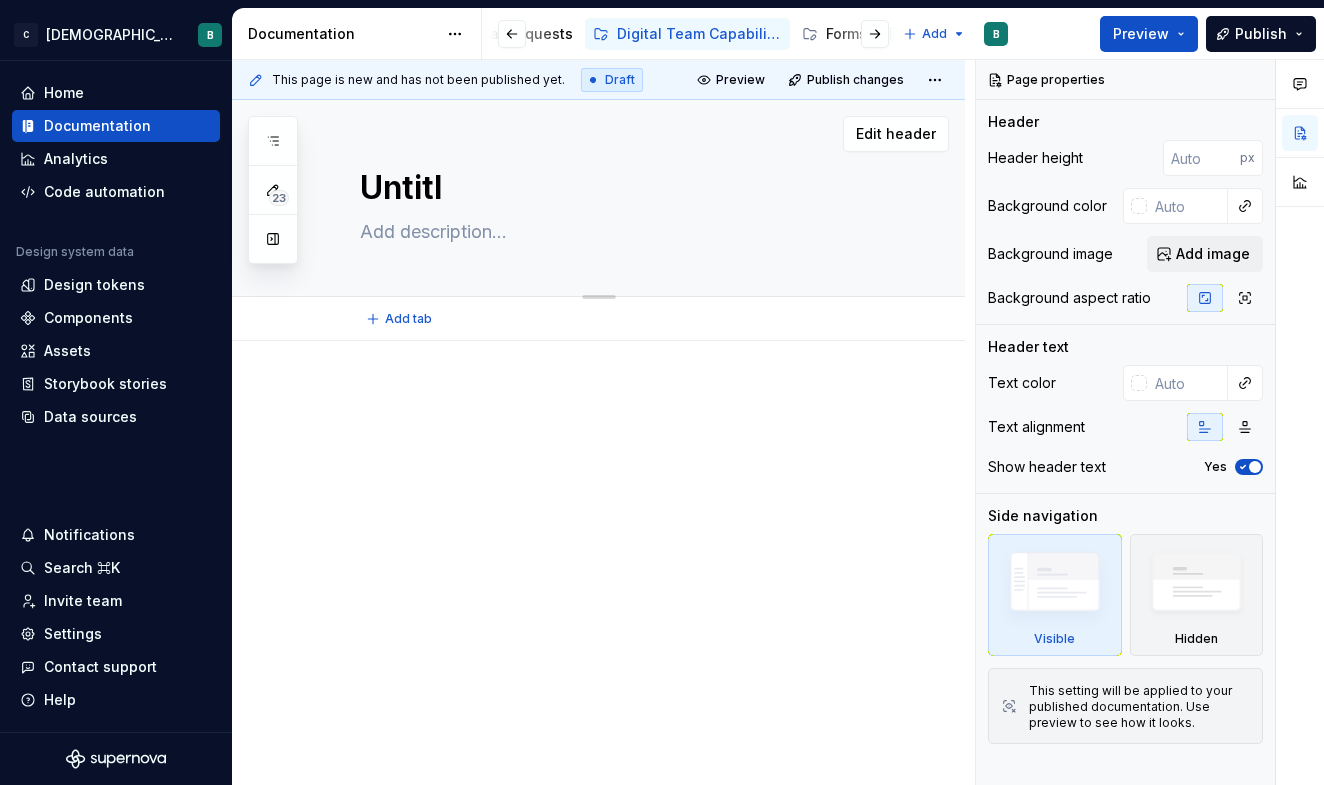 type on "*" 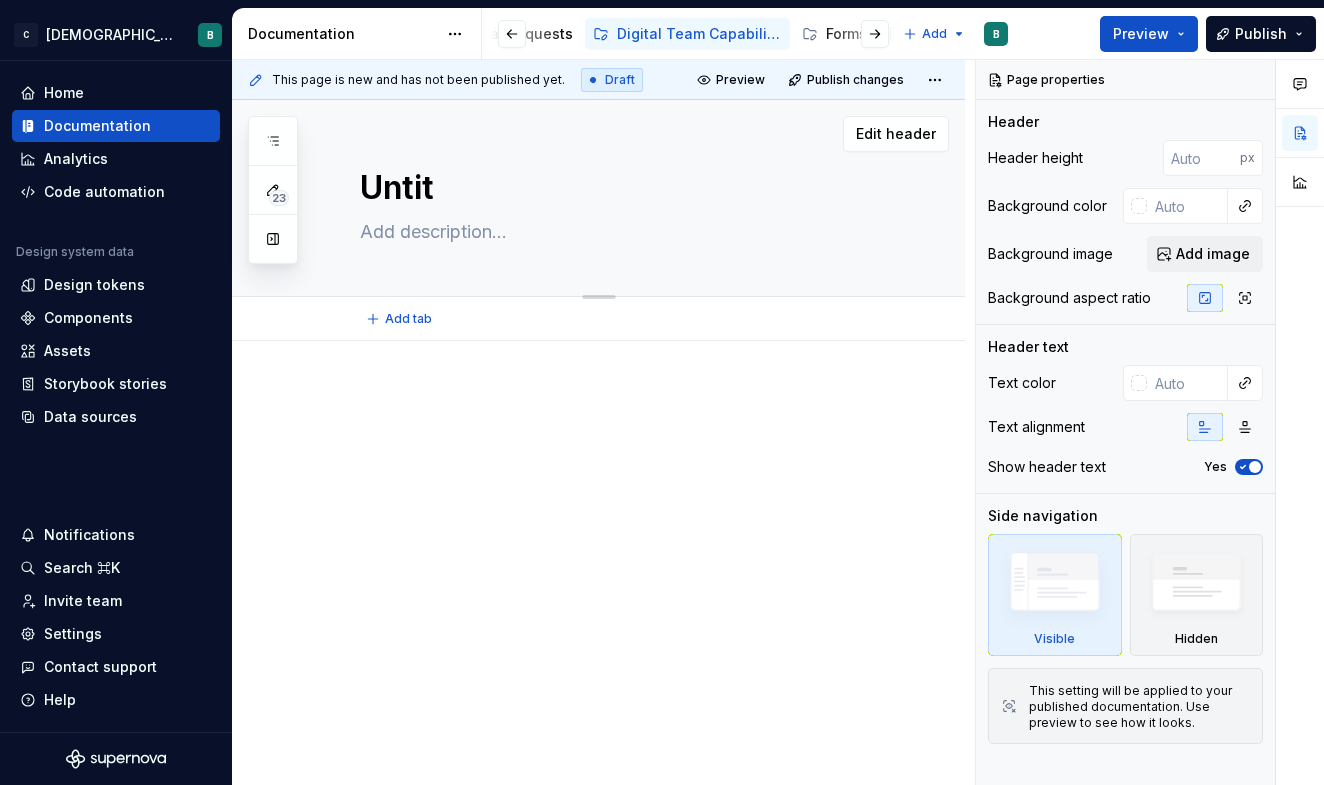 type on "*" 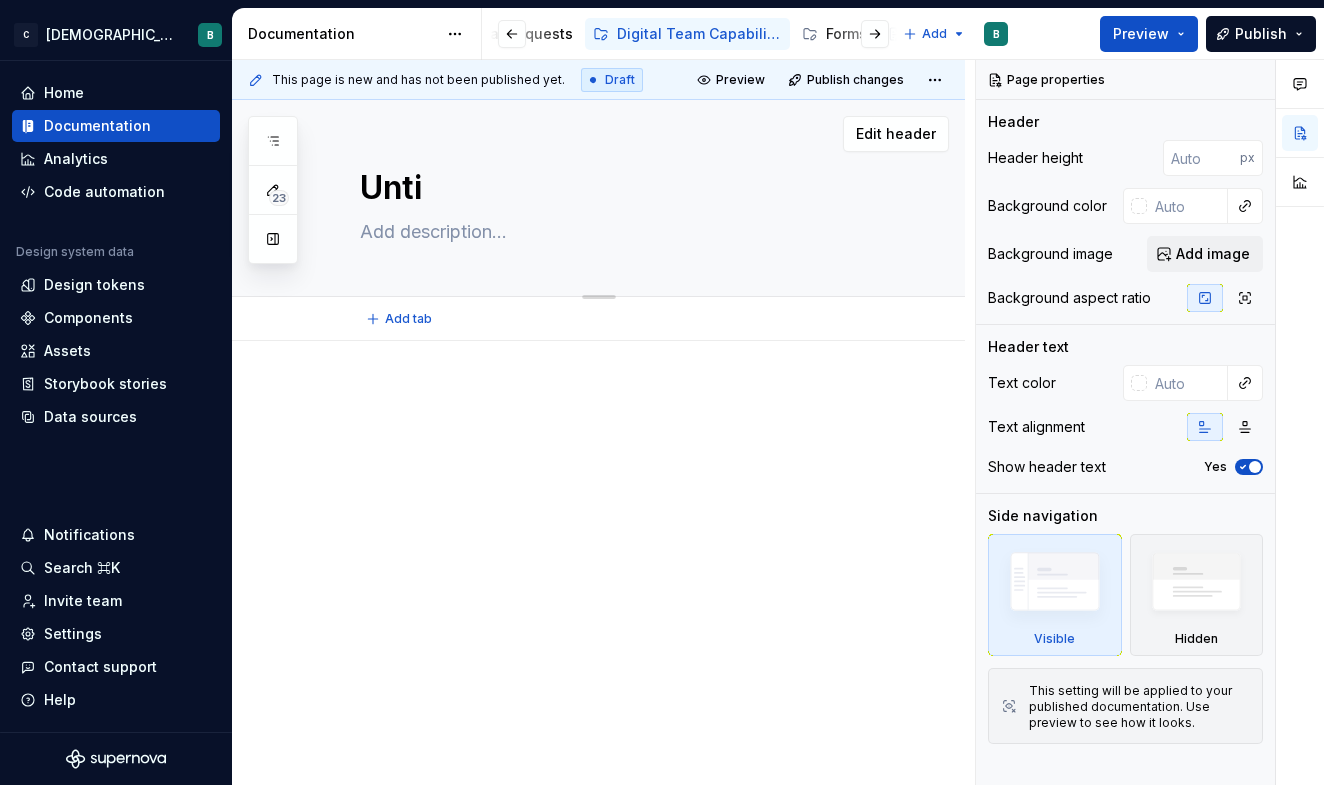 type on "*" 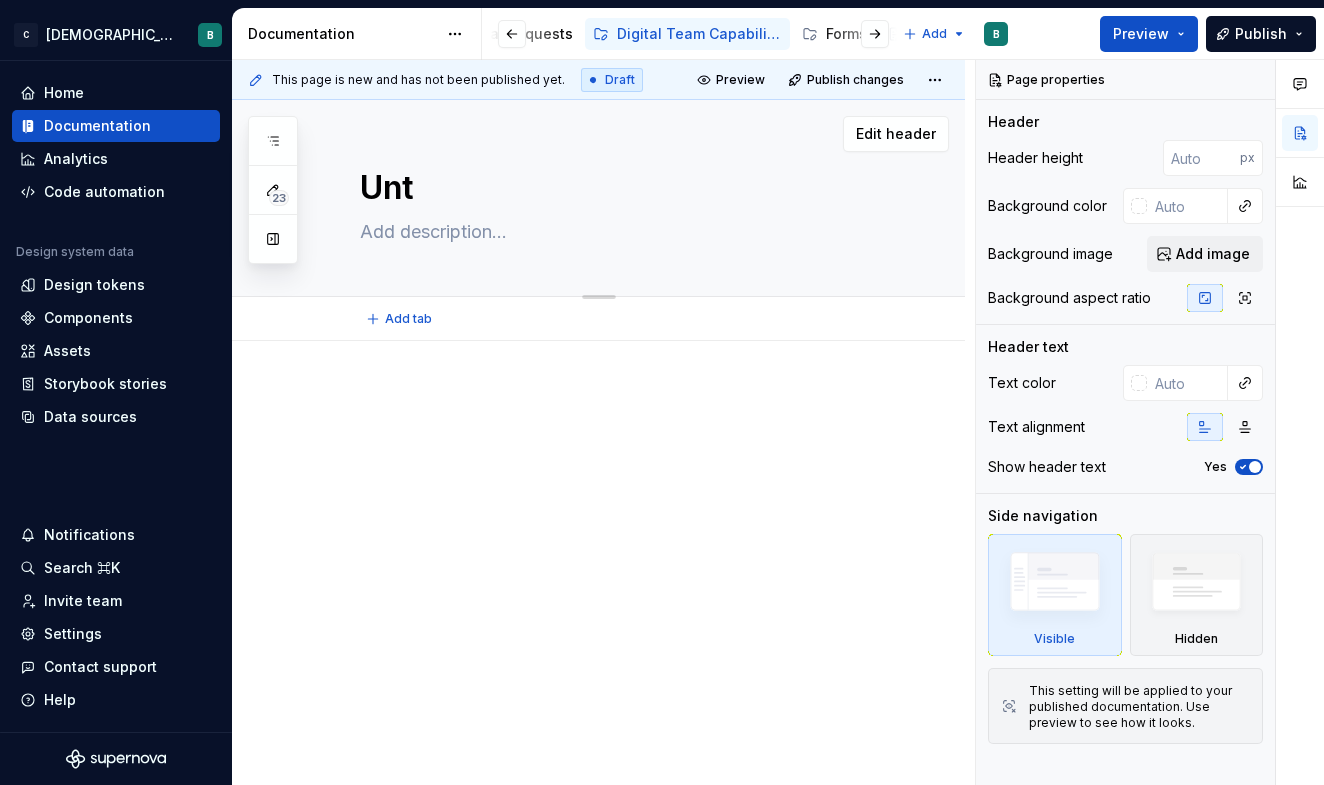 type on "*" 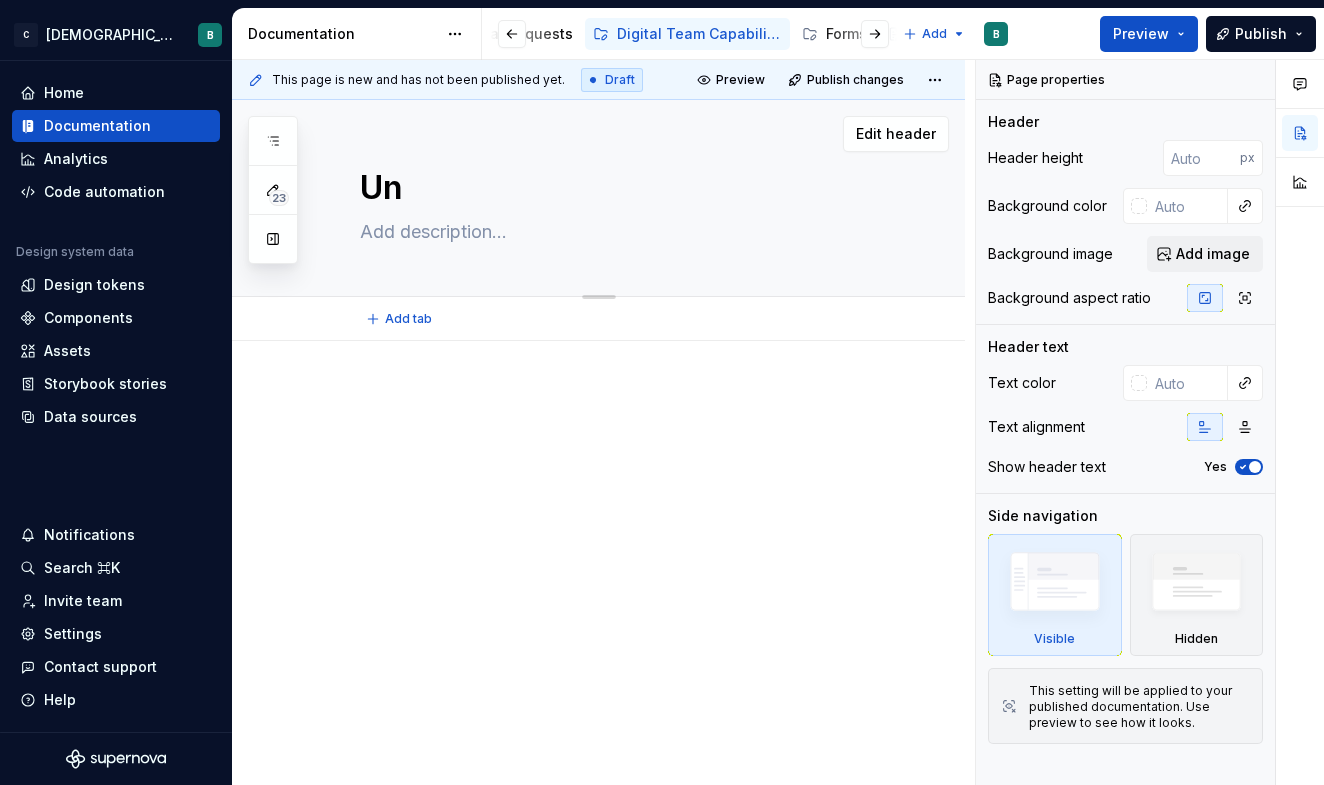 type on "*" 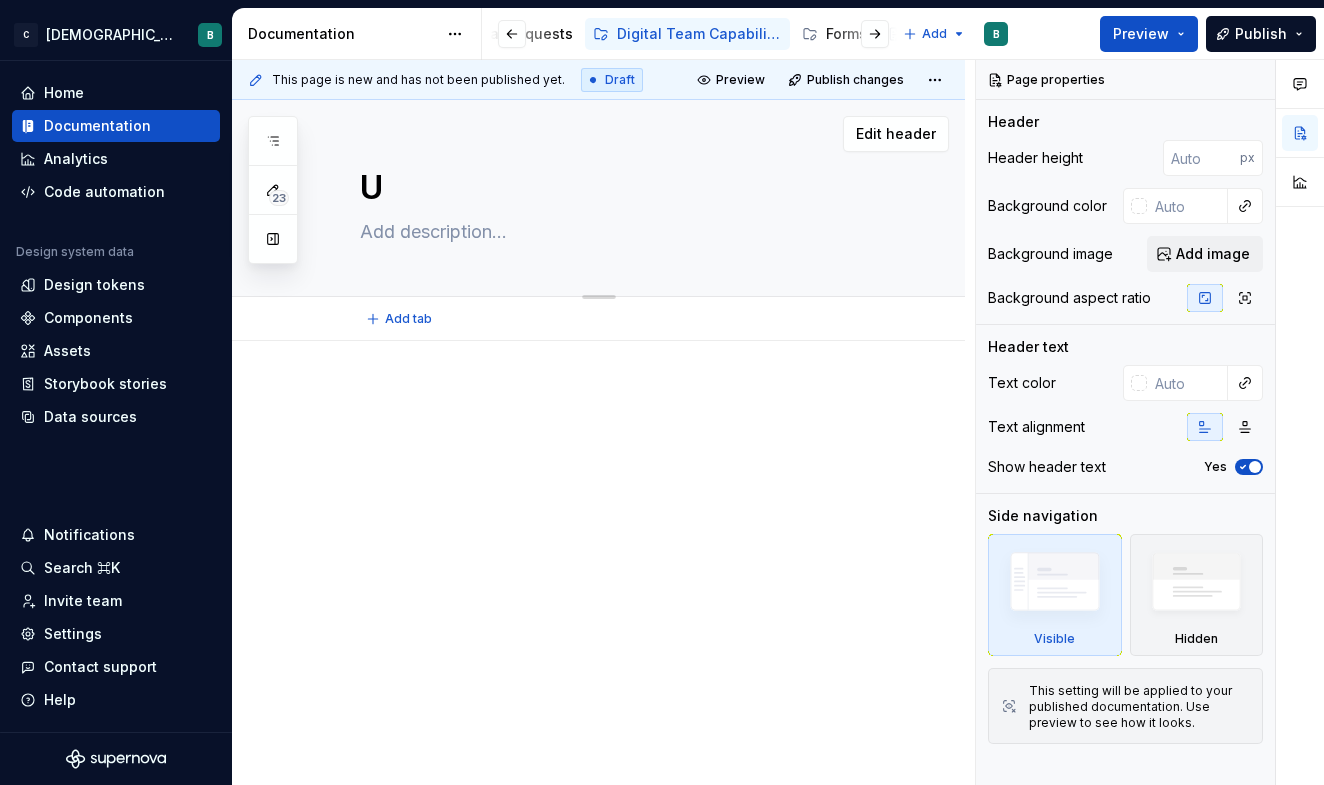 type on "*" 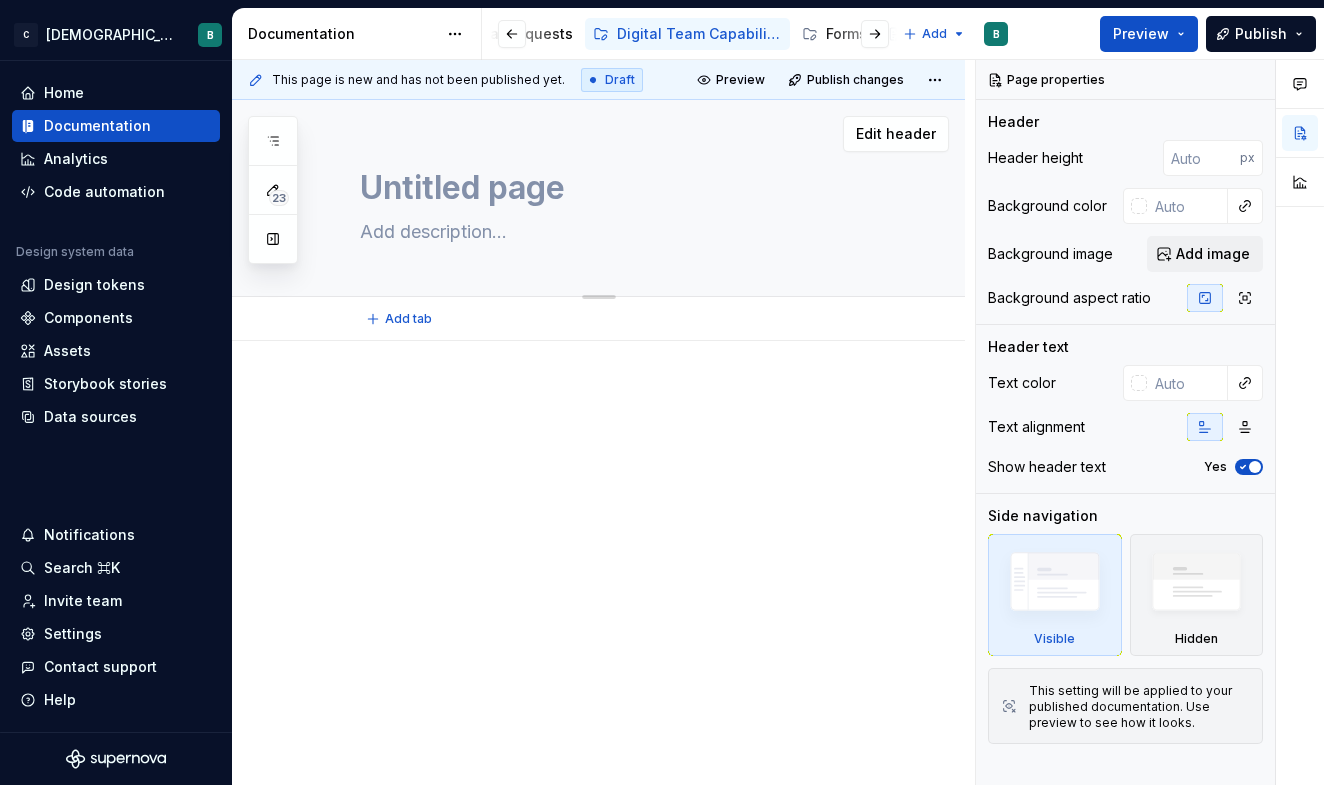 type on "*" 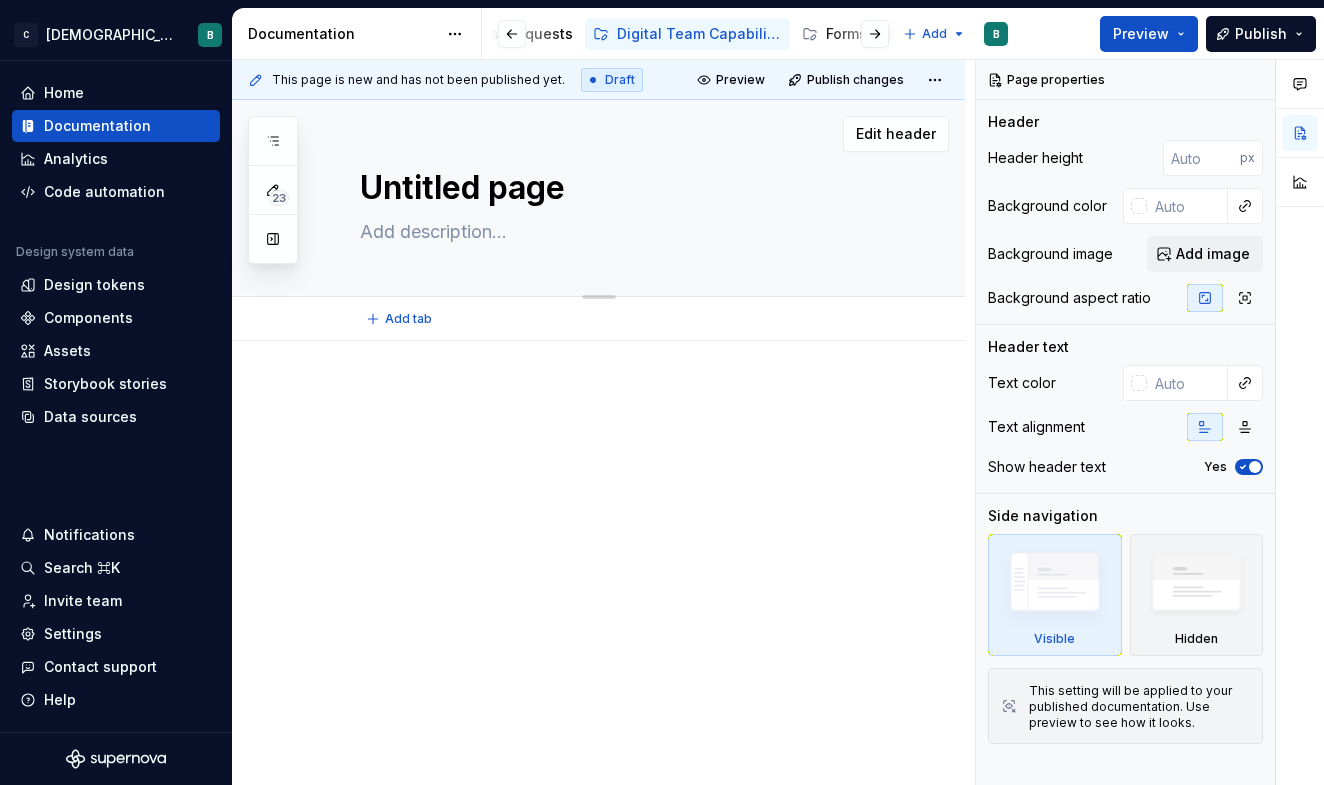 type on "*" 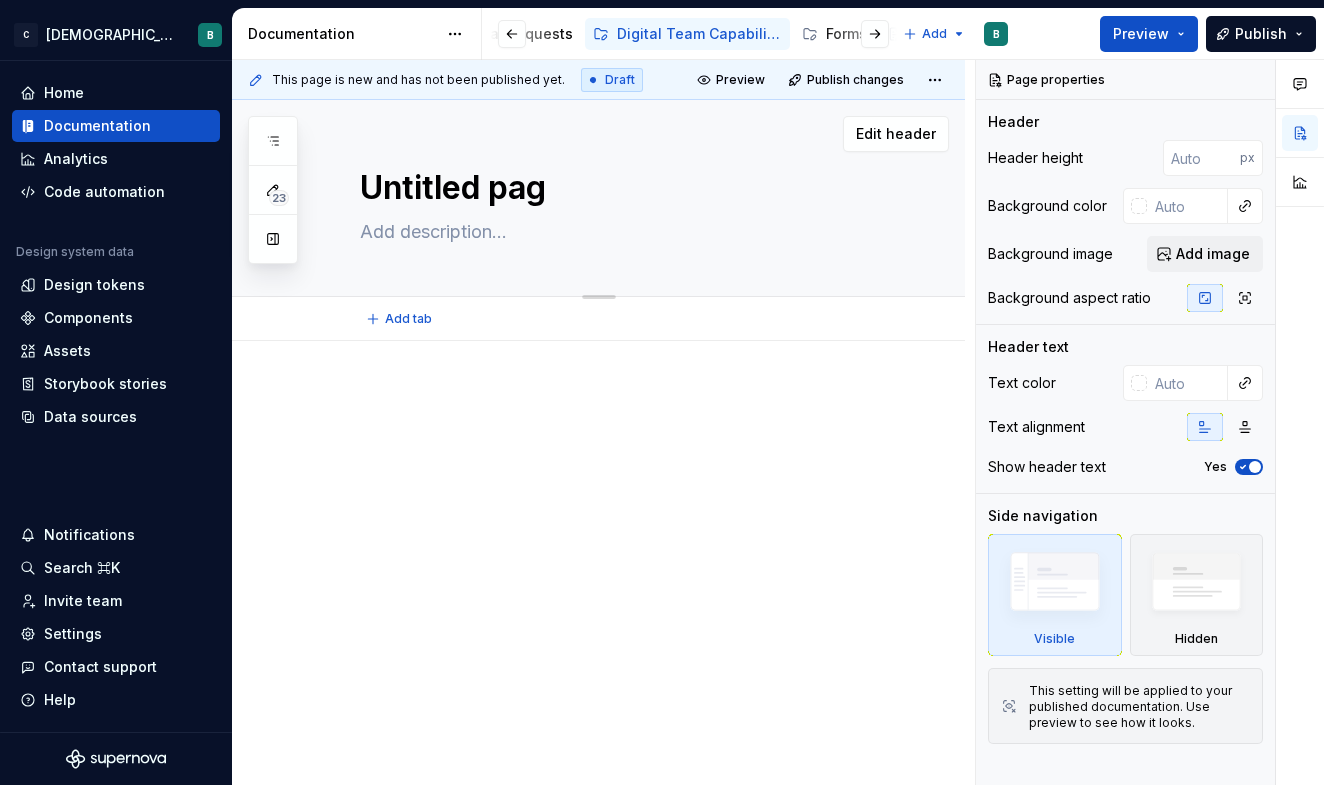 type on "*" 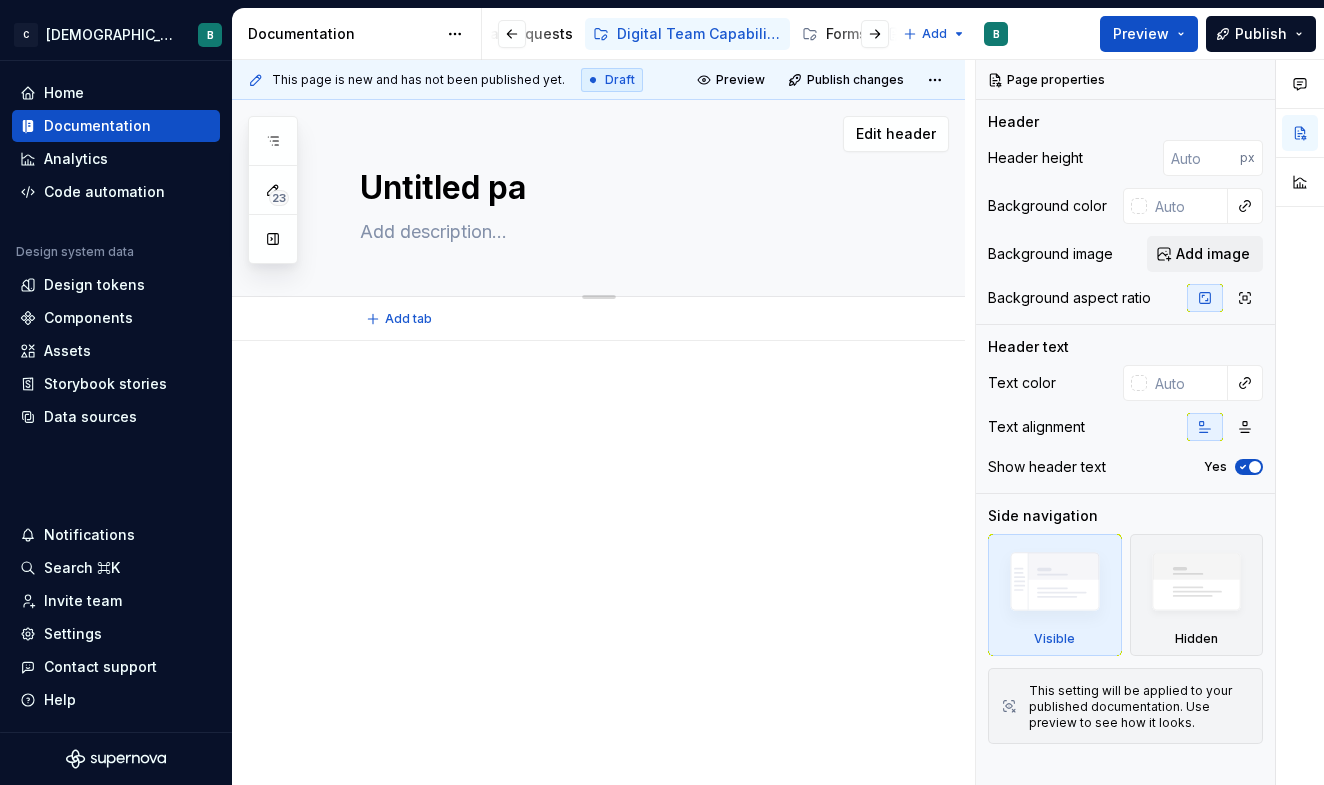 type on "*" 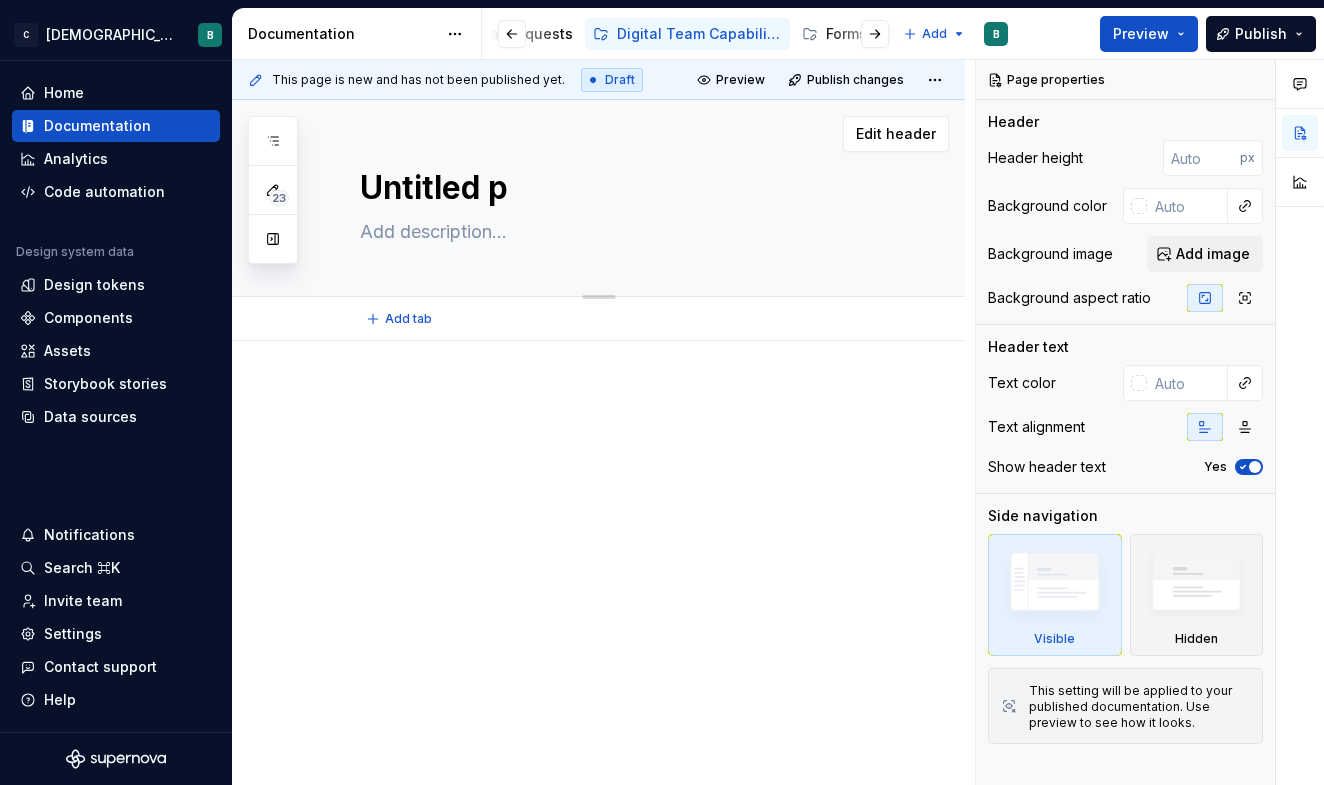 type on "*" 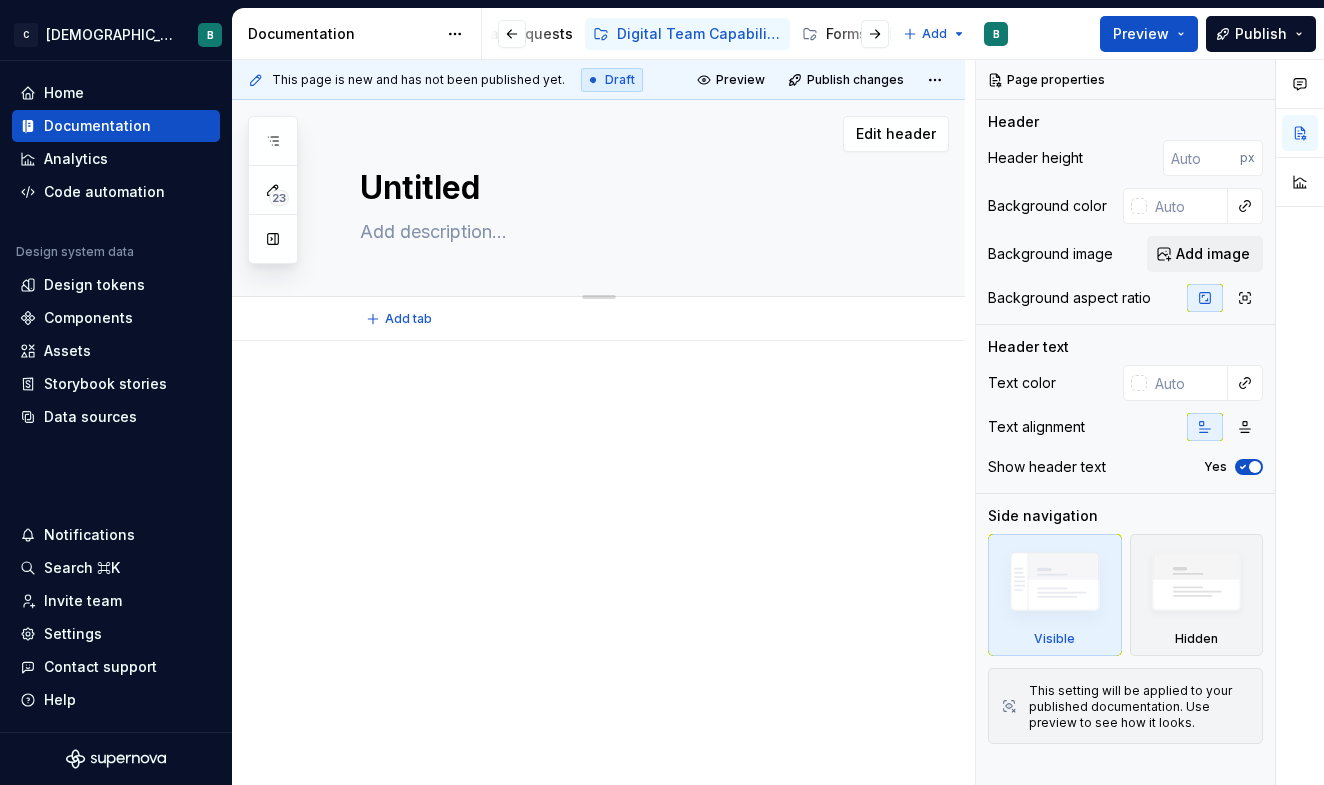 type on "*" 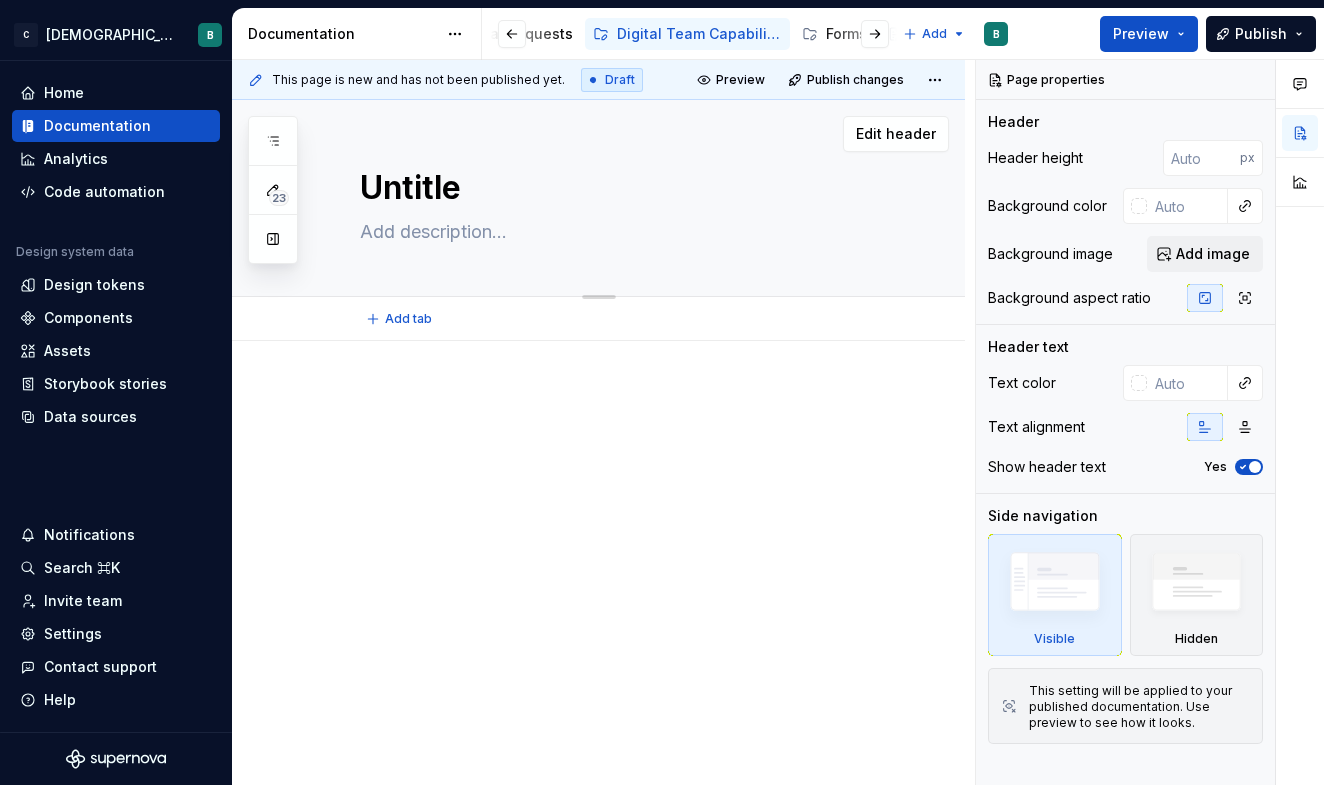 type on "*" 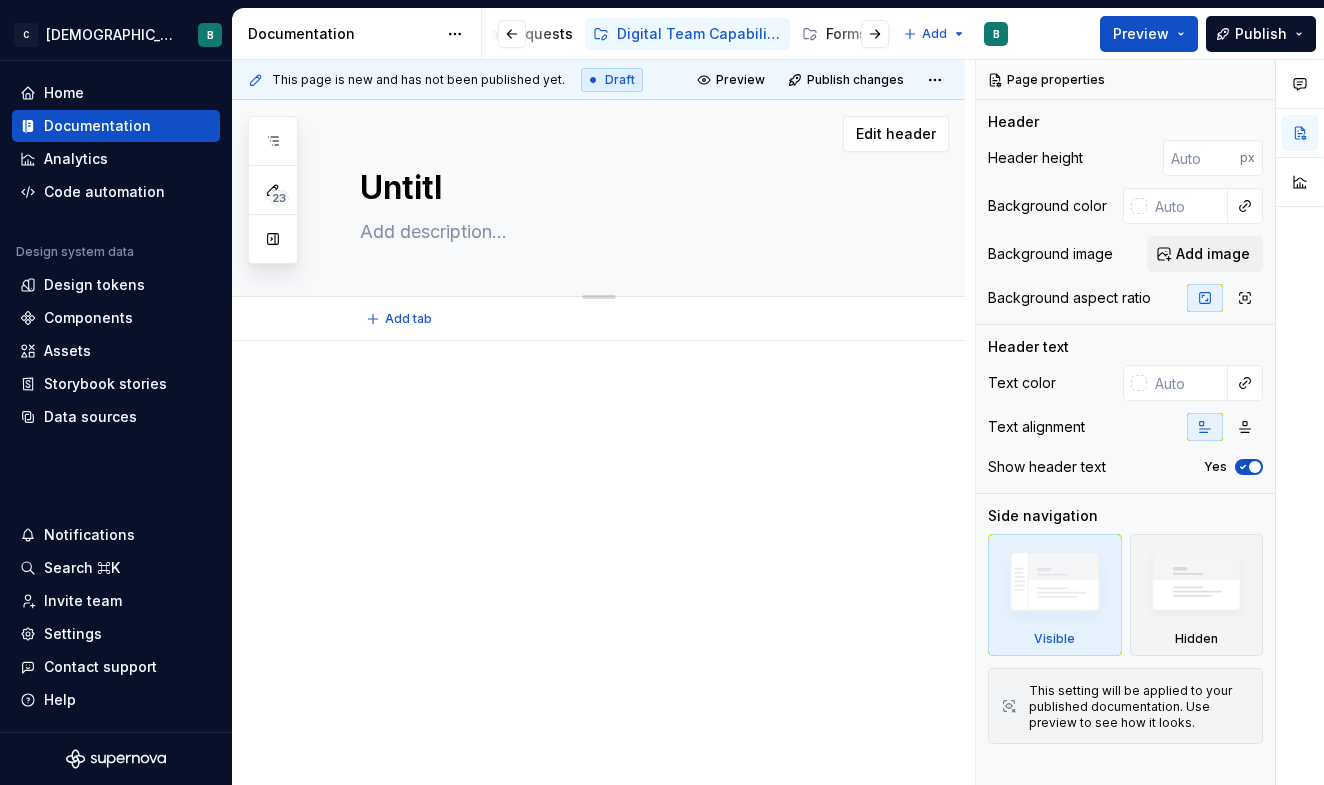 type on "*" 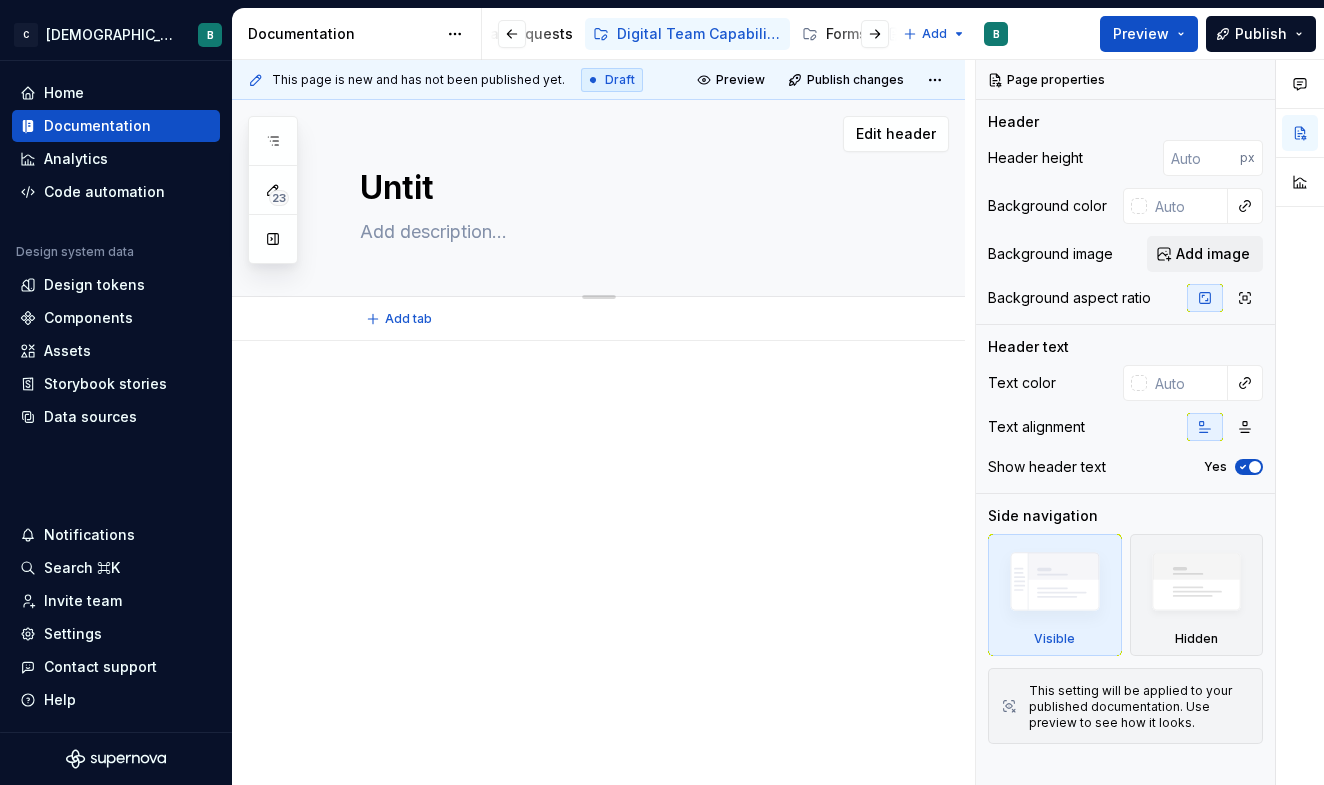 type on "*" 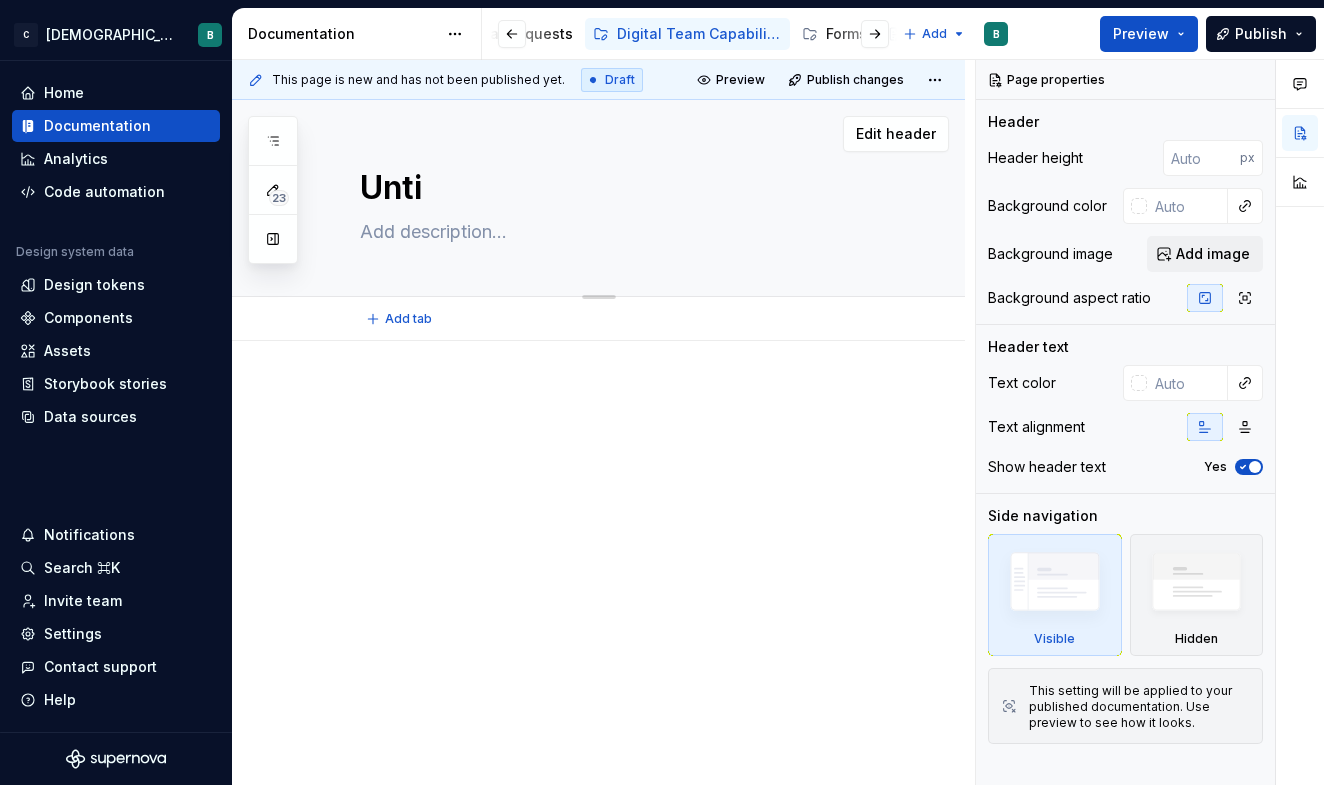 type on "*" 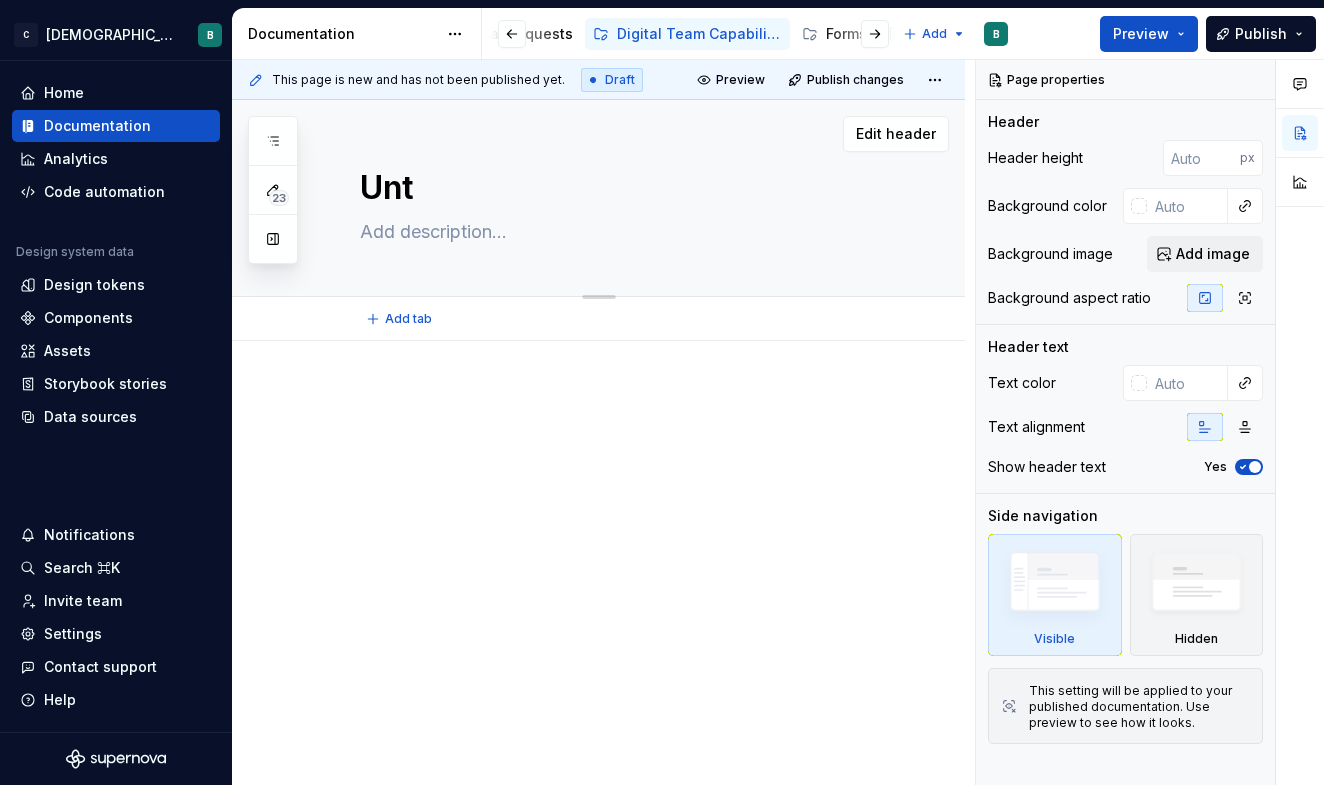 type on "*" 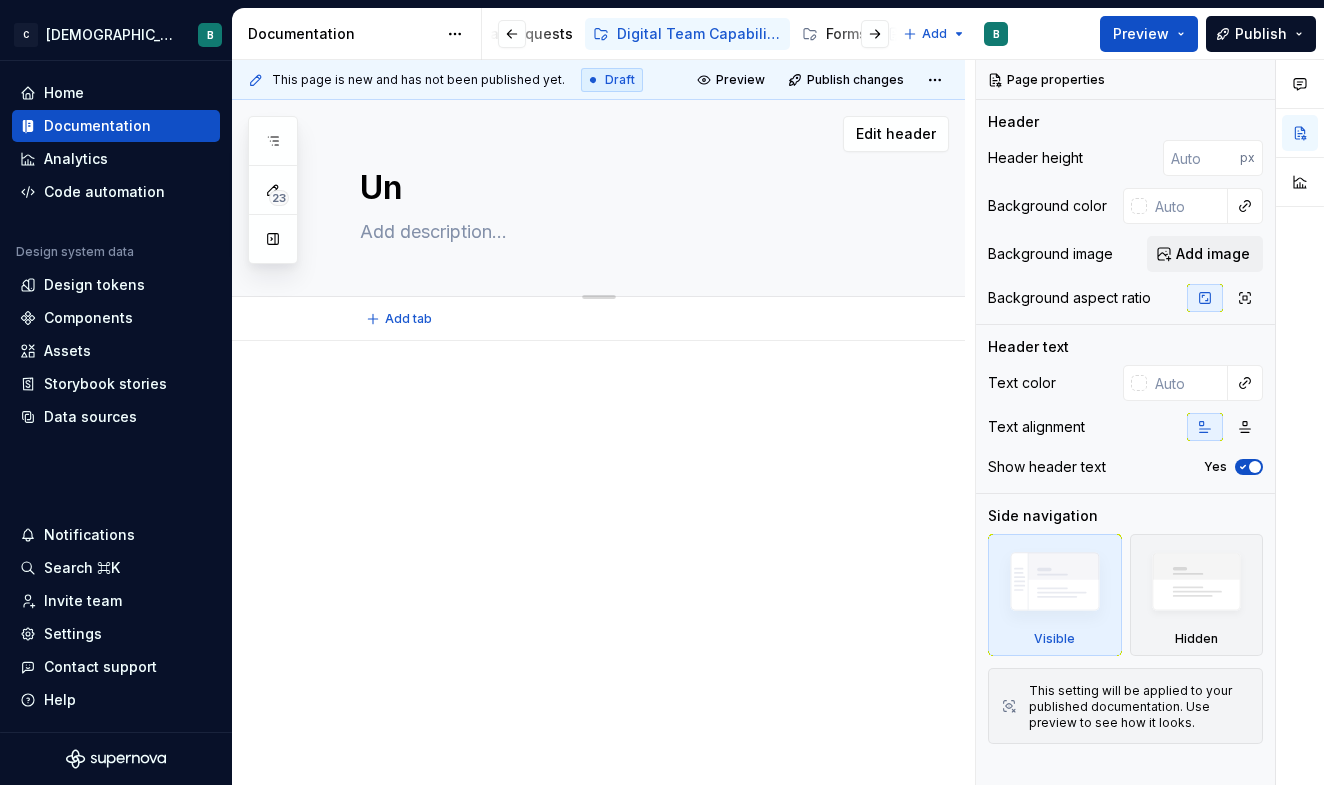 type on "*" 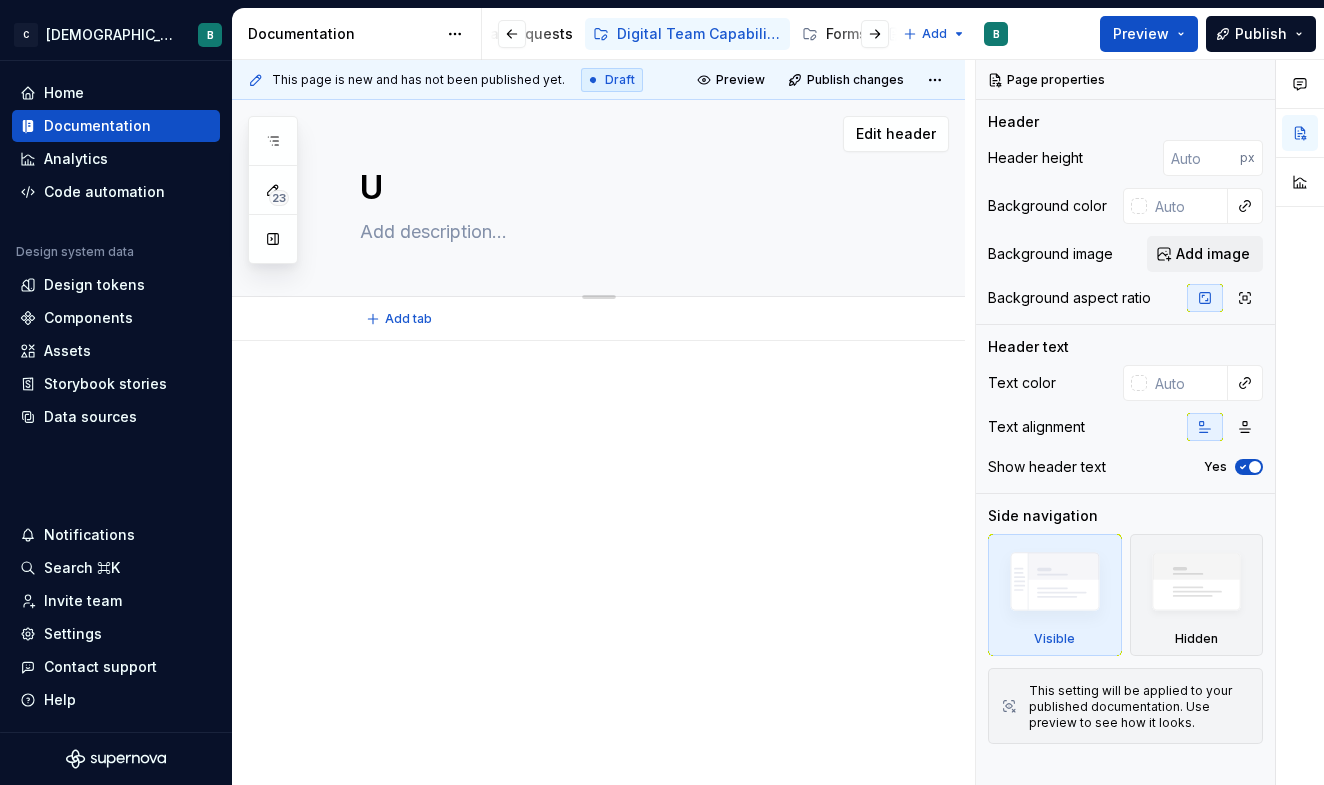 type on "*" 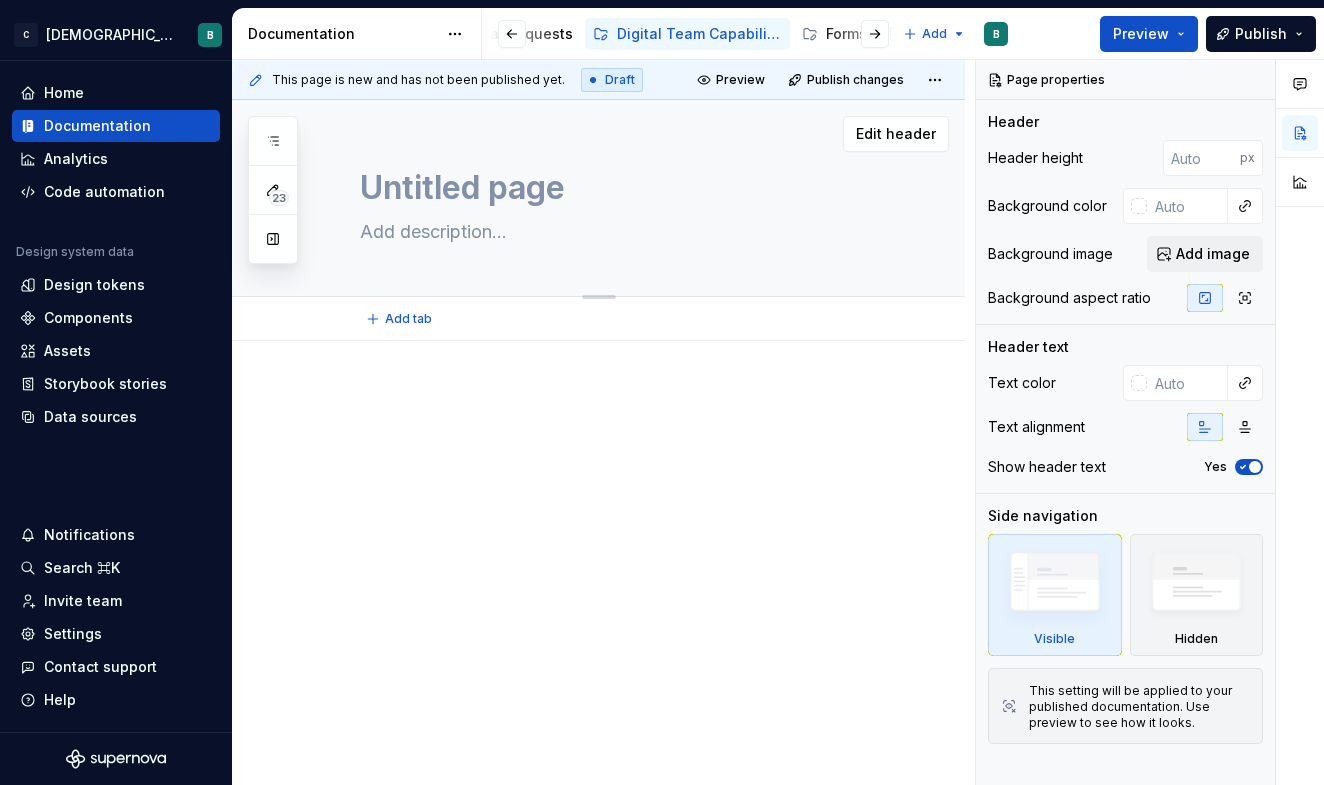 type on "*" 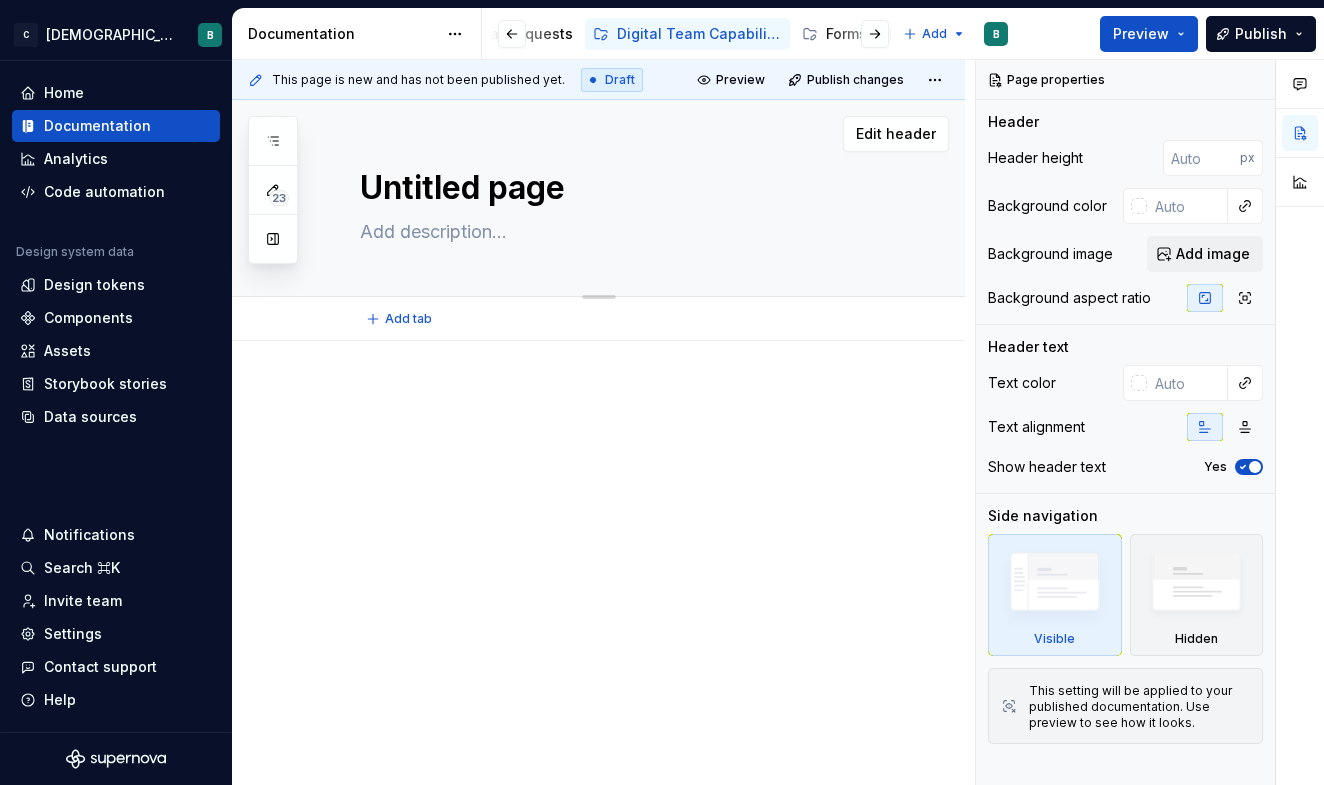 type on "*" 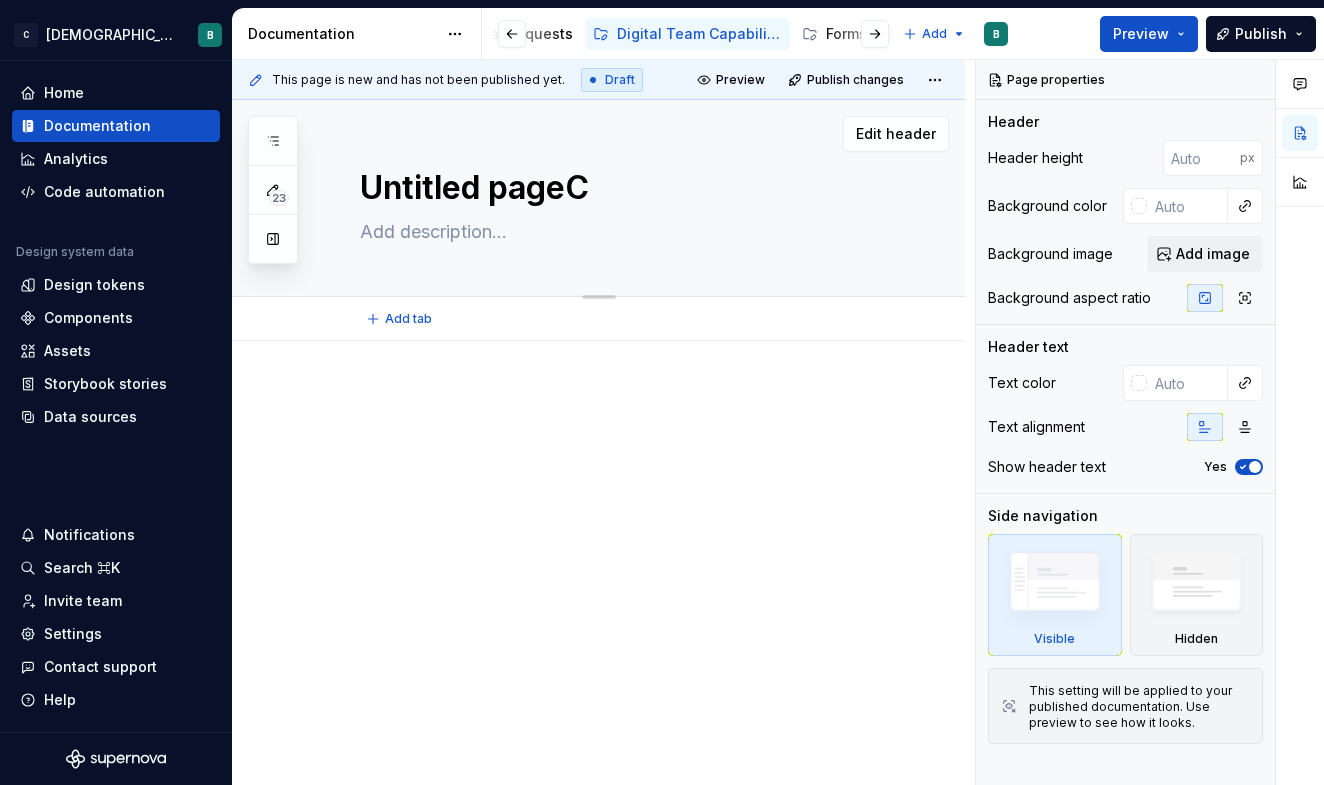 type on "*" 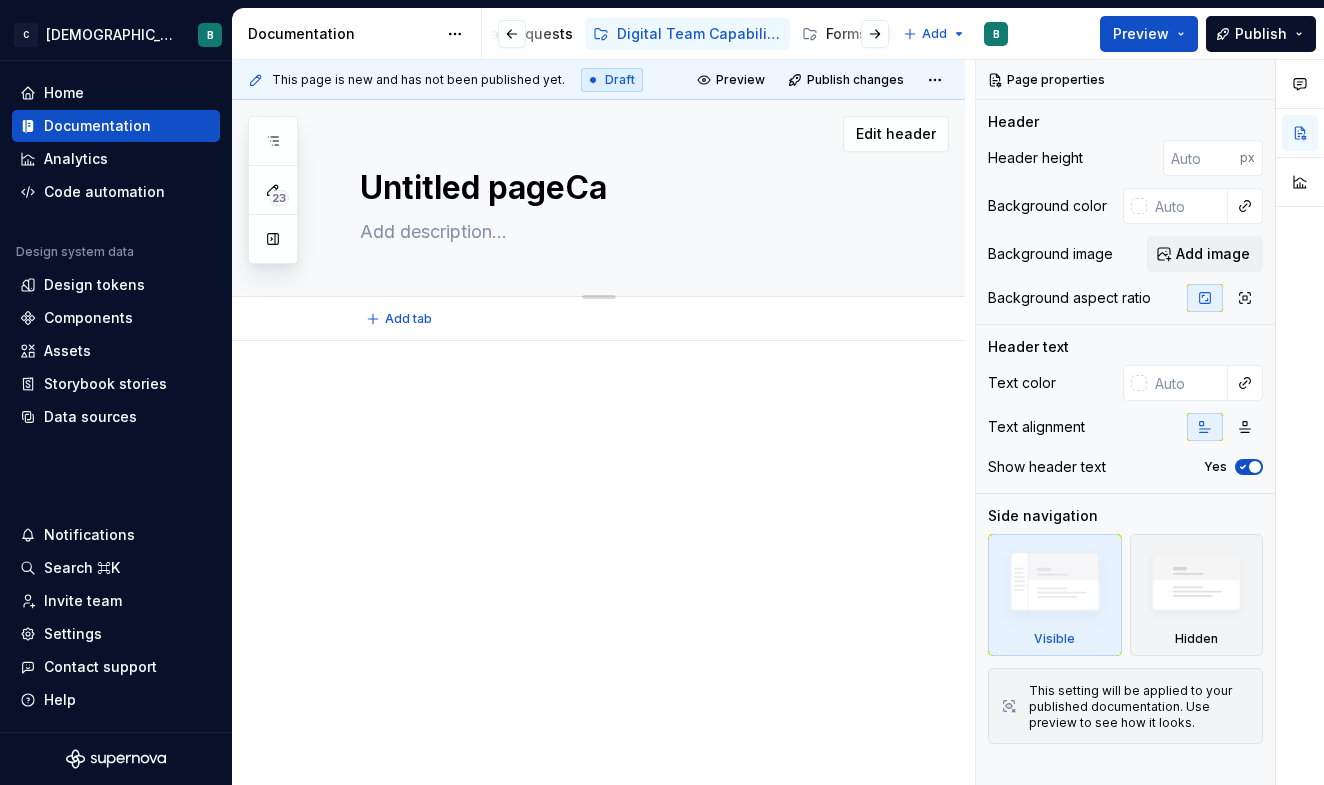 type on "*" 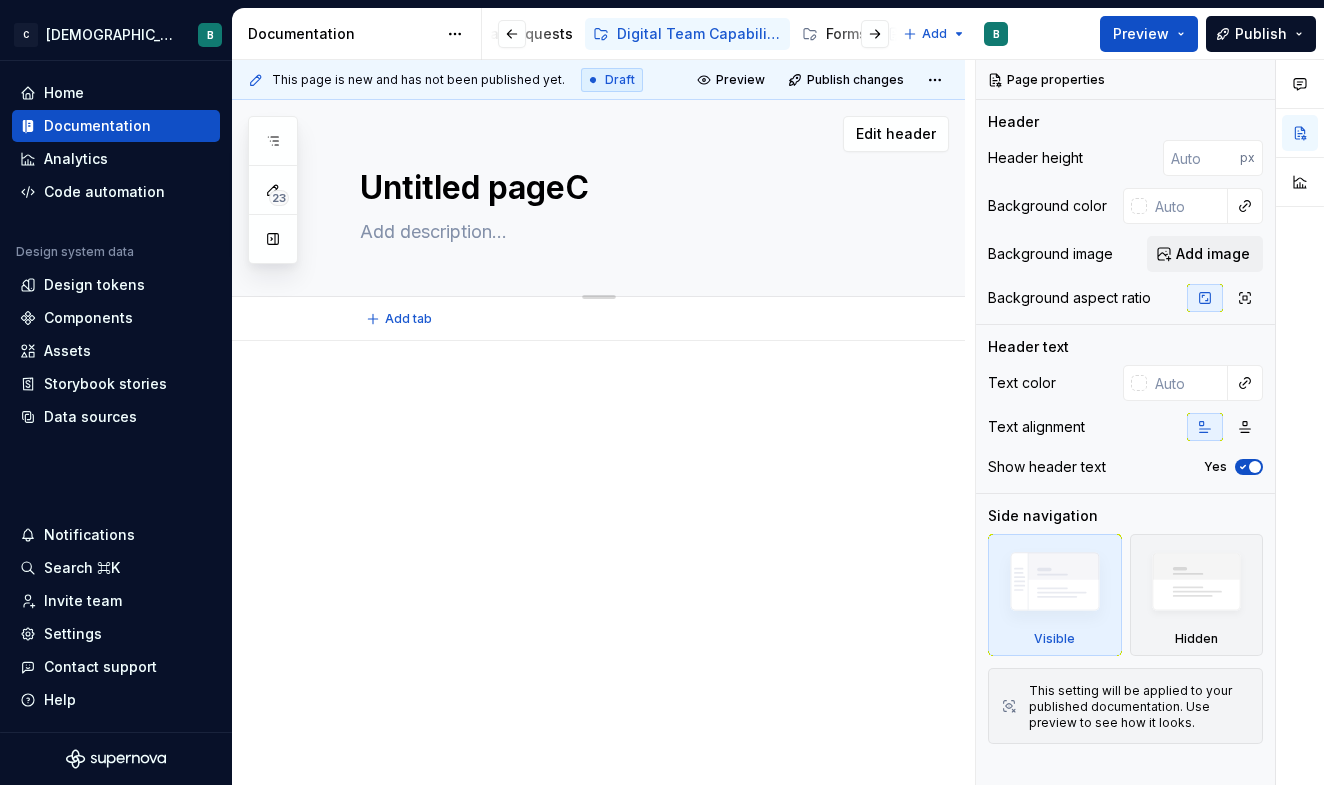 type on "*" 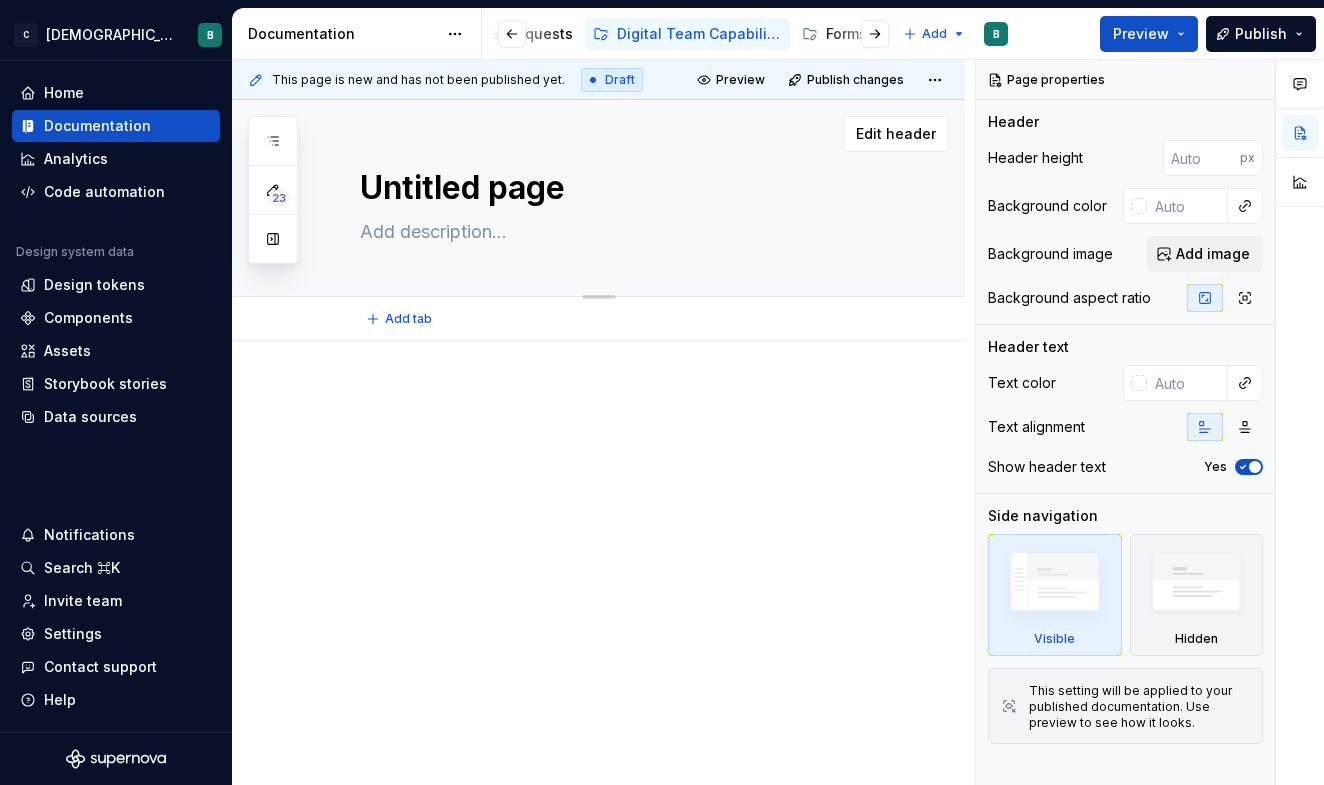 type on "*" 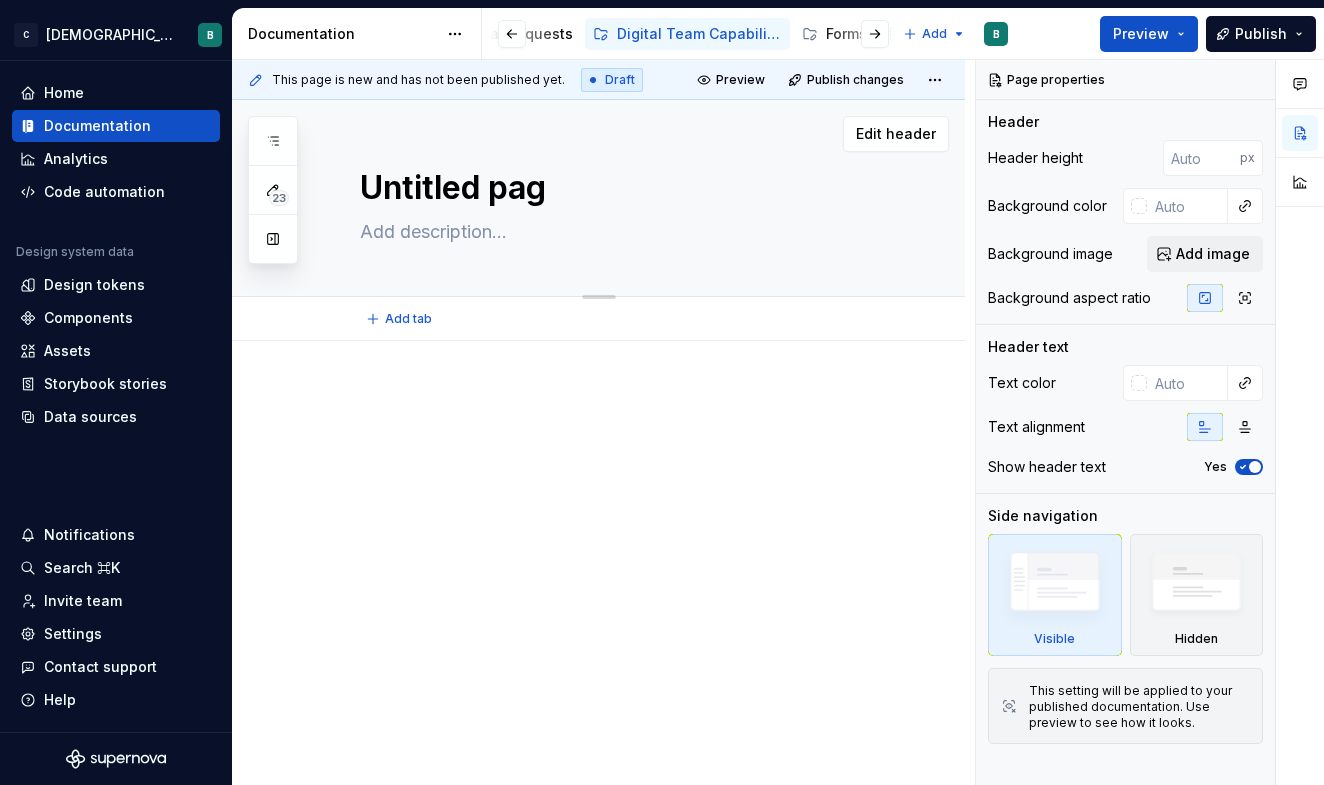 type on "*" 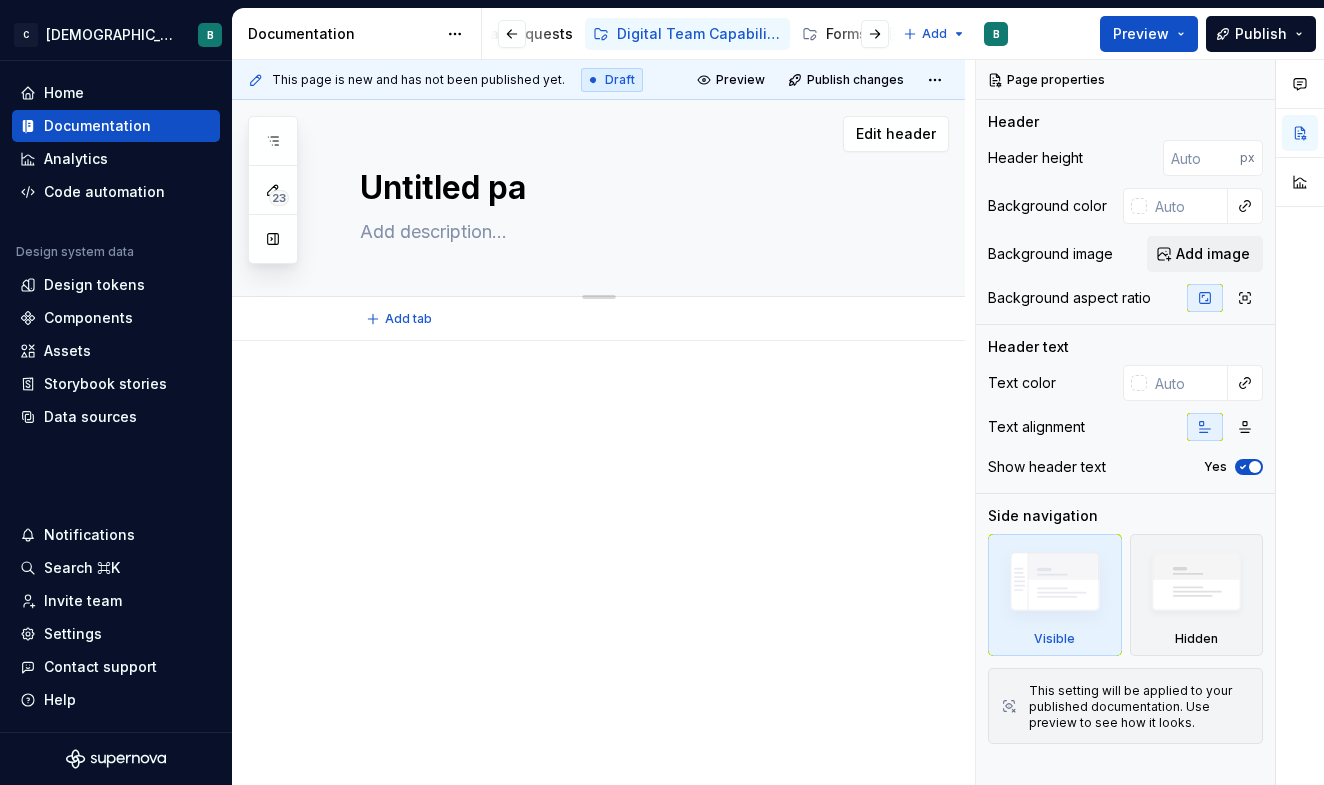 type on "*" 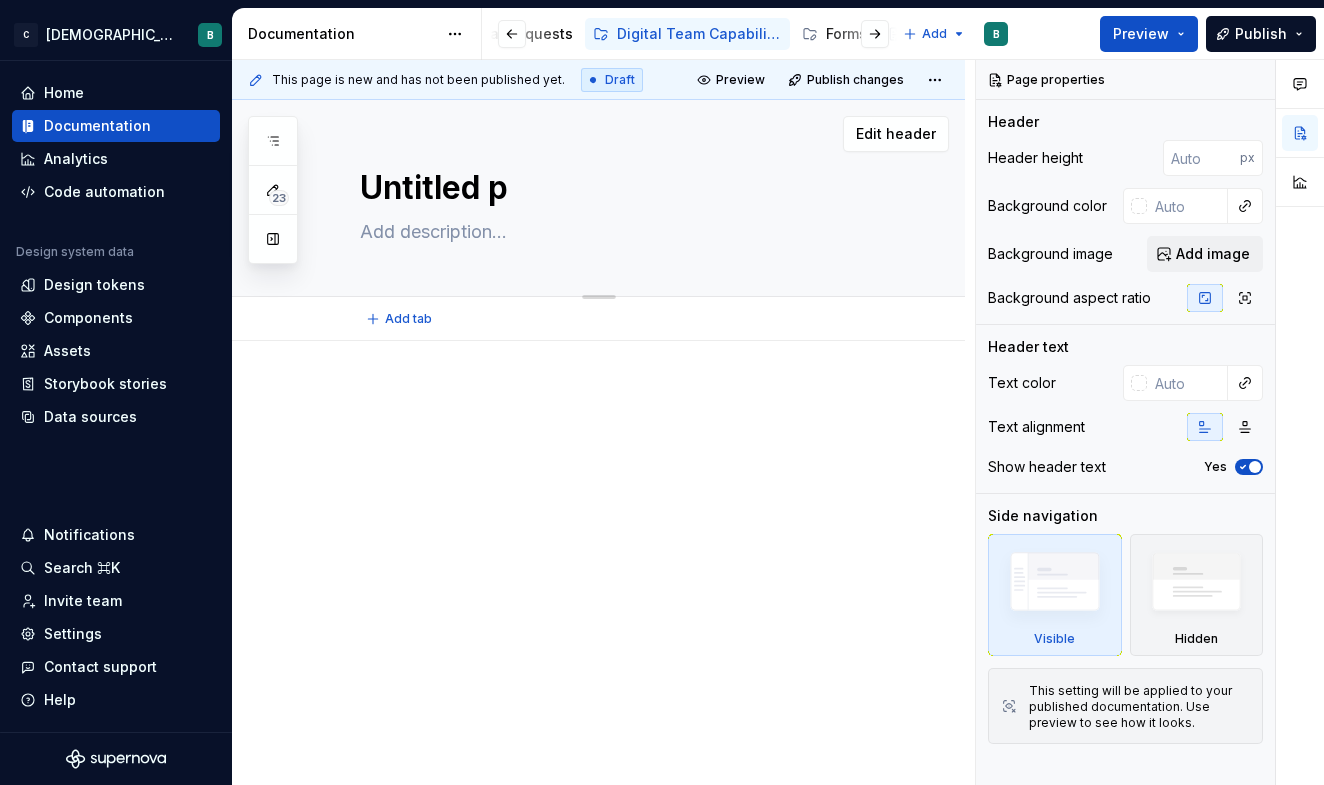 type on "*" 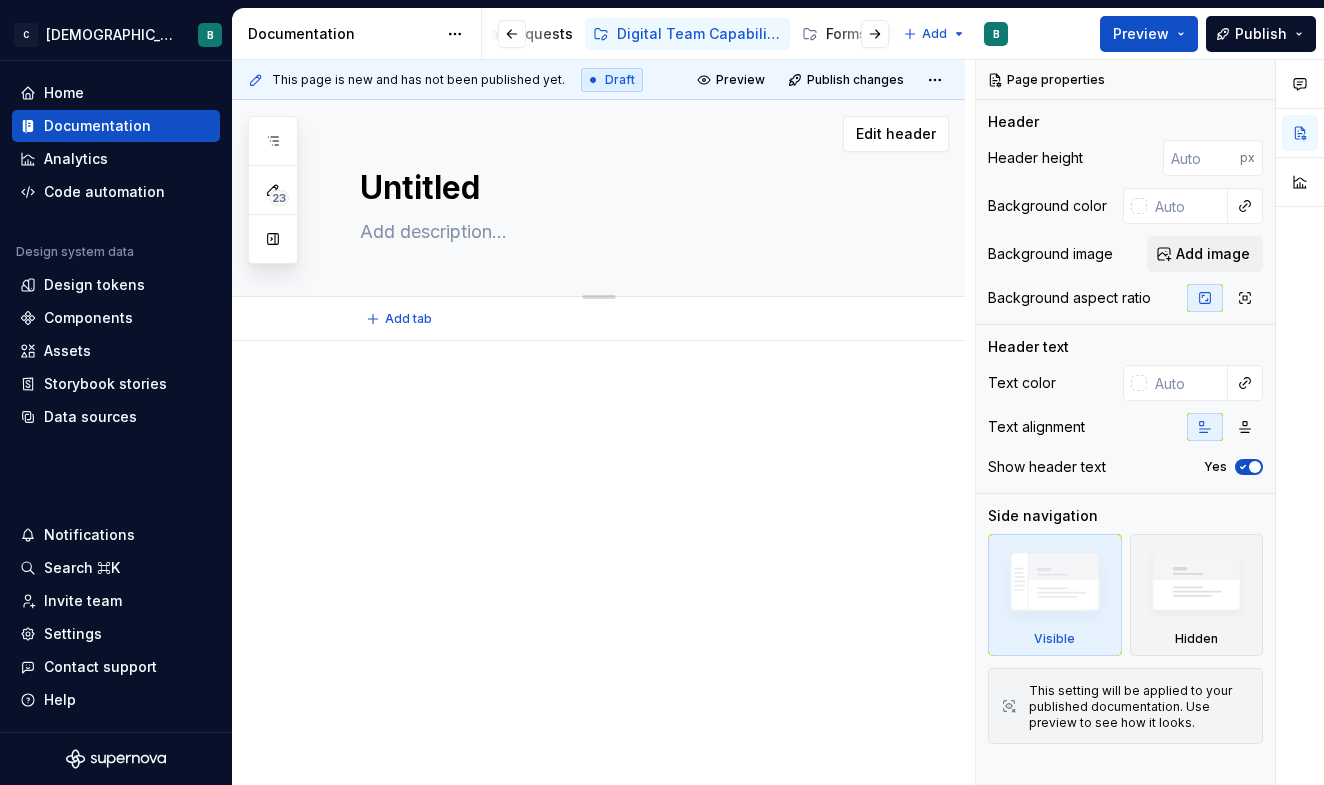 type on "*" 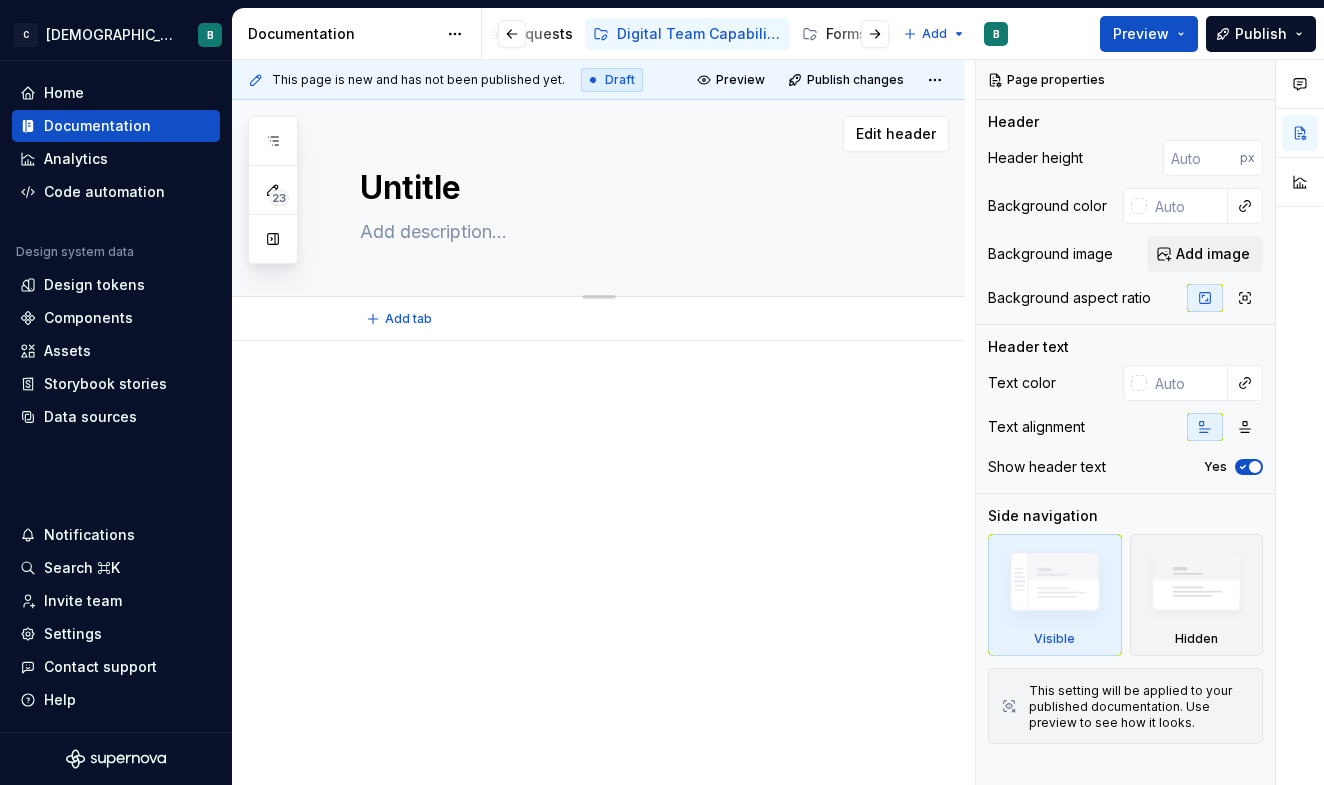 type on "*" 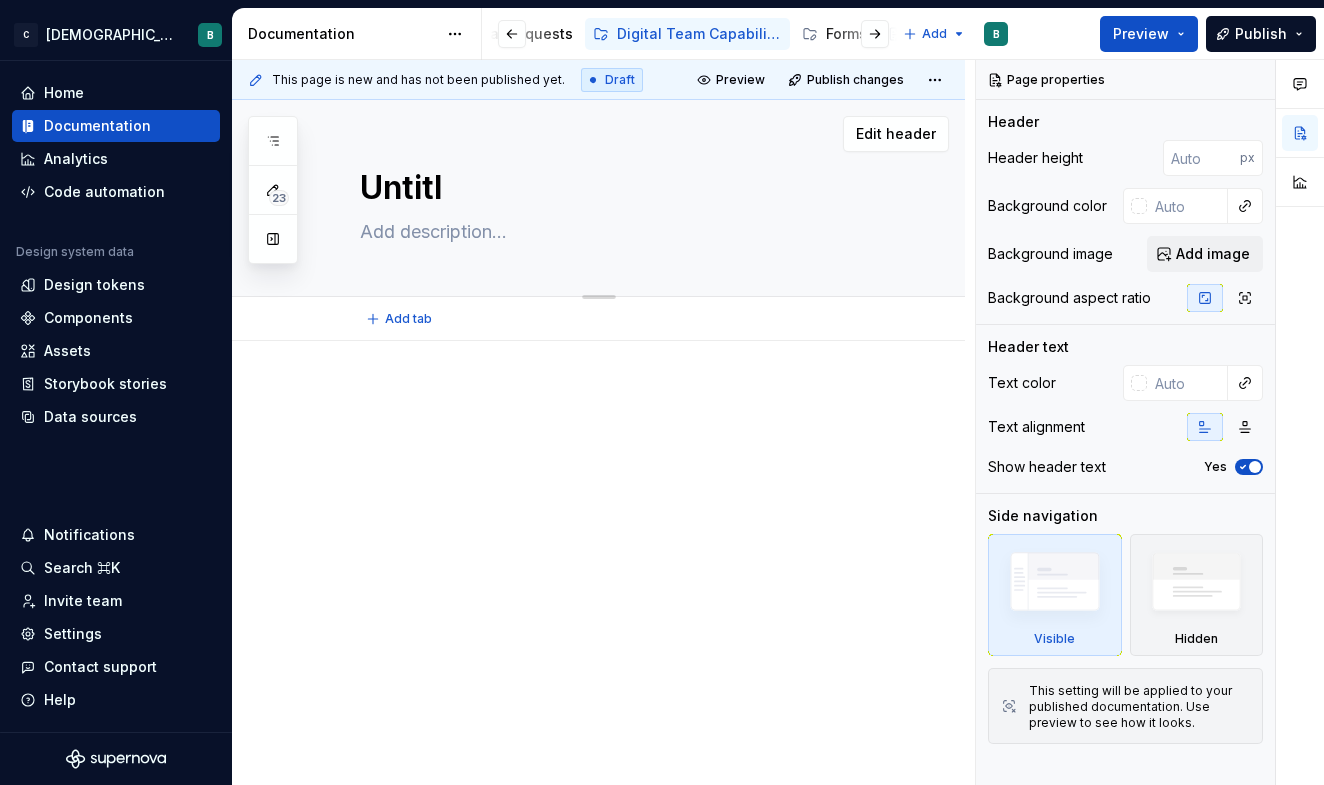 type on "*" 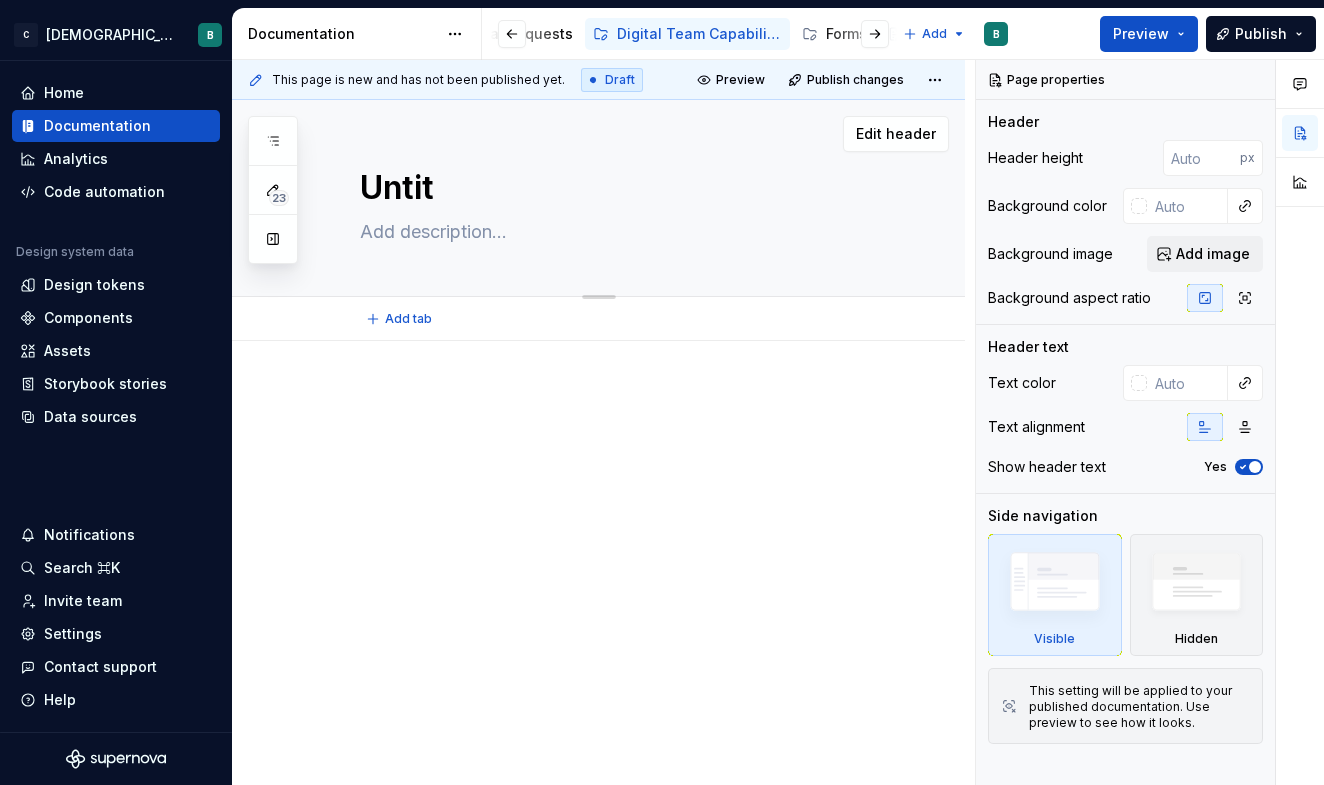 type on "*" 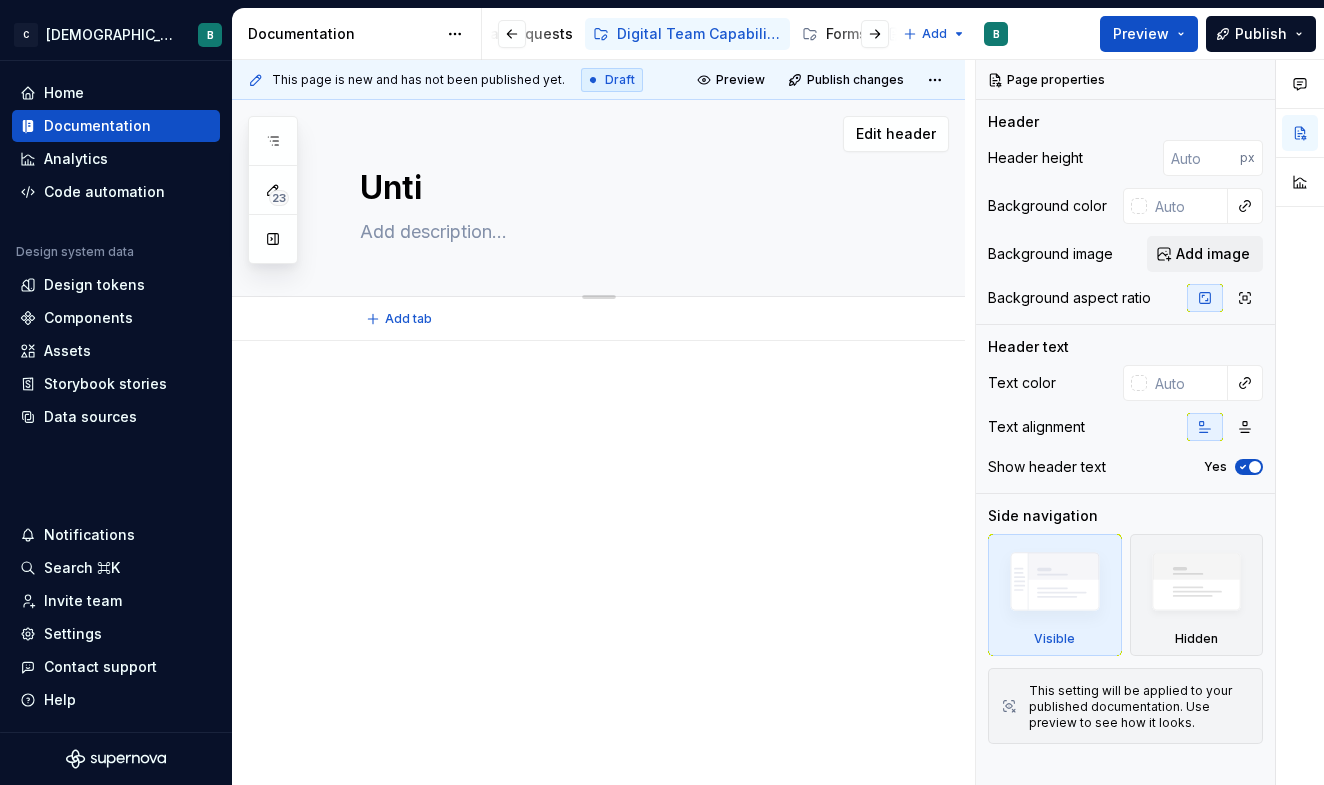 type on "*" 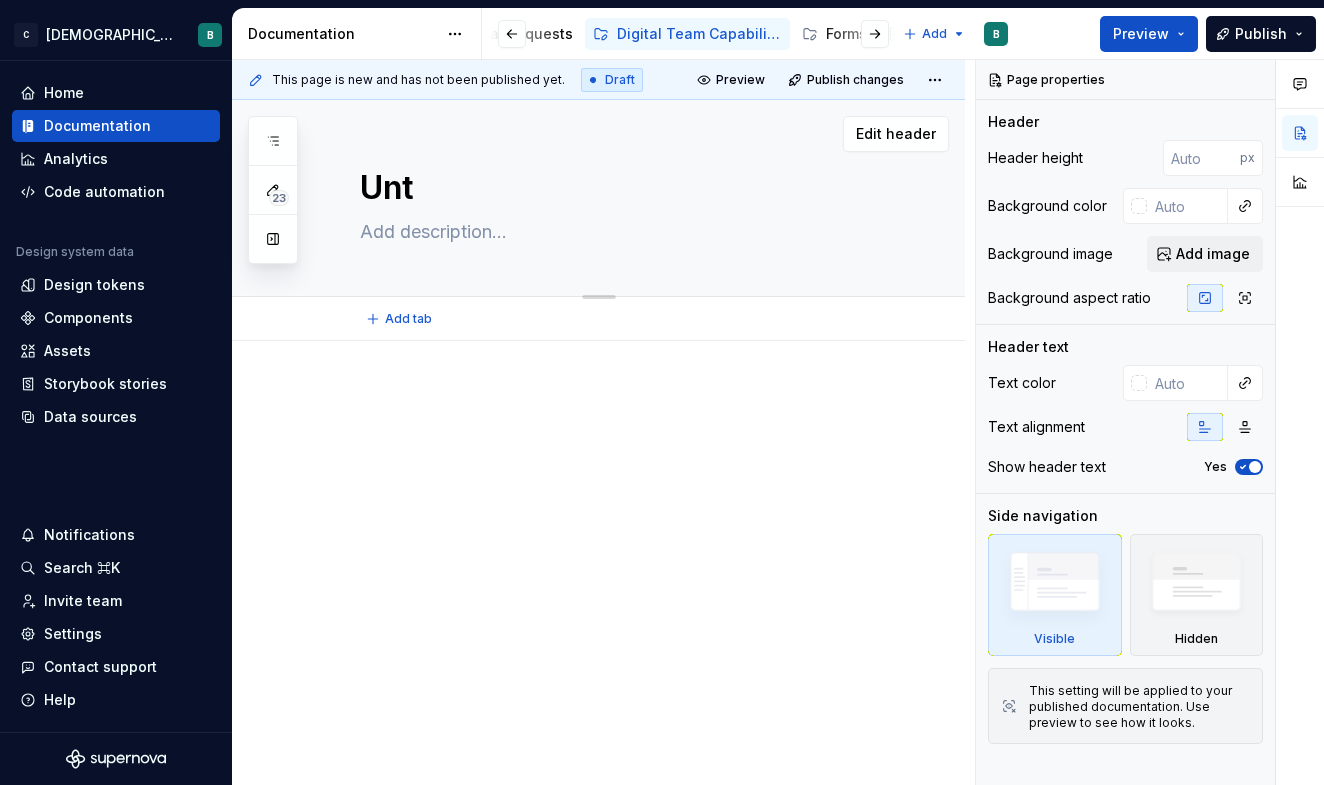 type on "*" 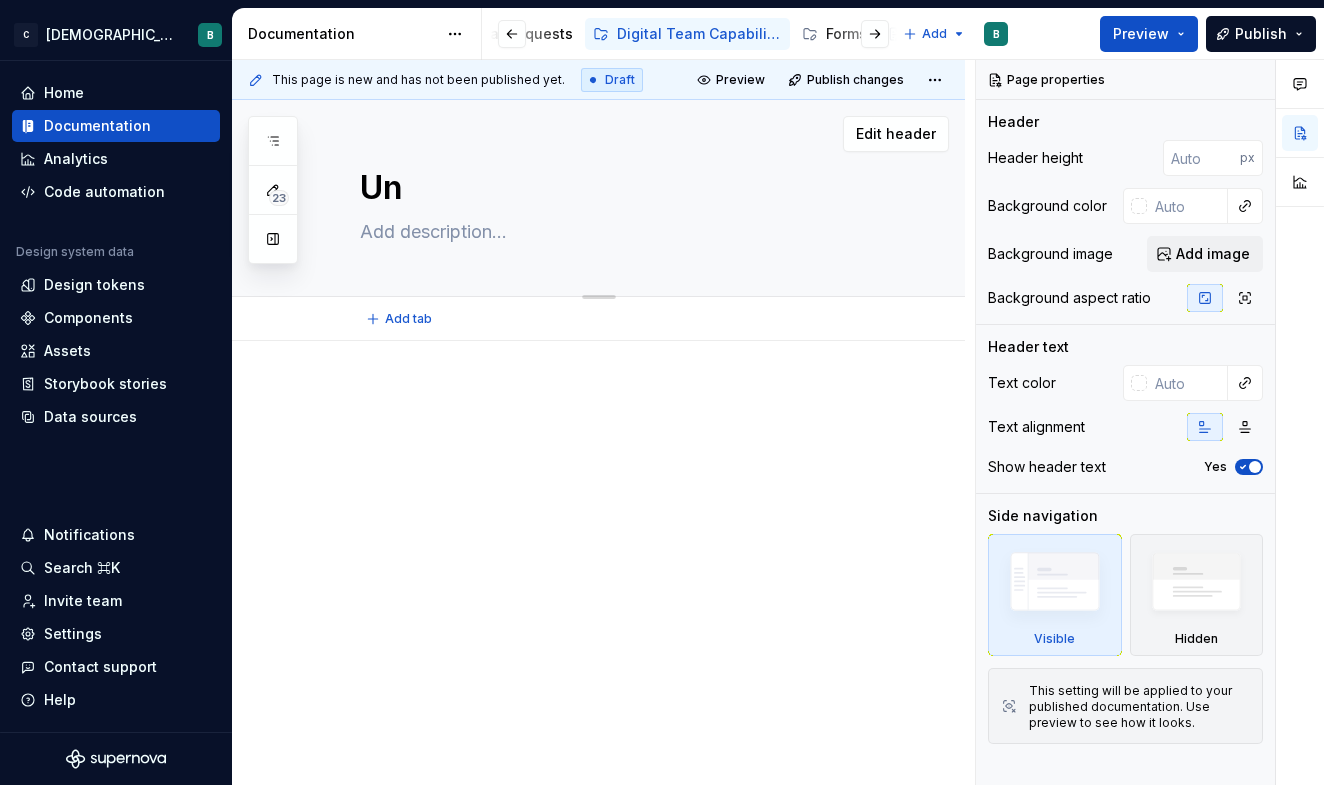 type on "*" 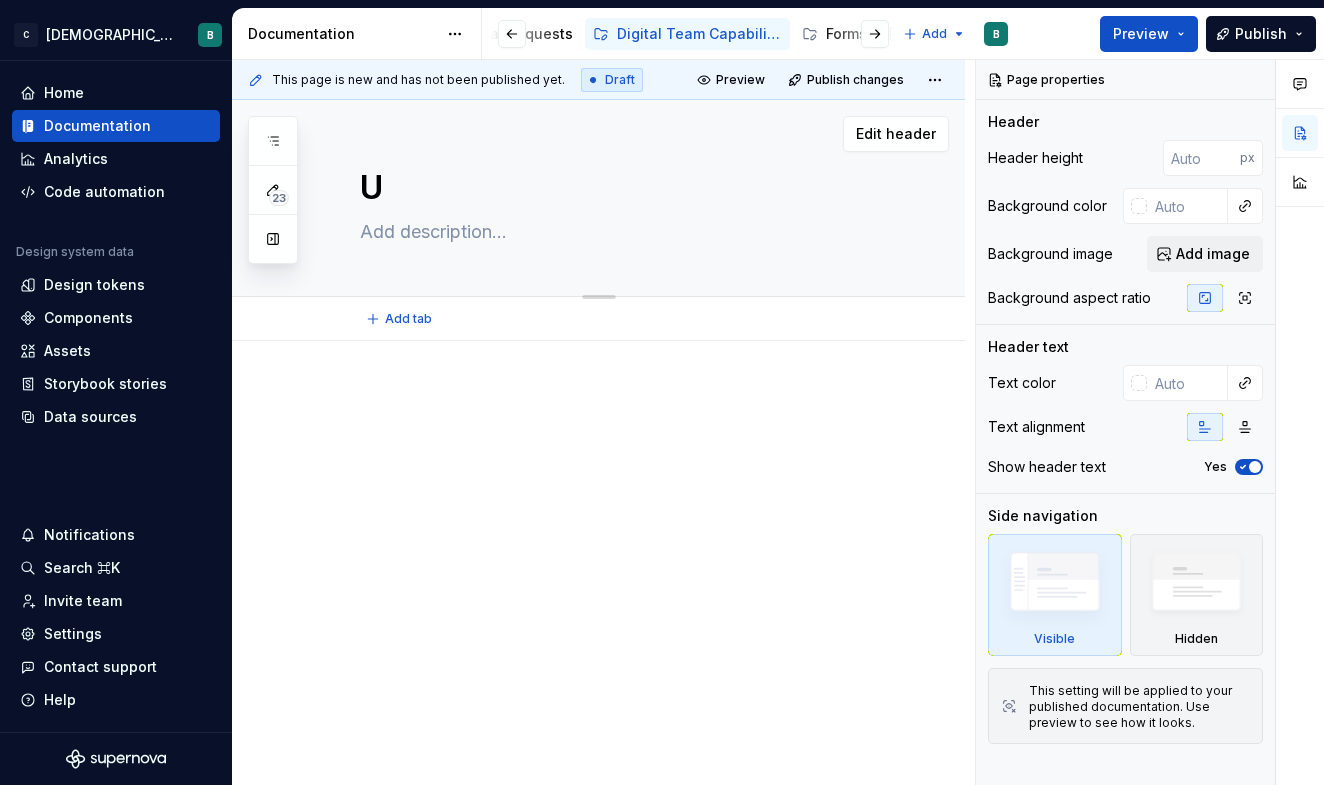 type on "*" 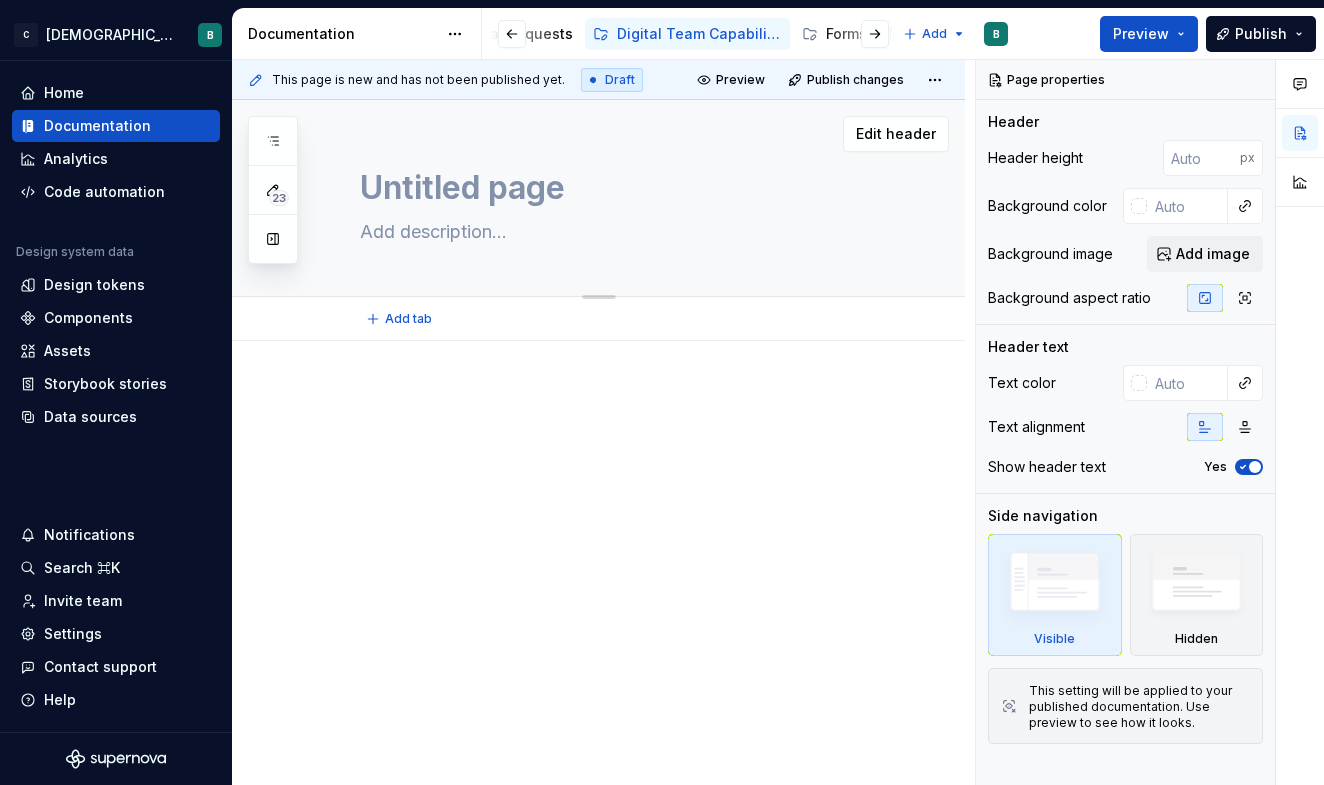 type on "*" 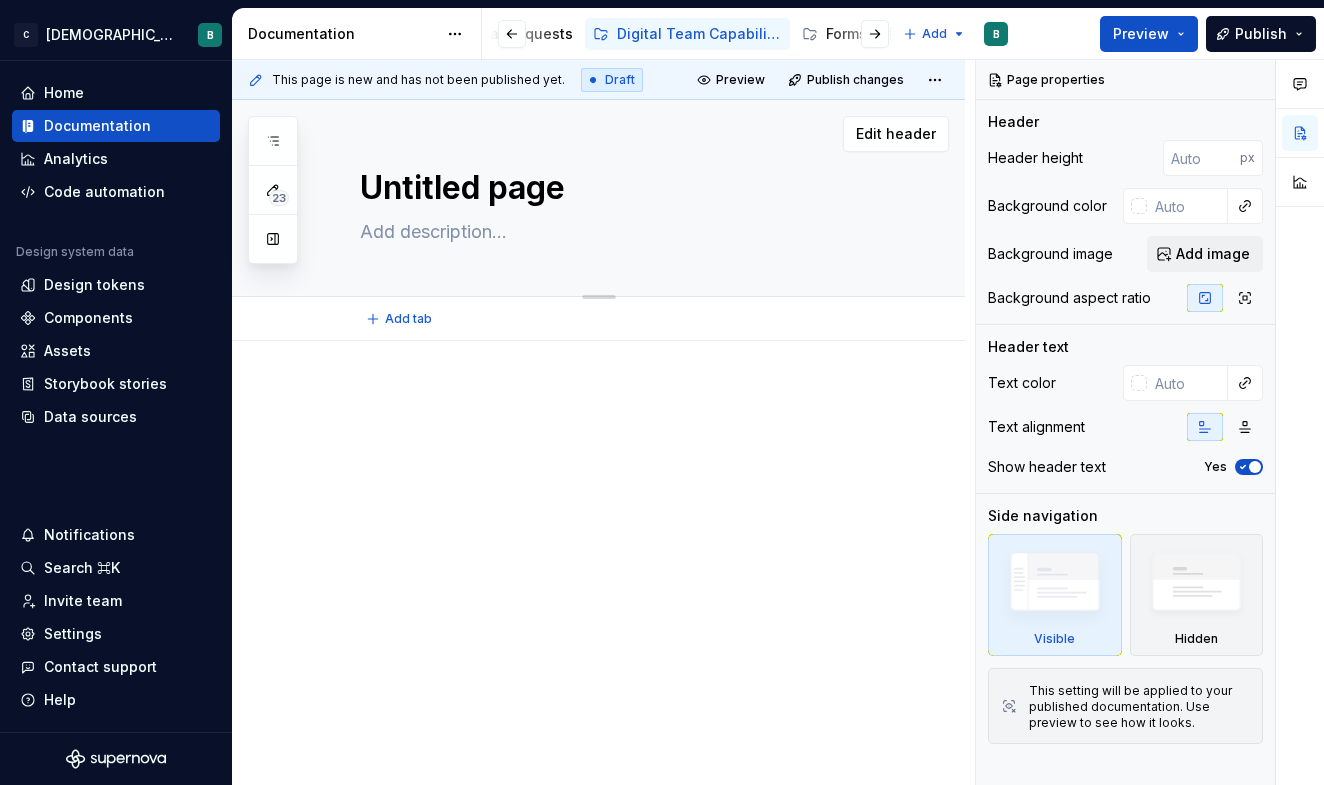 click on "Untitled page" at bounding box center [618, 188] 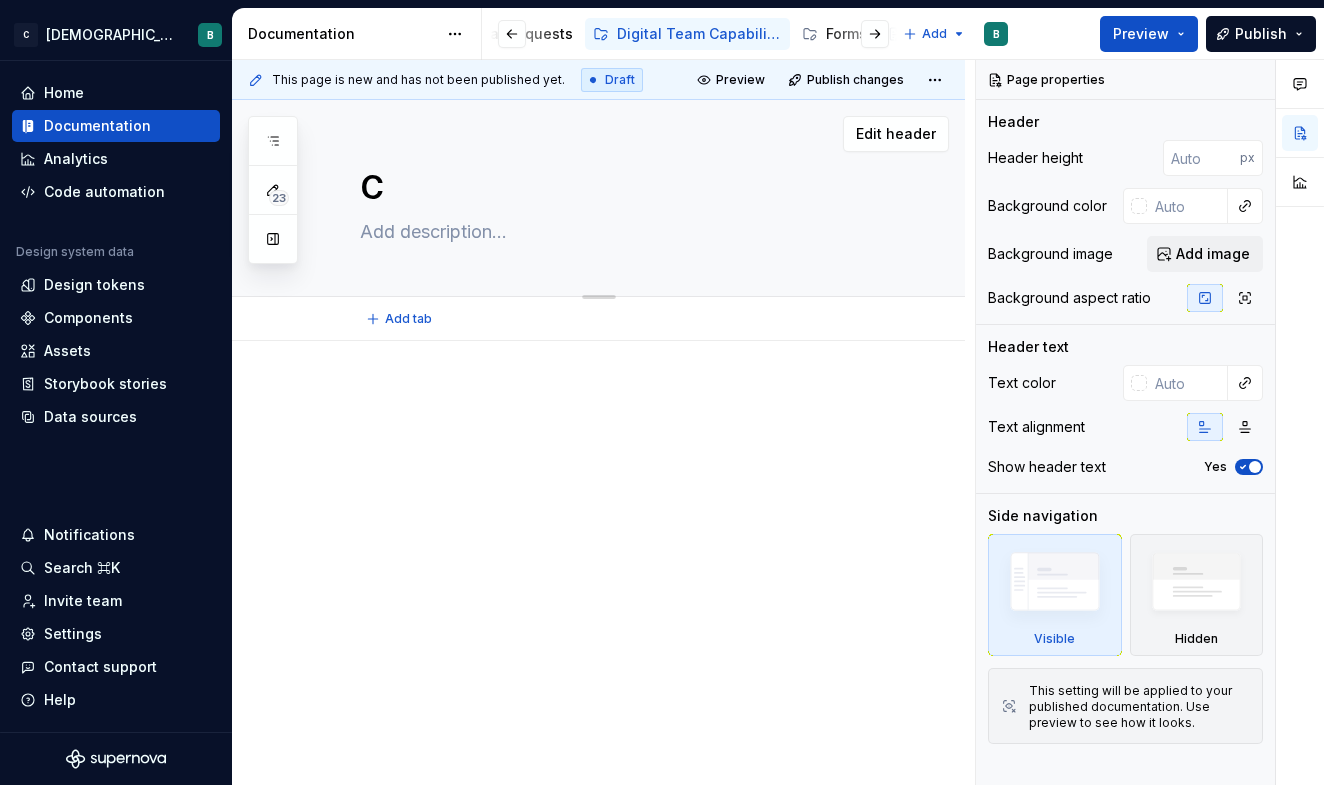 type on "*" 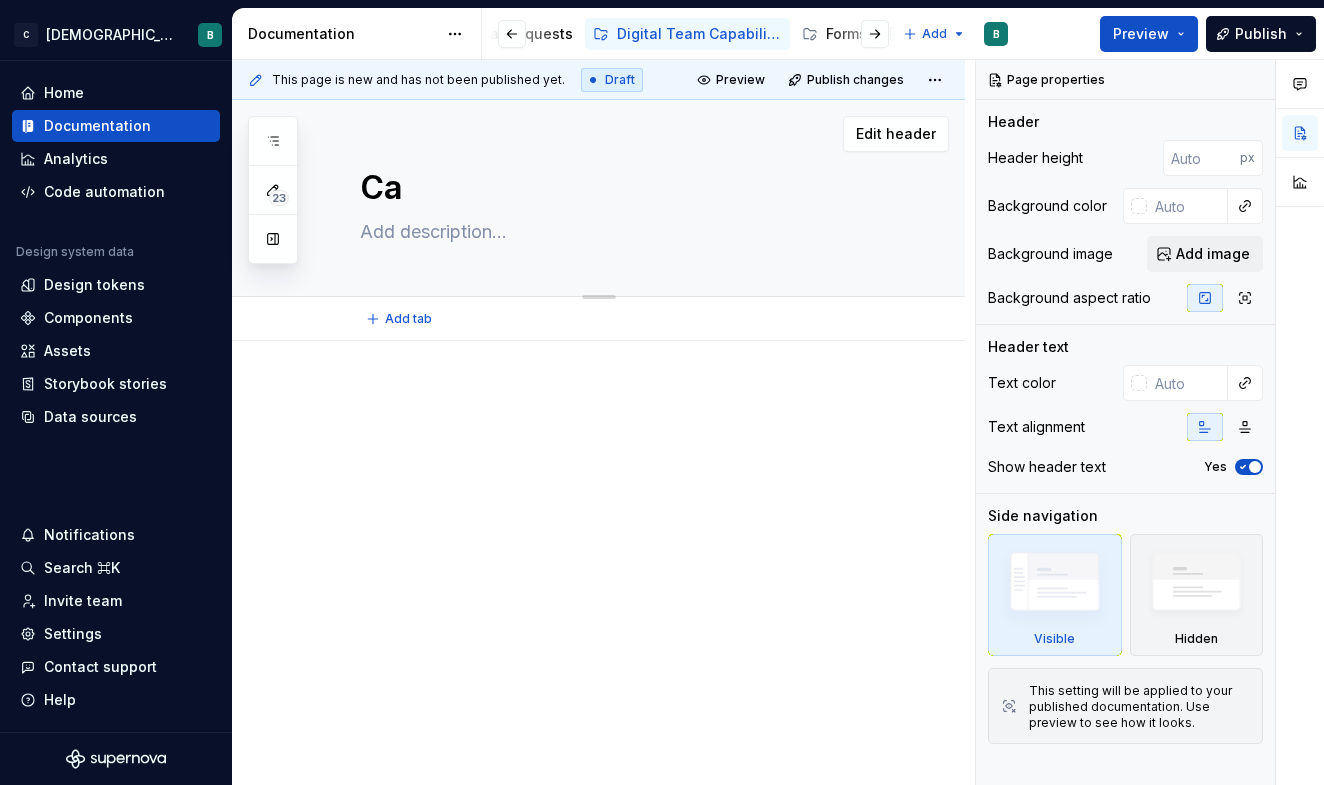 type on "*" 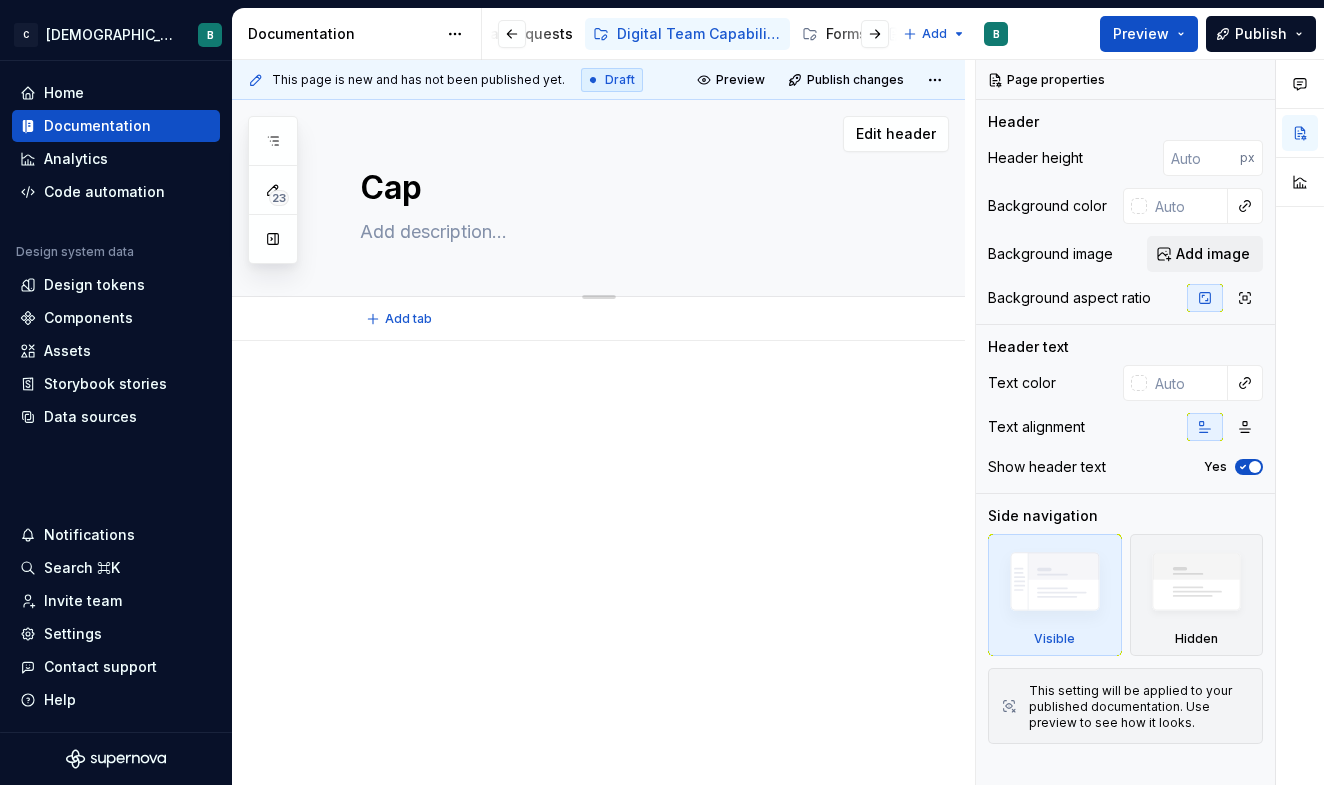 type on "*" 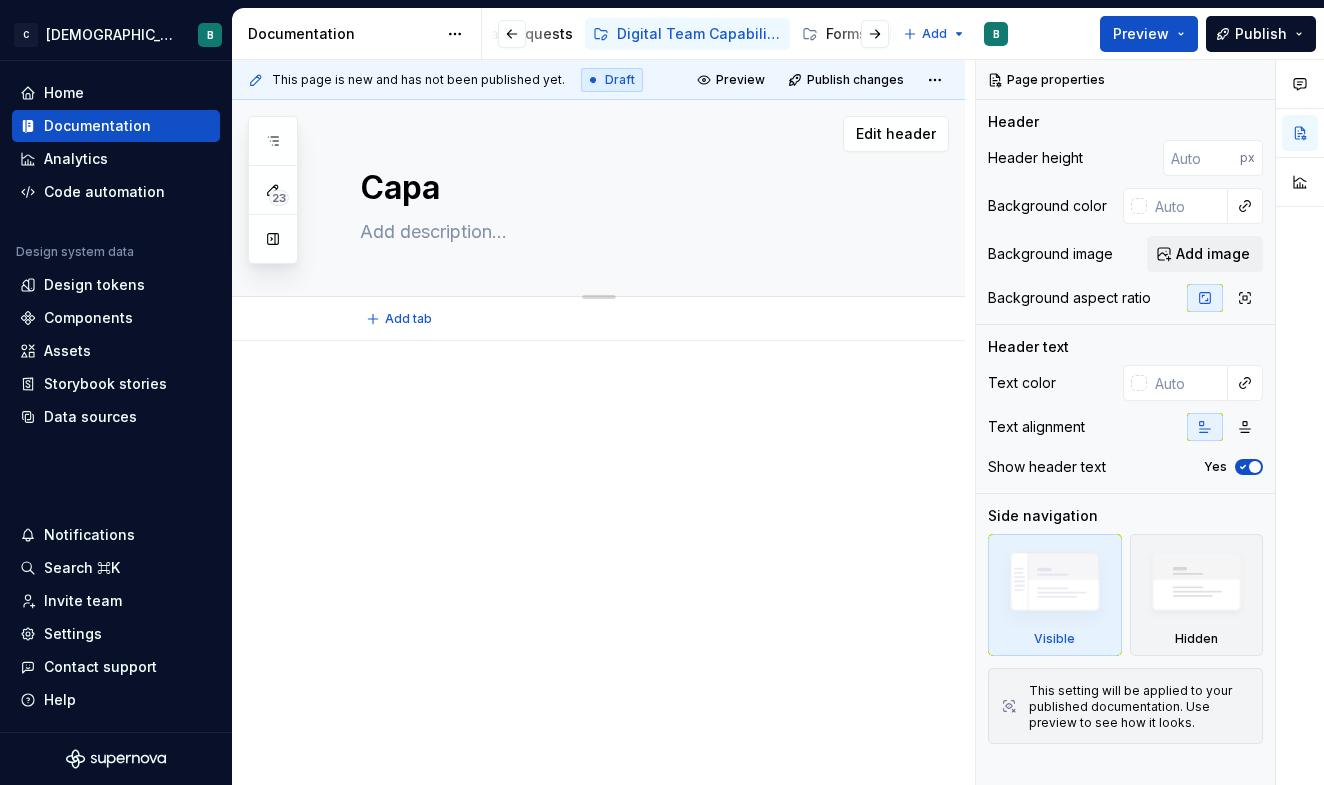 type on "*" 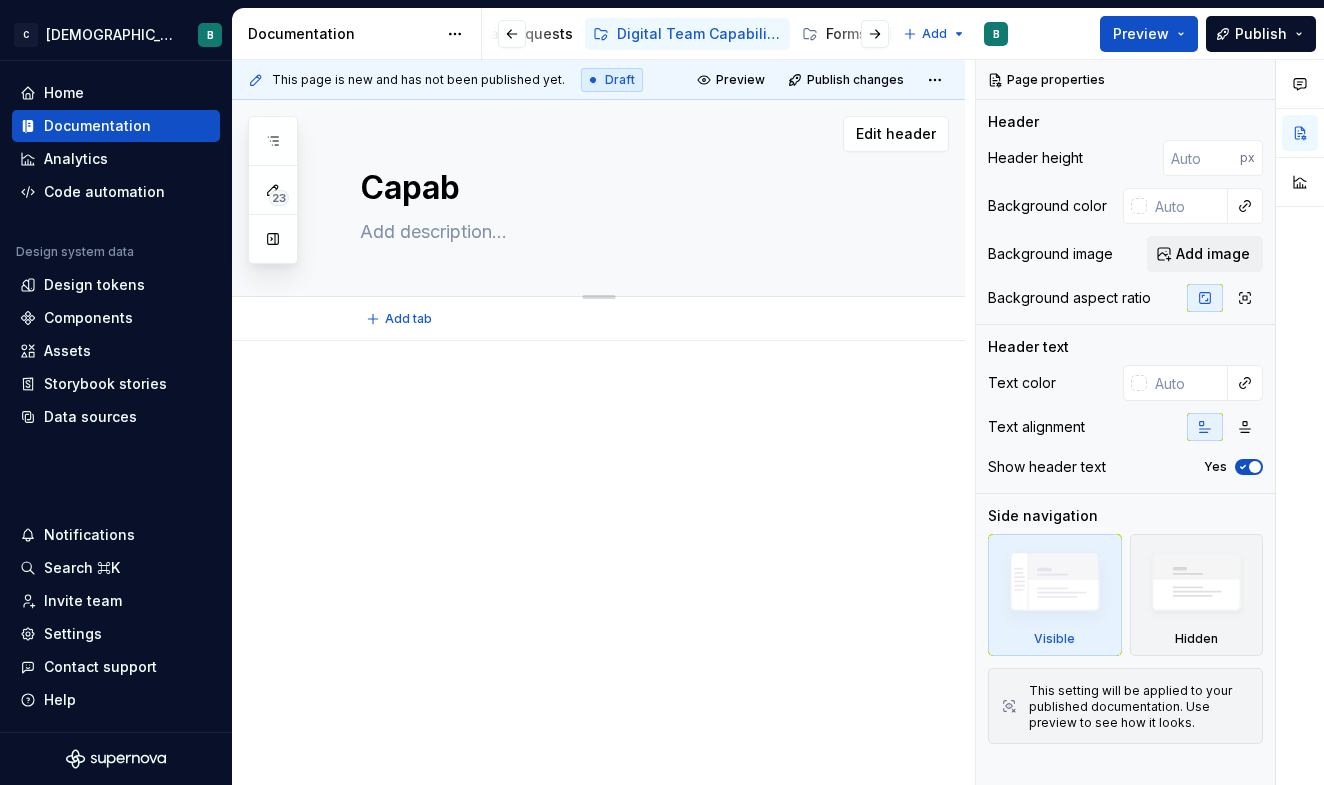 type on "*" 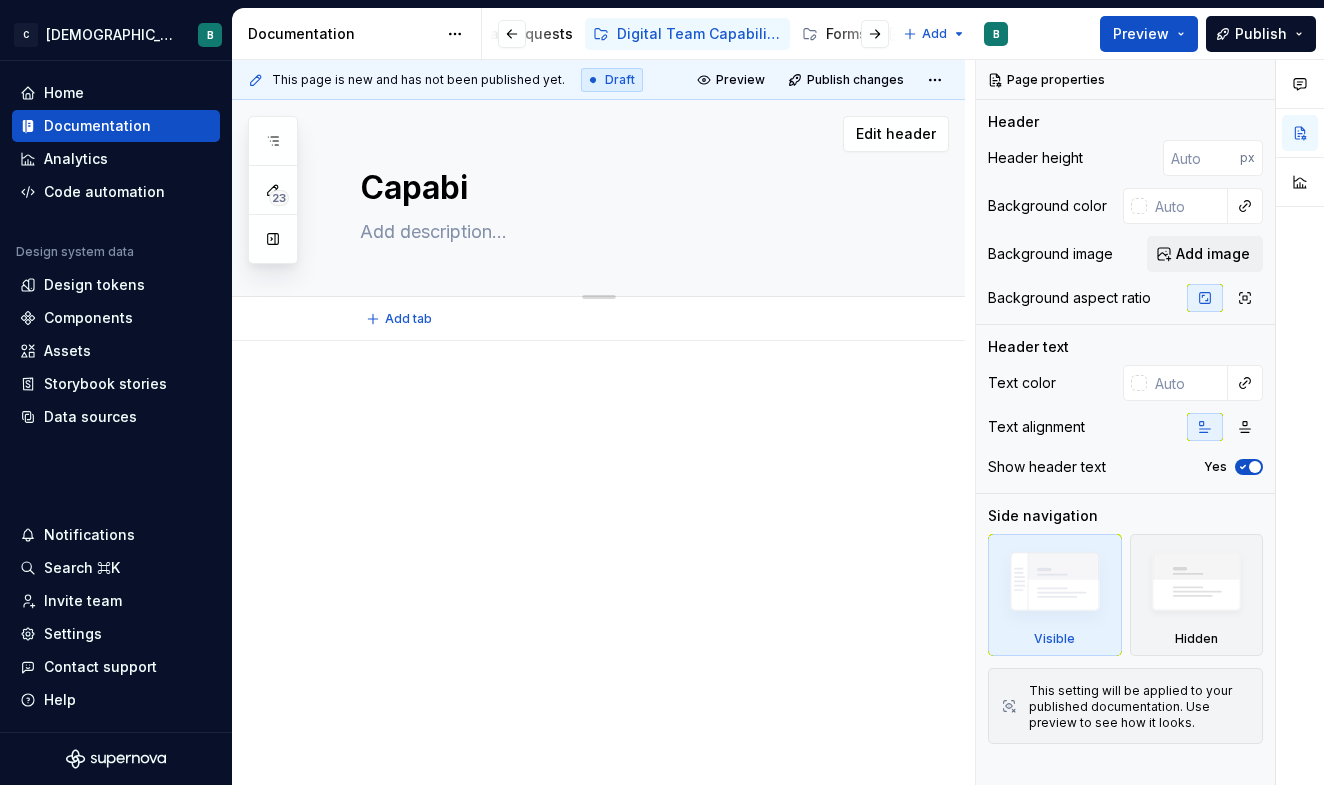 type on "*" 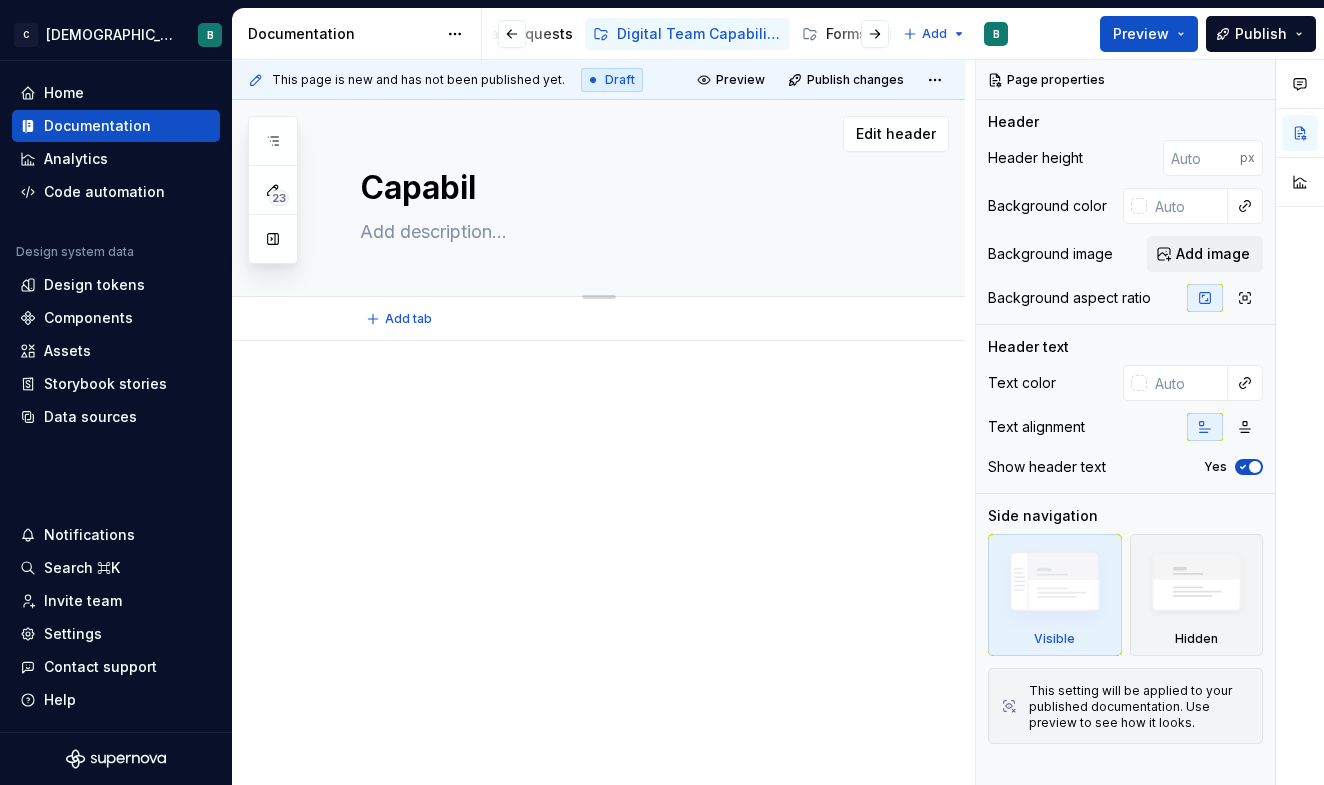 type on "*" 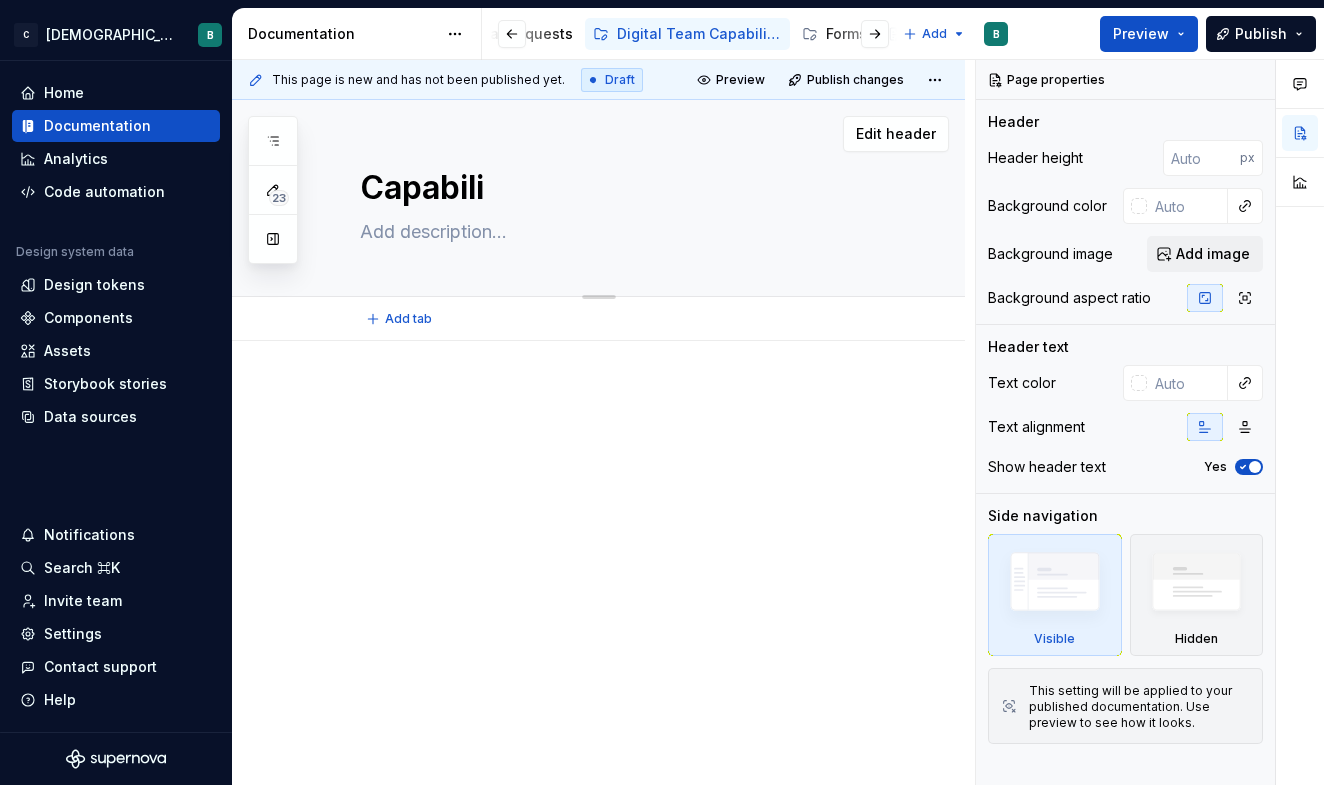 type on "*" 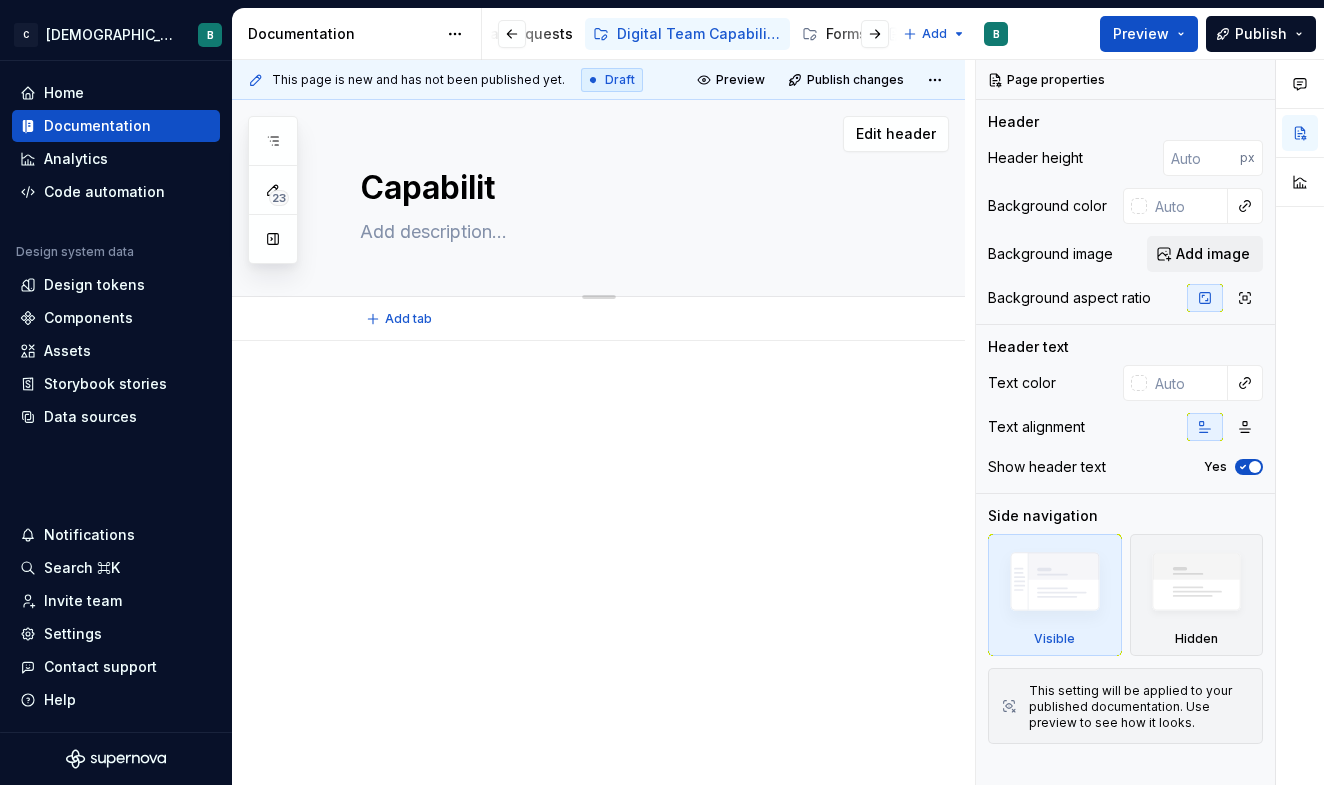 type on "*" 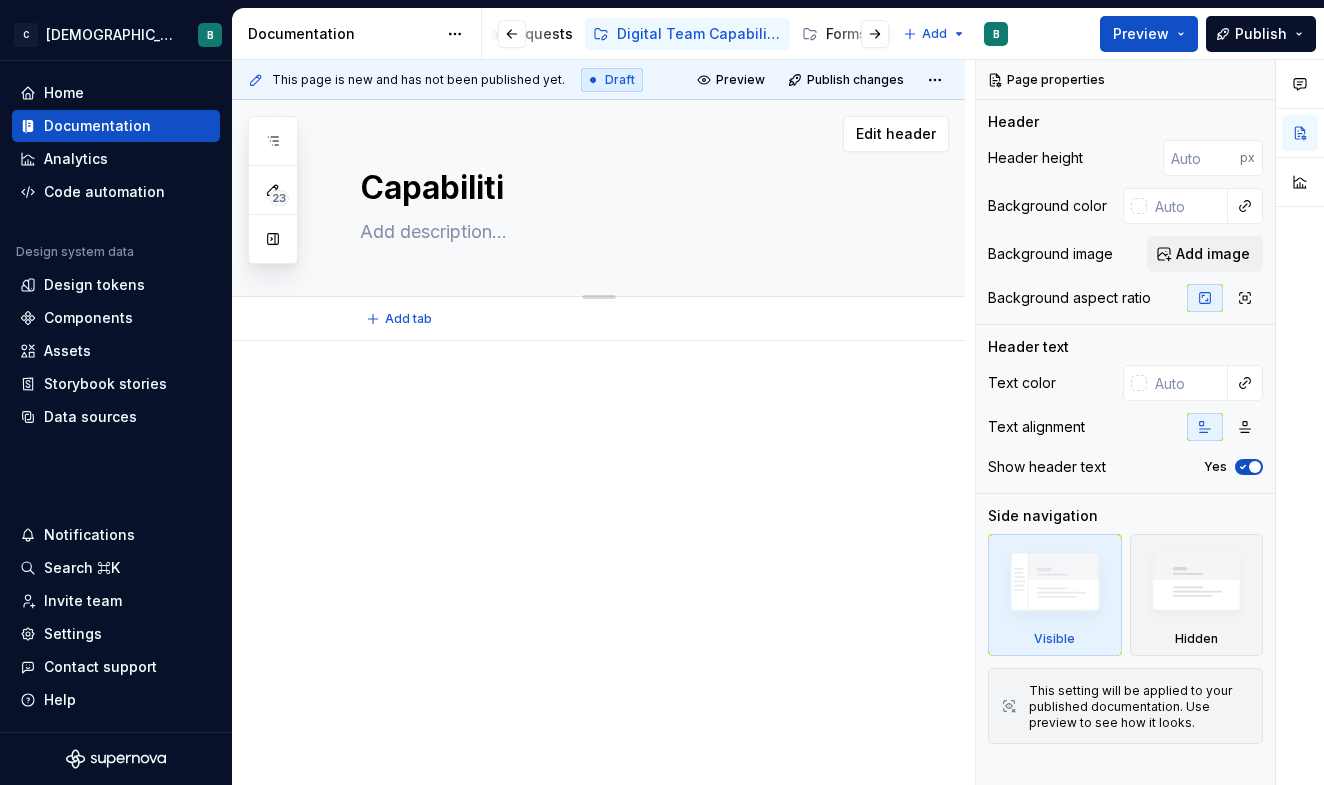 type on "*" 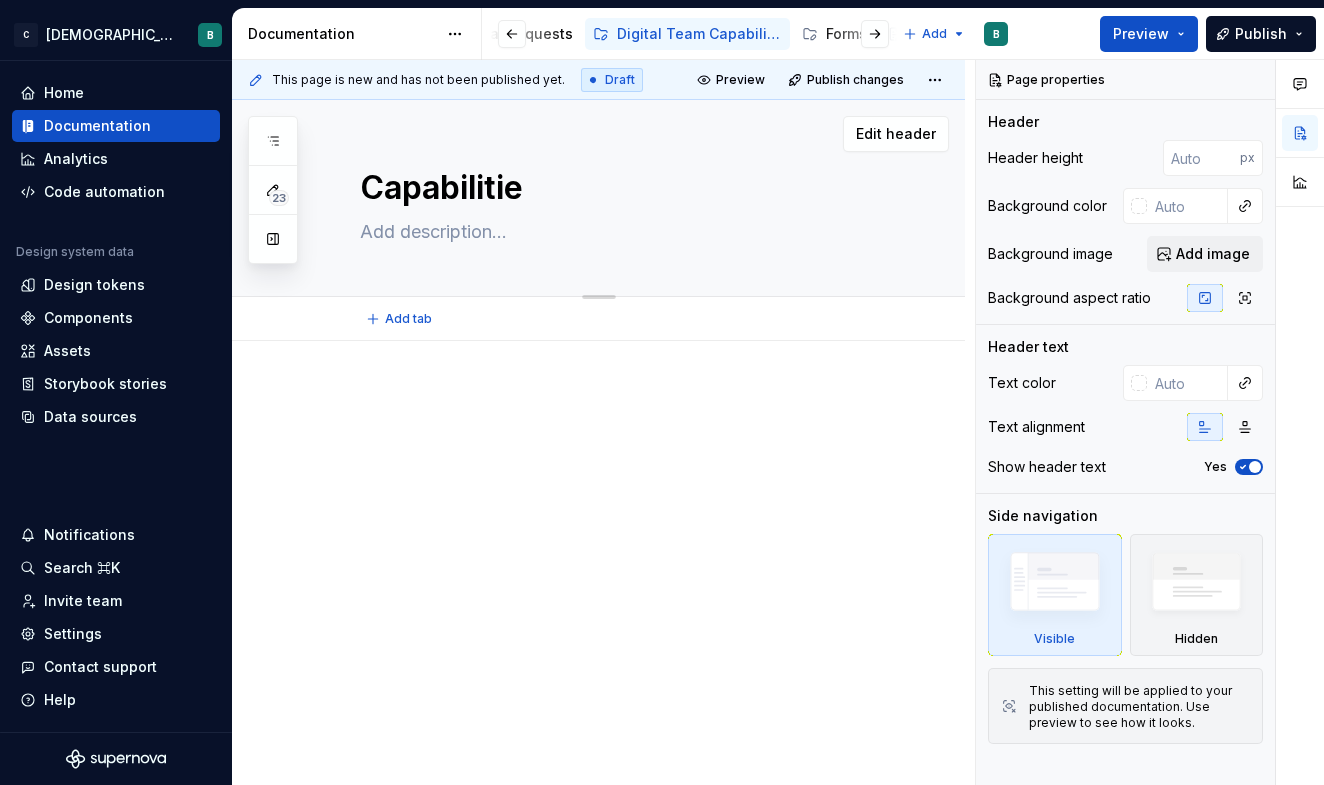 type on "*" 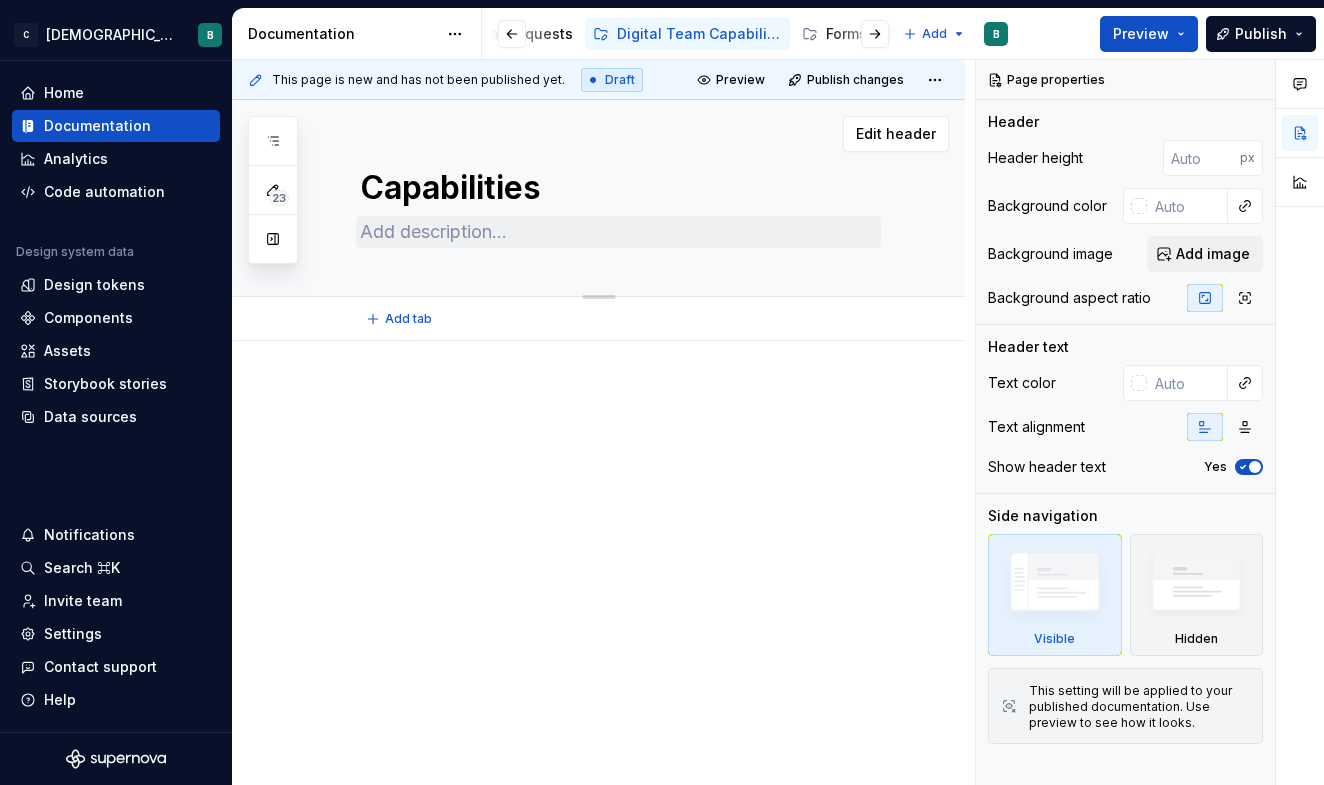 type on "*" 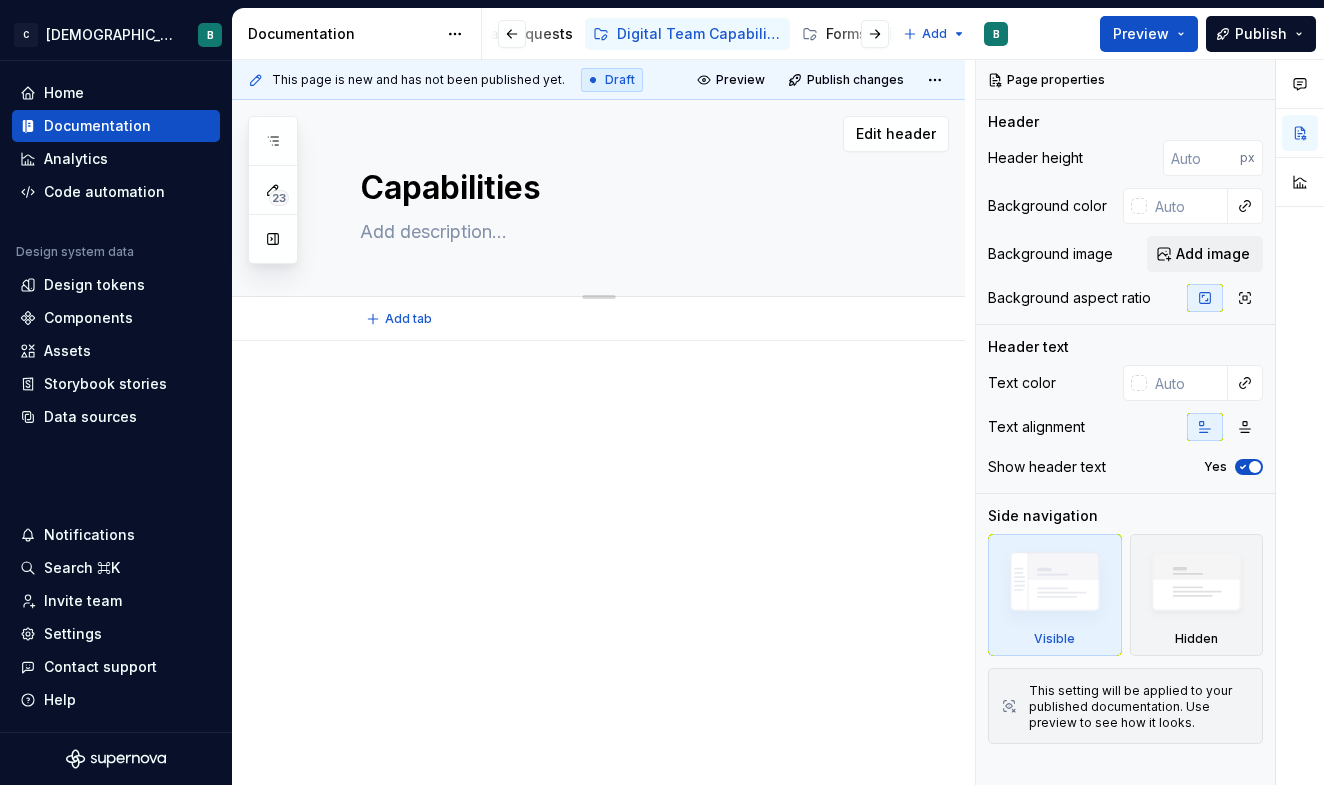 click at bounding box center (618, 232) 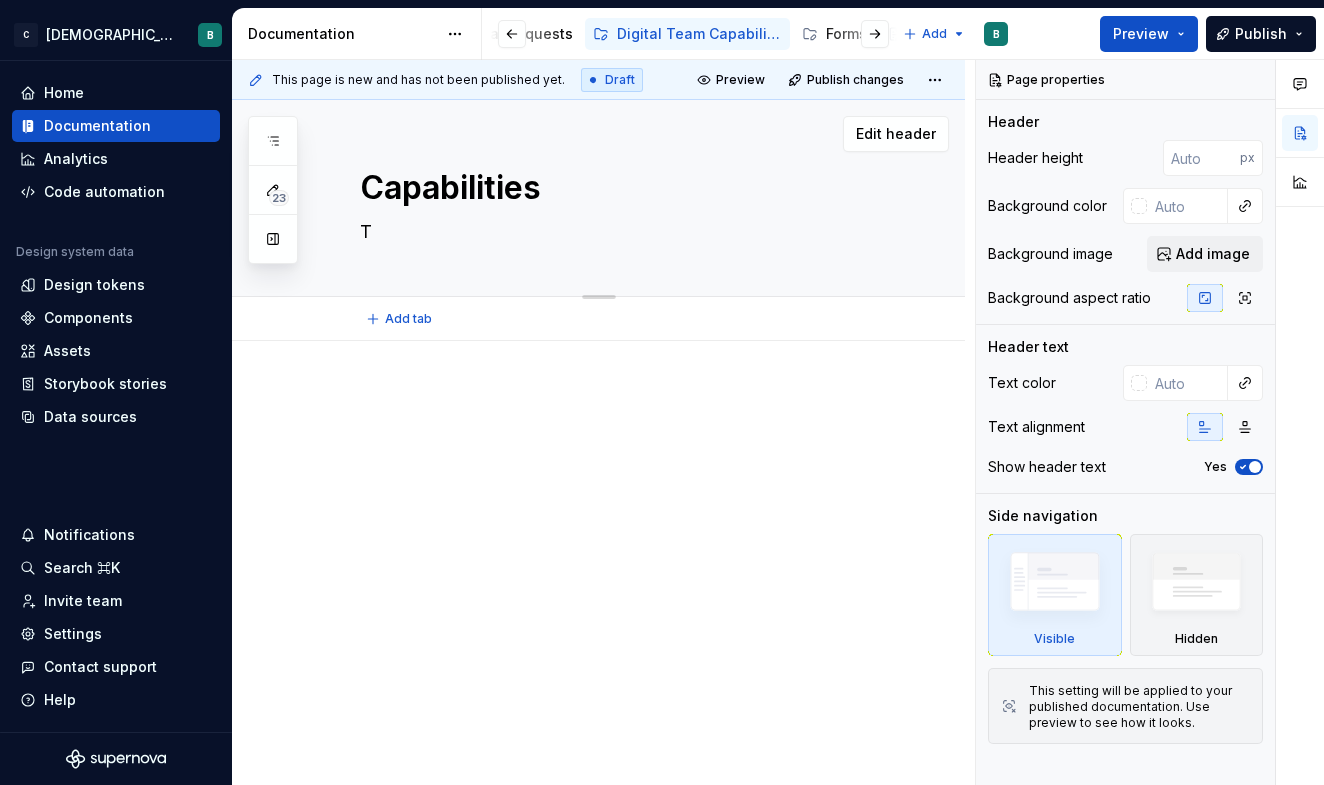type on "*" 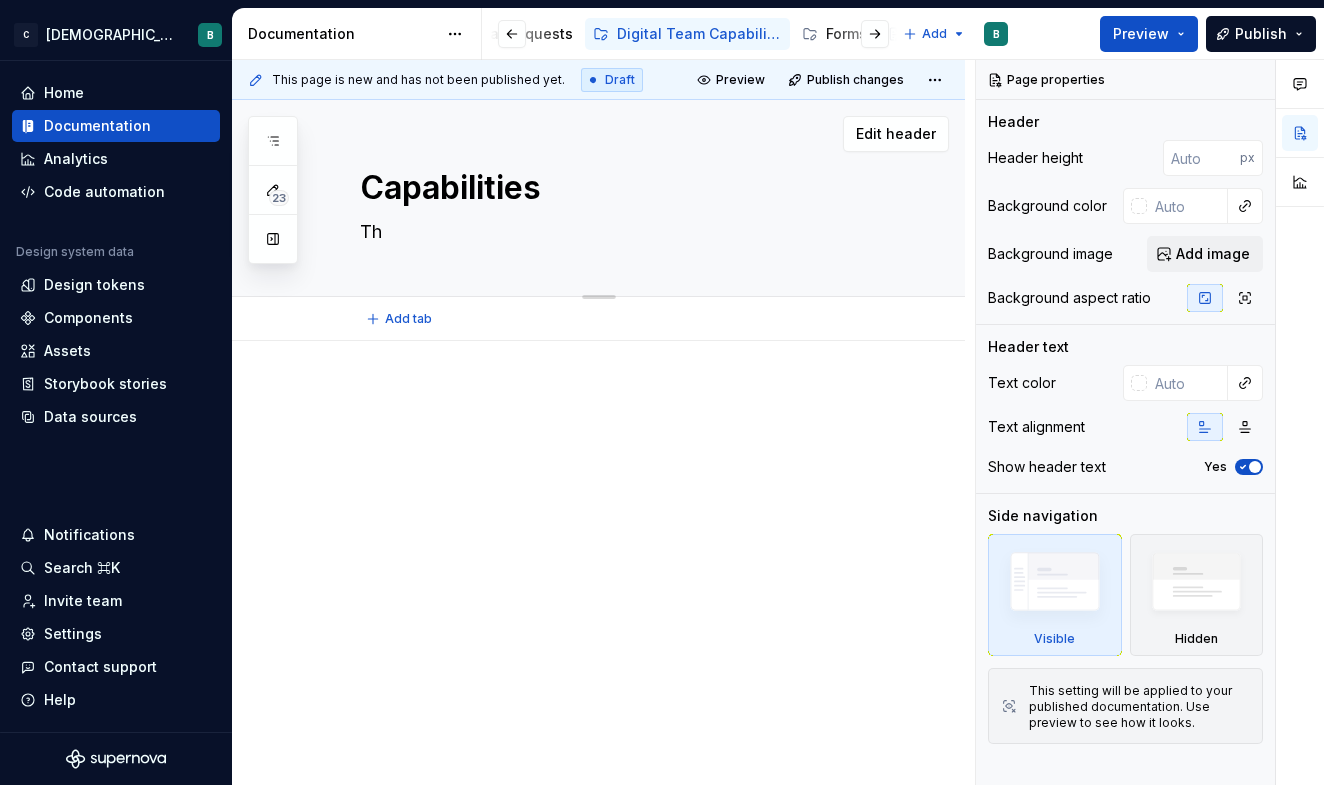 type on "*" 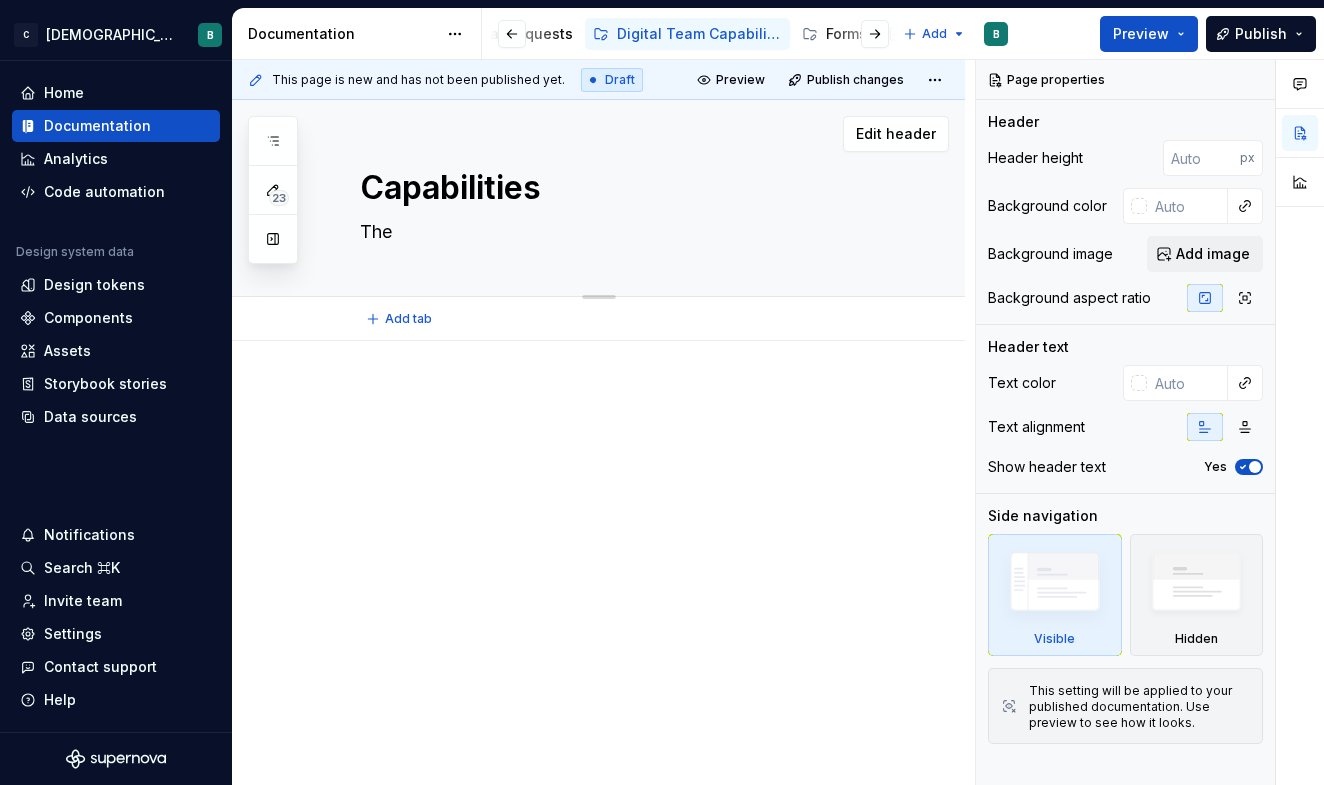 type on "*" 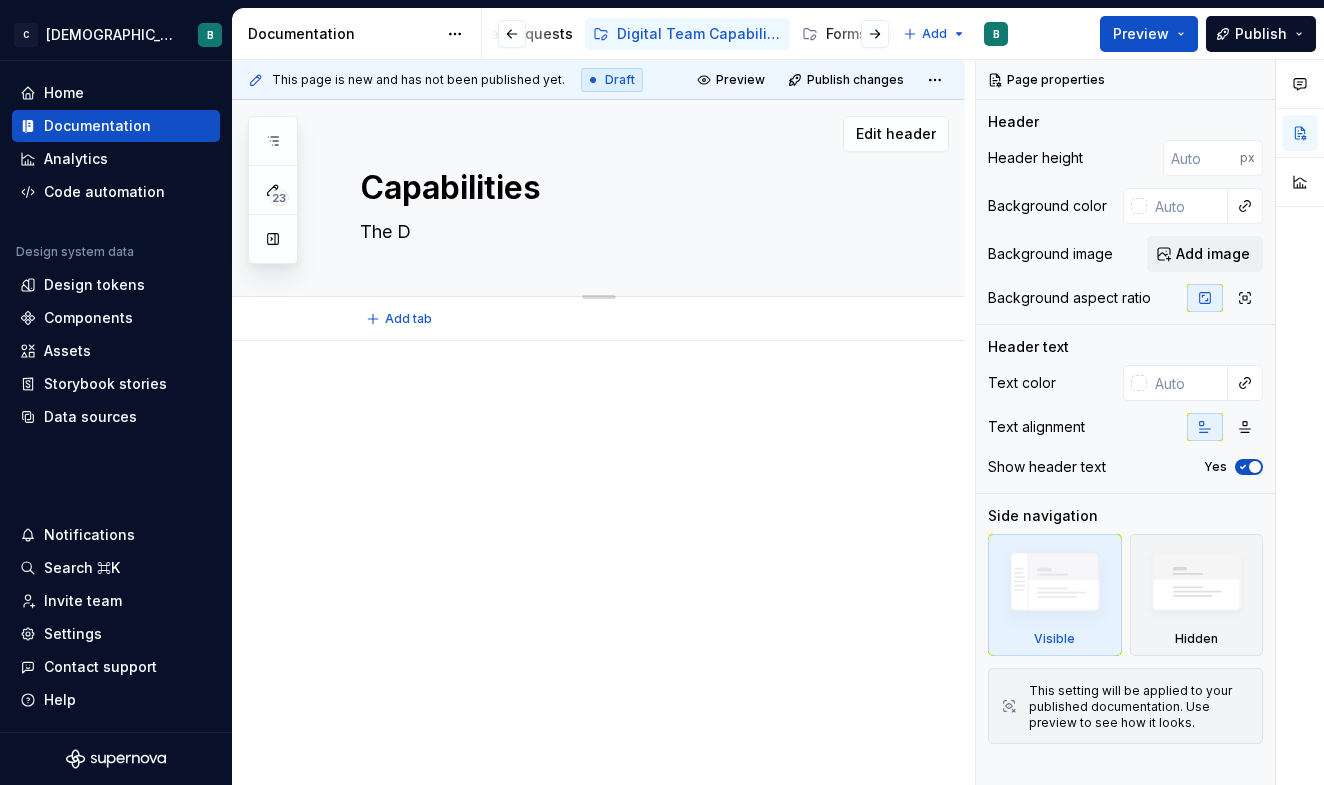 type on "*" 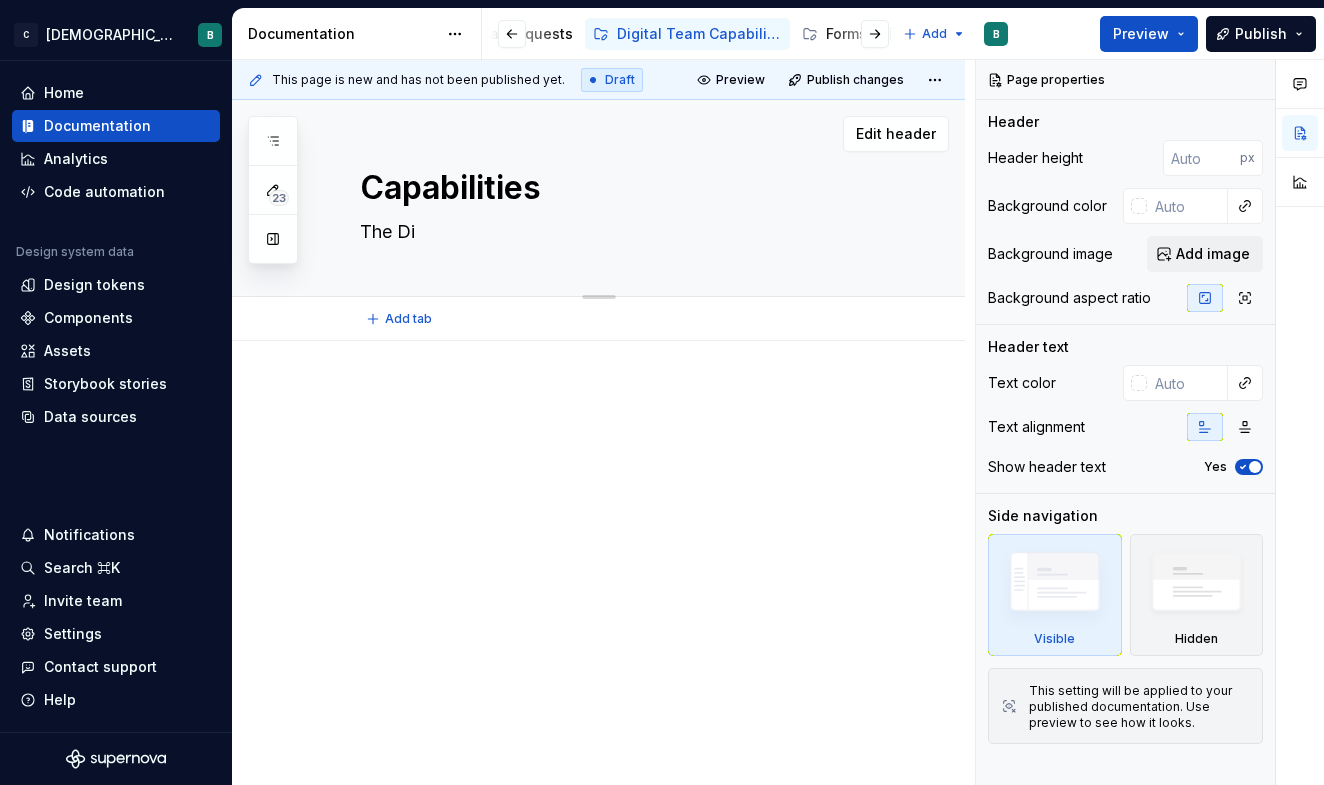 type on "*" 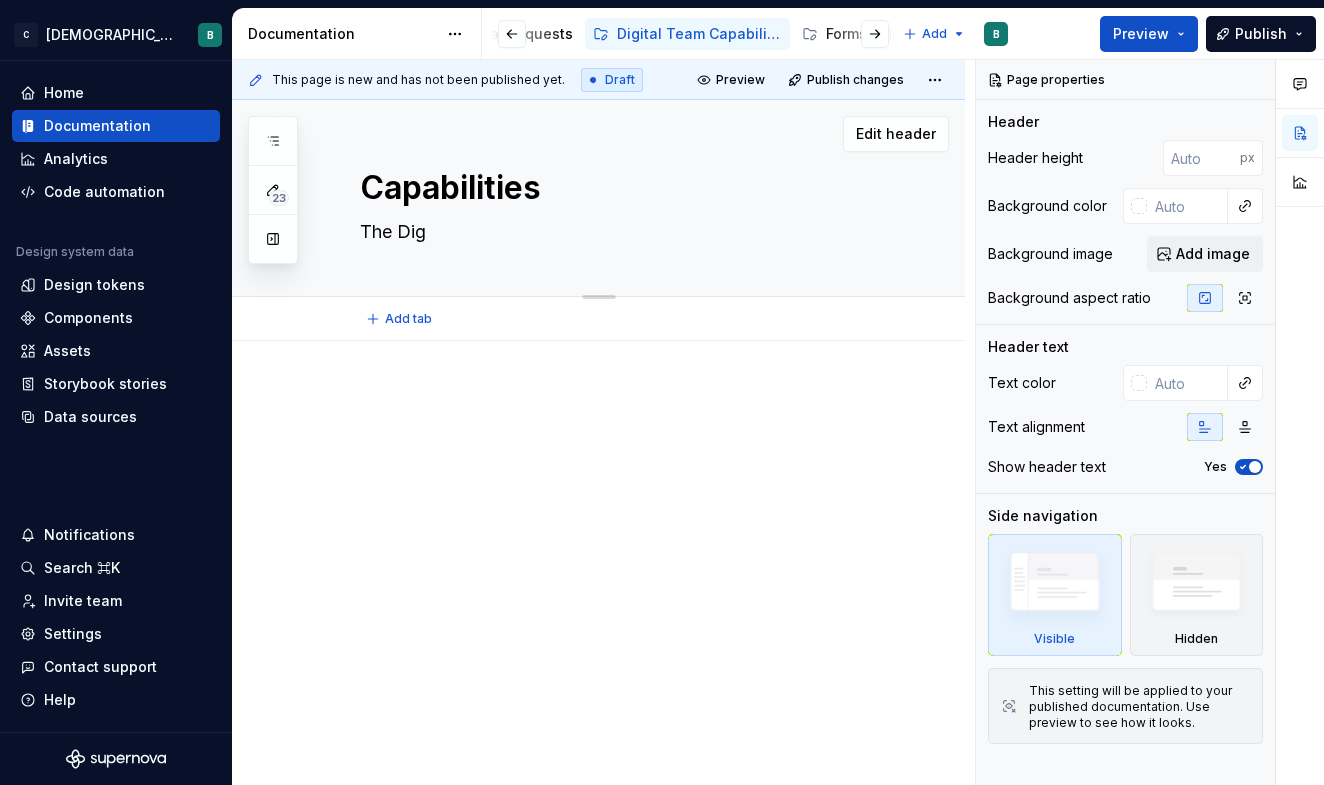 type on "*" 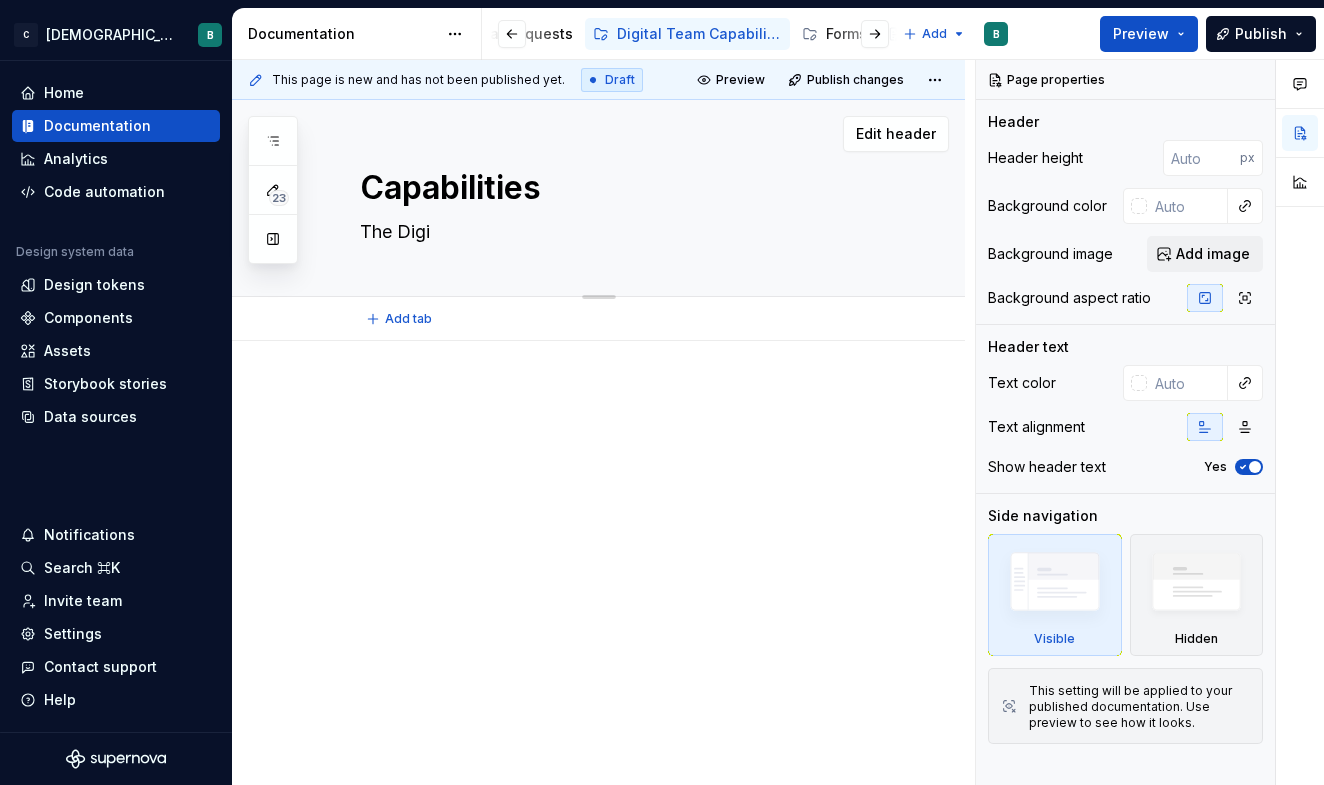 type on "*" 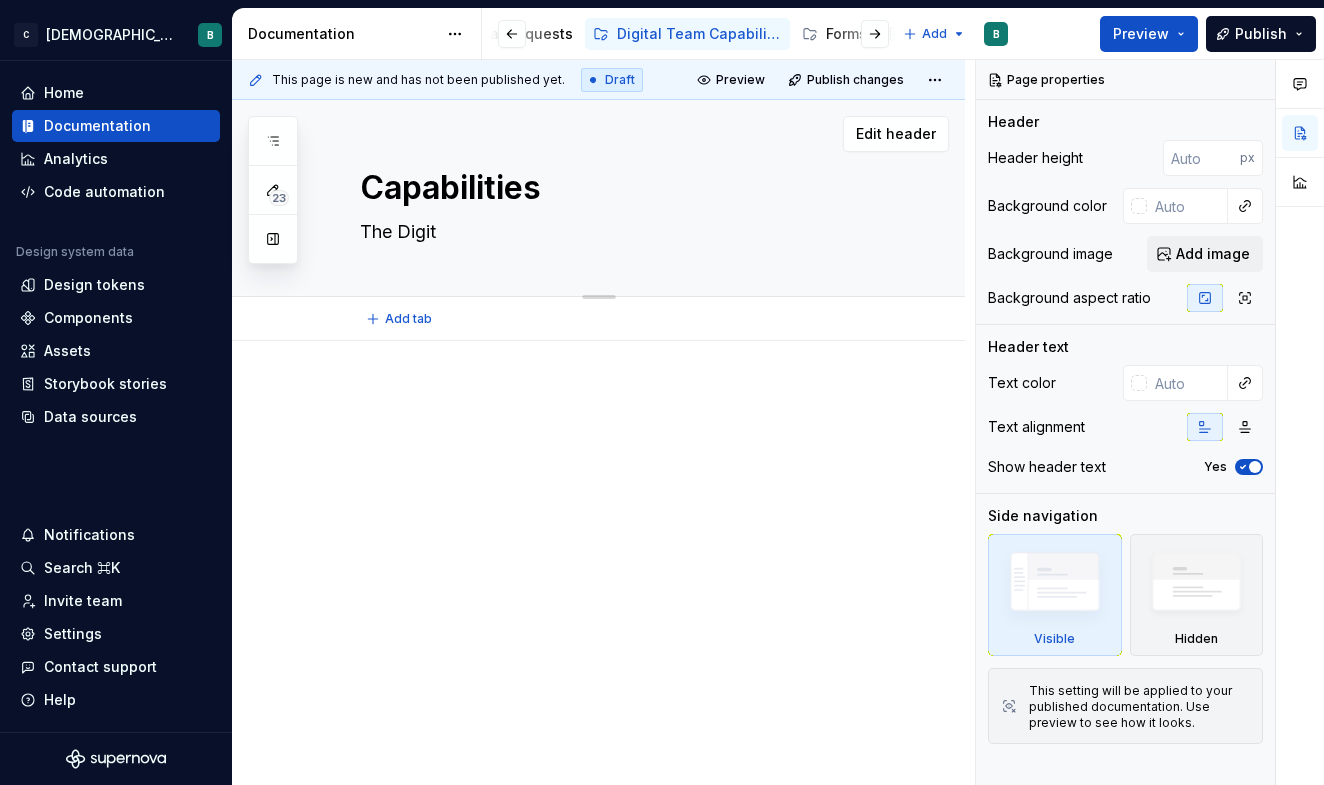 type on "*" 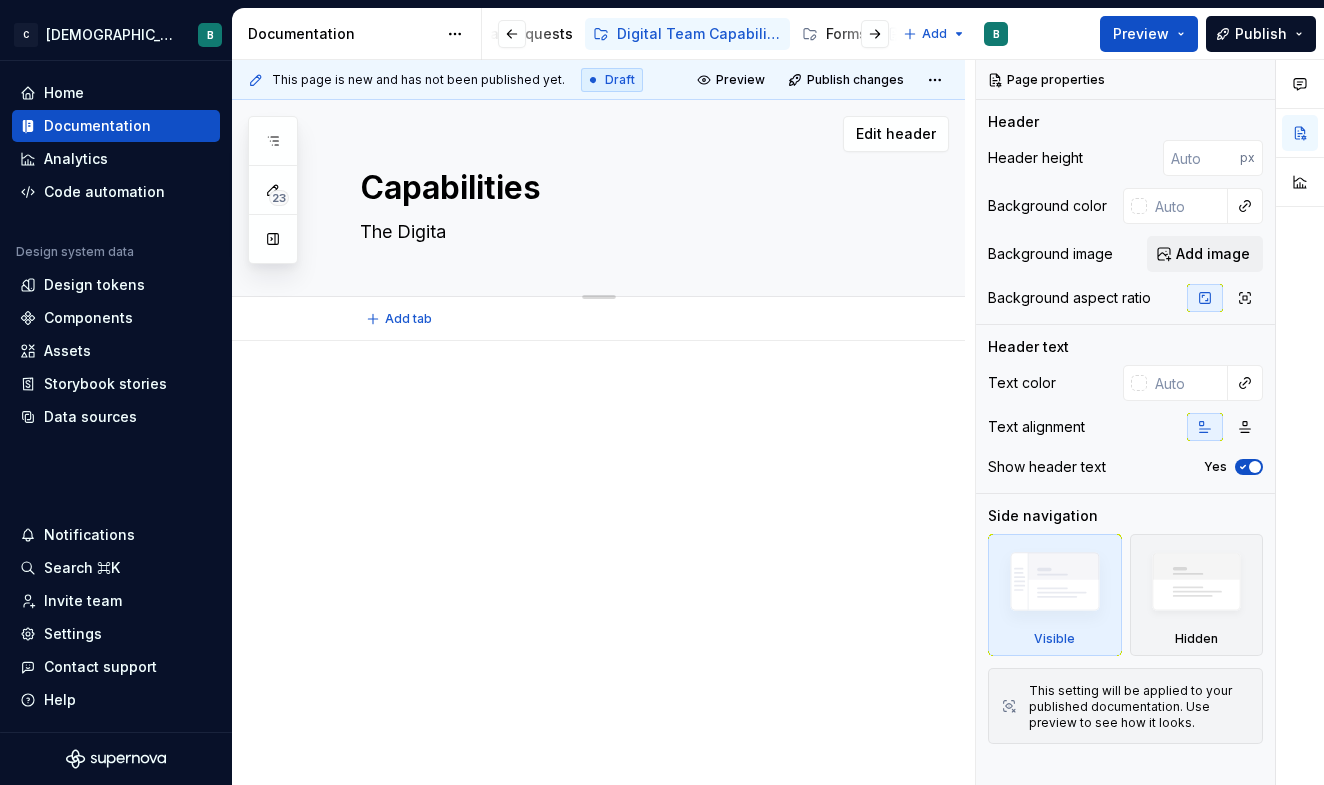type on "*" 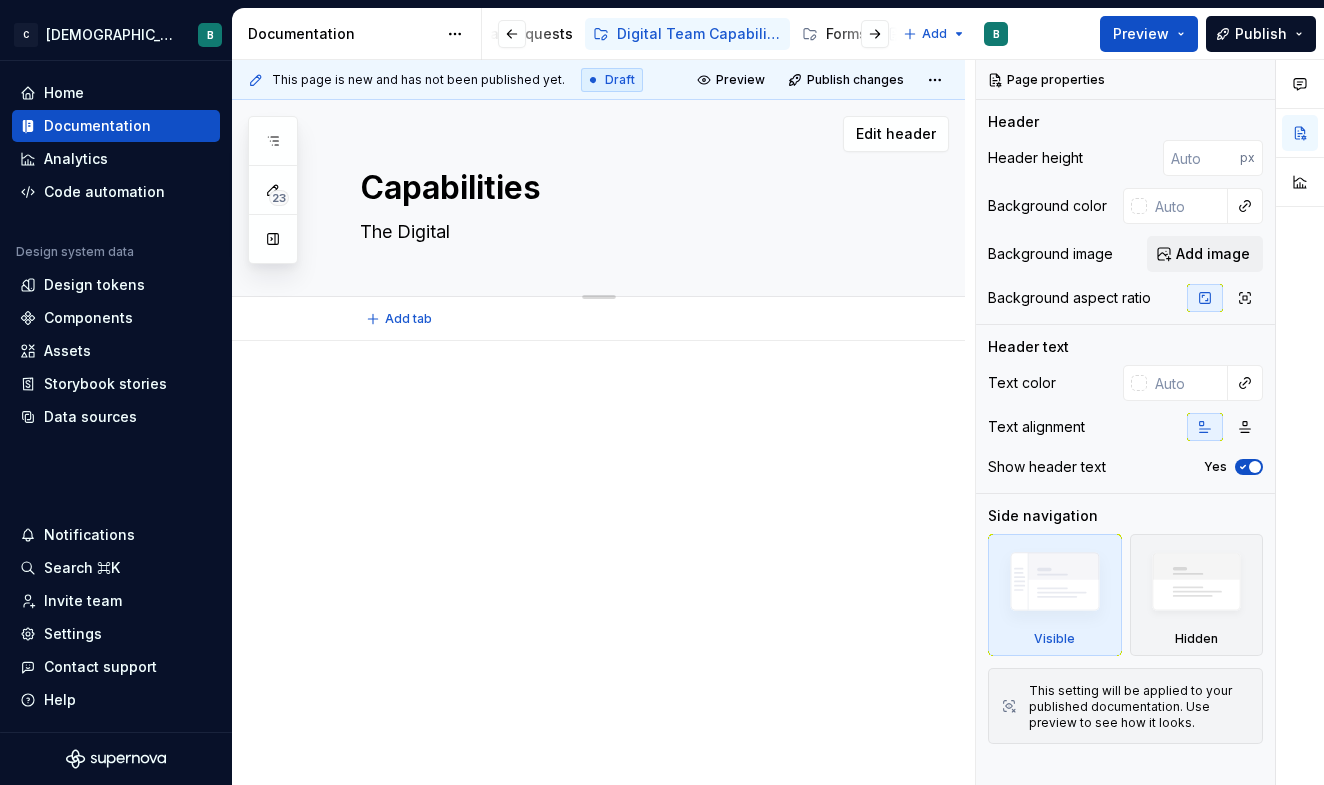 type on "*" 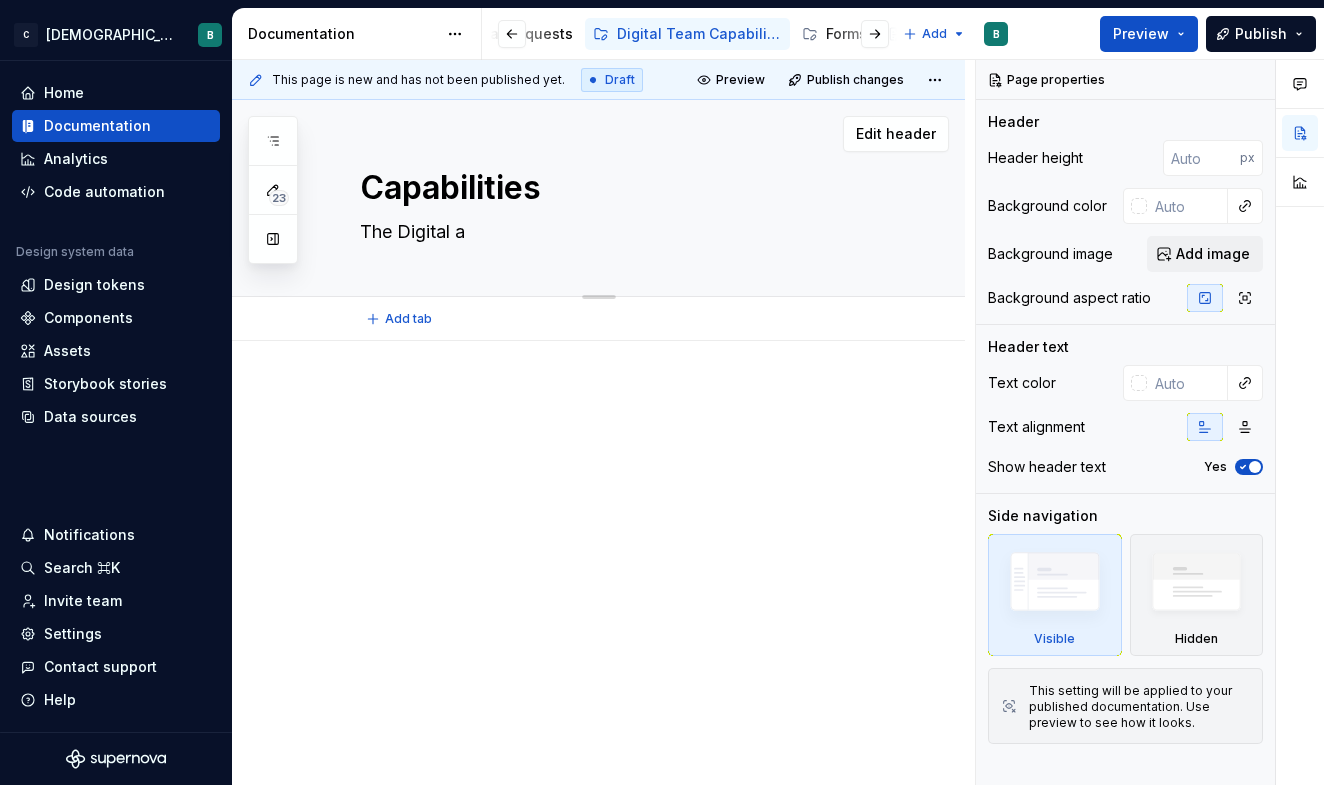 type on "*" 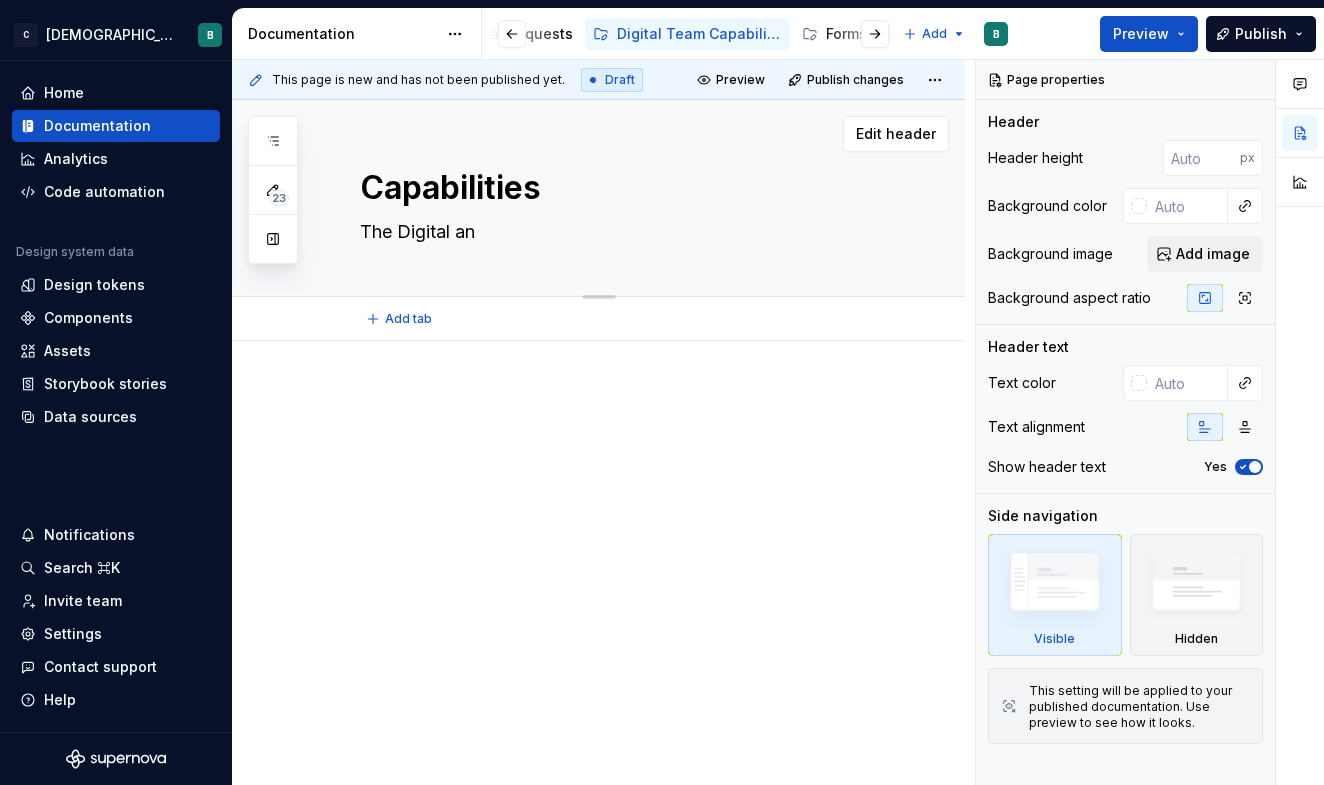 type on "*" 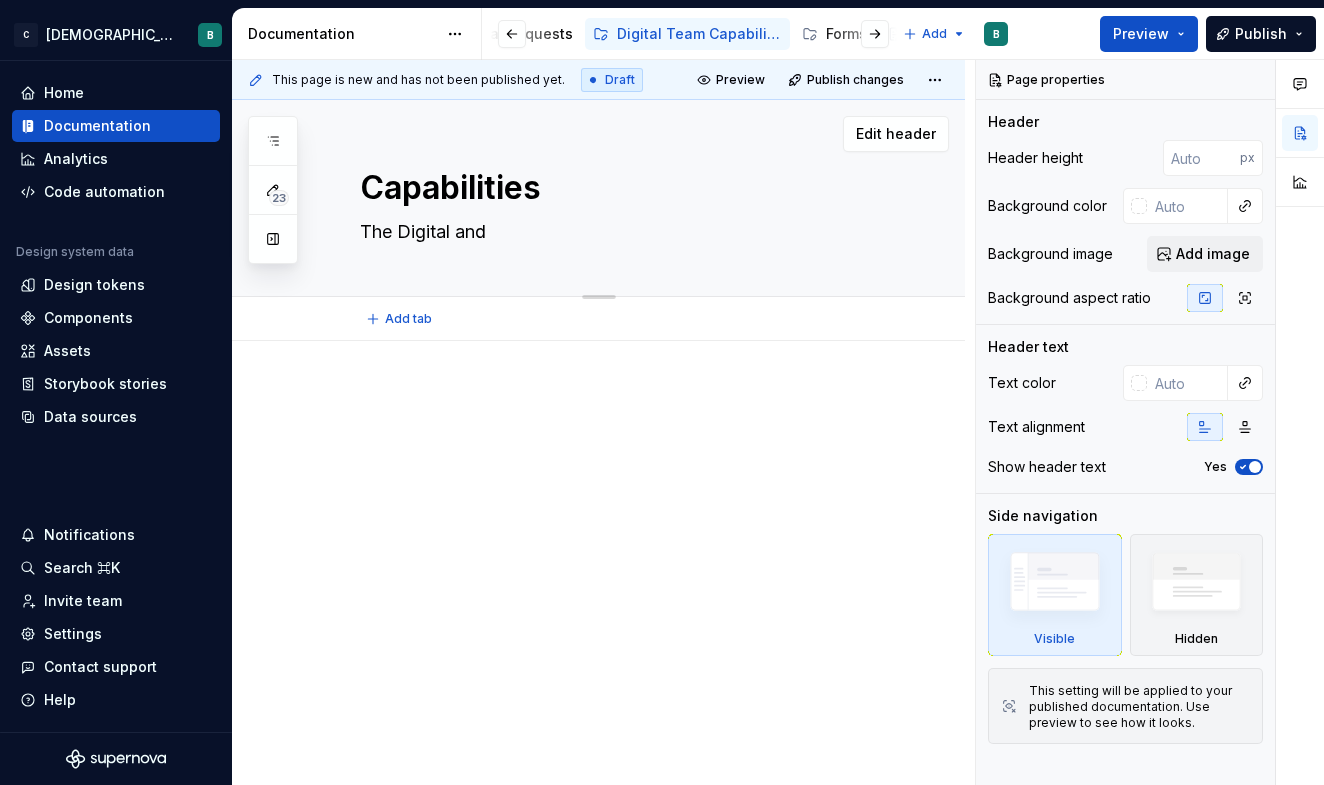 type on "*" 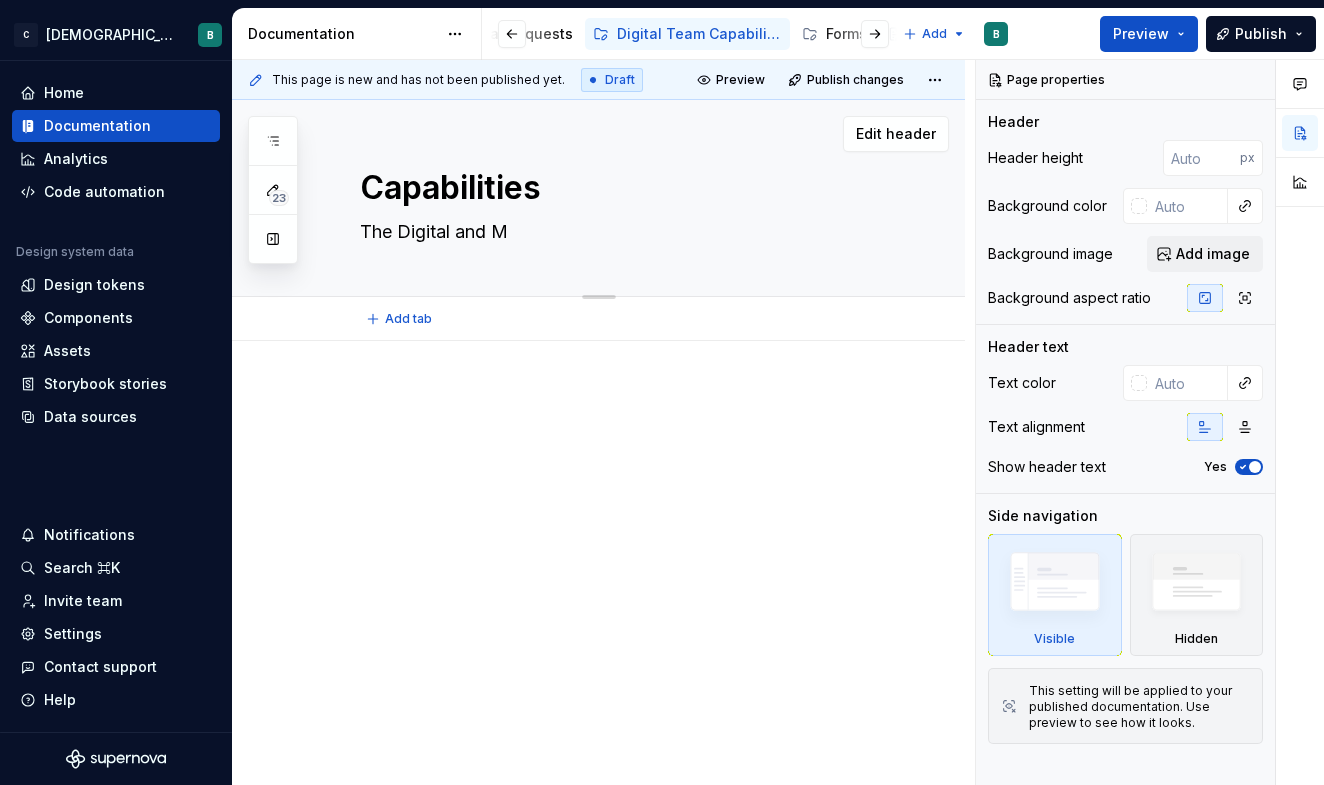 type on "*" 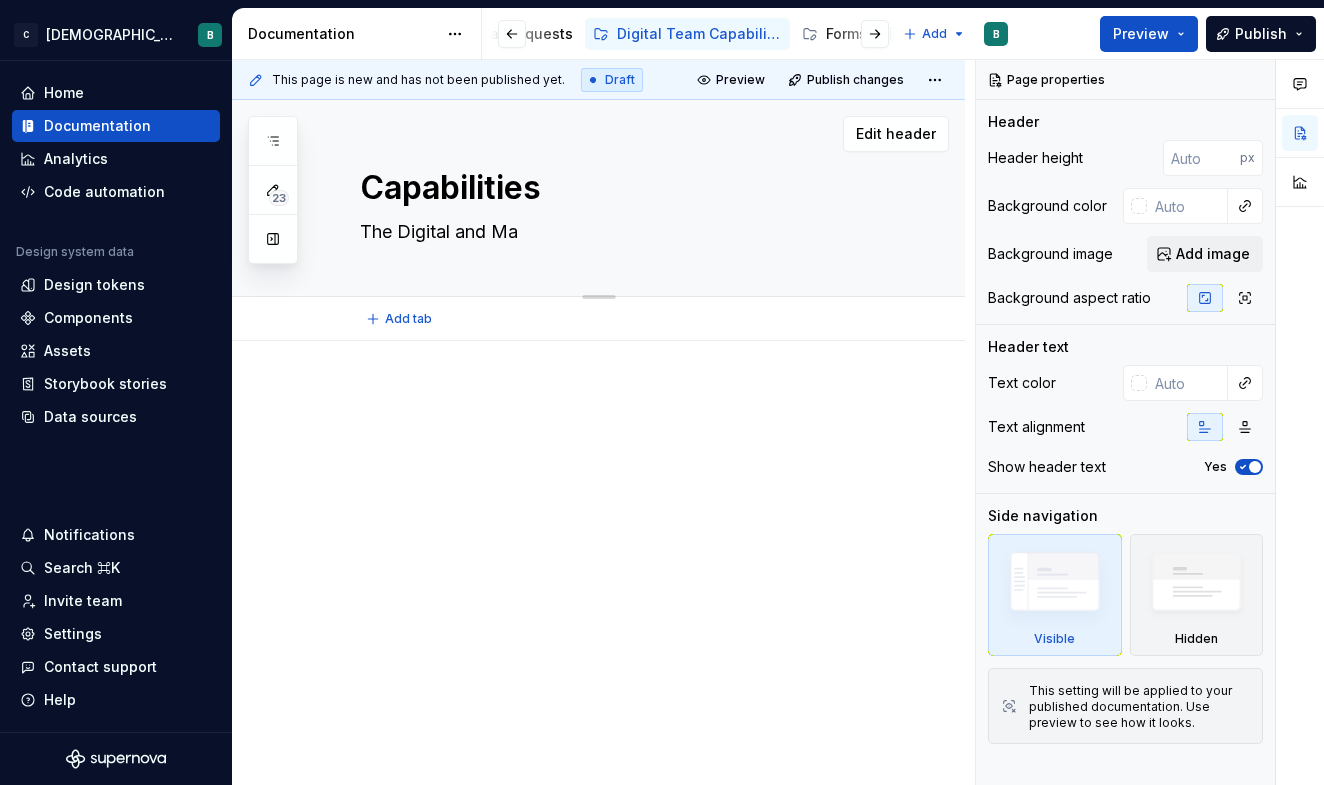 type on "*" 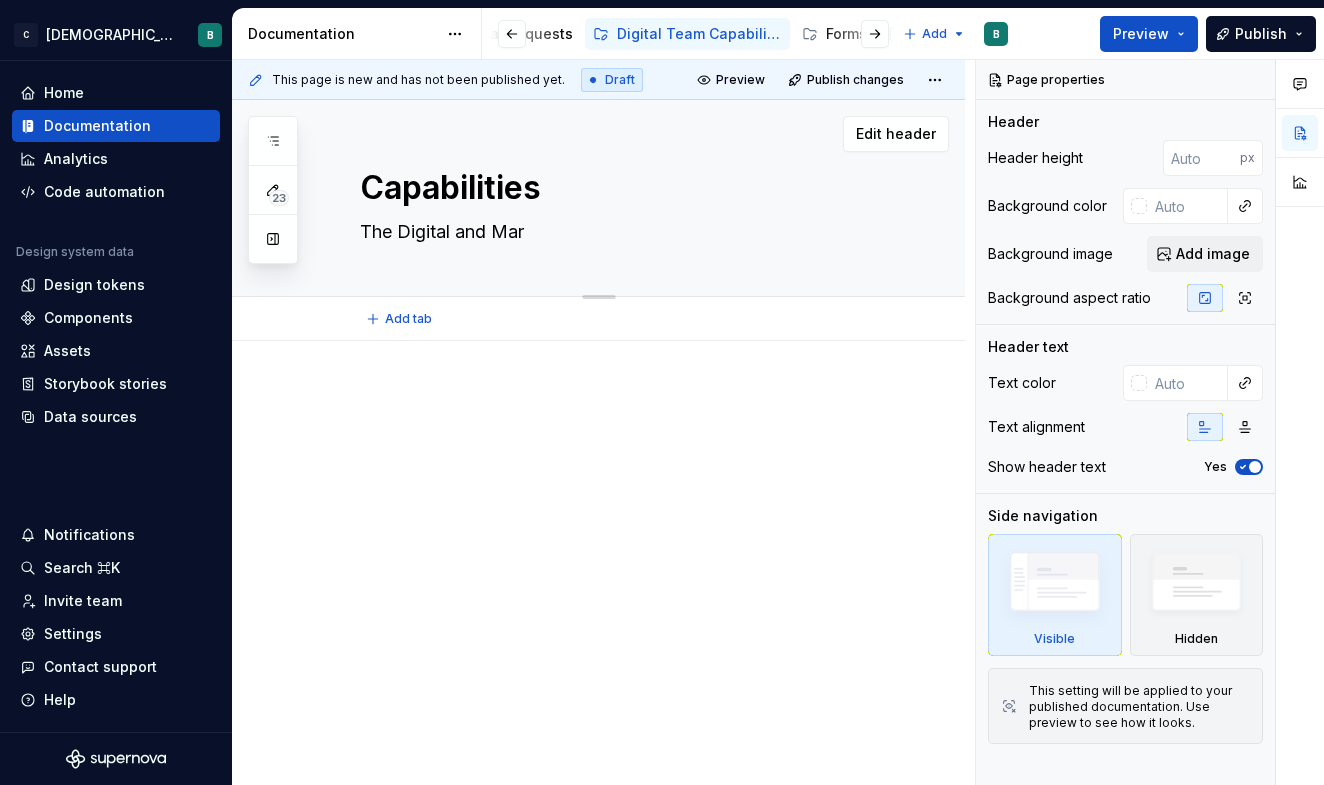 type on "*" 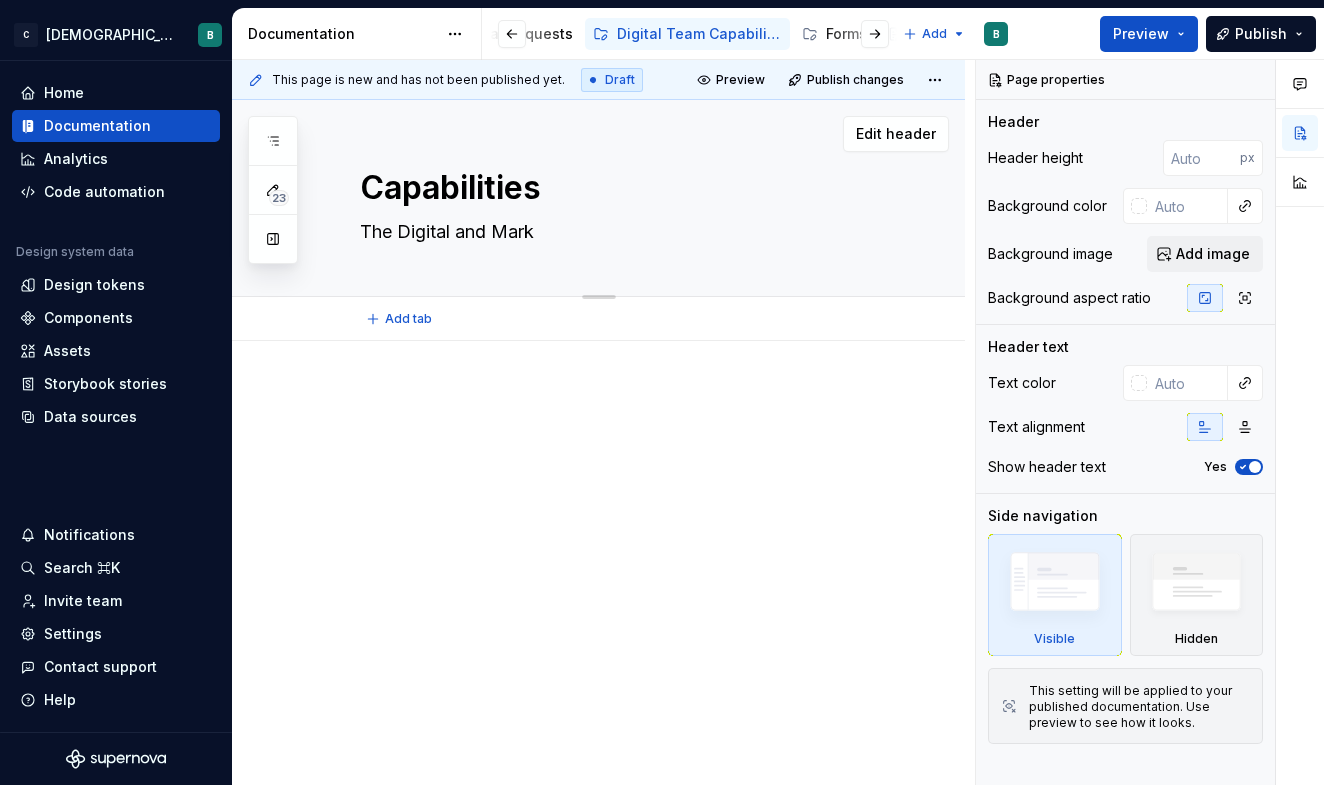 type on "*" 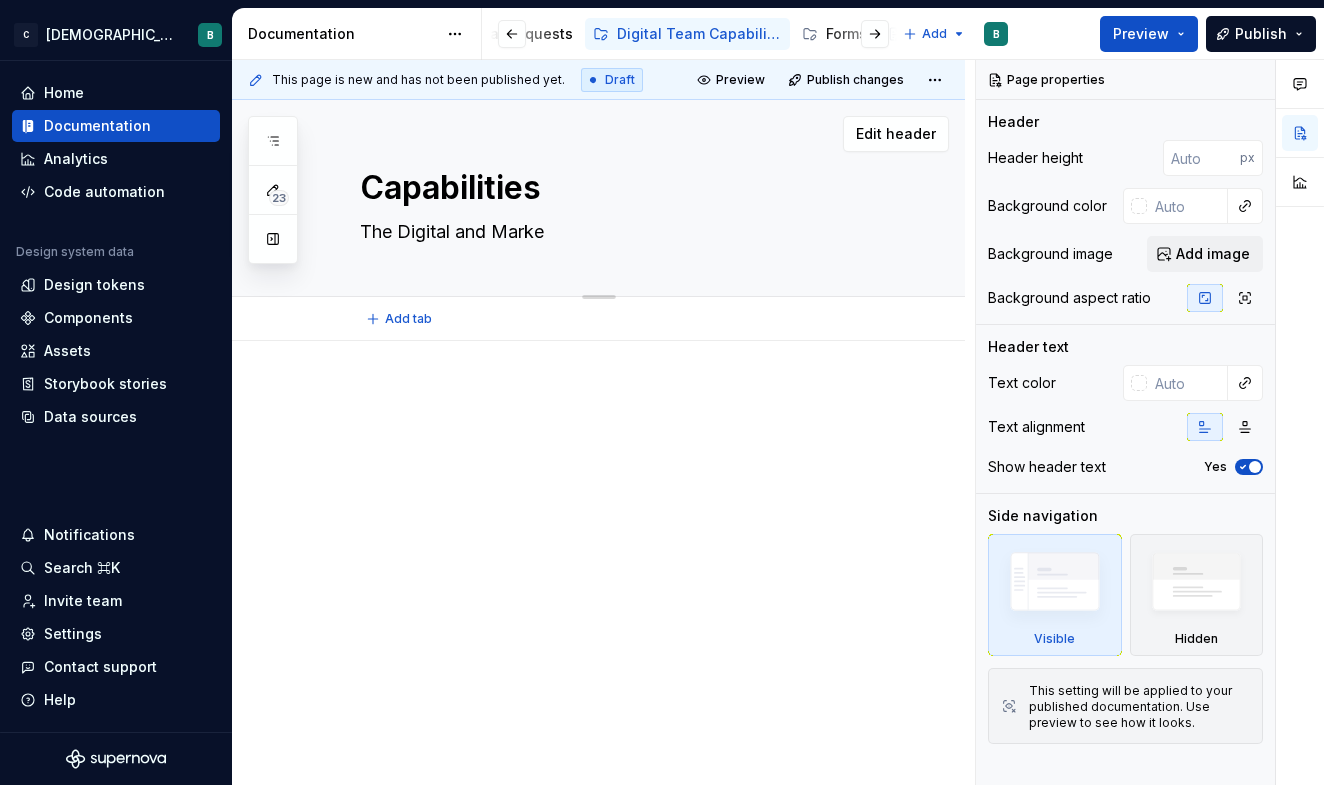 type on "*" 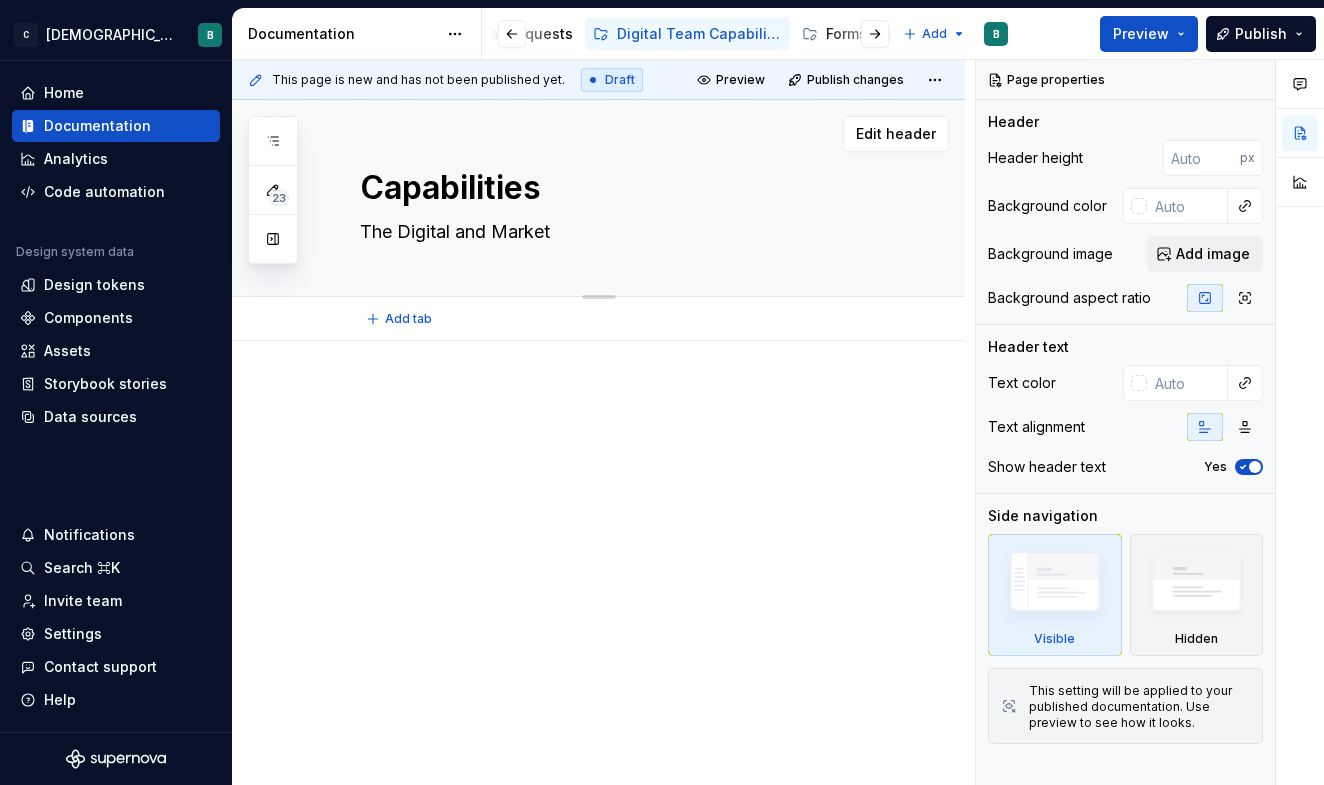 type on "The Digital and Marketi" 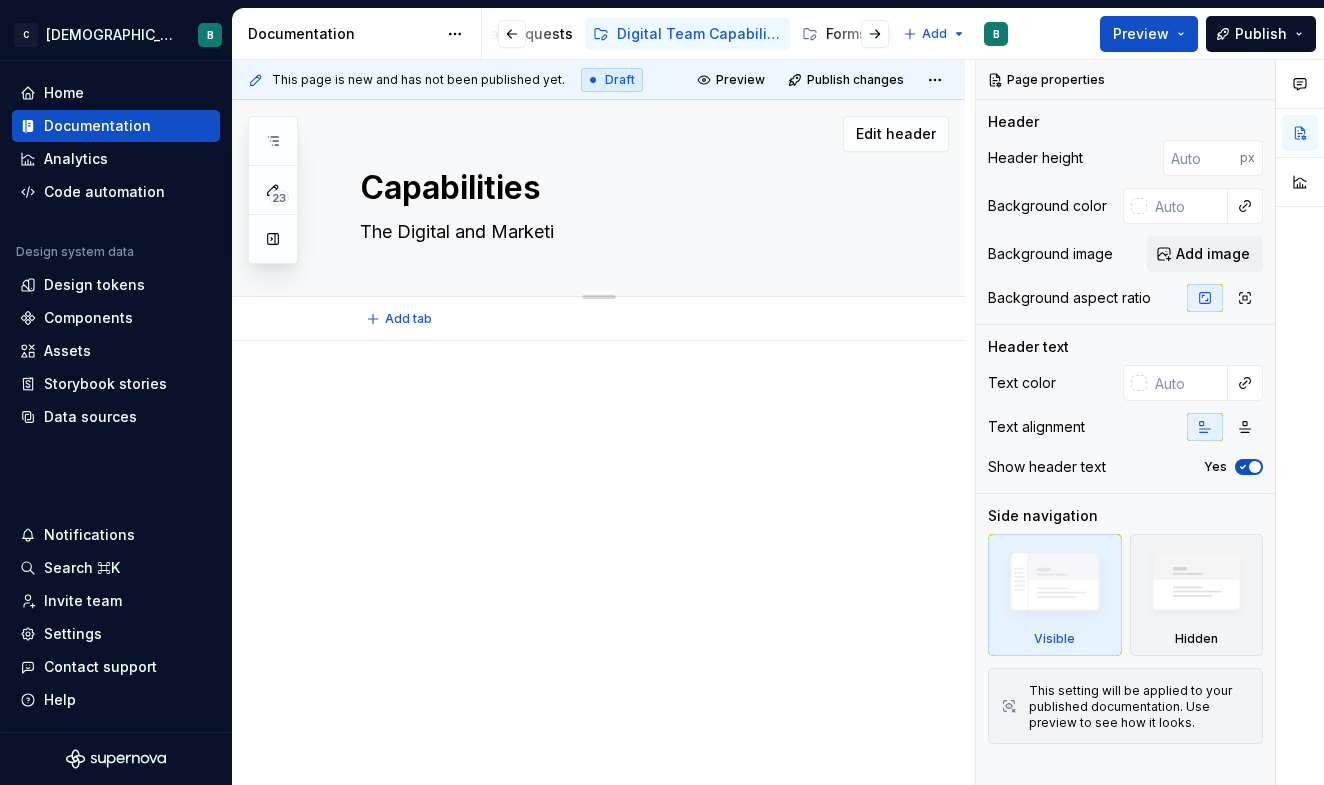 type on "*" 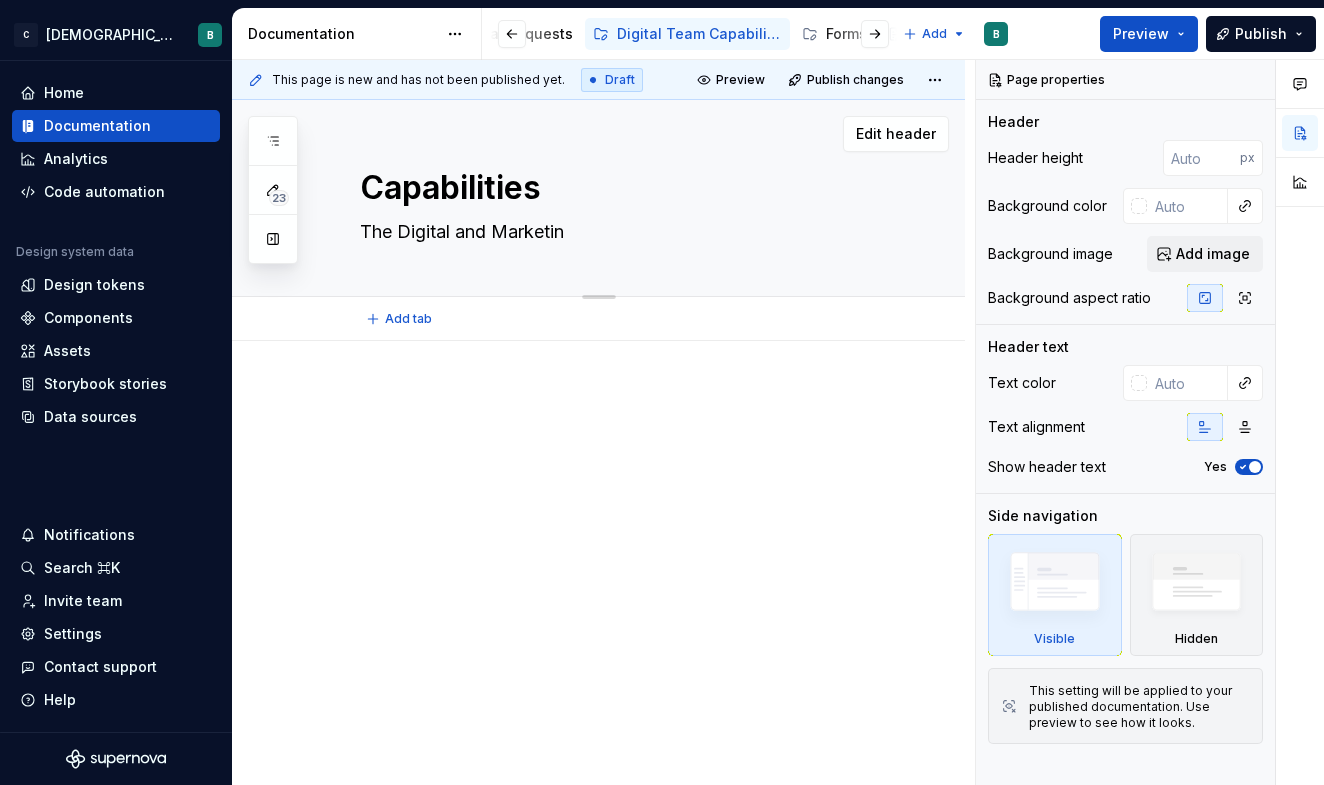type on "*" 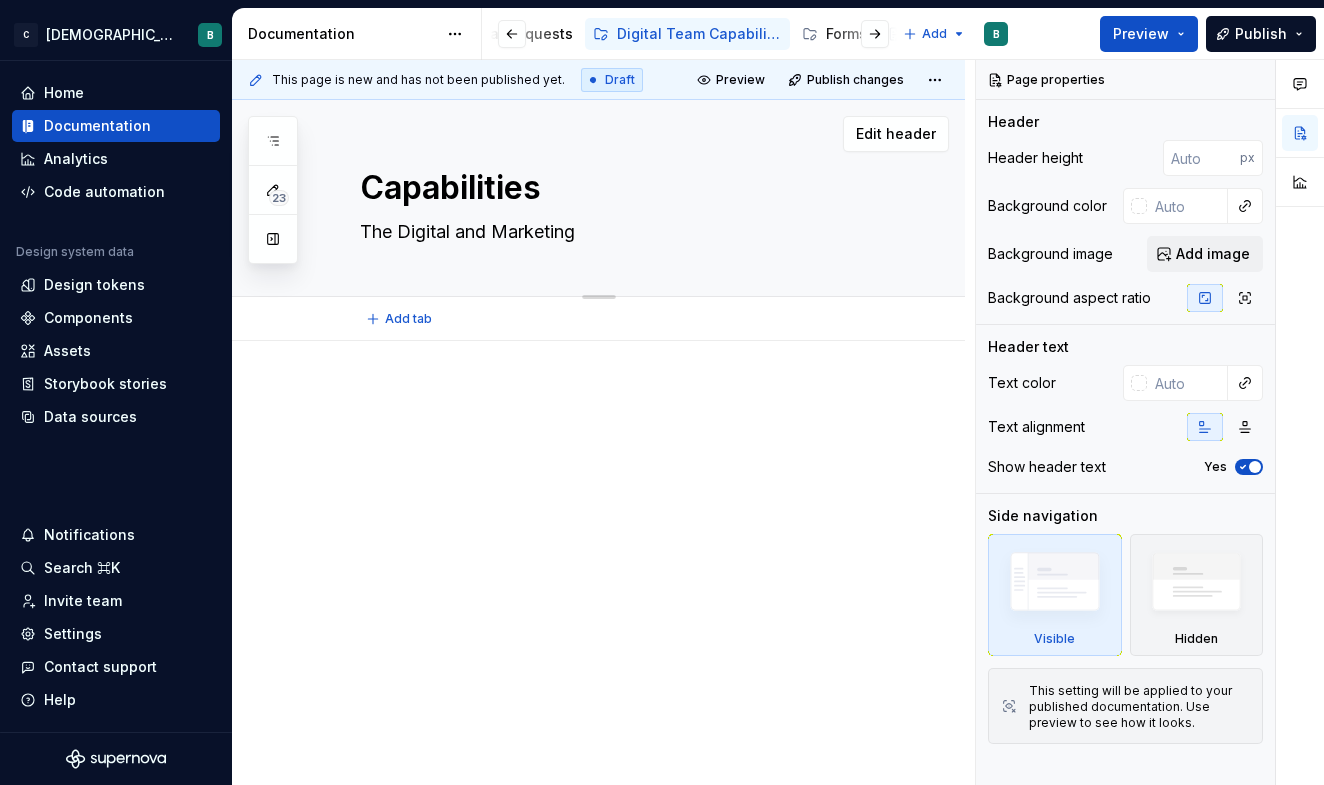 type on "*" 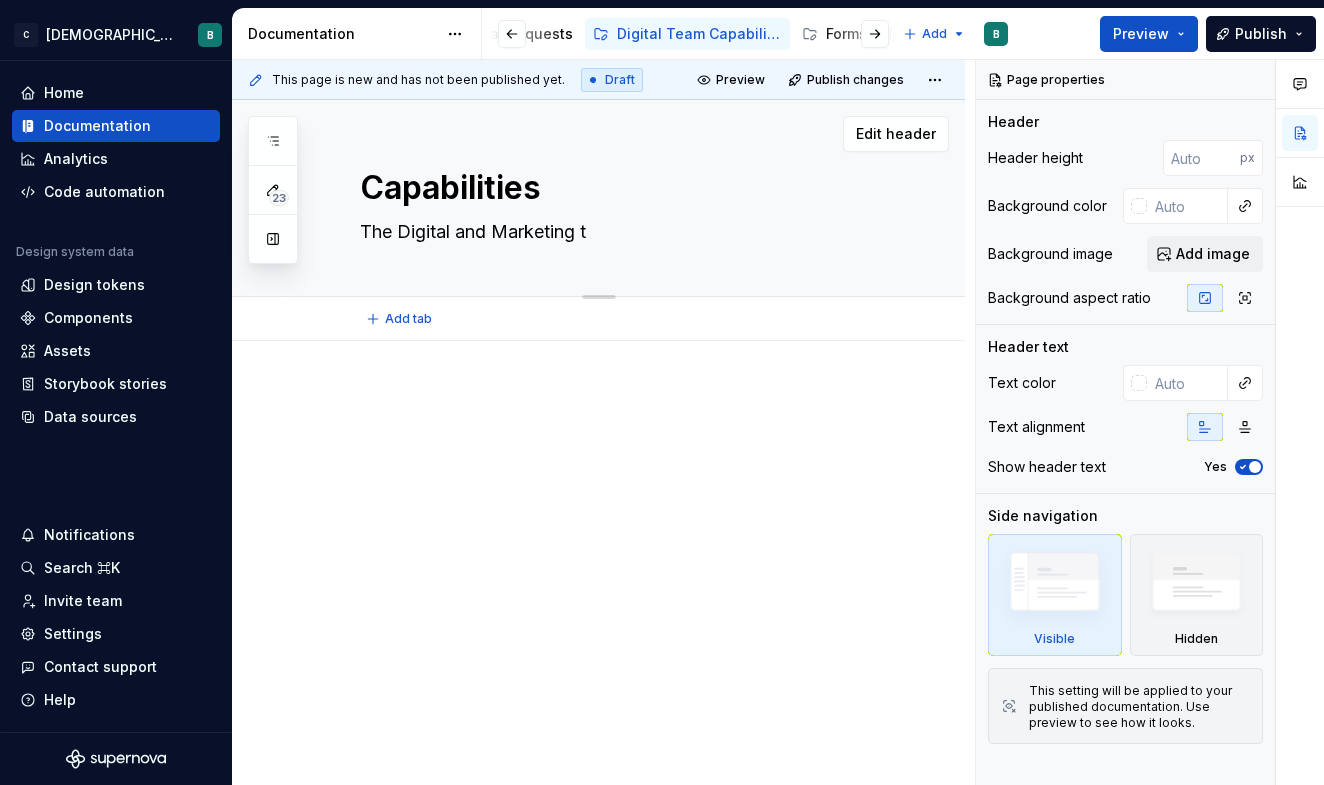 type on "*" 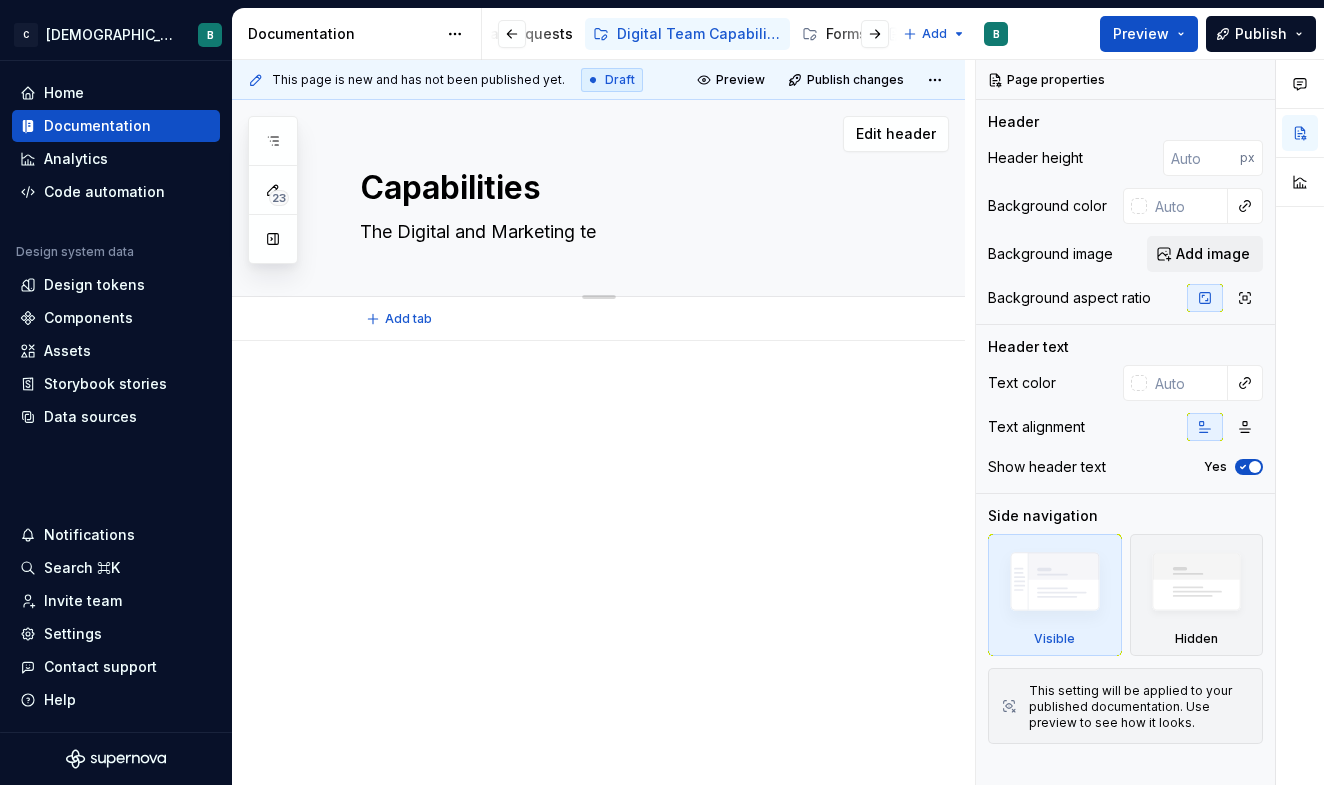 type on "*" 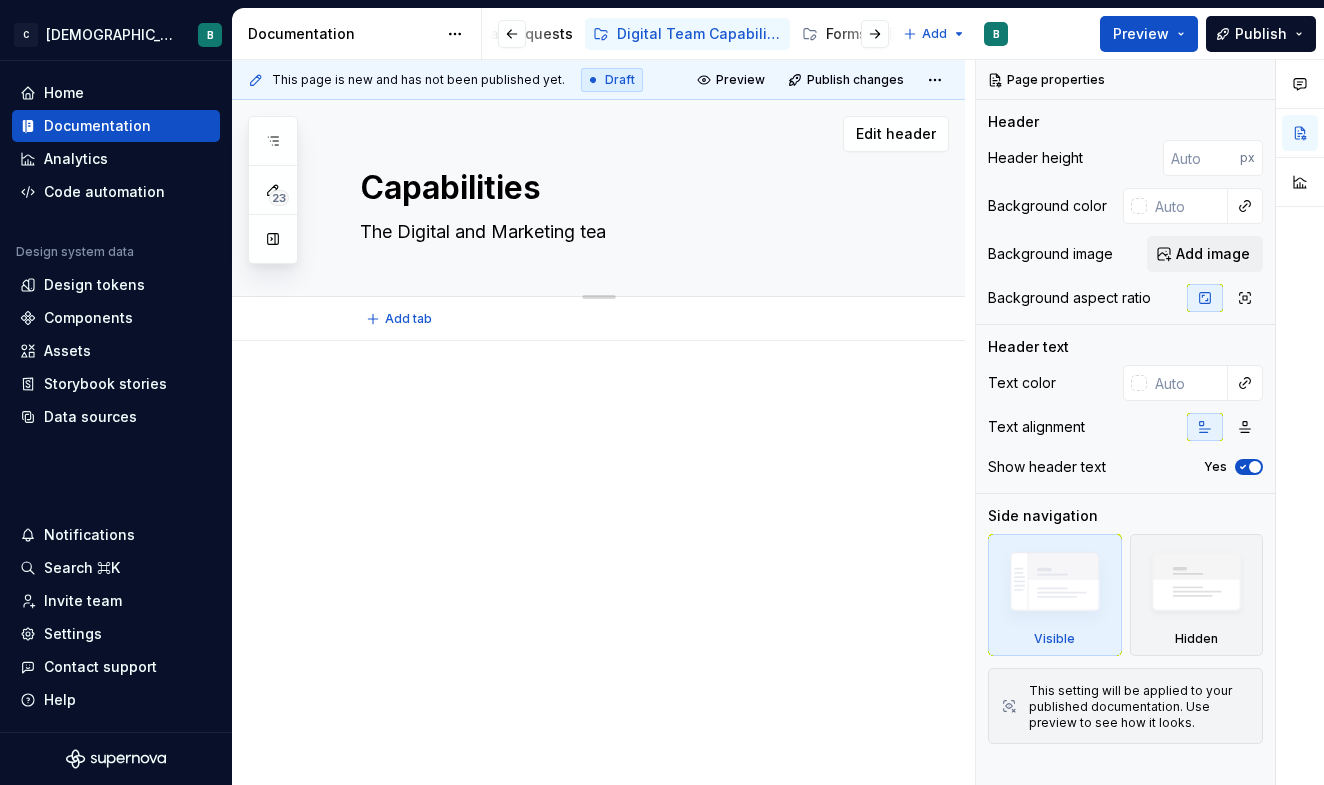 type on "*" 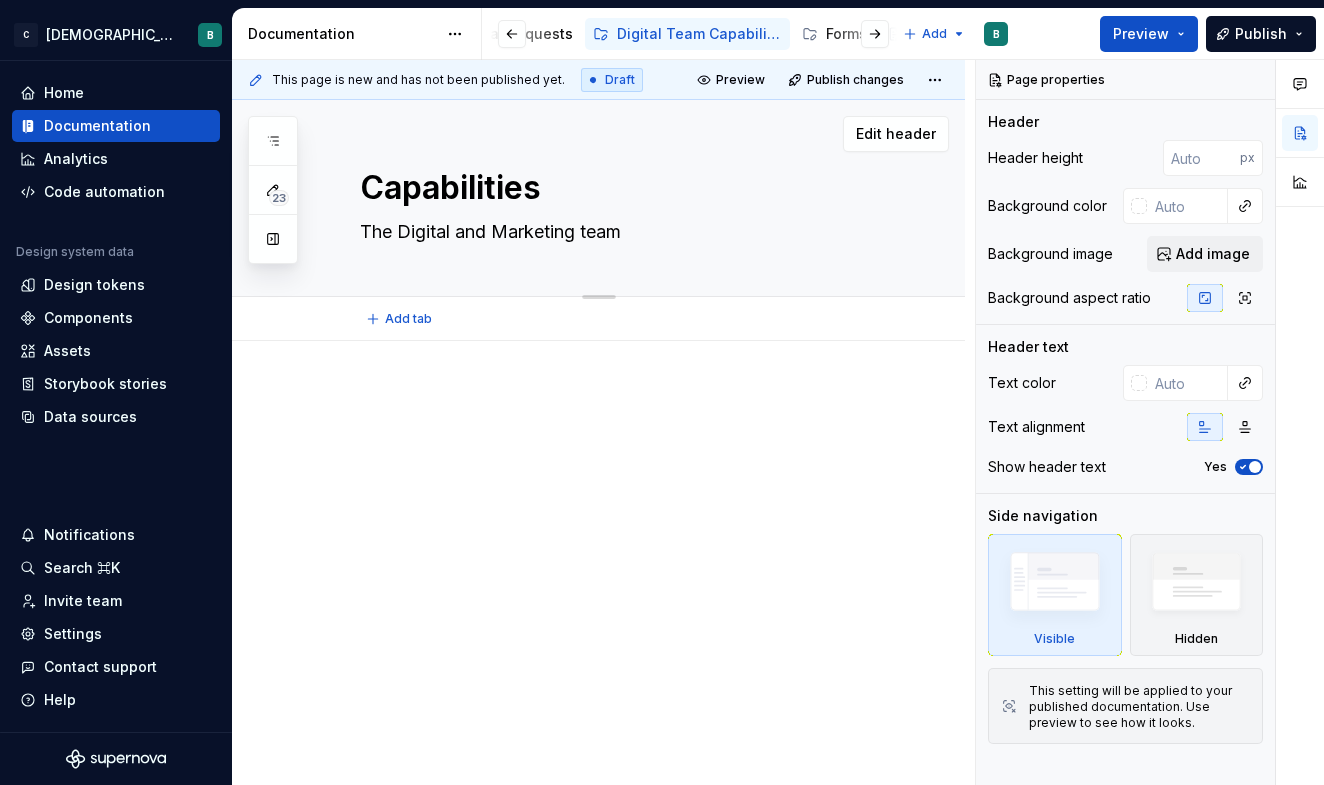type on "*" 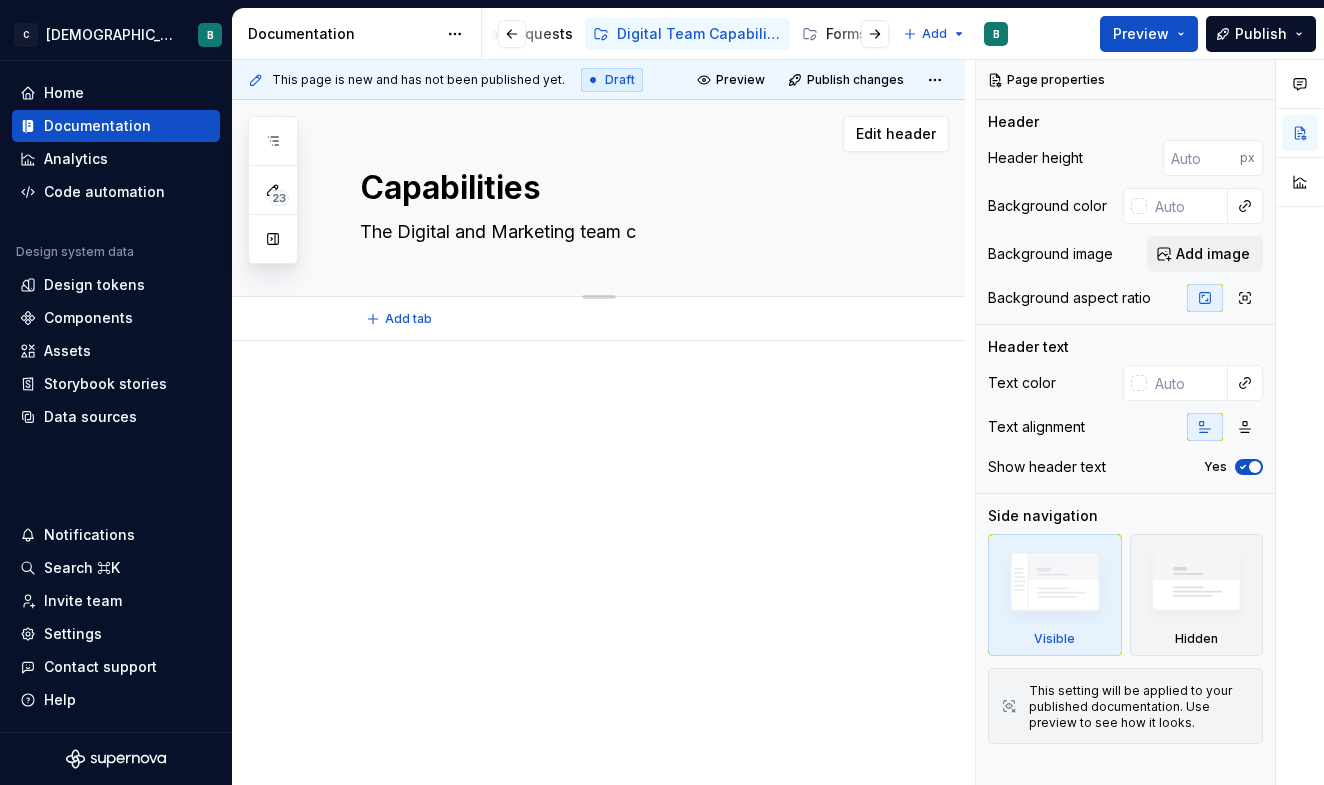 type 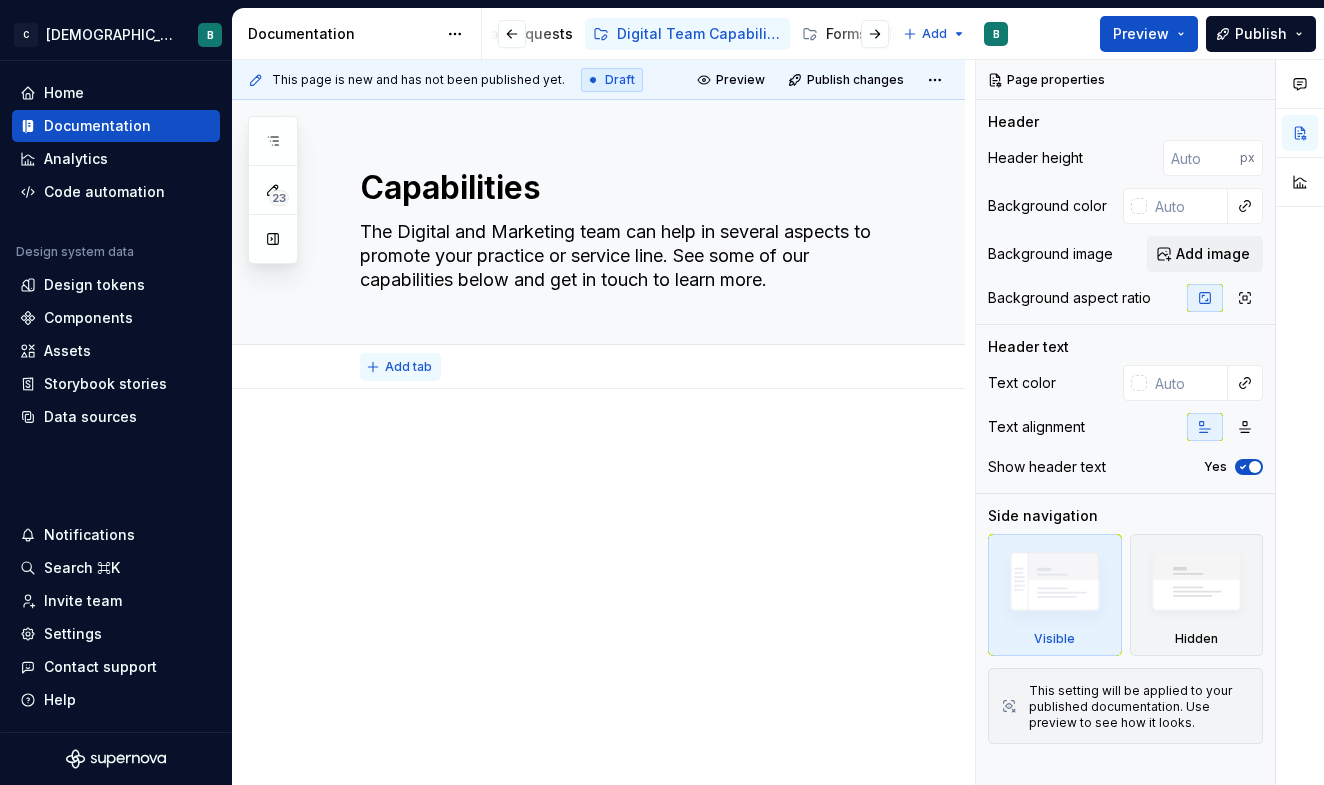 click on "Add tab" at bounding box center [408, 367] 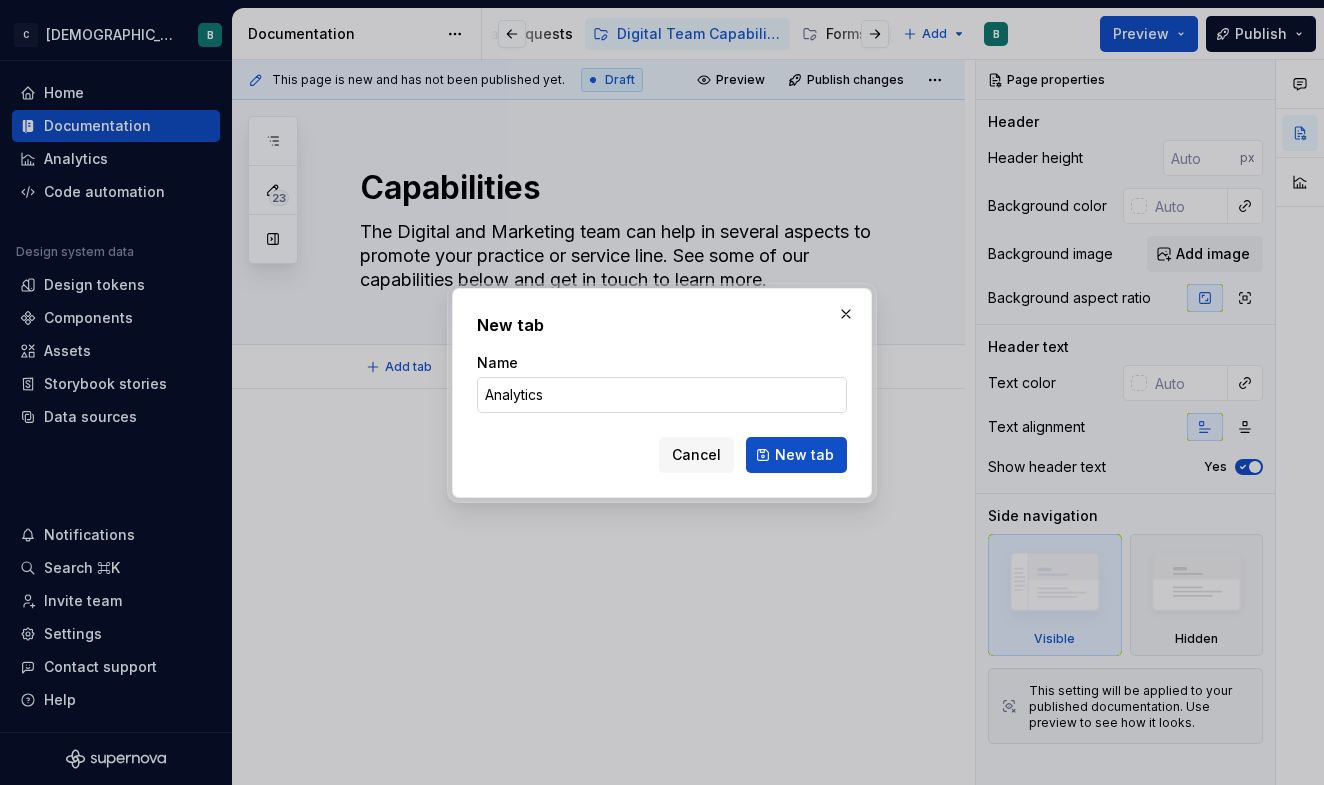 click on "New tab" at bounding box center (796, 455) 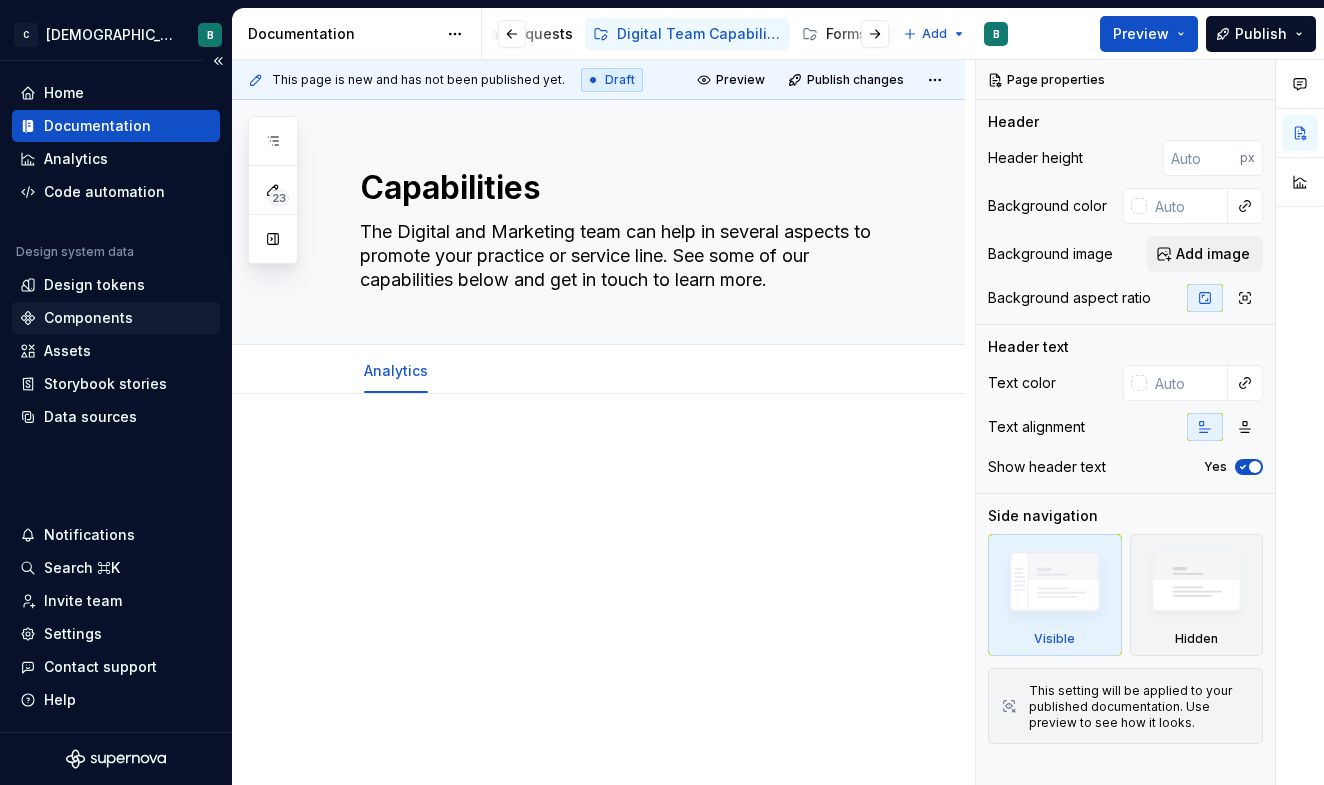 click on "Components" at bounding box center [88, 318] 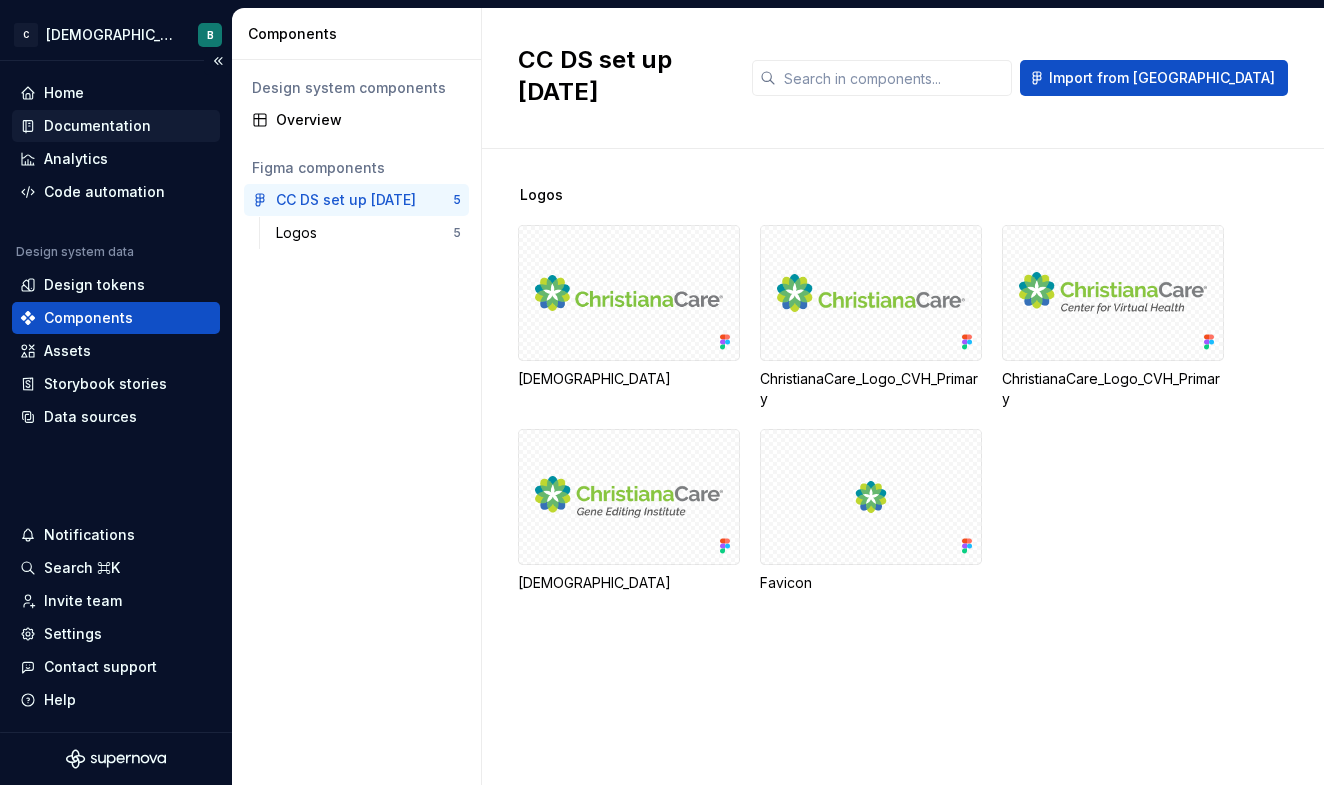 click on "Documentation" at bounding box center (97, 126) 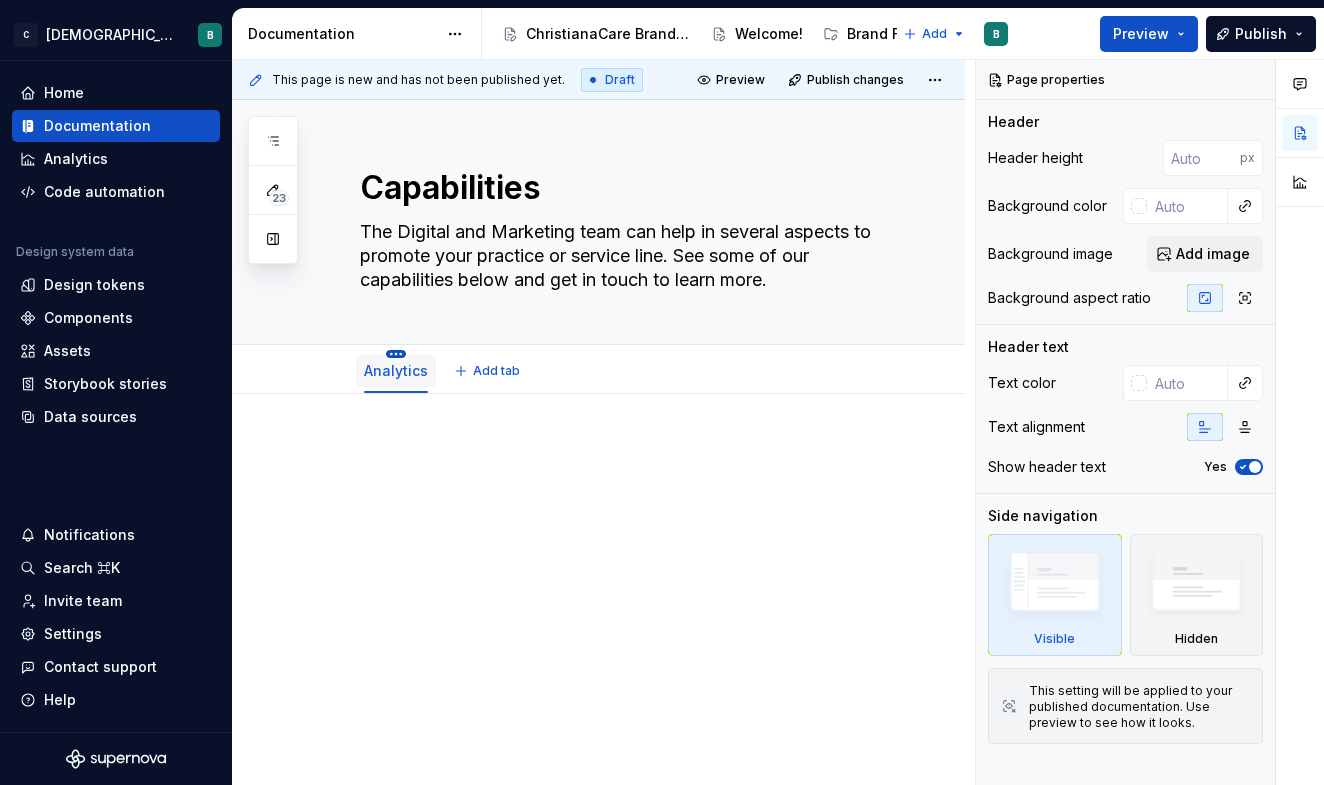 click on "C [DEMOGRAPHIC_DATA] Digital B Home Documentation Analytics Code automation Design system data Design tokens Components Assets Storybook stories Data sources Notifications Search ⌘K Invite team Settings Contact support Help Documentation
Accessibility guide for tree Page tree.
Navigate the tree with the arrow keys. Common tree hotkeys apply. Further keybindings are available:
enter to execute primary action on focused item
f2 to start renaming the focused item
escape to abort renaming an item
control+d to start dragging selected items
[GEOGRAPHIC_DATA] Welcome! Brand Foundations Component Library Page Templates Digital Requests Digital Team Capabilities Forms Analytics Add B Preview Publish 23 Pages Add
Accessibility guide for tree Page tree.
Navigate the tree with the arrow keys. Common tree hotkeys apply. Further keybindings are available:
enter to execute primary action on focused item" at bounding box center [662, 392] 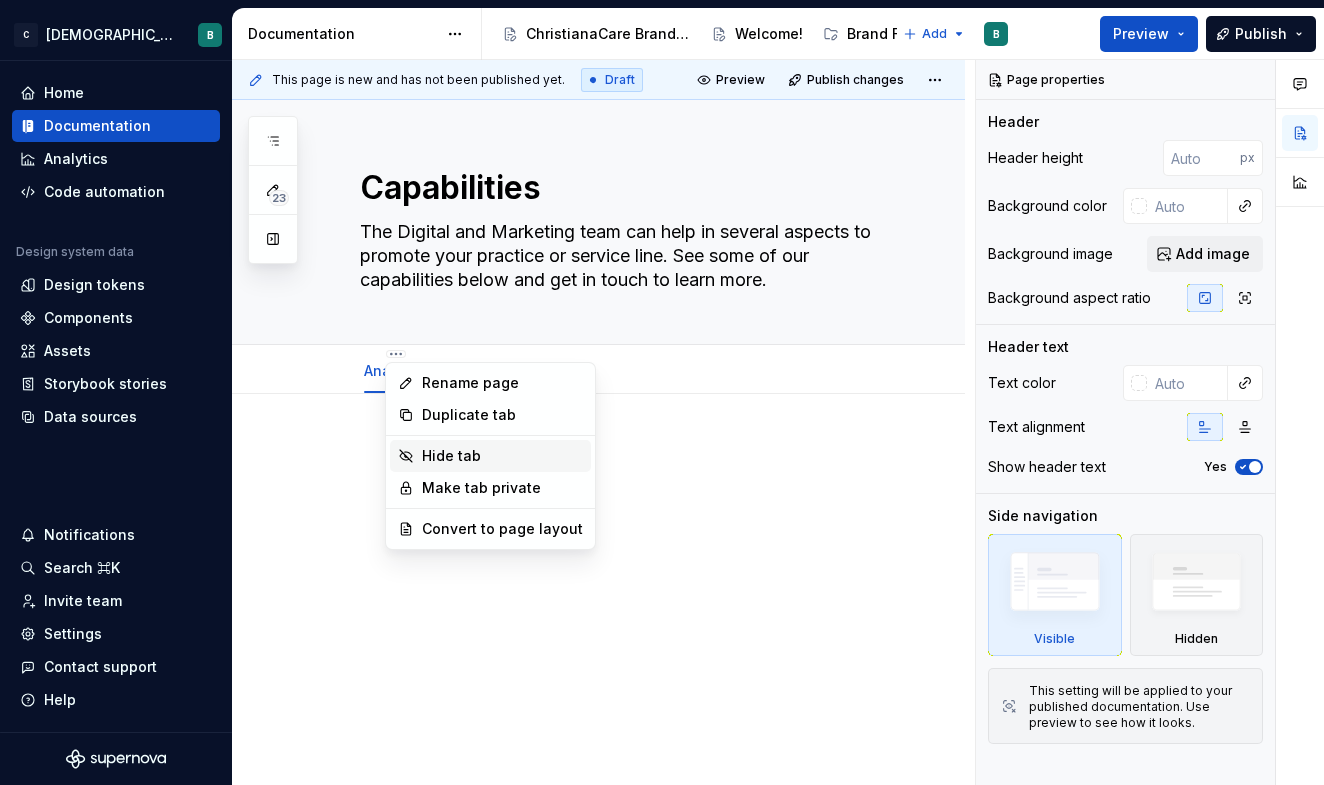 click on "Hide tab" at bounding box center [502, 456] 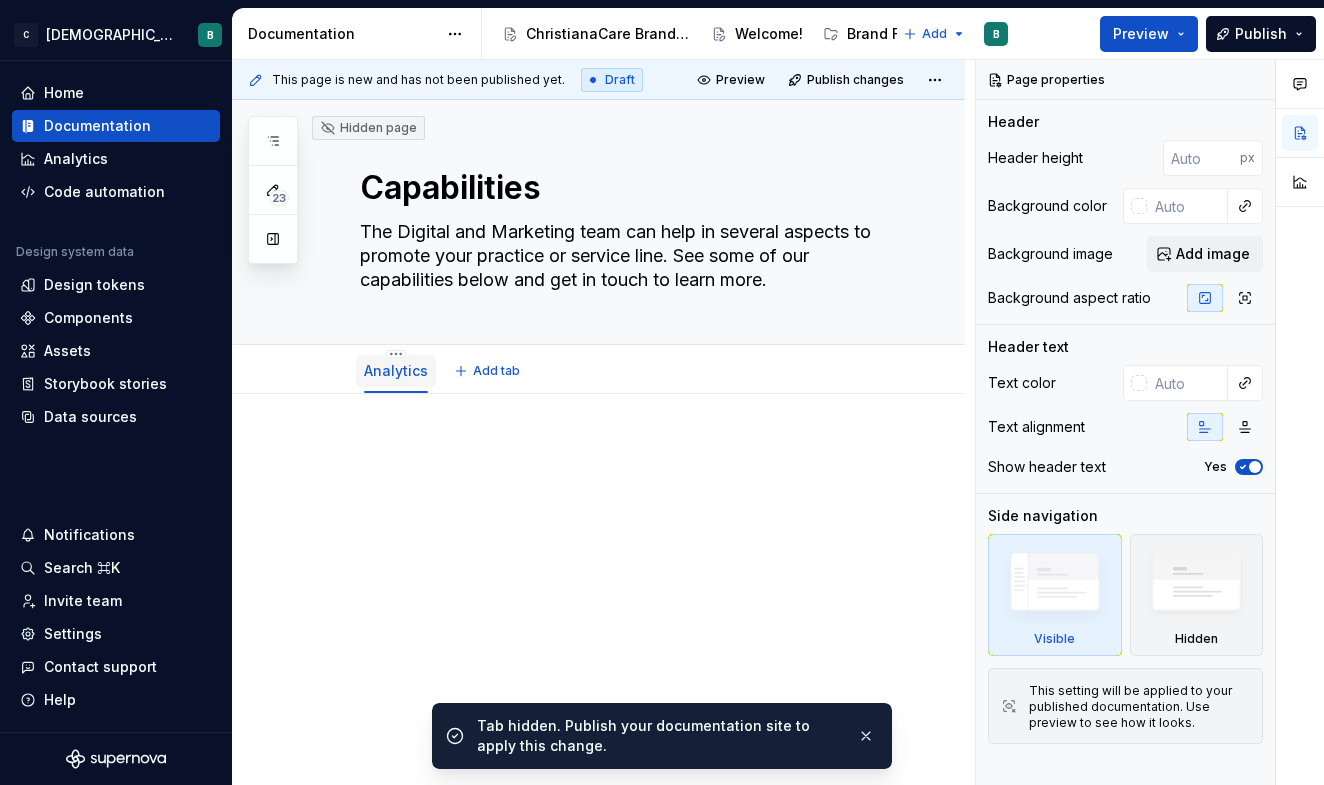 click on "Analytics" at bounding box center (396, 370) 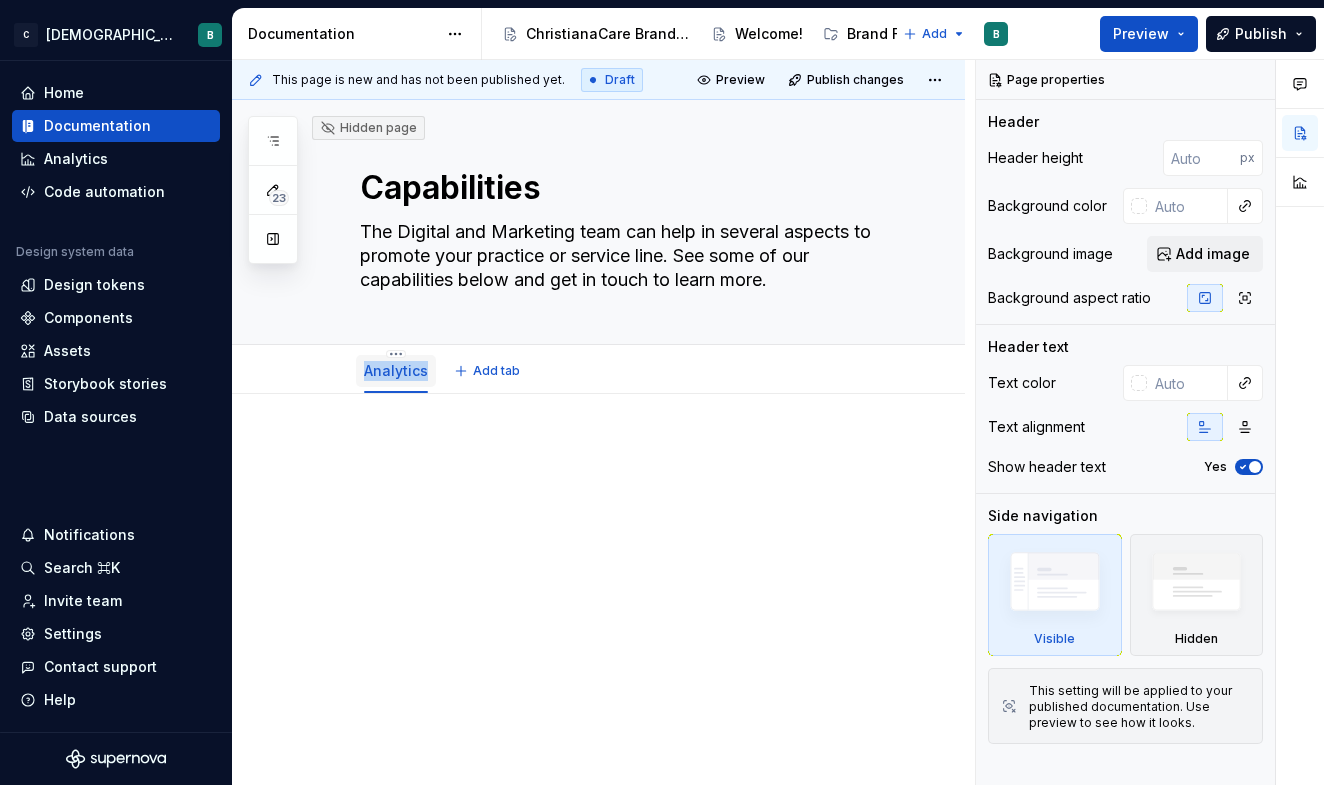 click on "Analytics" at bounding box center [396, 371] 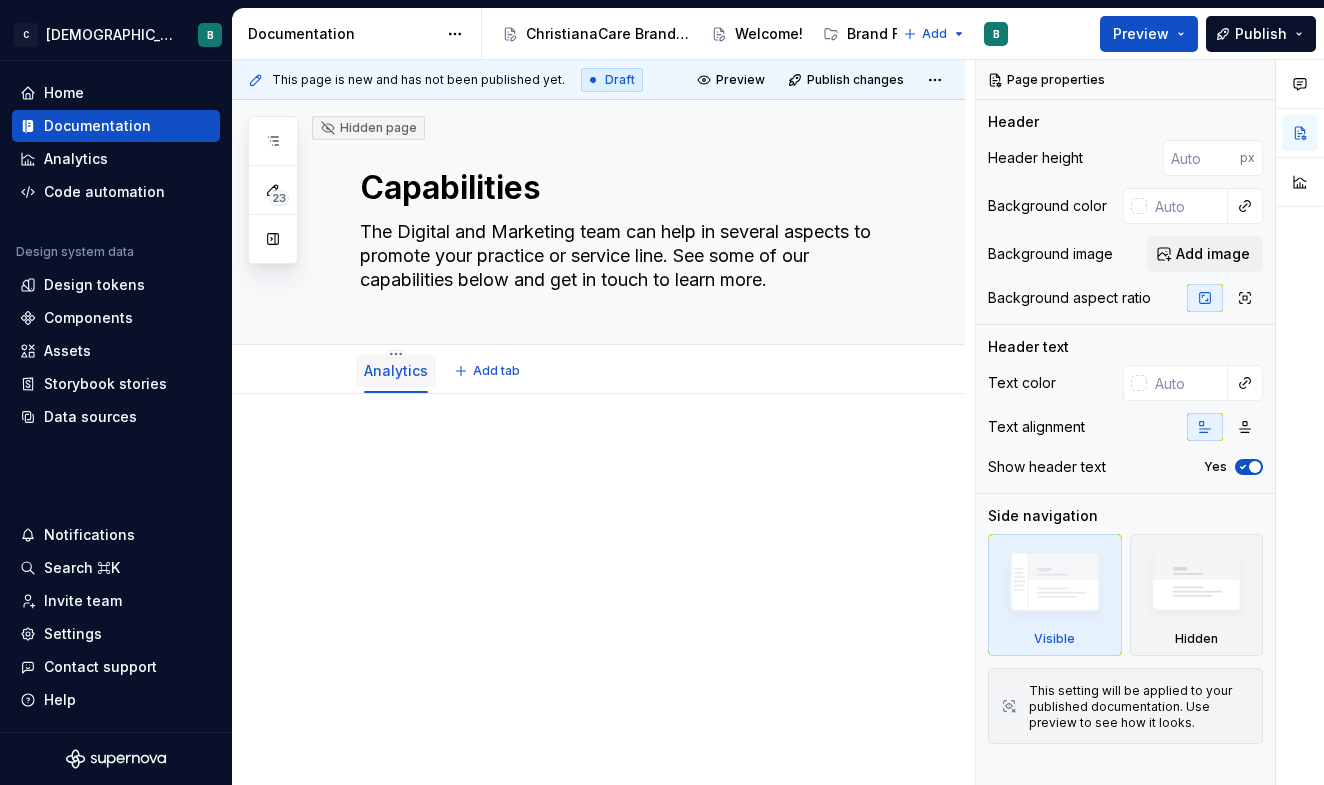 click on "Analytics" at bounding box center (396, 371) 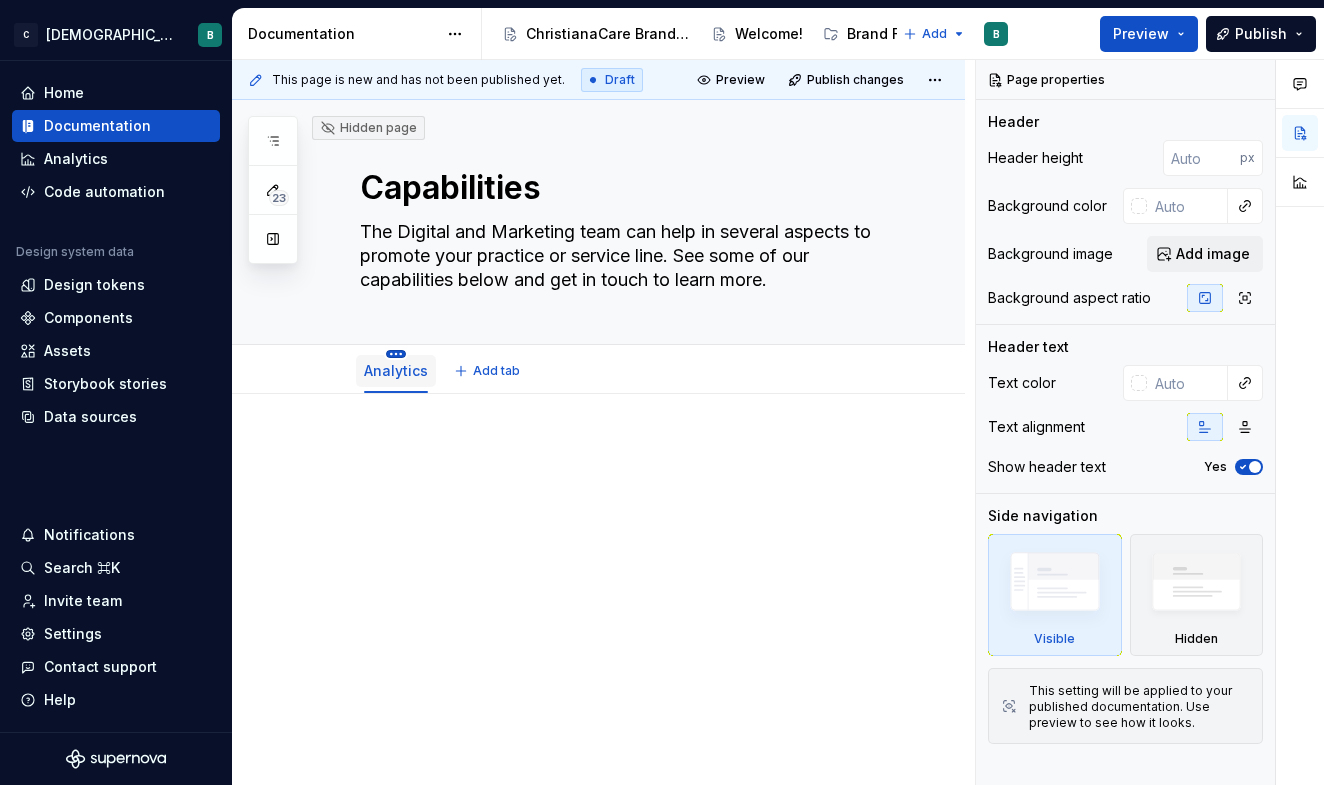 click on "C [DEMOGRAPHIC_DATA] Digital B Home Documentation Analytics Code automation Design system data Design tokens Components Assets Storybook stories Data sources Notifications Search ⌘K Invite team Settings Contact support Help Documentation
Accessibility guide for tree Page tree.
Navigate the tree with the arrow keys. Common tree hotkeys apply. Further keybindings are available:
enter to execute primary action on focused item
f2 to start renaming the focused item
escape to abort renaming an item
control+d to start dragging selected items
[GEOGRAPHIC_DATA] Welcome! Brand Foundations Component Library Page Templates Digital Requests Digital Team Capabilities Forms Analytics Add B Preview Publish 23 Pages Add
Accessibility guide for tree Page tree.
Navigate the tree with the arrow keys. Common tree hotkeys apply. Further keybindings are available:
enter to execute primary action on focused item" at bounding box center [662, 392] 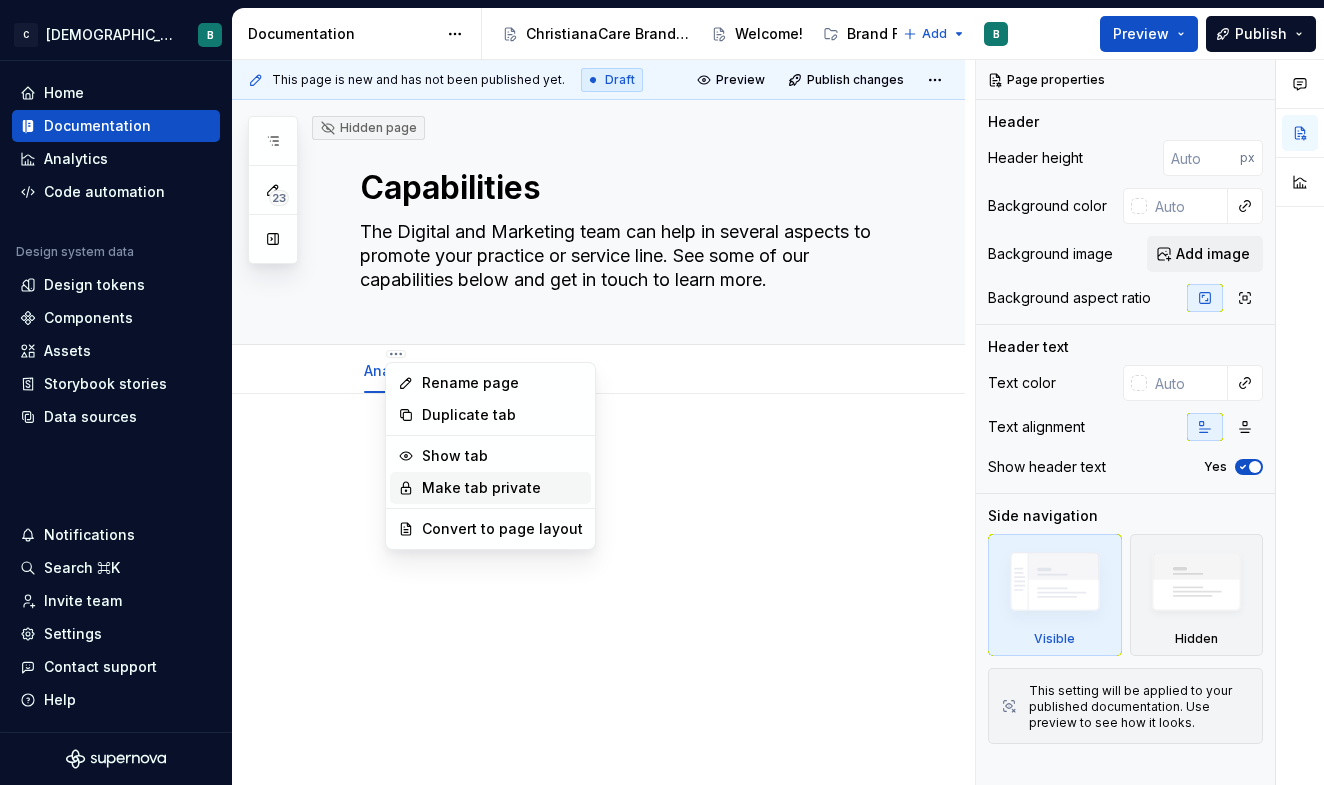 click on "Make tab private" at bounding box center [490, 488] 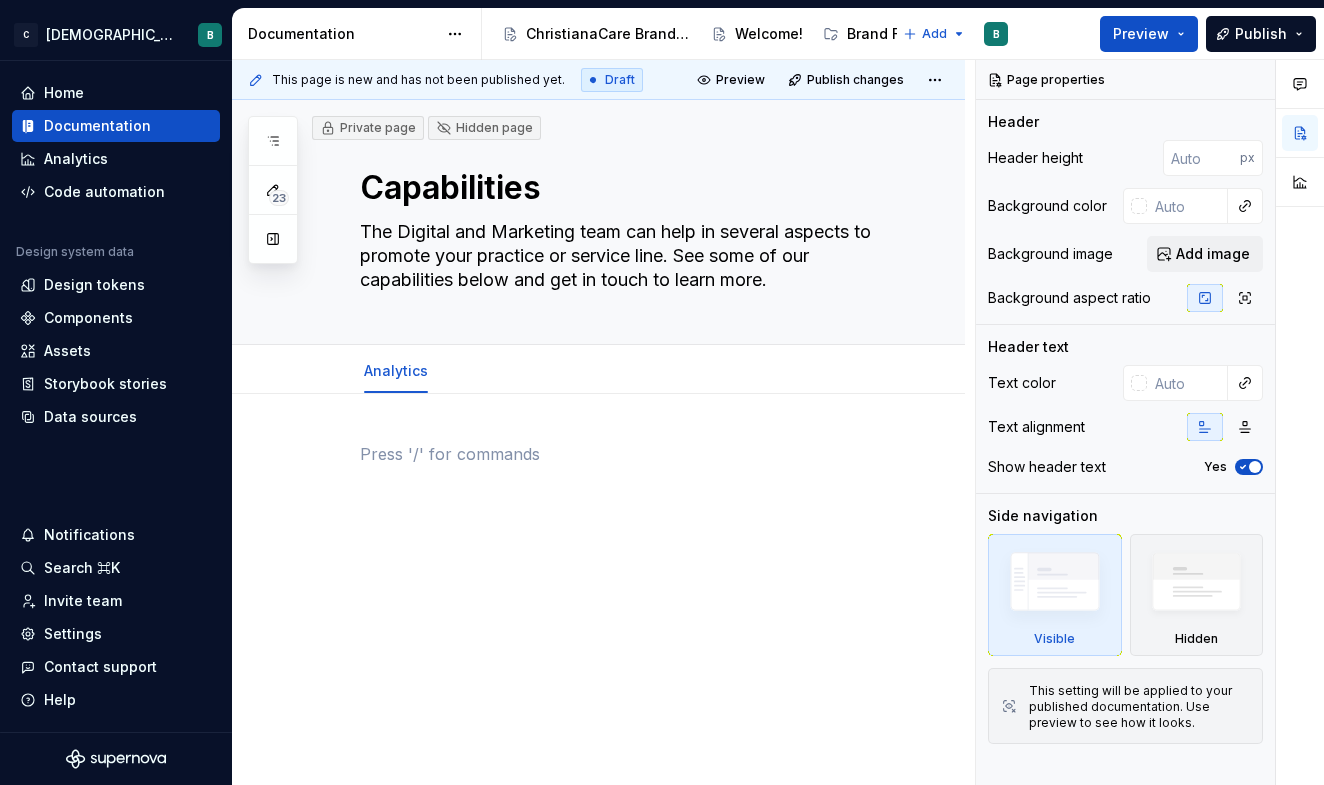 click at bounding box center [622, 454] 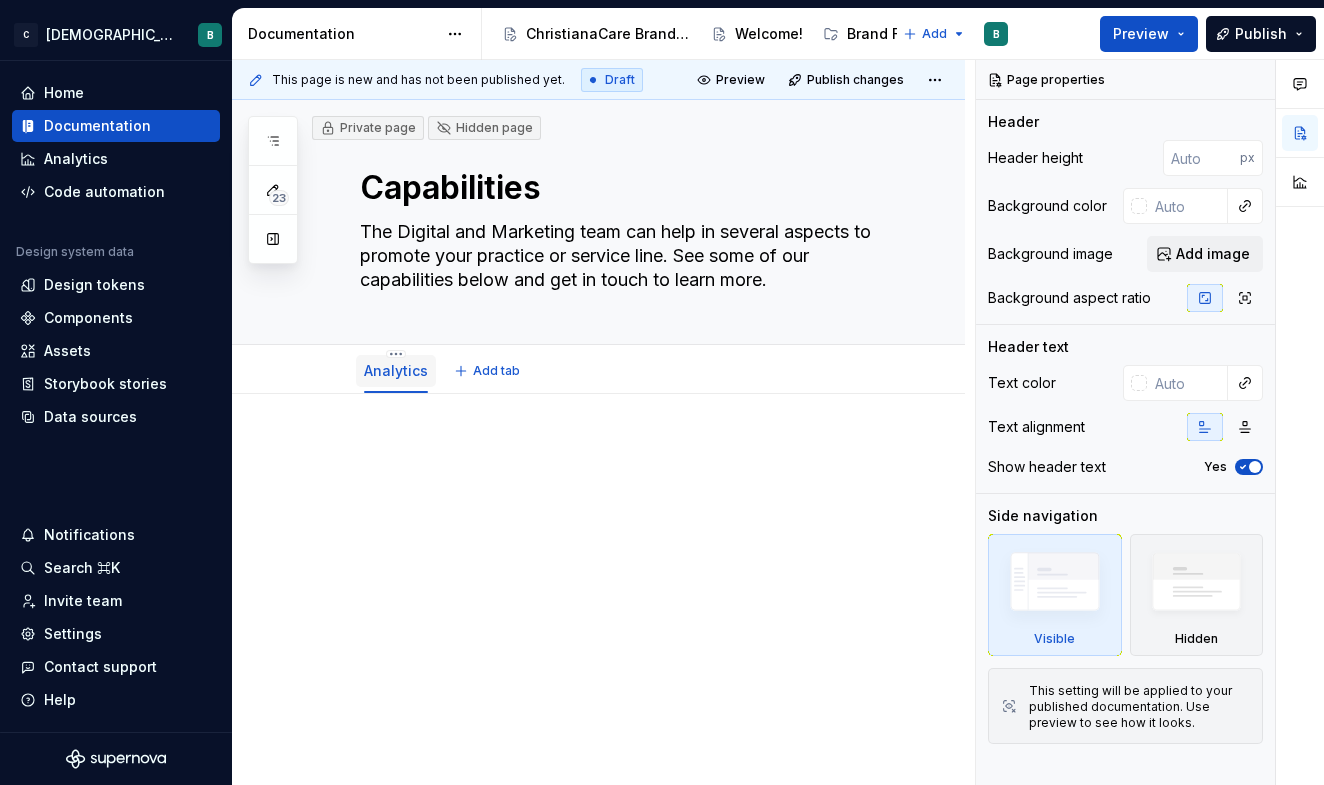 click on "Analytics" at bounding box center (396, 370) 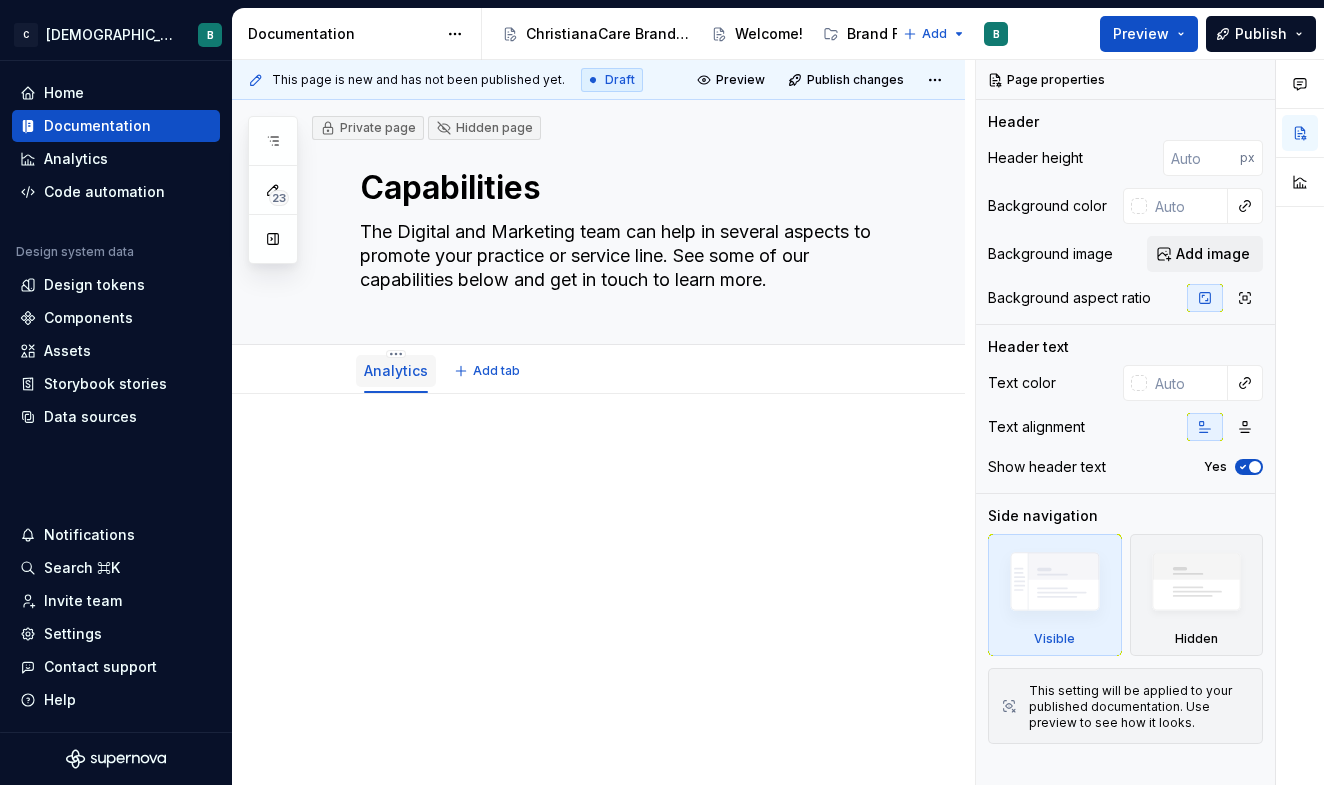 click on "Analytics" at bounding box center [396, 370] 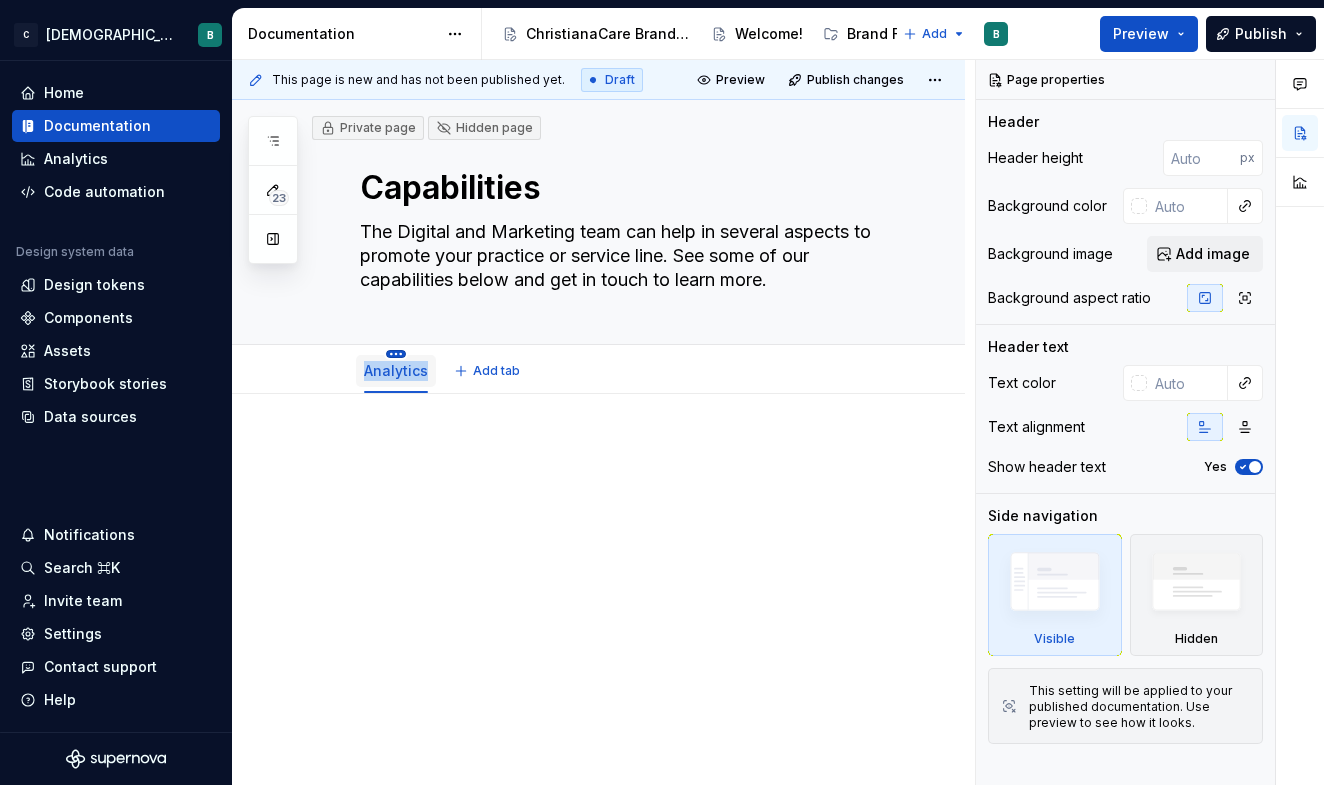 click on "C [DEMOGRAPHIC_DATA] Digital B Home Documentation Analytics Code automation Design system data Design tokens Components Assets Storybook stories Data sources Notifications Search ⌘K Invite team Settings Contact support Help Documentation
Accessibility guide for tree Page tree.
Navigate the tree with the arrow keys. Common tree hotkeys apply. Further keybindings are available:
enter to execute primary action on focused item
f2 to start renaming the focused item
escape to abort renaming an item
control+d to start dragging selected items
[GEOGRAPHIC_DATA] Welcome! Brand Foundations Component Library Page Templates Digital Requests Digital Team Capabilities Forms Analytics Add B Preview Publish 23 Pages Add
Accessibility guide for tree Page tree.
Navigate the tree with the arrow keys. Common tree hotkeys apply. Further keybindings are available:
enter to execute primary action on focused item" at bounding box center [662, 392] 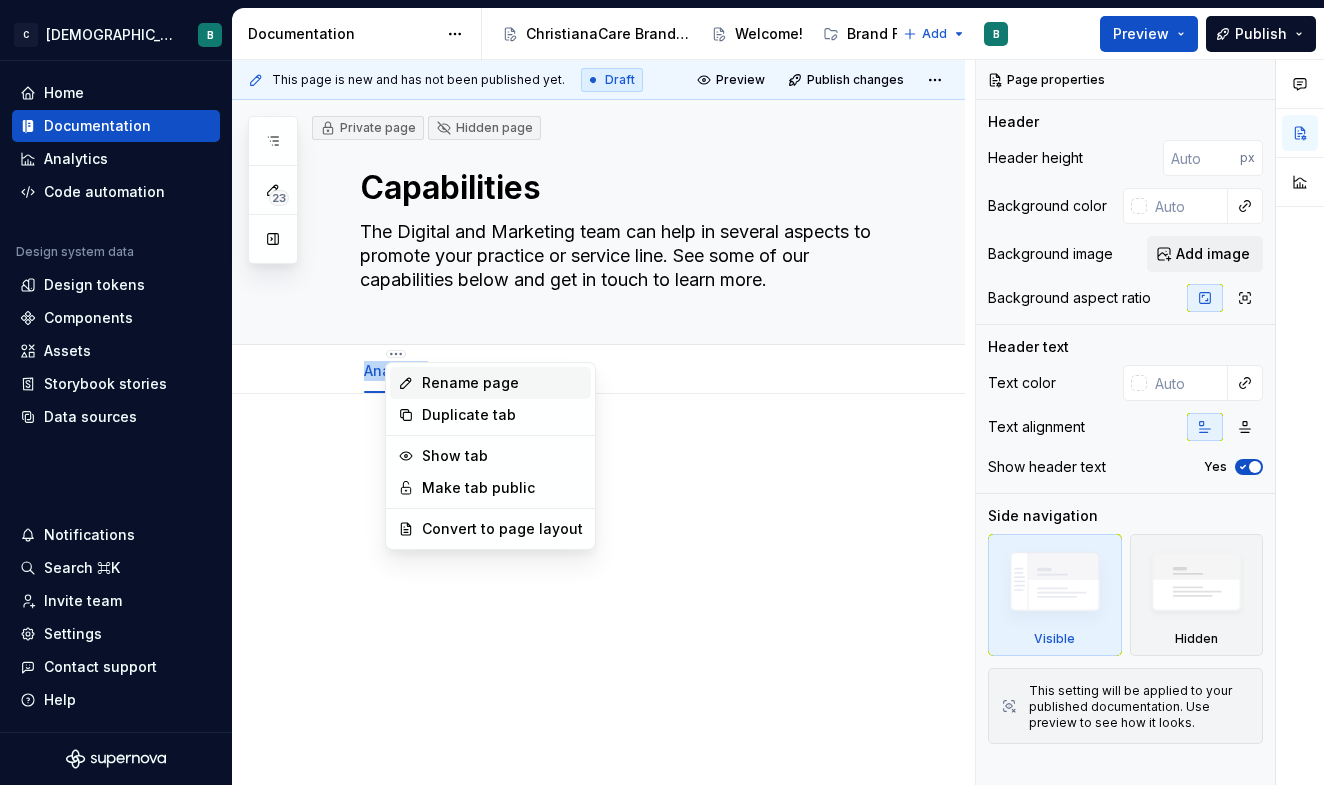 click on "Rename page" at bounding box center [490, 383] 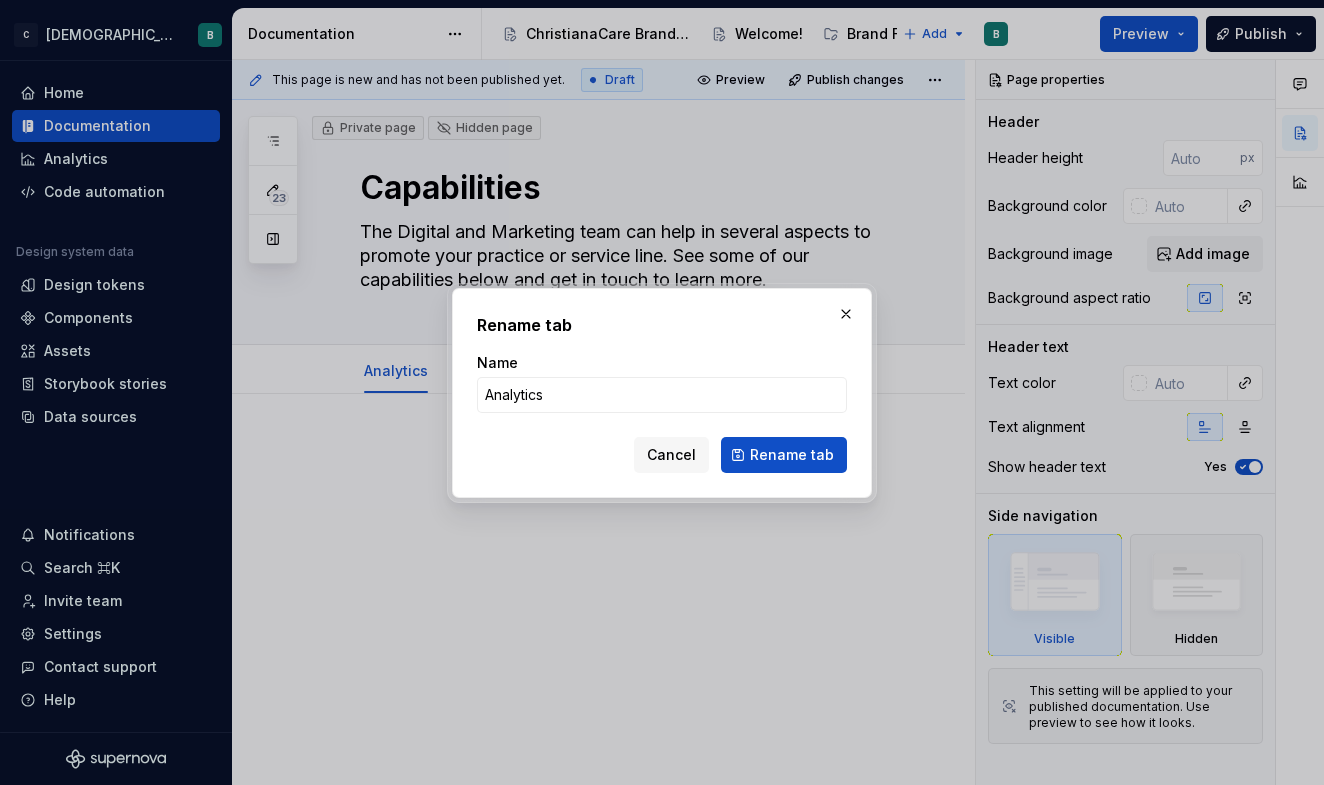 click on "Name Analytics" at bounding box center [662, 383] 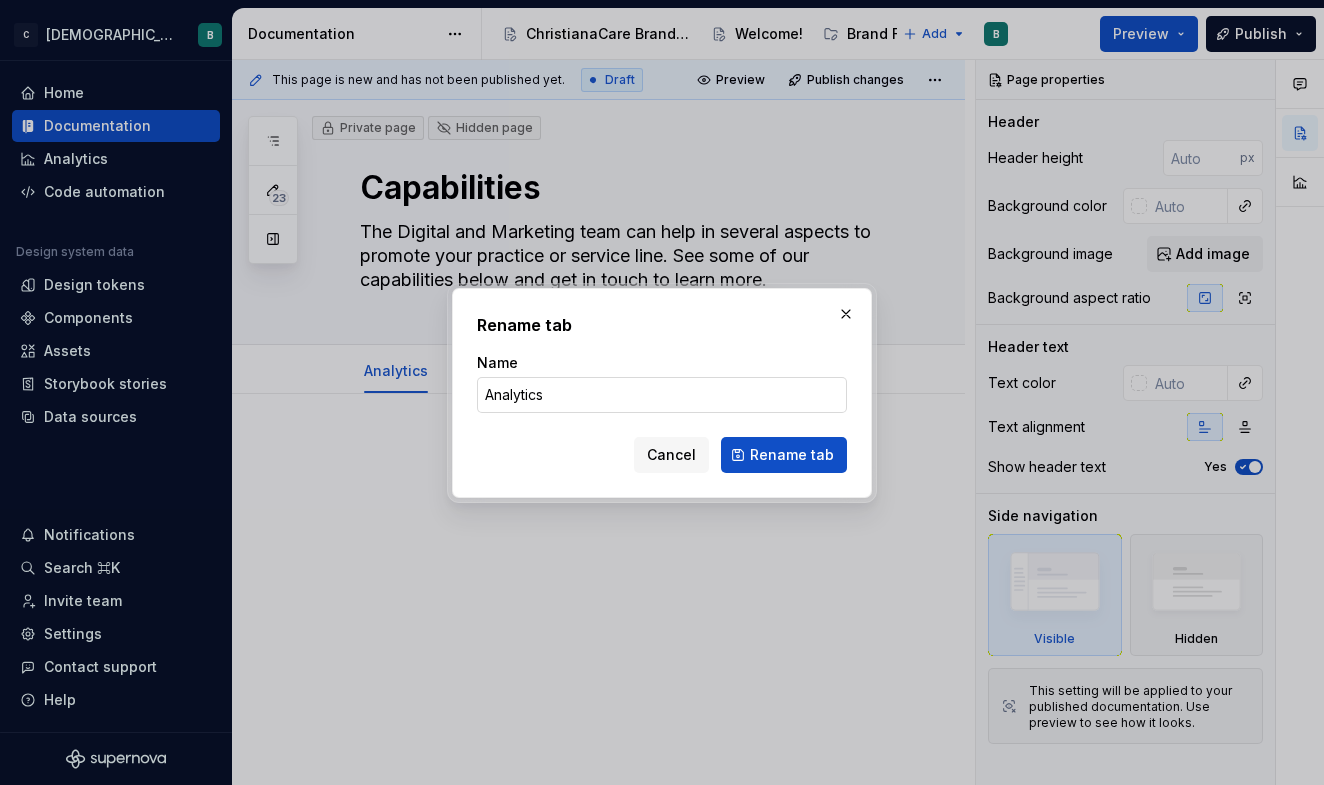 click on "Analytics" at bounding box center (662, 395) 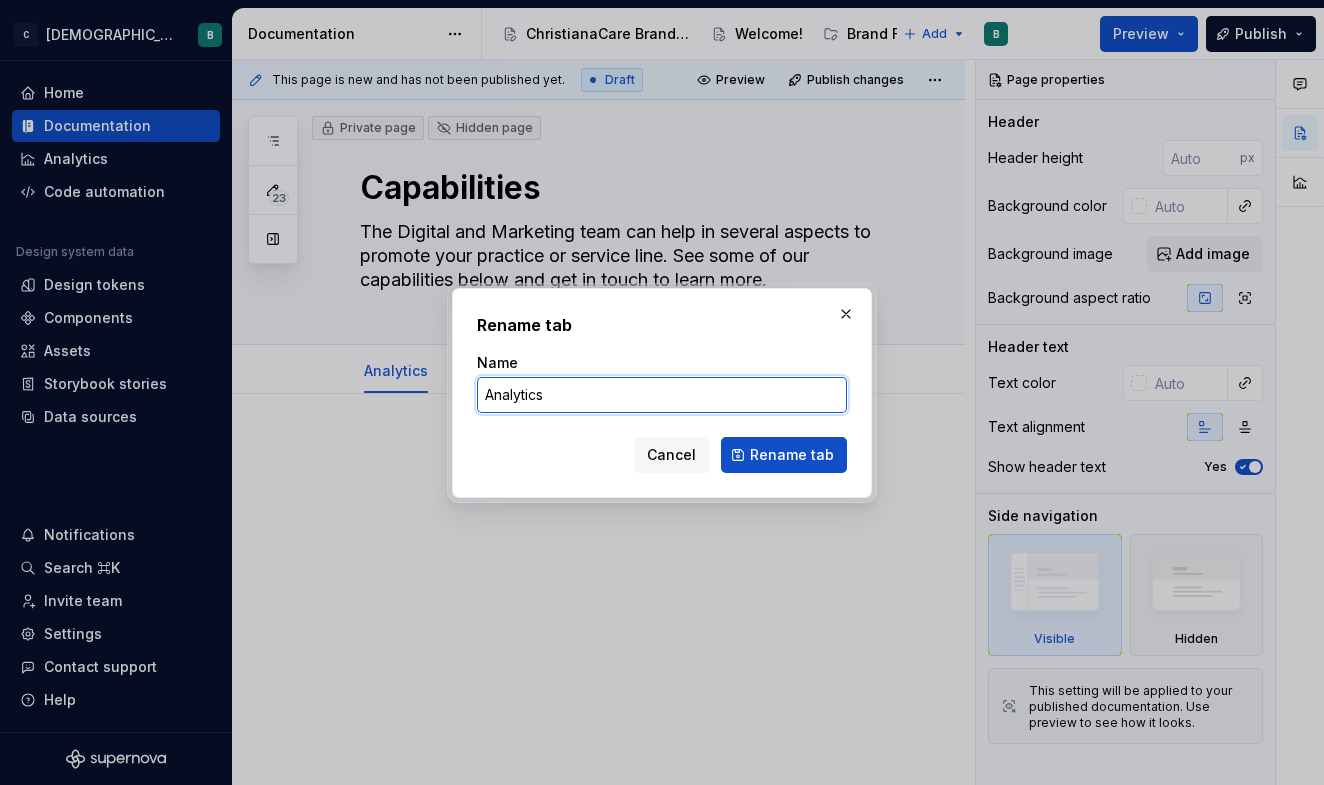 click on "Analytics" at bounding box center [662, 395] 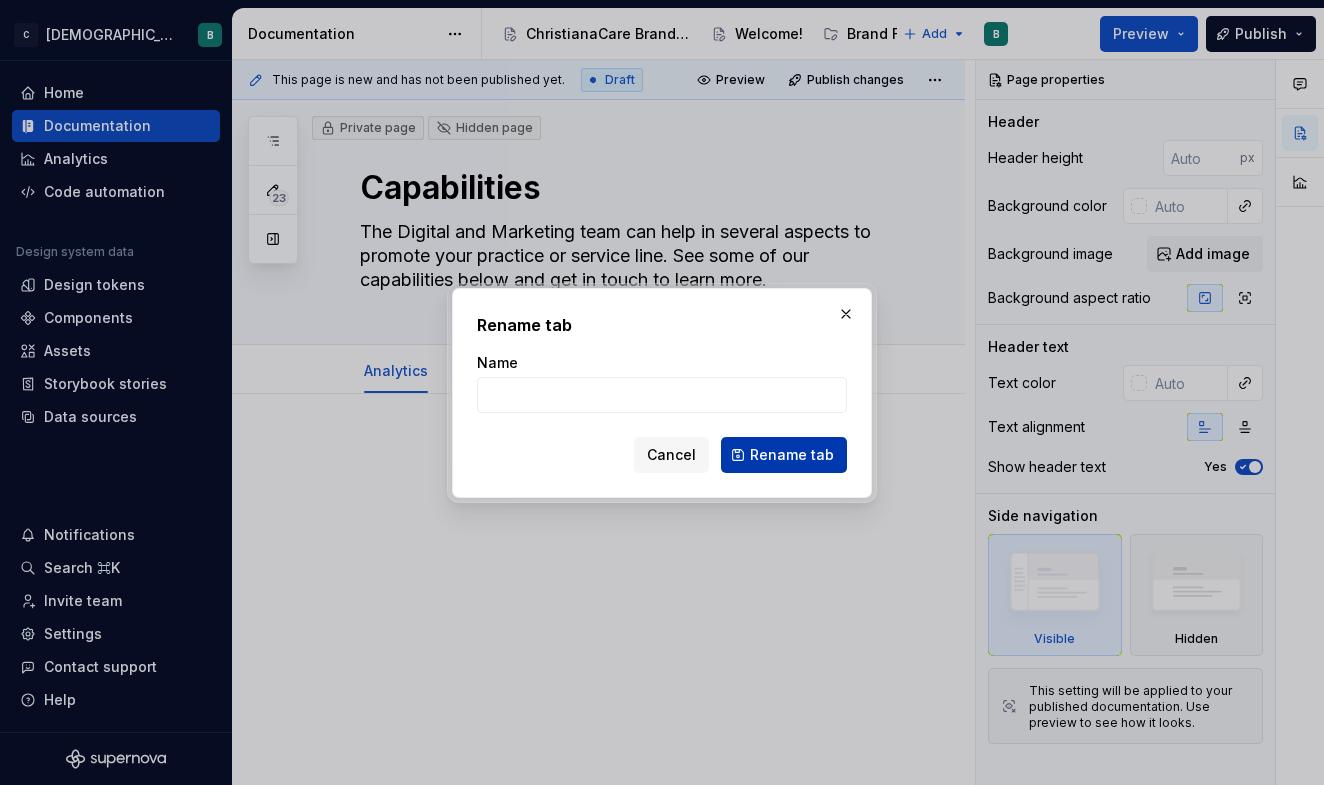 click on "Rename tab" at bounding box center [792, 455] 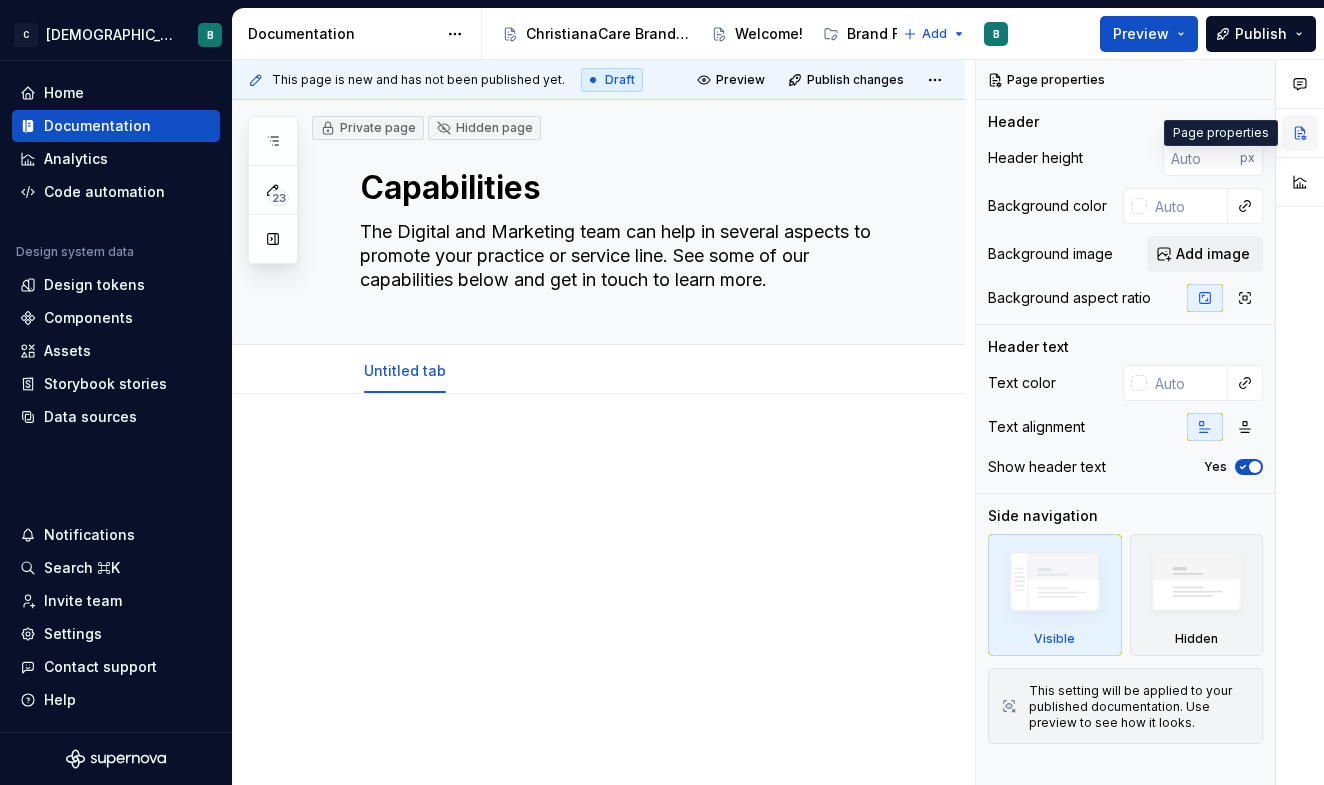 click at bounding box center (1300, 133) 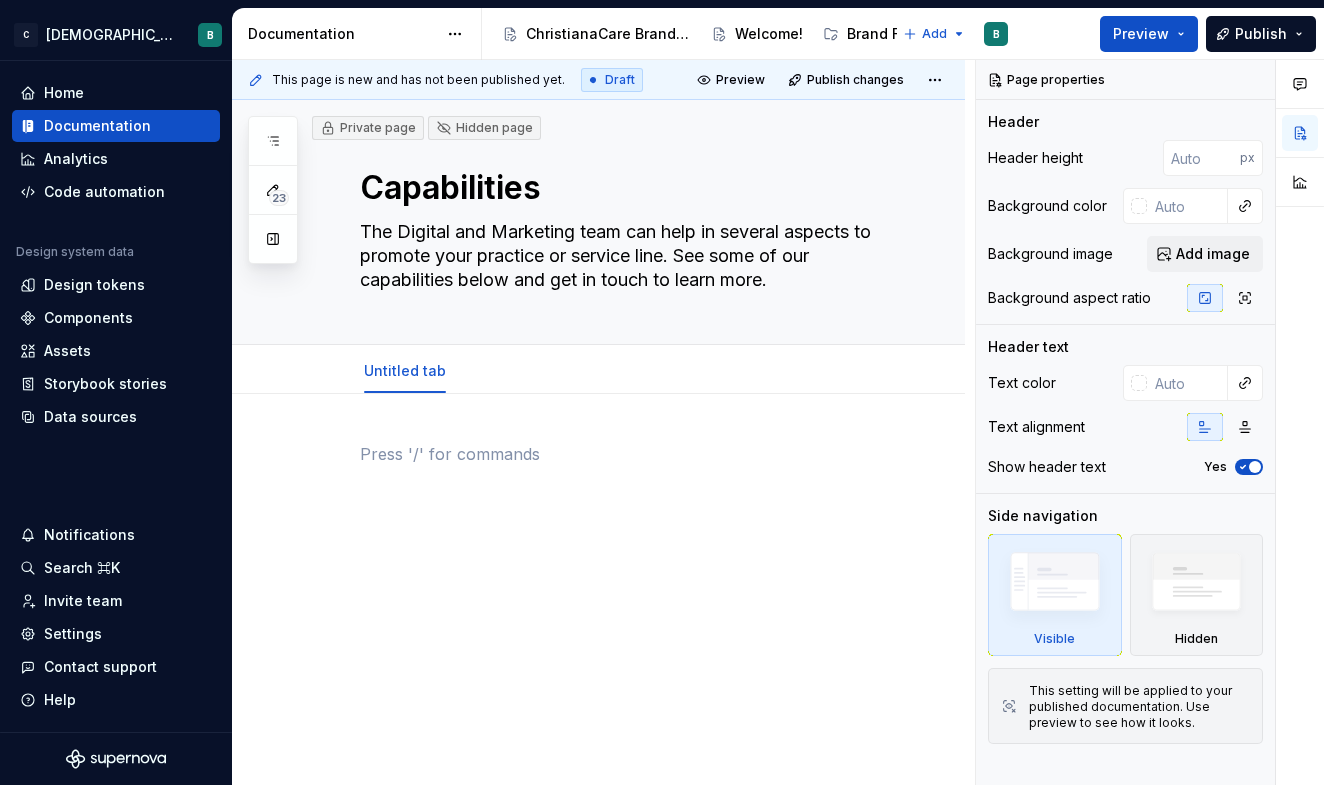 click at bounding box center (622, 454) 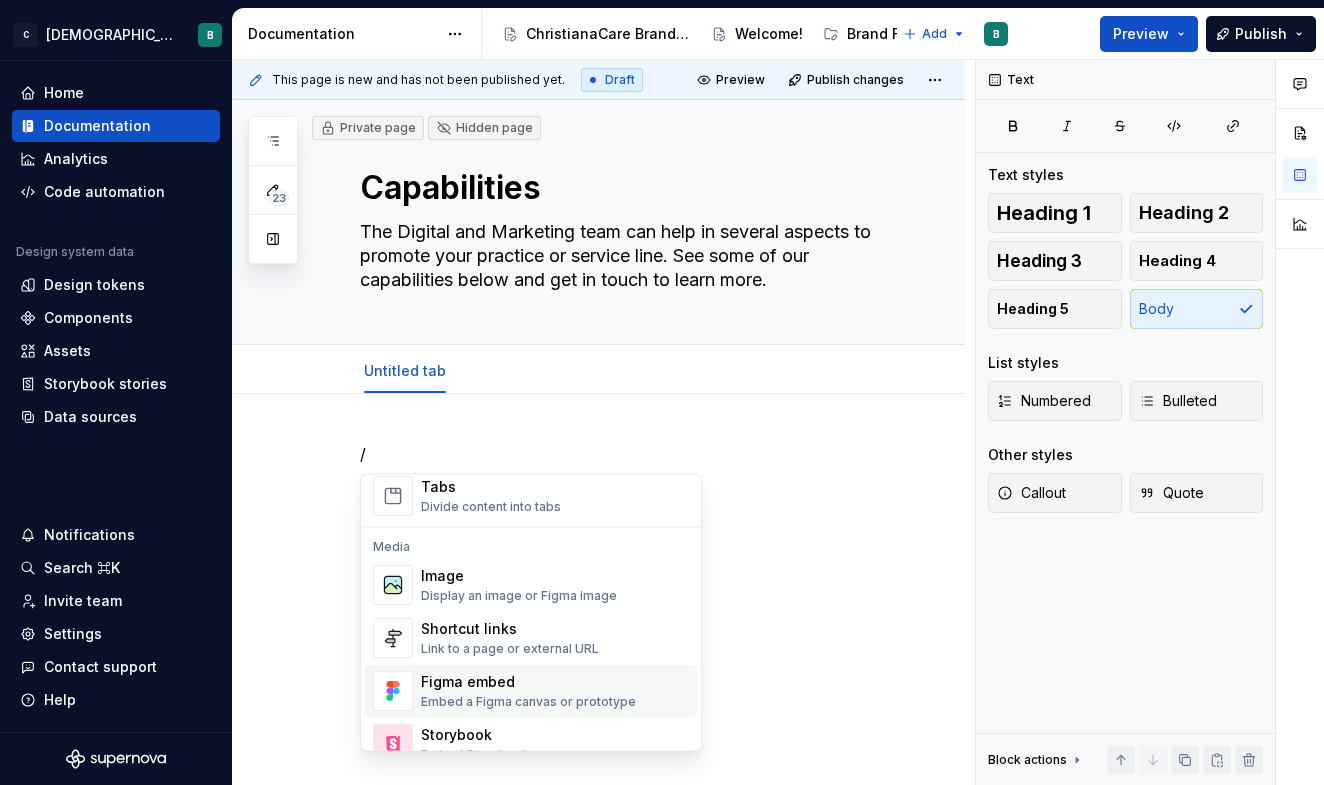 scroll, scrollTop: 778, scrollLeft: 0, axis: vertical 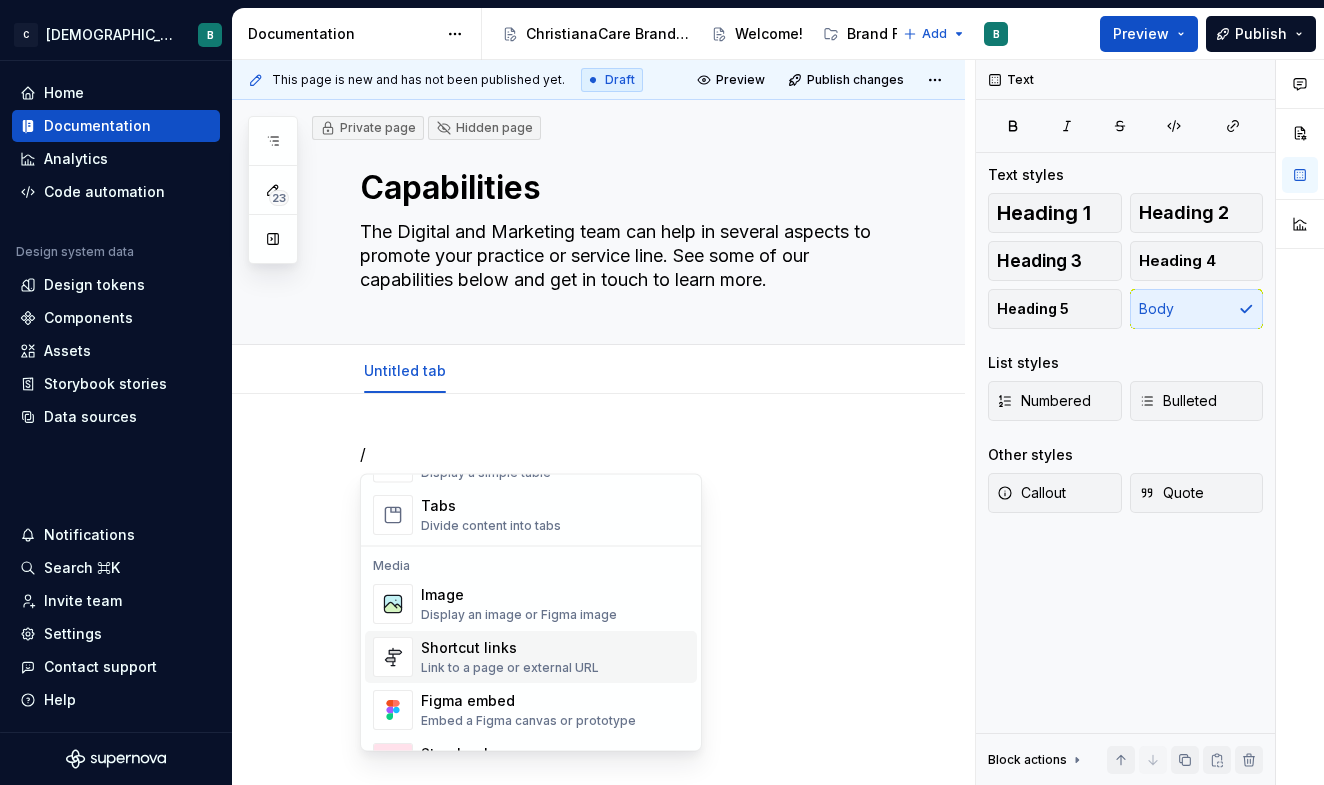 click on "Shortcut links Link to a page or external URL" at bounding box center (510, 658) 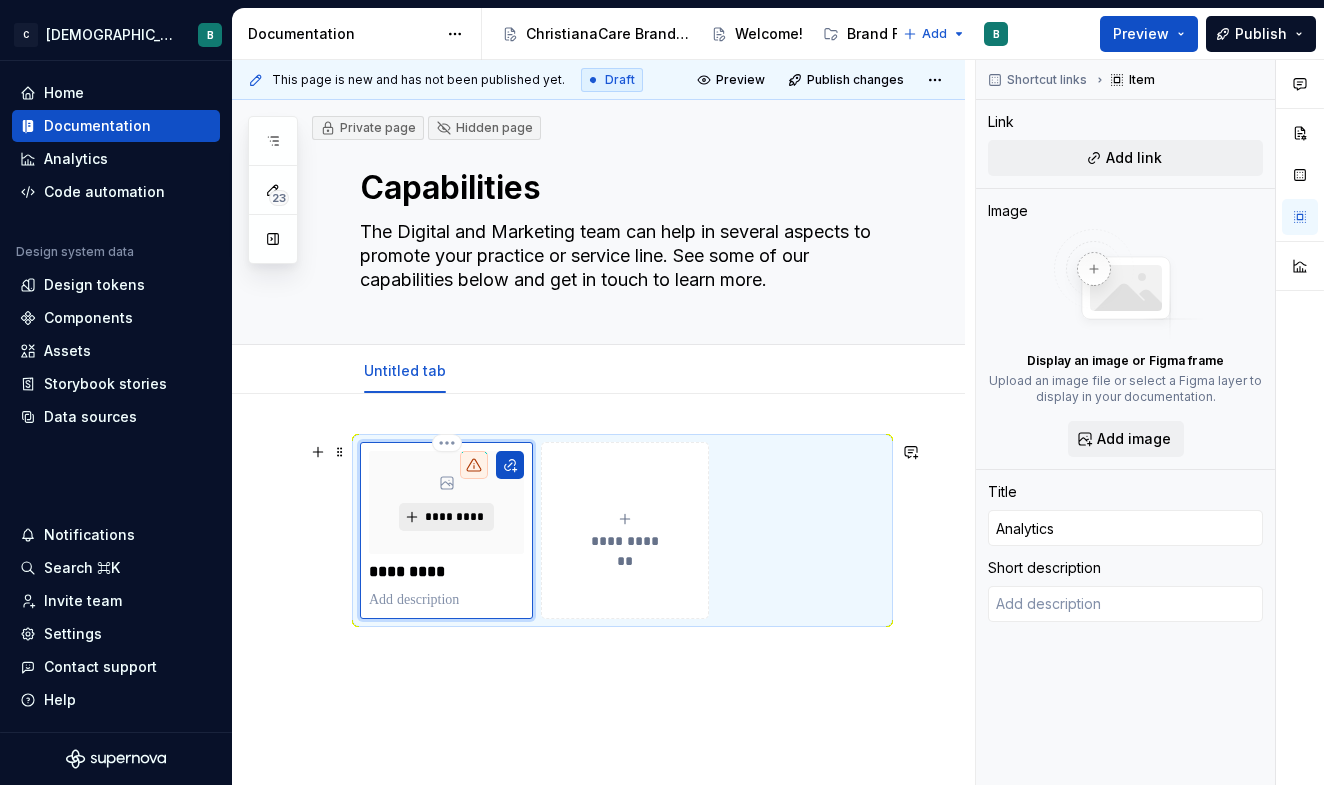 click on "*********" at bounding box center [454, 517] 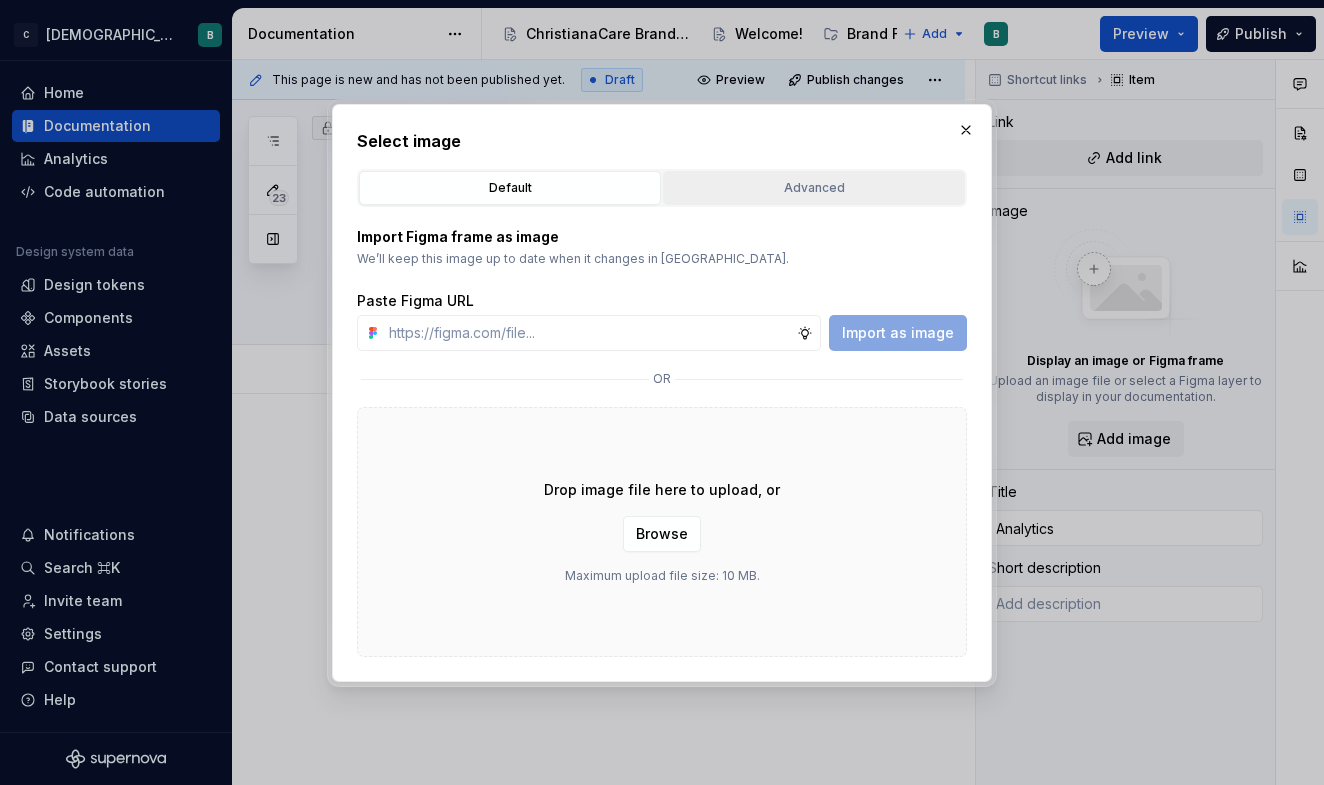 click on "Advanced" at bounding box center [814, 188] 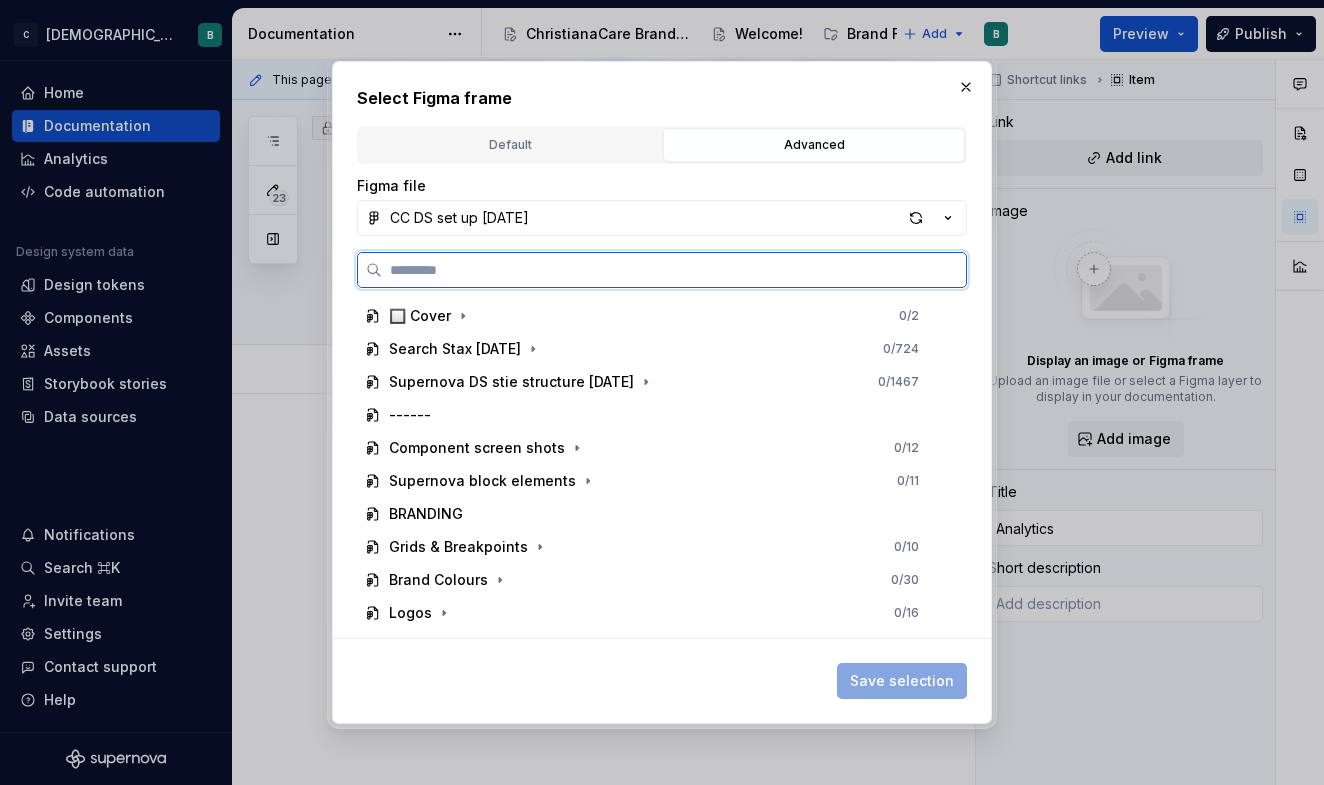 click at bounding box center (674, 270) 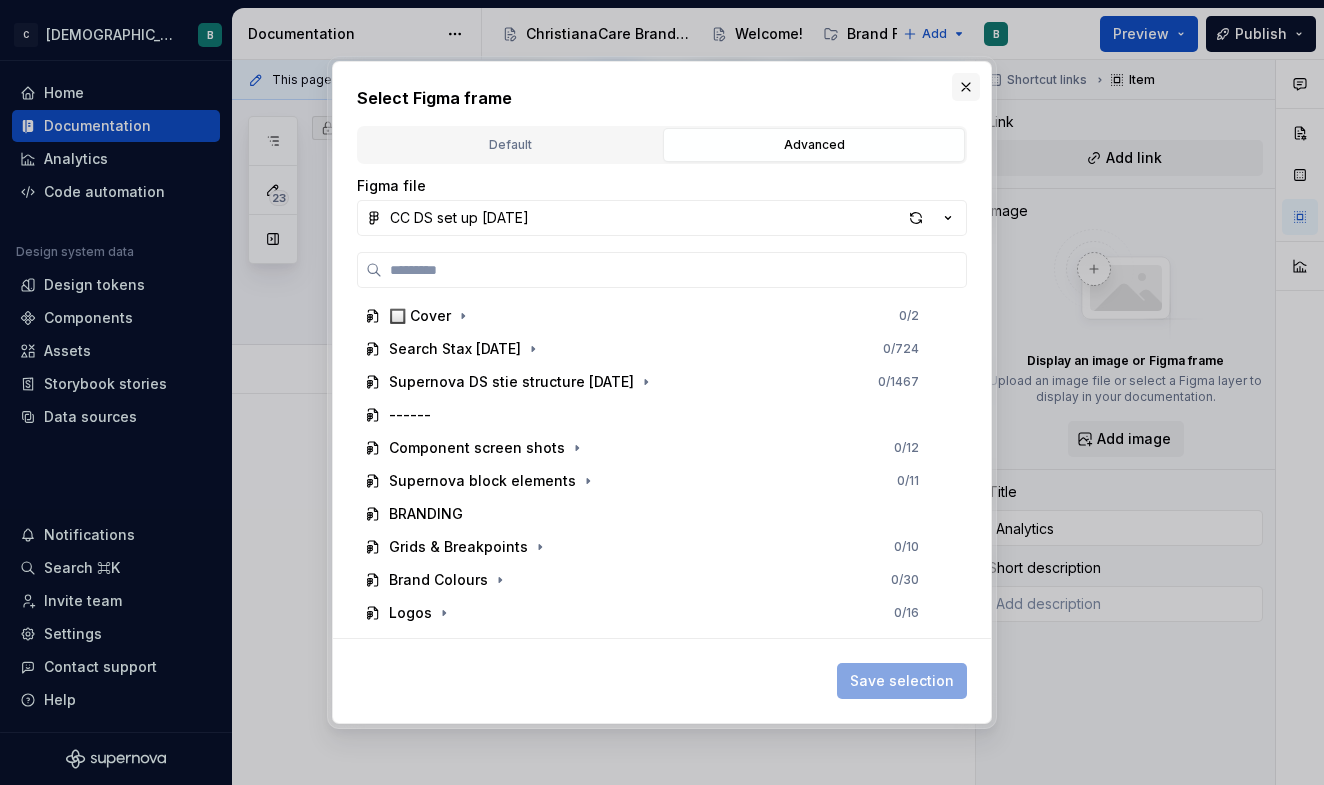 click at bounding box center [966, 87] 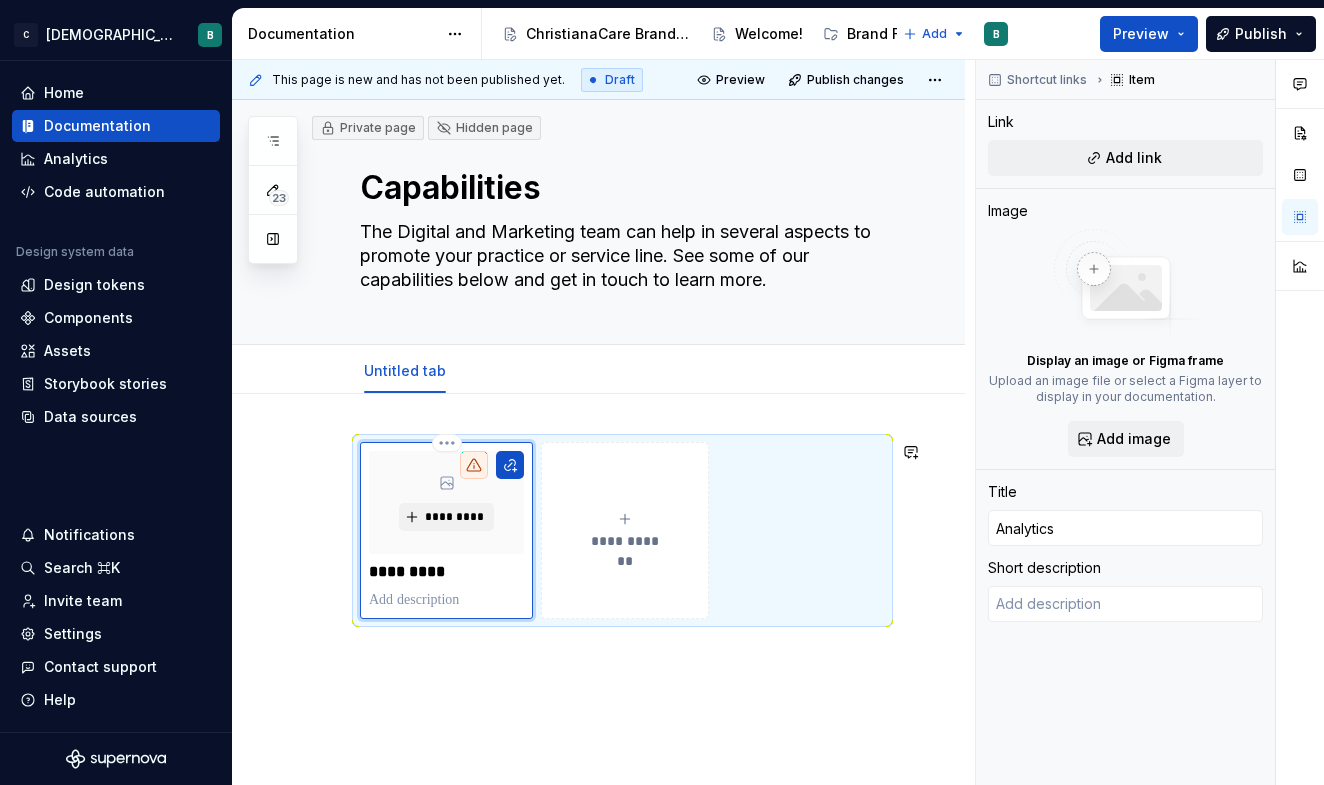 click on "**********" at bounding box center (603, 422) 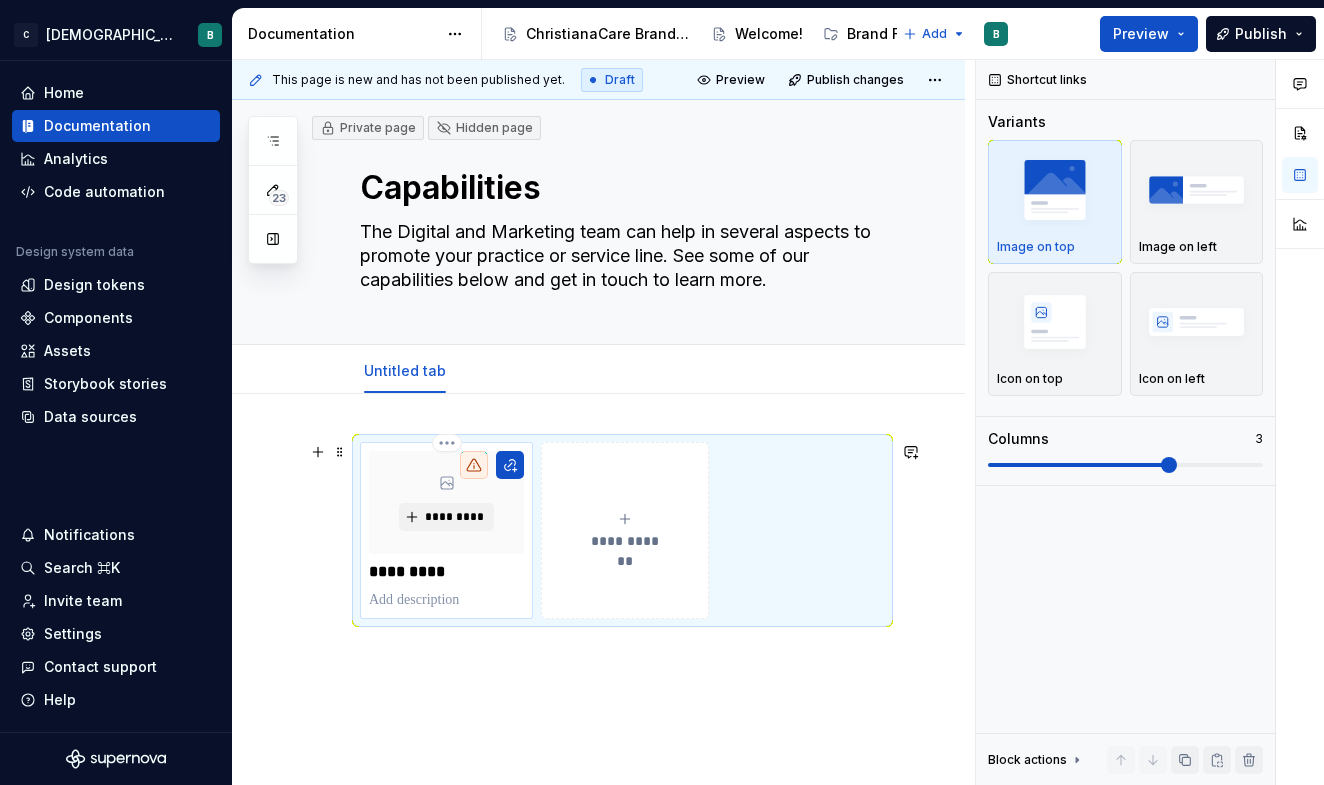 click on "*********" at bounding box center [446, 572] 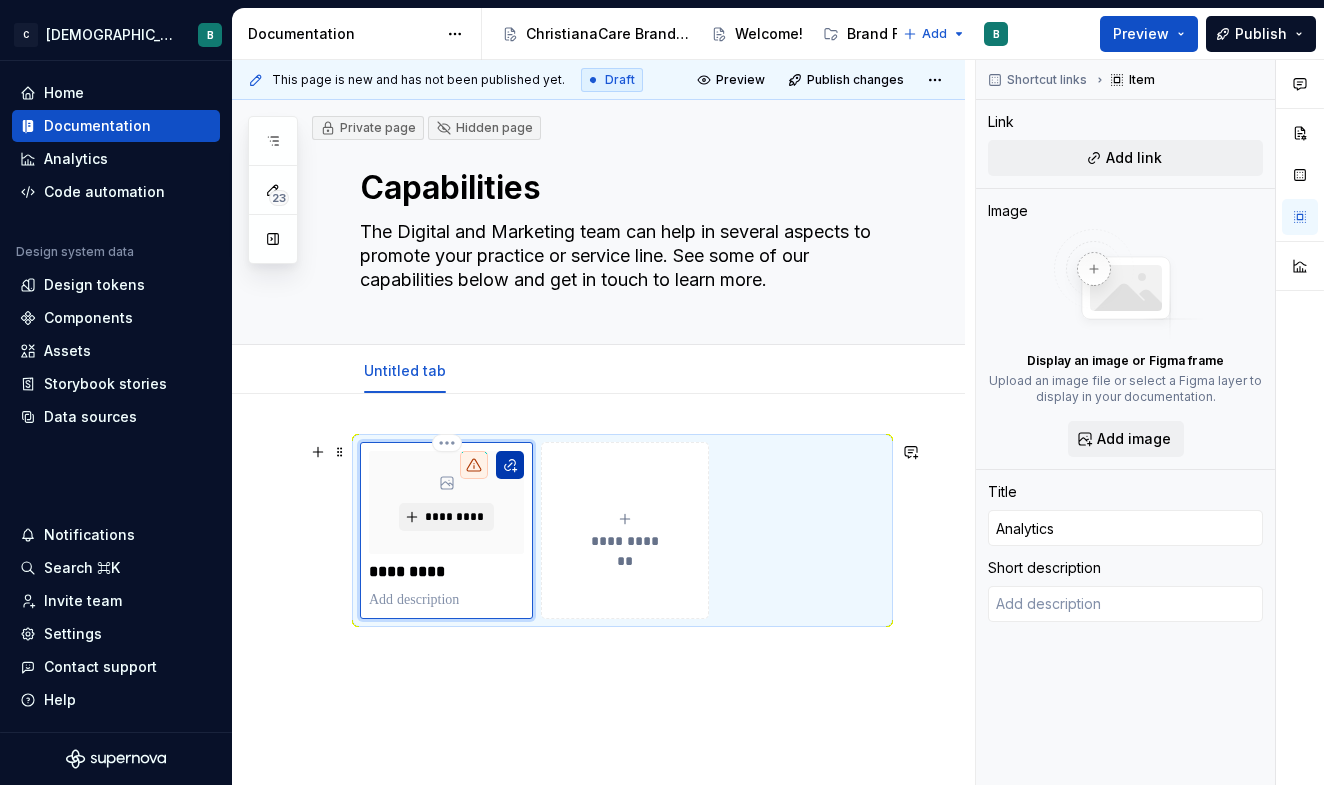 click at bounding box center [510, 465] 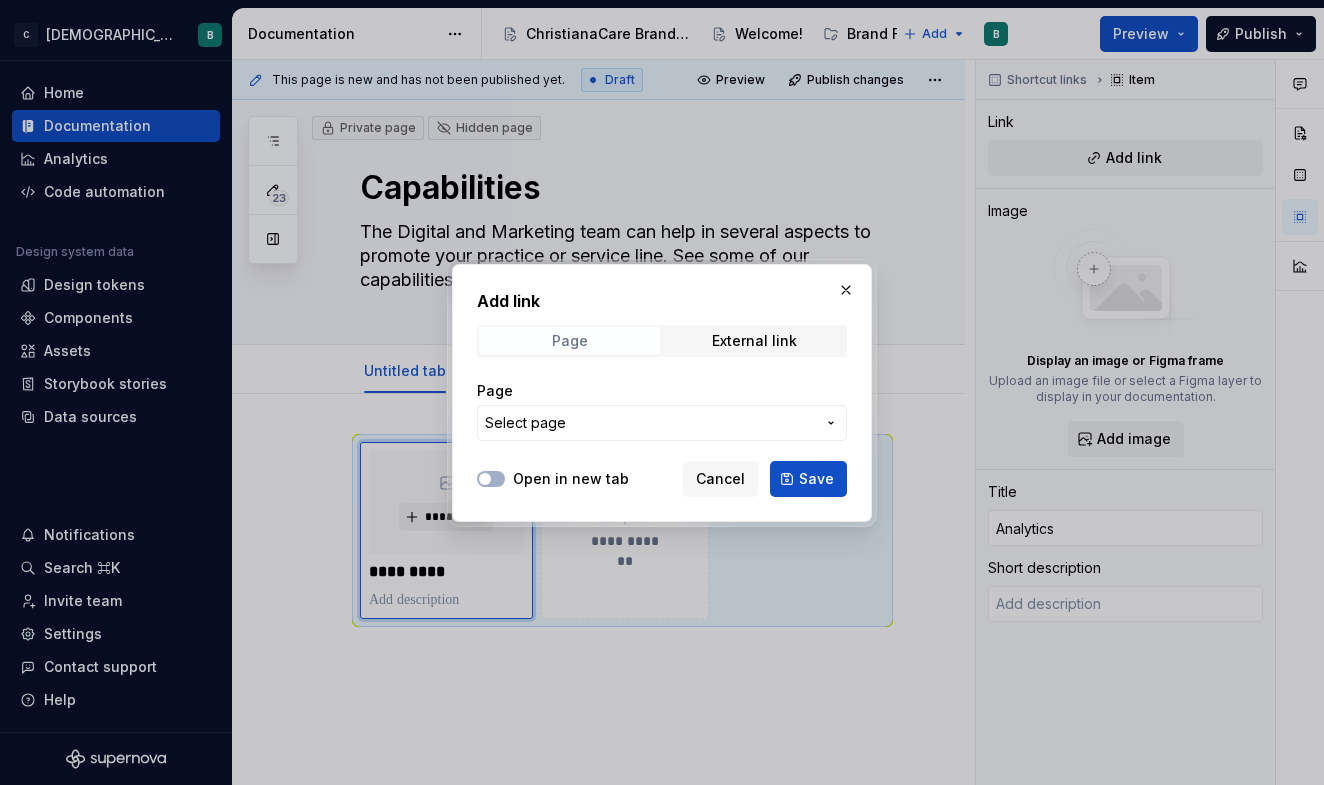 click on "Page" at bounding box center [570, 341] 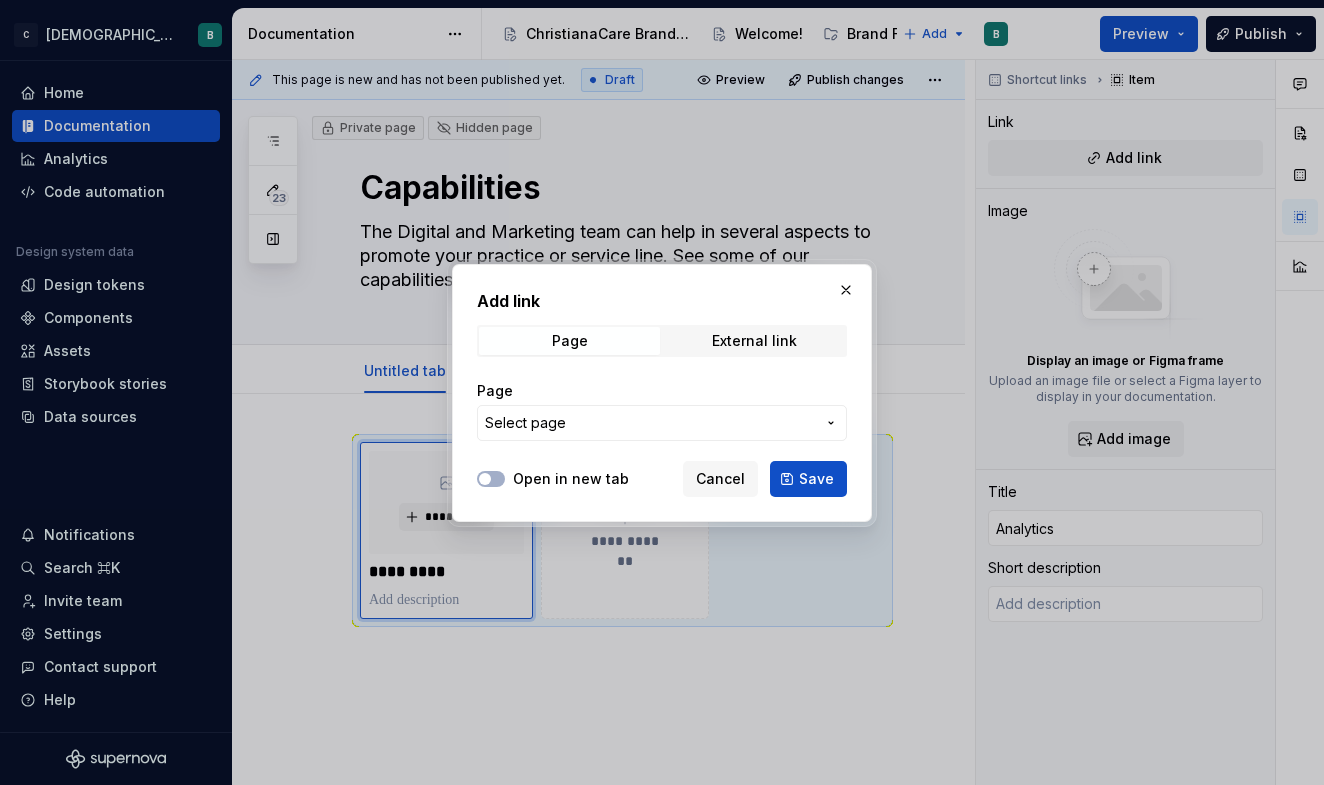 click on "Select page" at bounding box center [662, 423] 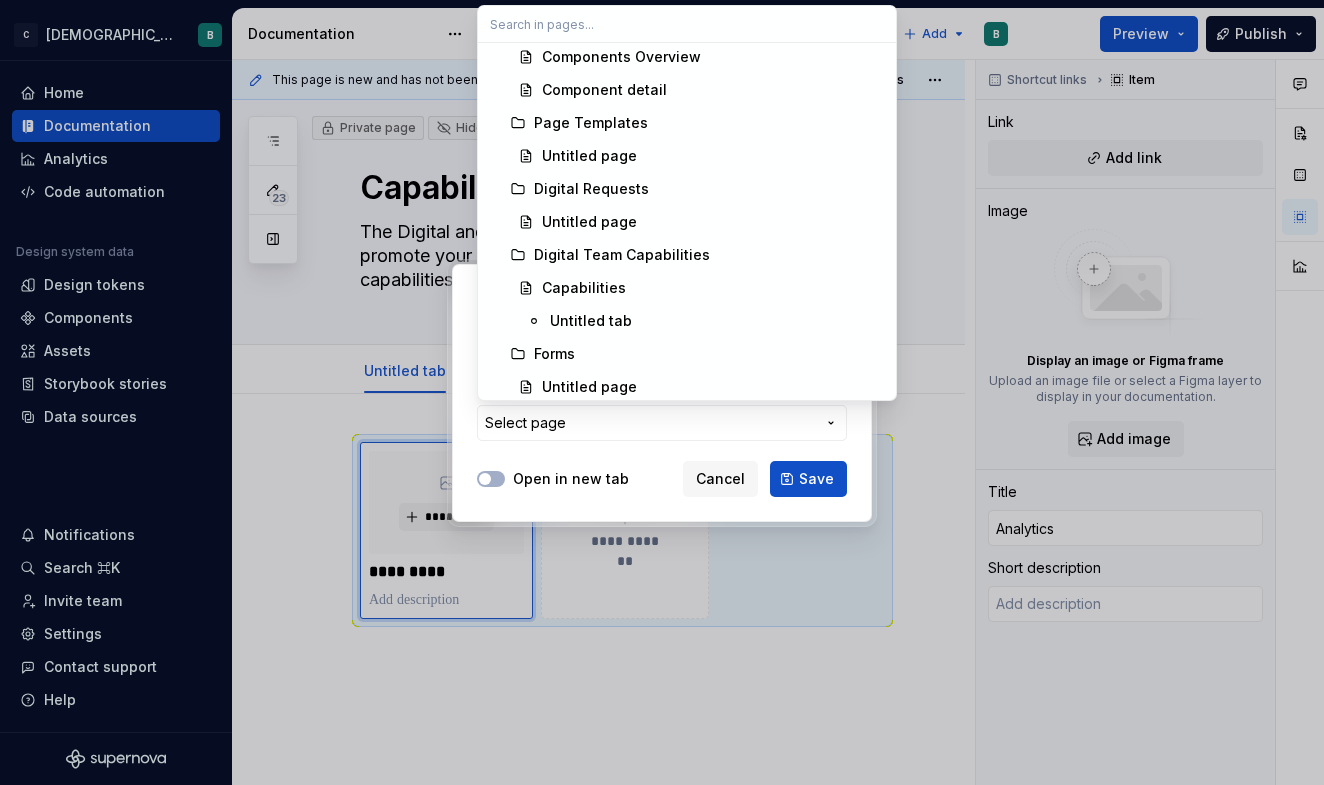 scroll, scrollTop: 871, scrollLeft: 0, axis: vertical 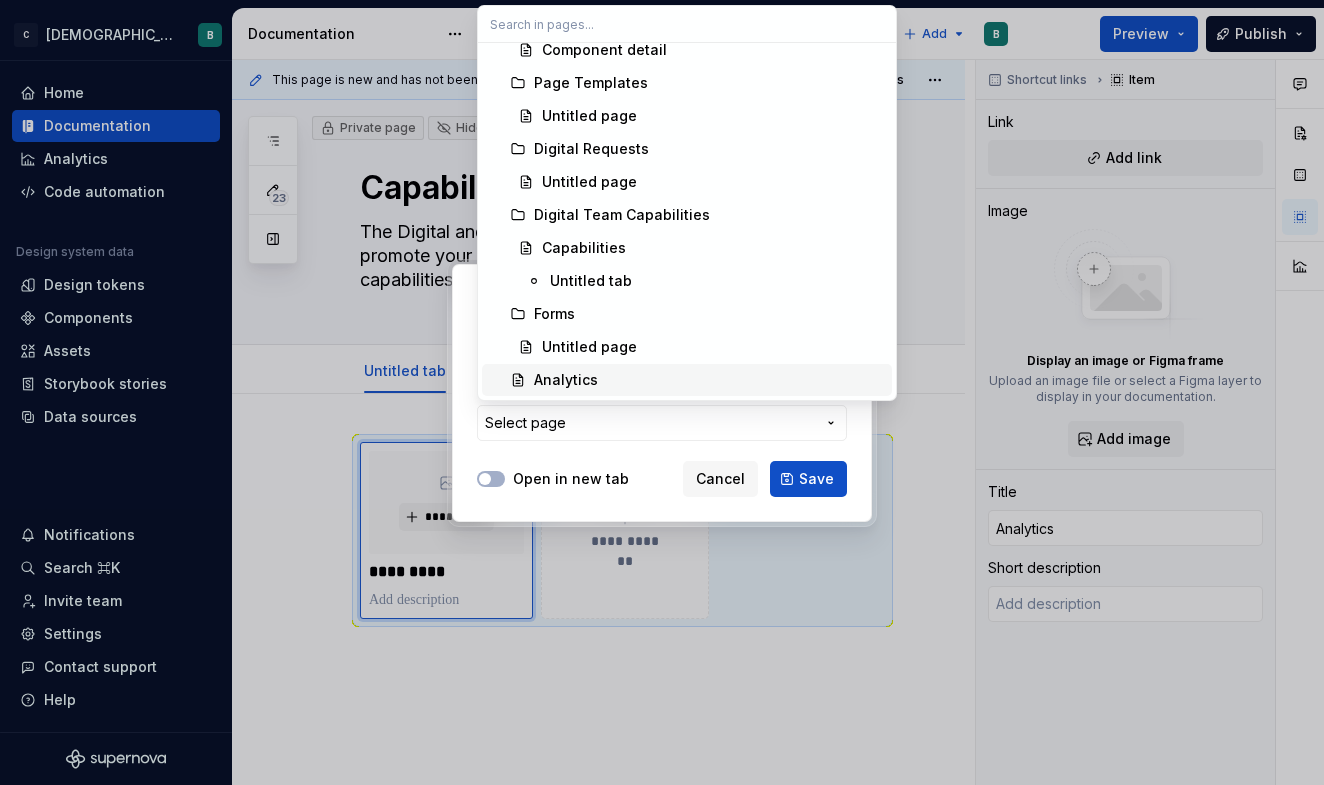 click on "Analytics" at bounding box center (566, 380) 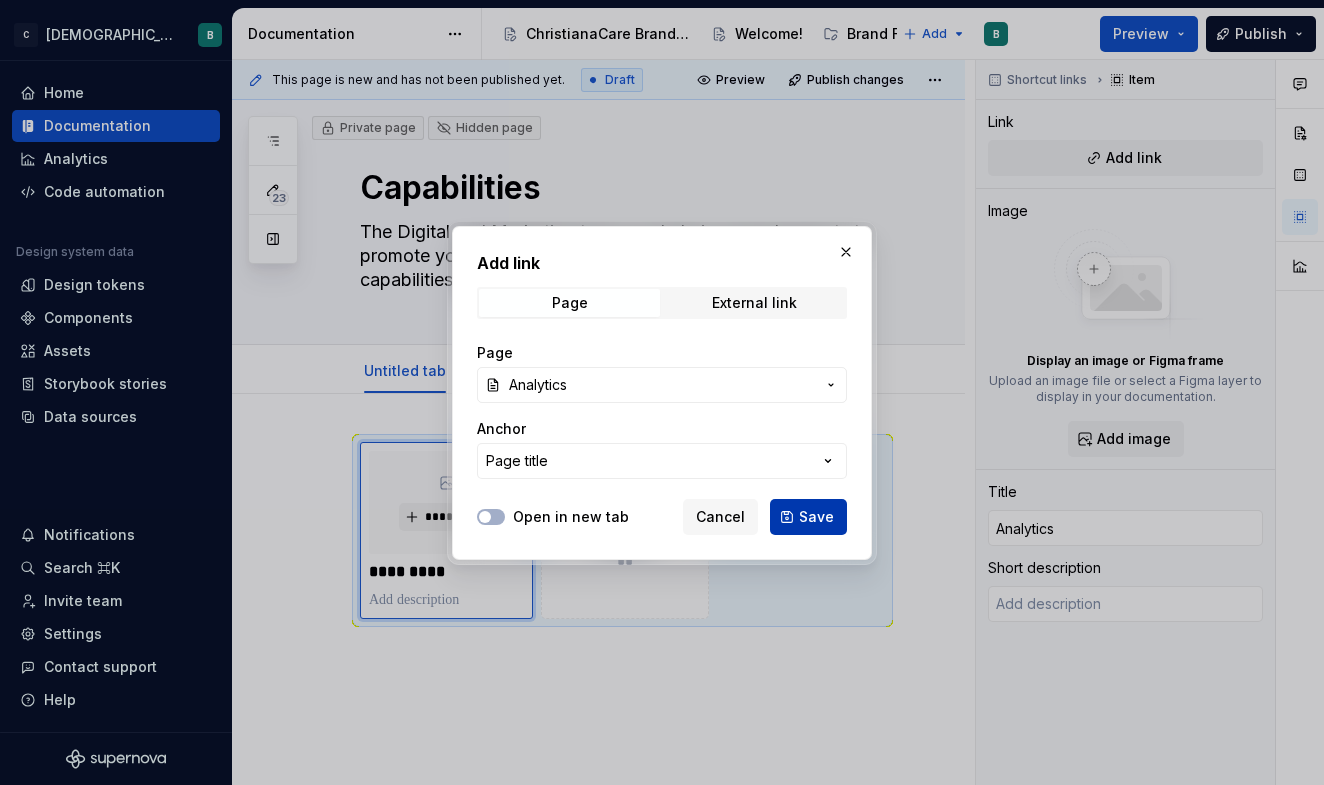 click on "Save" at bounding box center (816, 517) 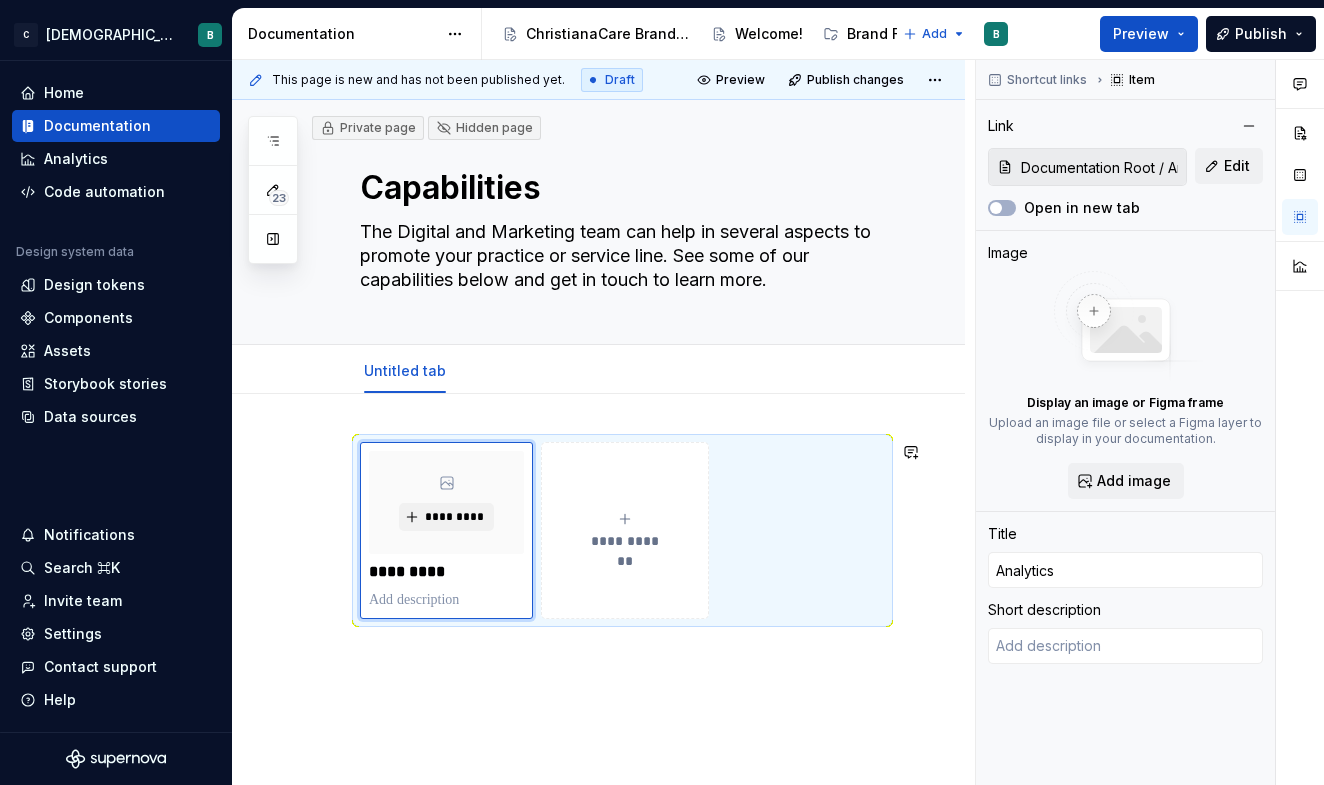 click on "**********" at bounding box center [598, 636] 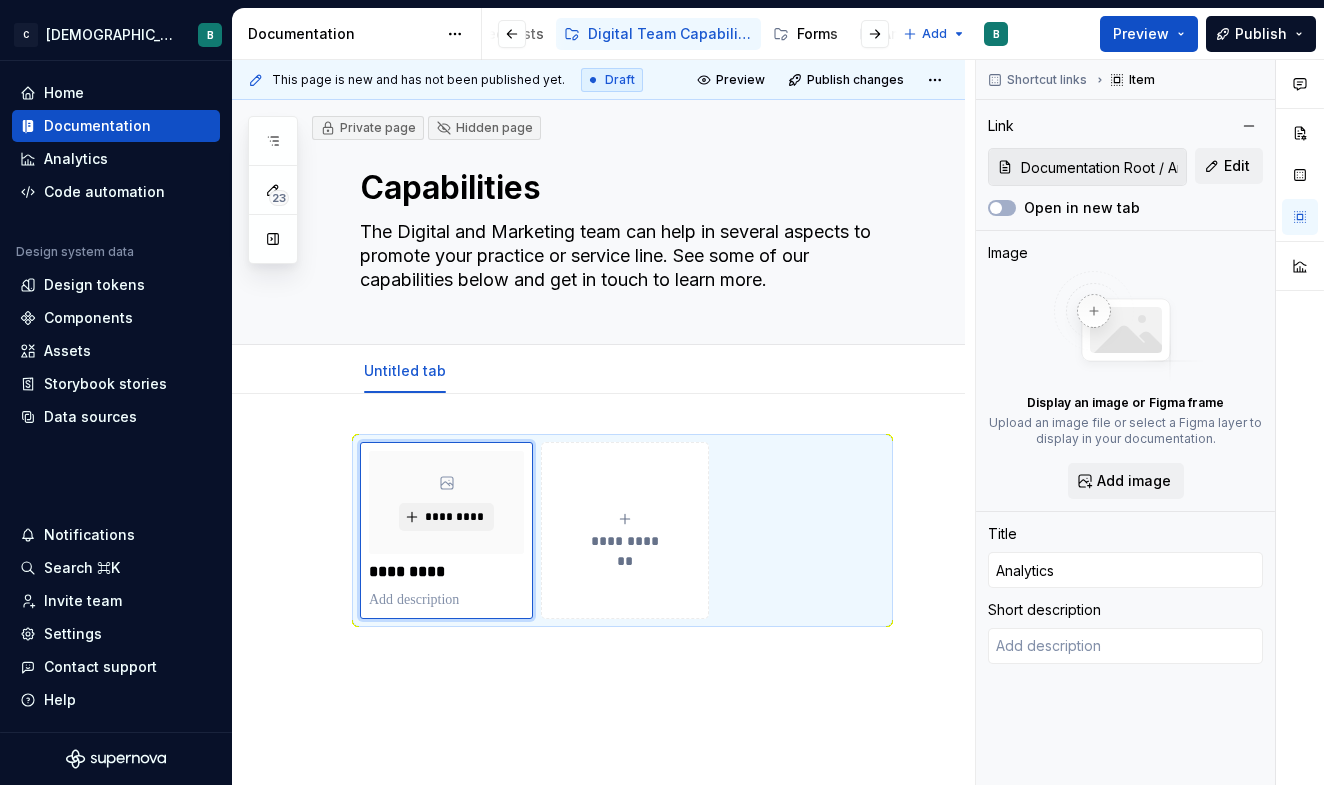 scroll, scrollTop: 0, scrollLeft: 957, axis: horizontal 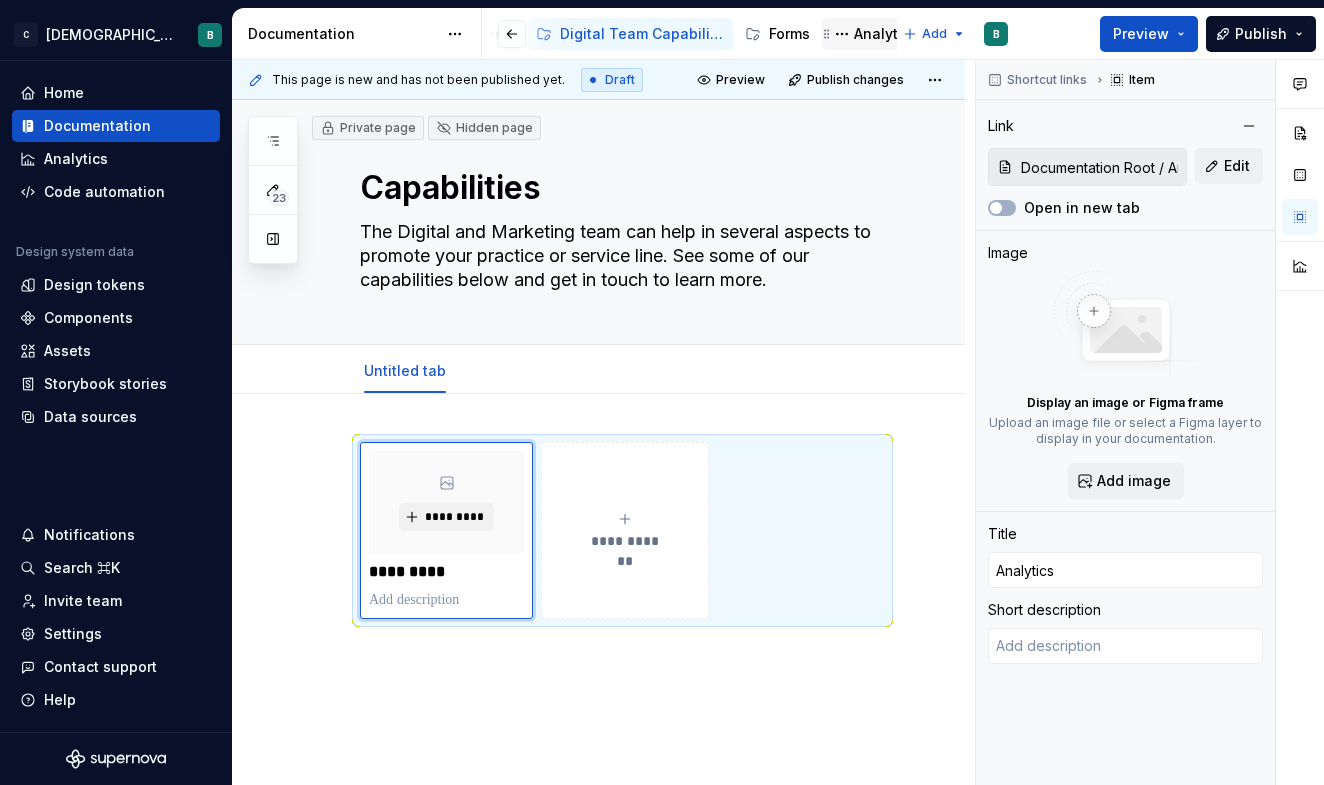 click on "Analytics" at bounding box center (886, 34) 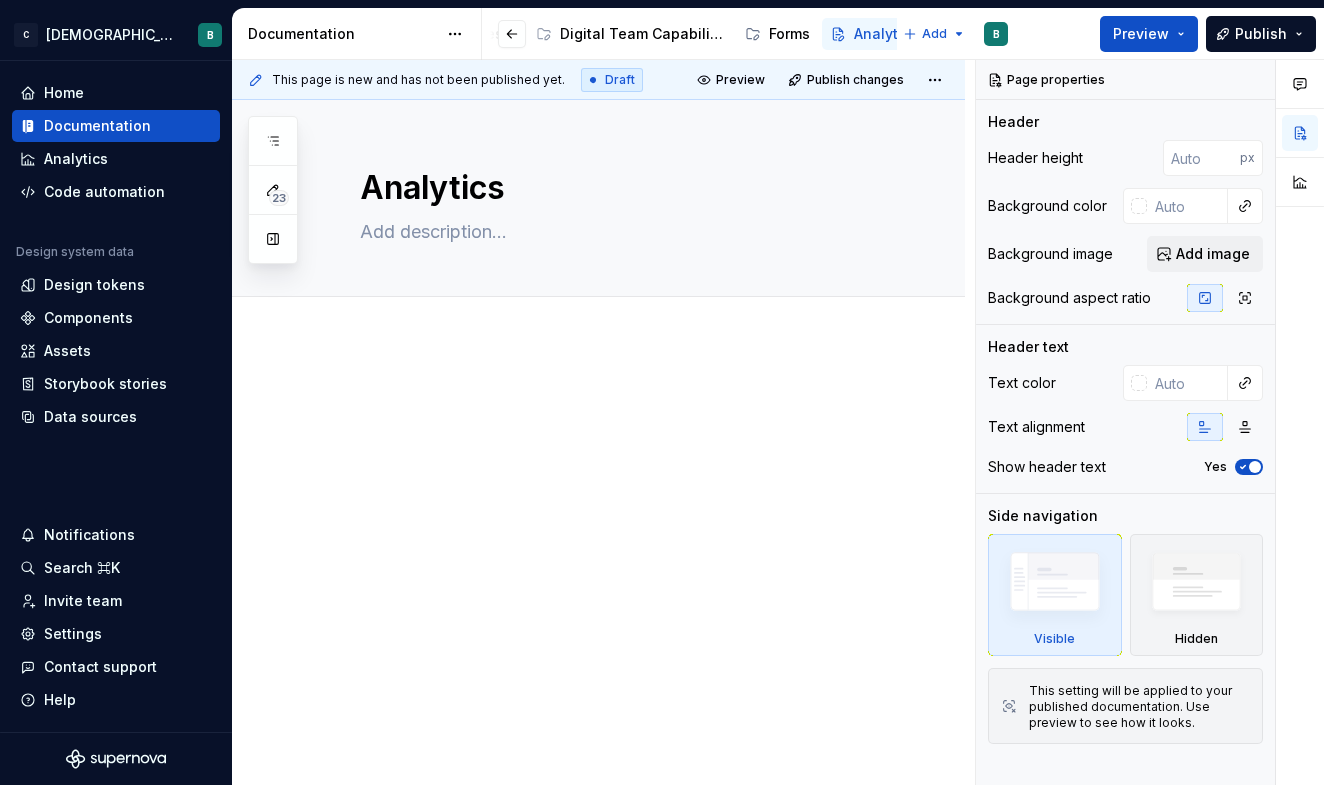 click at bounding box center (598, 533) 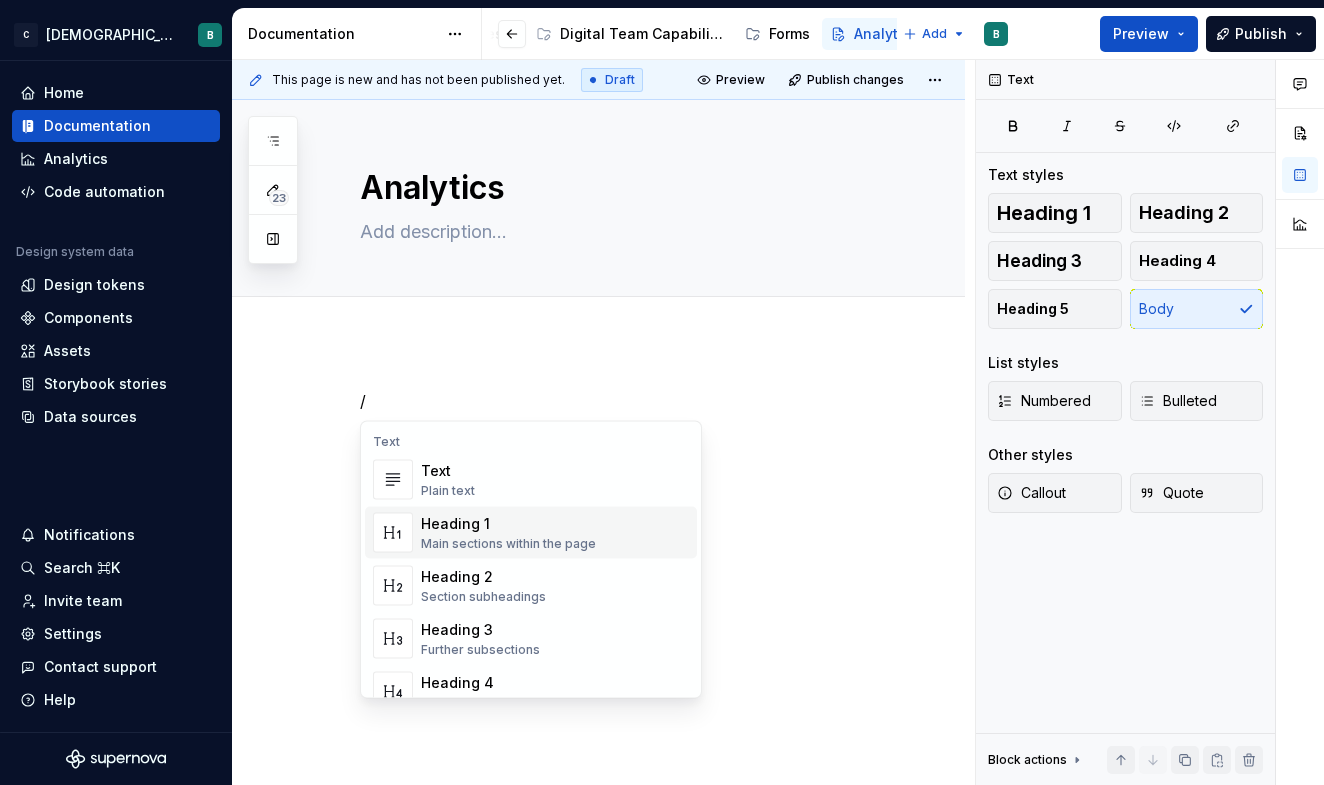 click on "Heading 1" at bounding box center (508, 524) 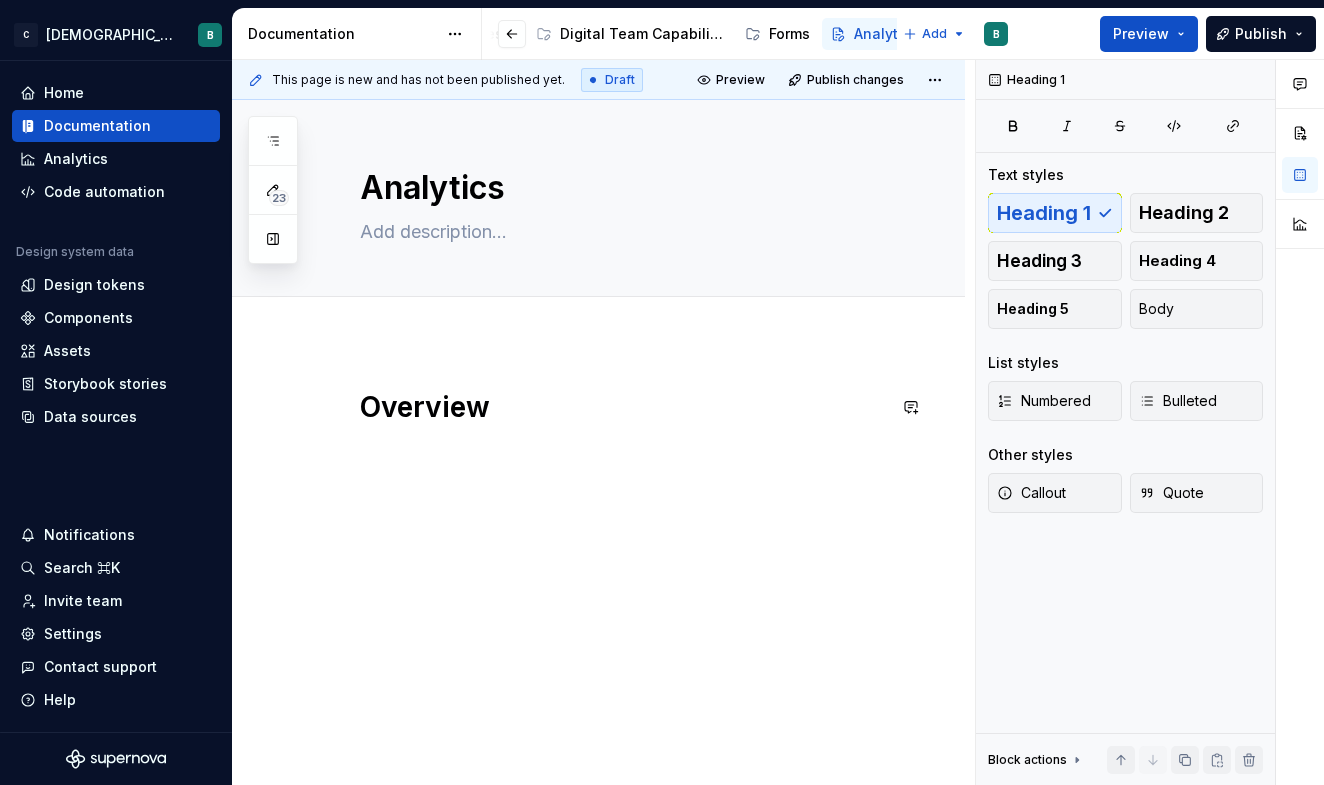 click on "Overview" at bounding box center [622, 427] 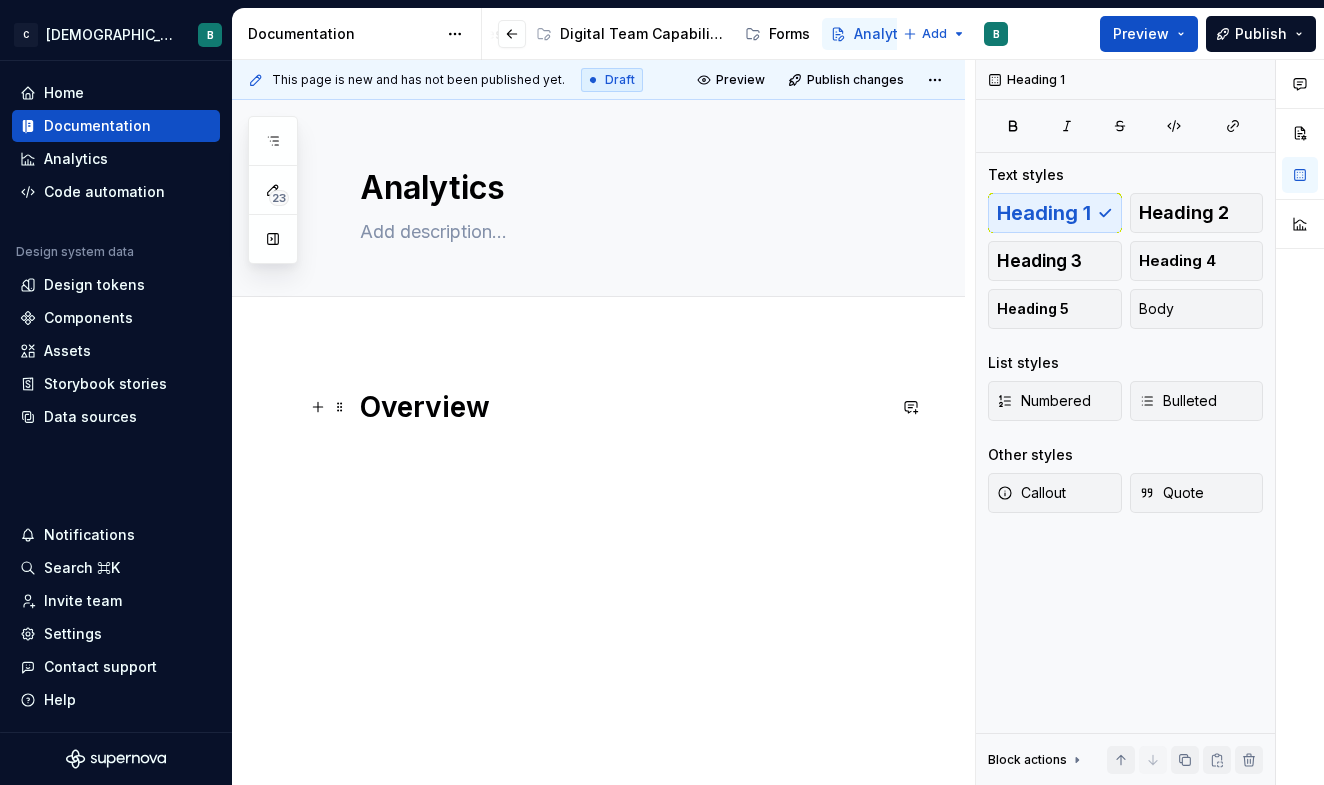 click on "Overview" at bounding box center (622, 407) 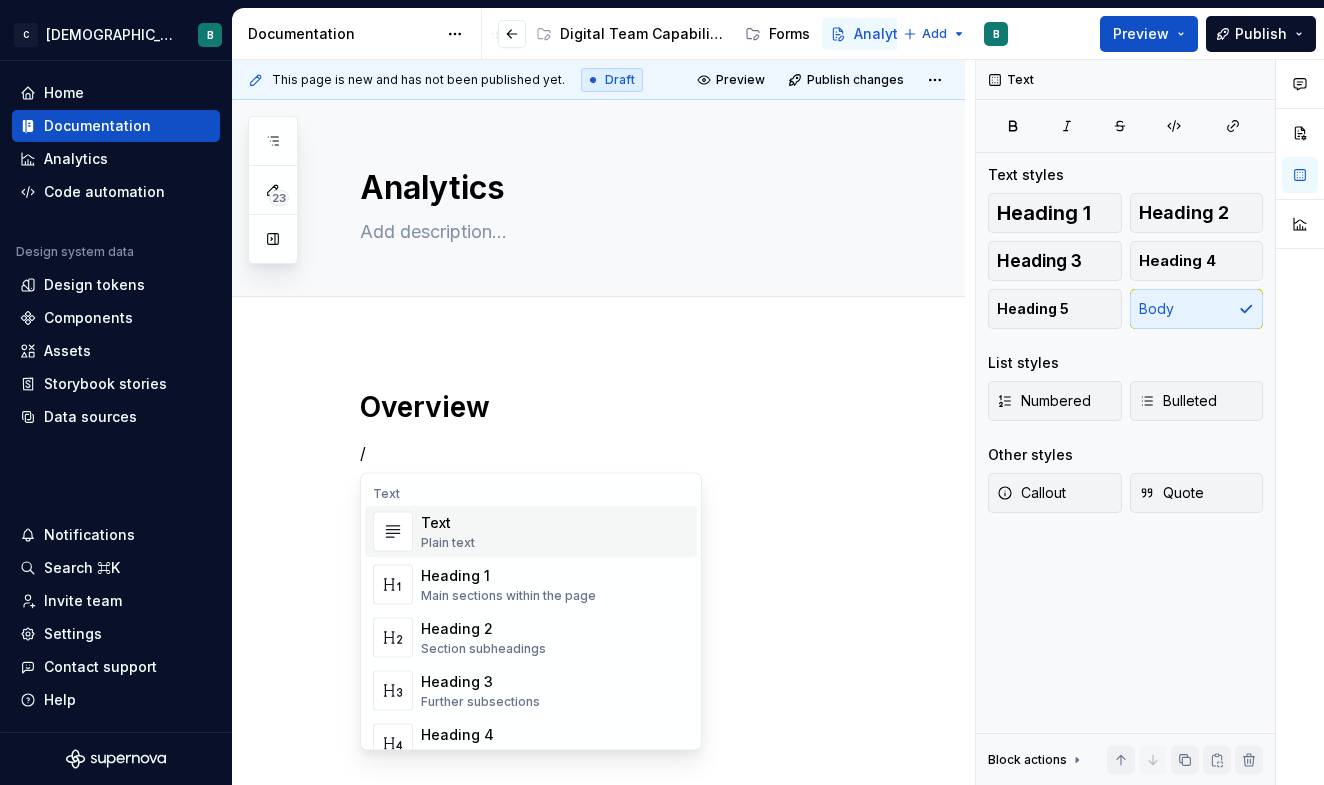 click on "Text Plain text" at bounding box center [555, 532] 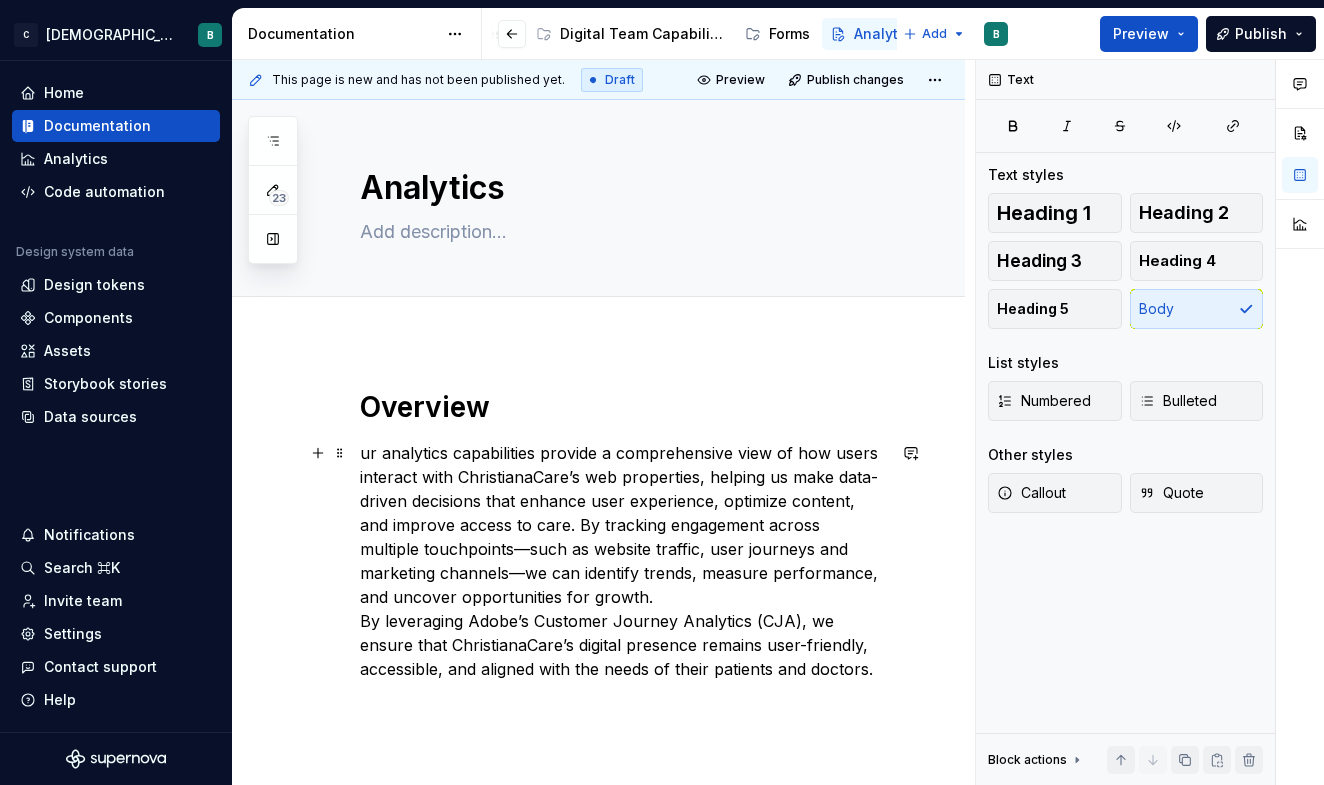 click on "ur analytics capabilities provide a comprehensive view of how users interact with ChristianaCare’s web properties, helping us make data-driven decisions that enhance user experience, optimize content, and improve access to care. By tracking engagement across multiple touchpoints—such as website traffic, user journeys and marketing channels—we can identify trends, measure performance, and uncover opportunities for growth.  By leveraging Adobe’s Customer Journey Analytics (CJA), we ensure that ChristianaCare’s digital presence remains user-friendly, accessible, and aligned with the needs of their patients and doctors." at bounding box center (622, 561) 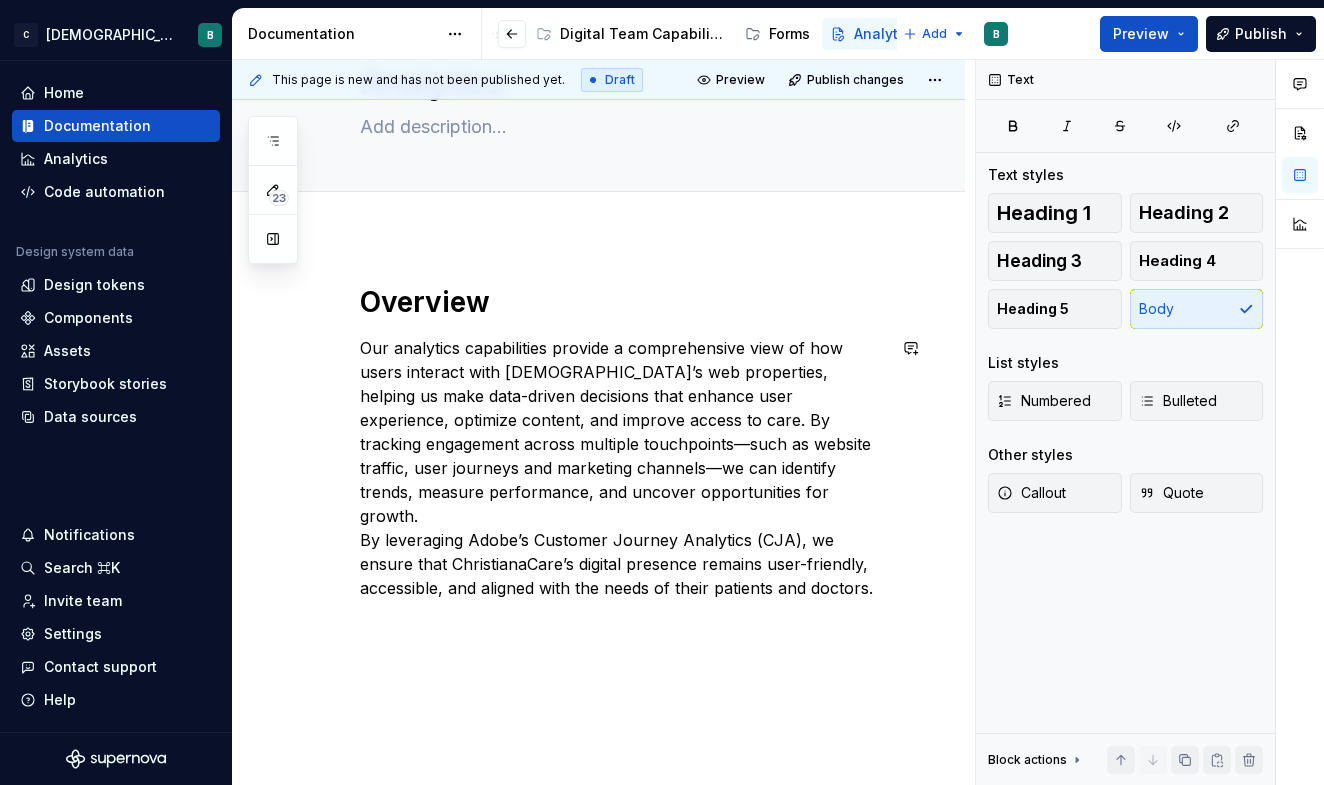 scroll, scrollTop: 155, scrollLeft: 0, axis: vertical 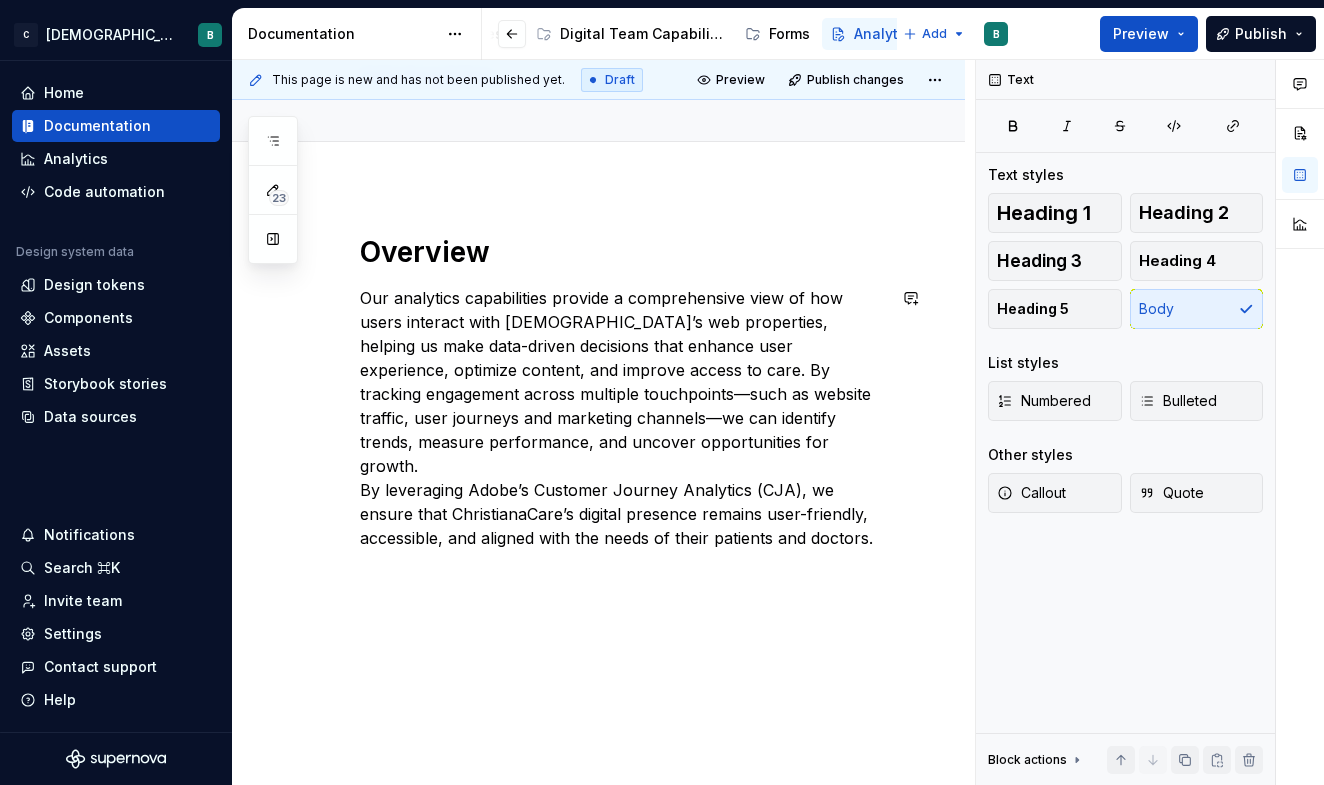 click on "Overview Our analytics capabilities provide a comprehensive view of how users interact with [DEMOGRAPHIC_DATA]’s web properties, helping us make data-driven decisions that enhance user experience, optimize content, and improve access to care. By tracking engagement across multiple touchpoints—such as website traffic, user journeys and marketing channels—we can identify trends, measure performance, and uncover opportunities for growth.  By leveraging Adobe’s Customer Journey Analytics (CJA), we ensure that ChristianaCare’s digital presence remains user-friendly, accessible, and aligned with the needs of their patients and doctors." at bounding box center [598, 498] 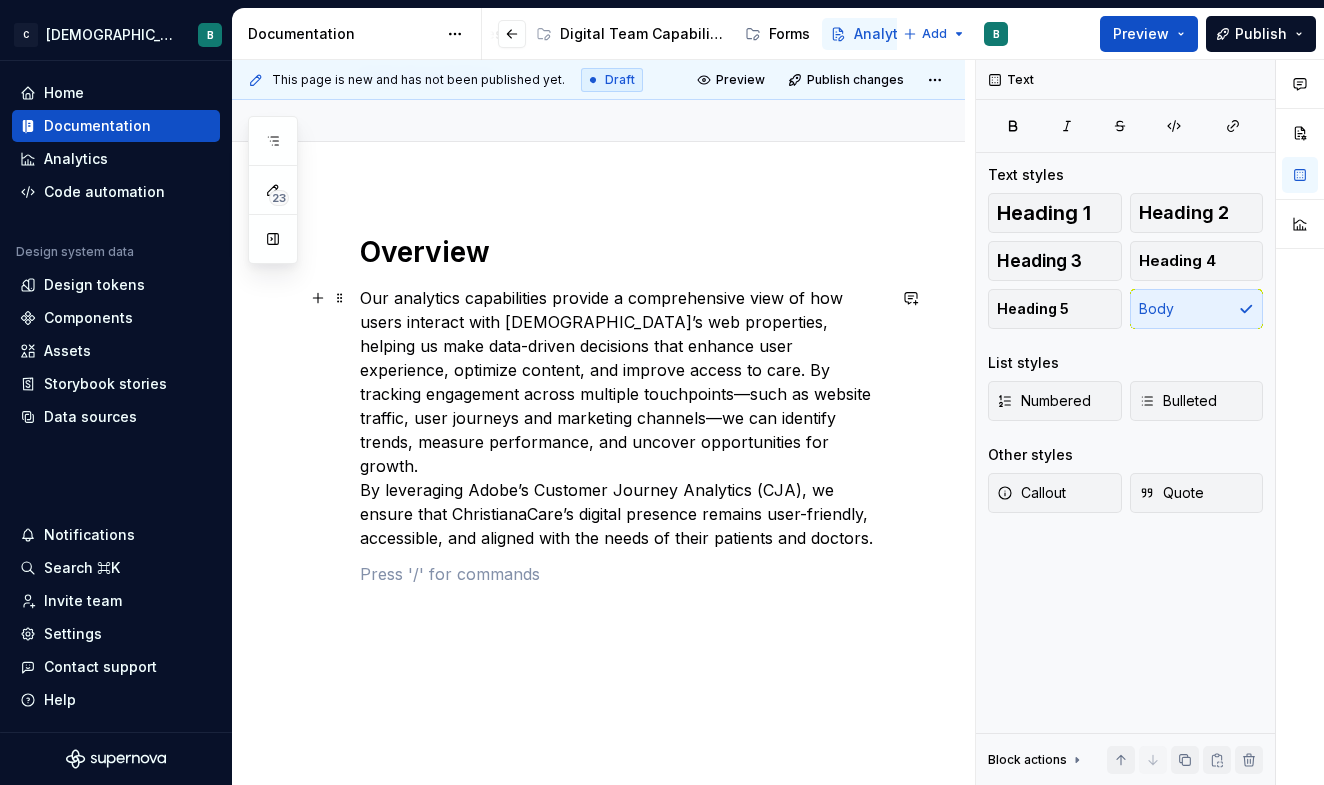 click on "Our analytics capabilities provide a comprehensive view of how users interact with [DEMOGRAPHIC_DATA]’s web properties, helping us make data-driven decisions that enhance user experience, optimize content, and improve access to care. By tracking engagement across multiple touchpoints—such as website traffic, user journeys and marketing channels—we can identify trends, measure performance, and uncover opportunities for growth.  By leveraging Adobe’s Customer Journey Analytics (CJA), we ensure that ChristianaCare’s digital presence remains user-friendly, accessible, and aligned with the needs of their patients and doctors." at bounding box center [622, 418] 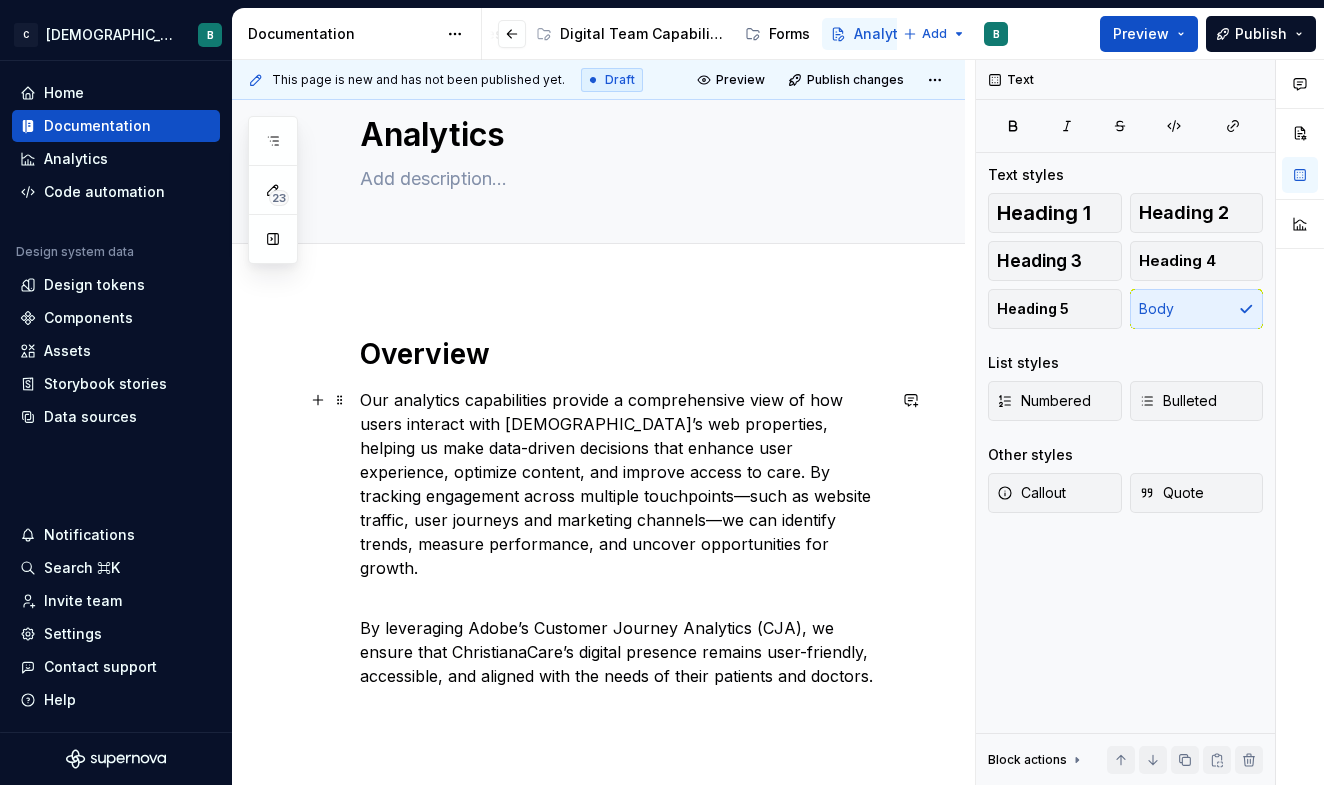 scroll, scrollTop: 25, scrollLeft: 0, axis: vertical 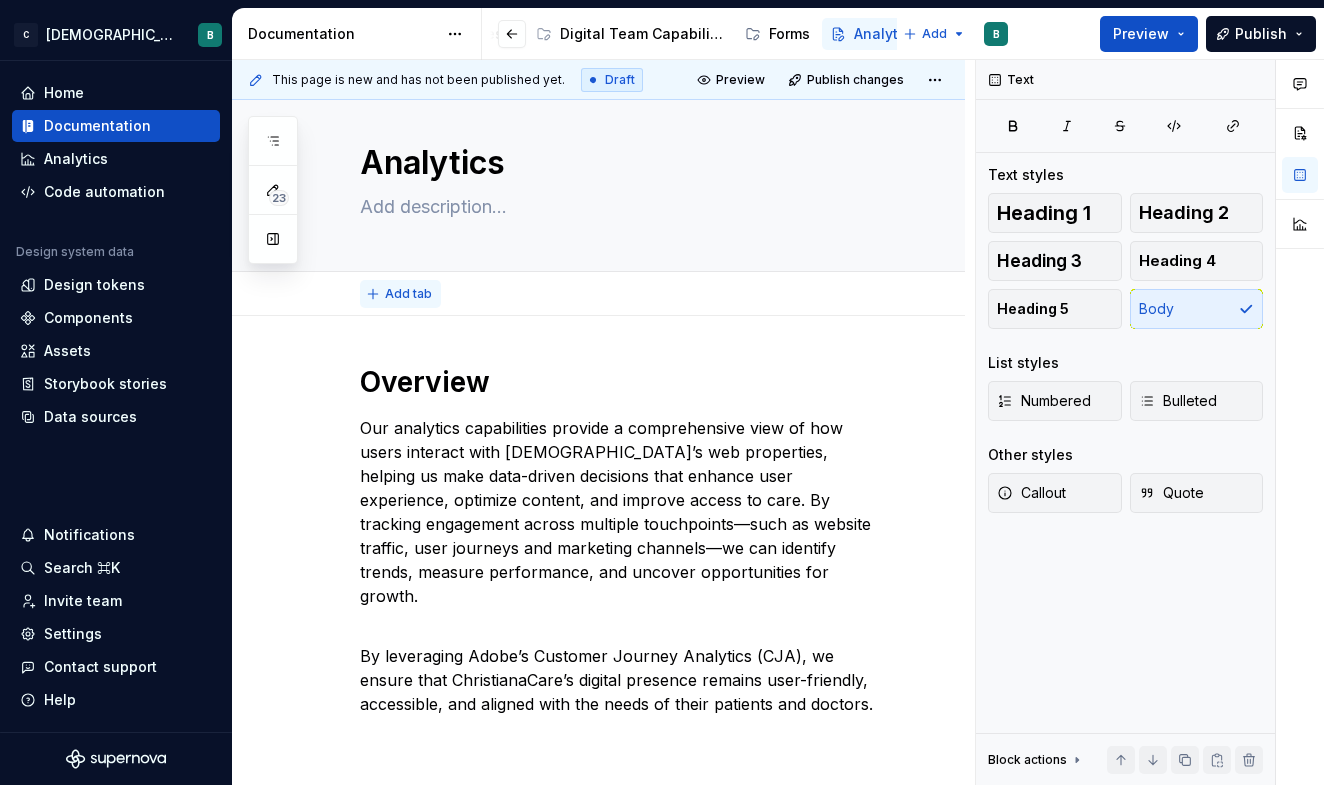 click on "Add tab" at bounding box center [400, 294] 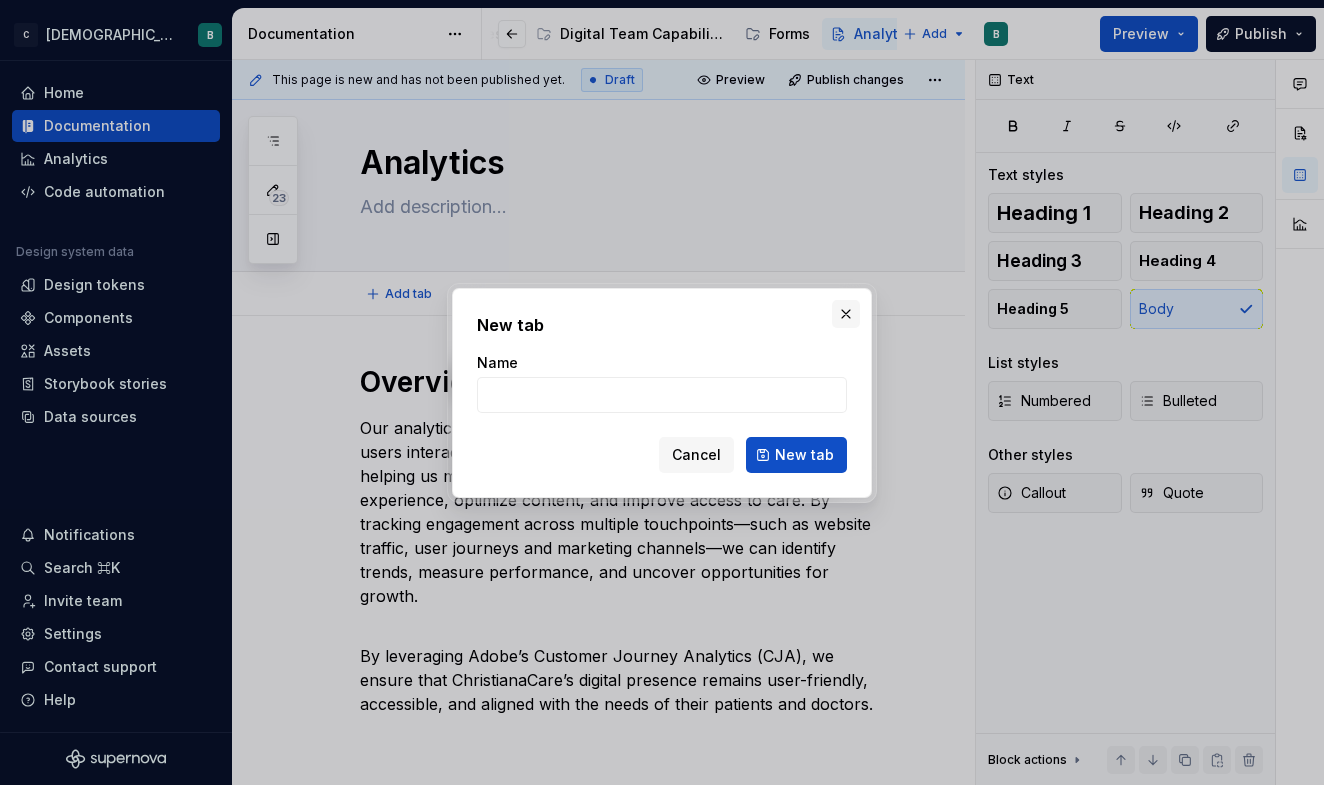 click at bounding box center [846, 314] 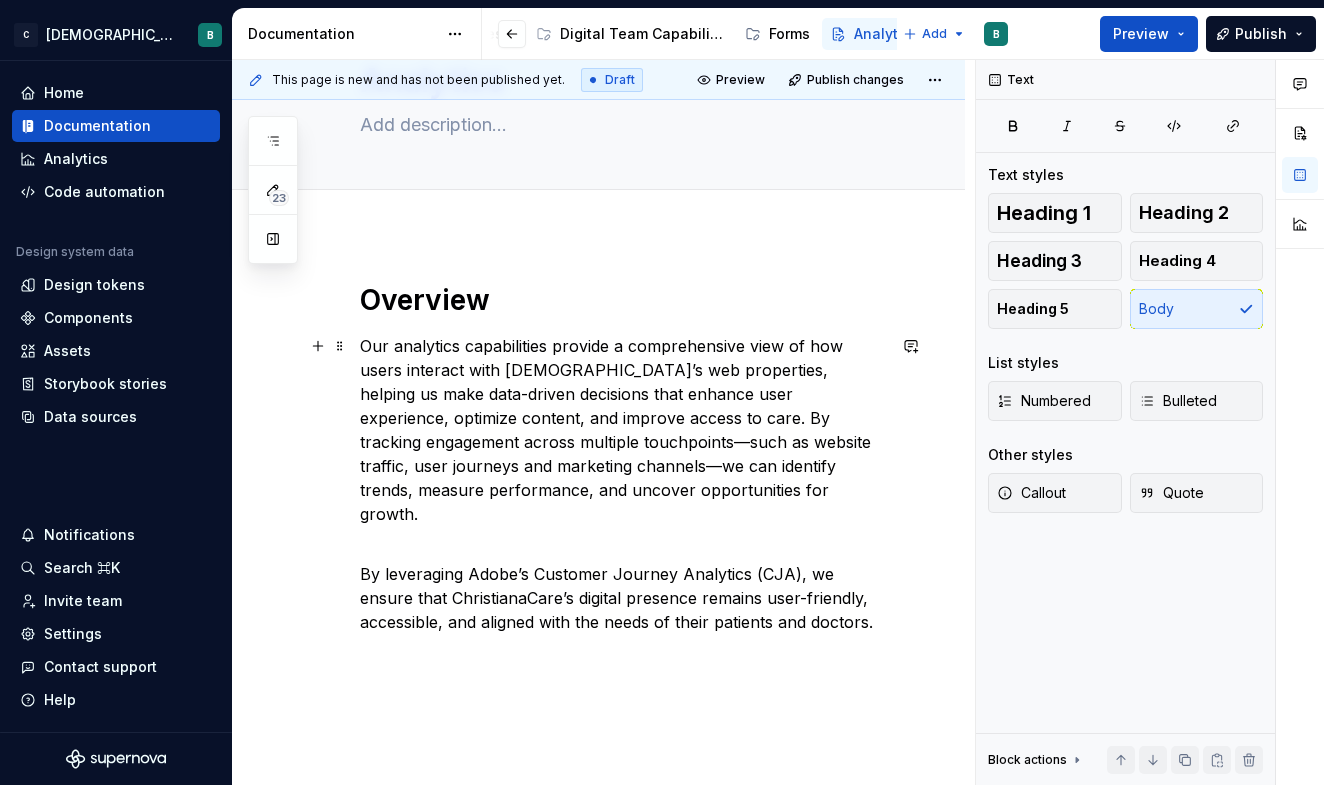 scroll, scrollTop: 66, scrollLeft: 0, axis: vertical 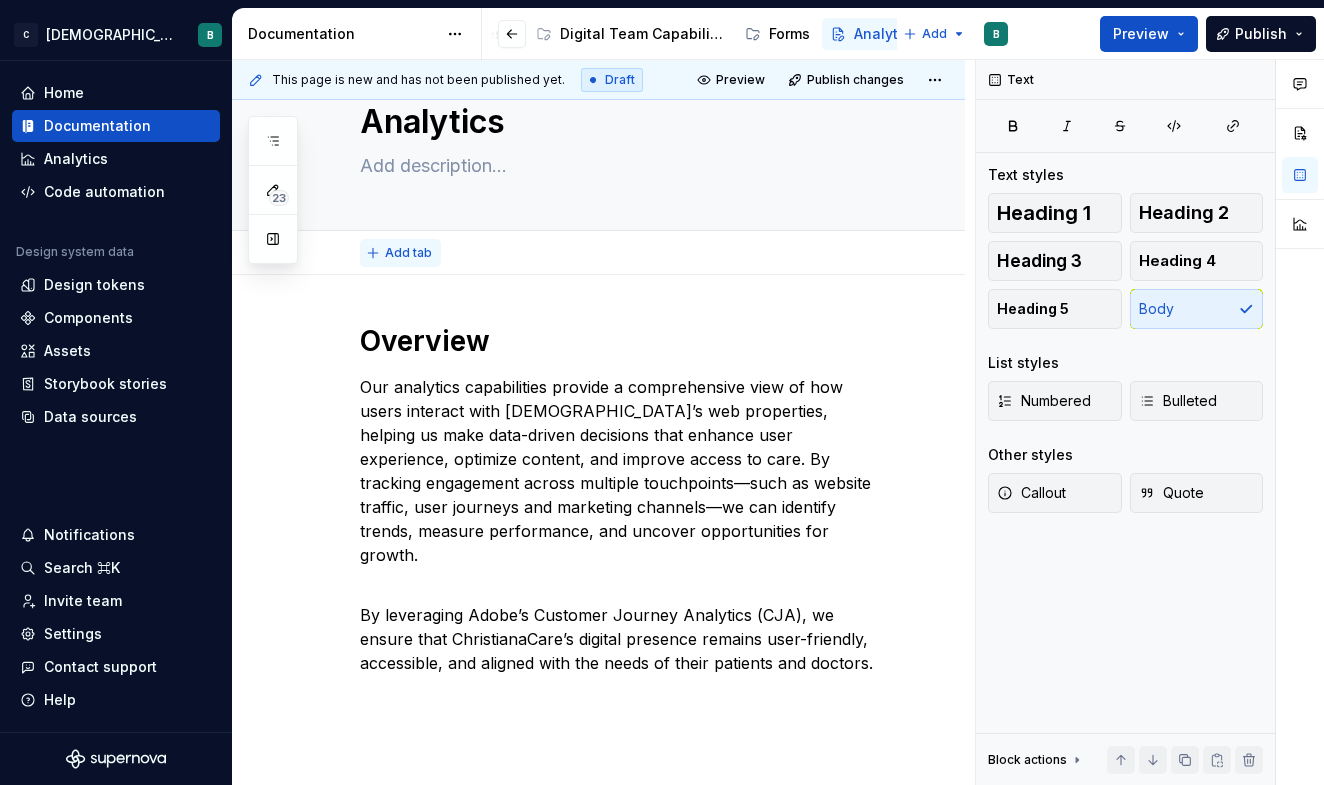 click on "Add tab" at bounding box center [408, 253] 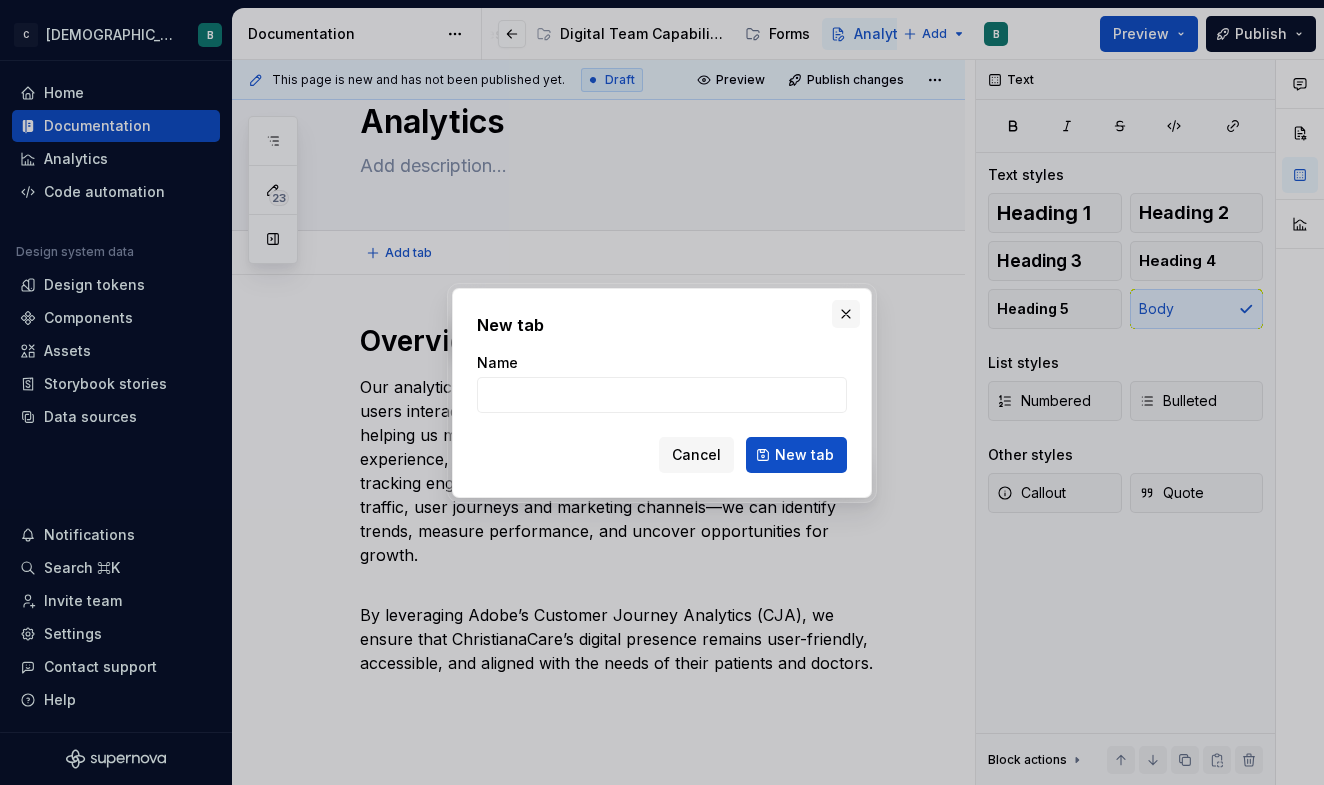 click at bounding box center [846, 314] 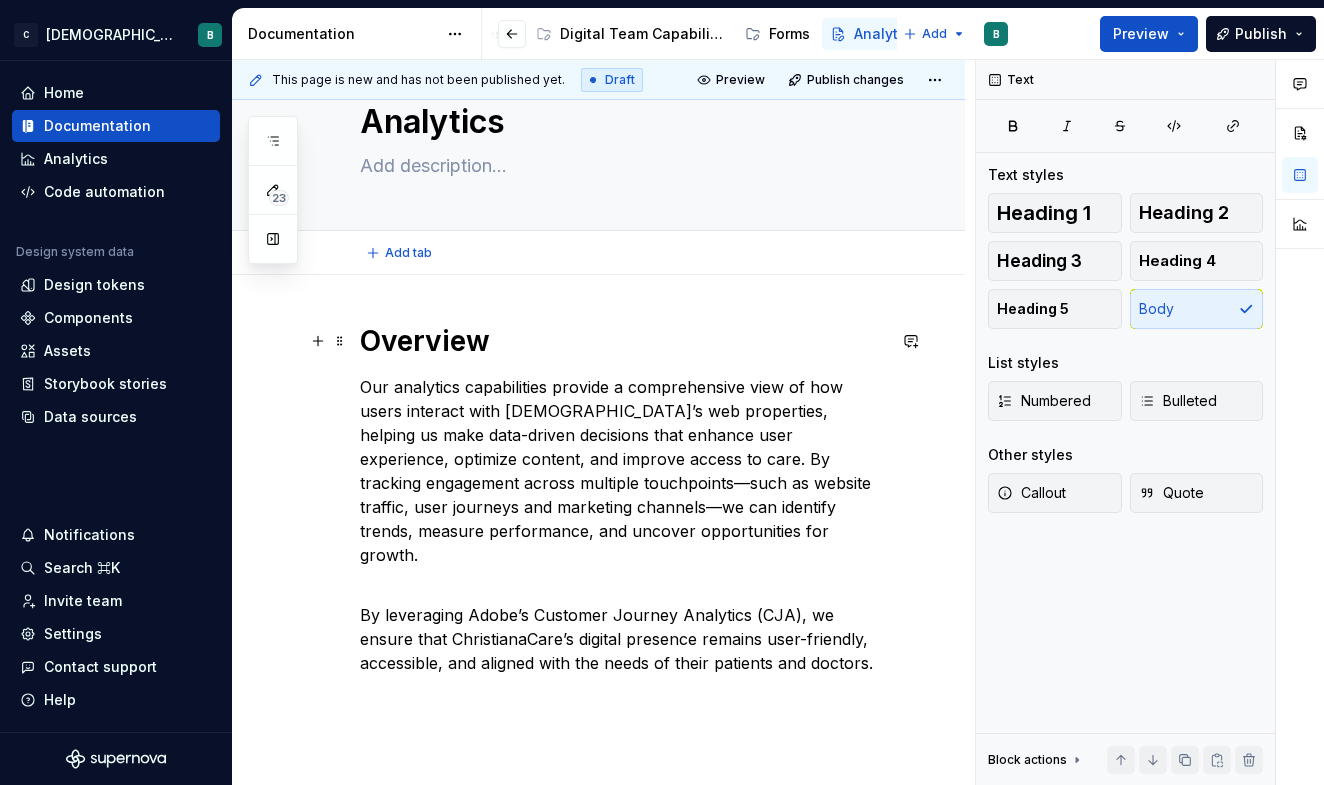 click on "Overview" at bounding box center (622, 341) 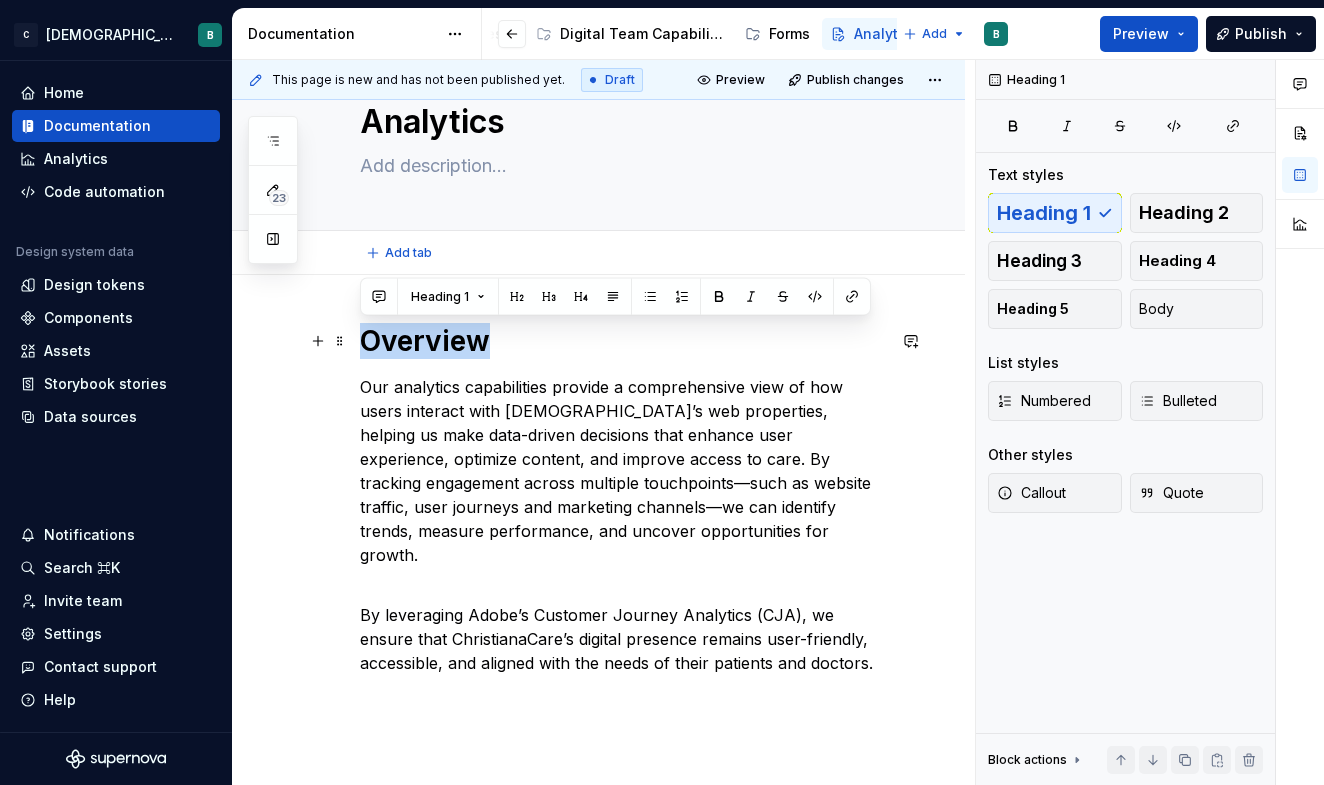 click on "Overview" at bounding box center (622, 341) 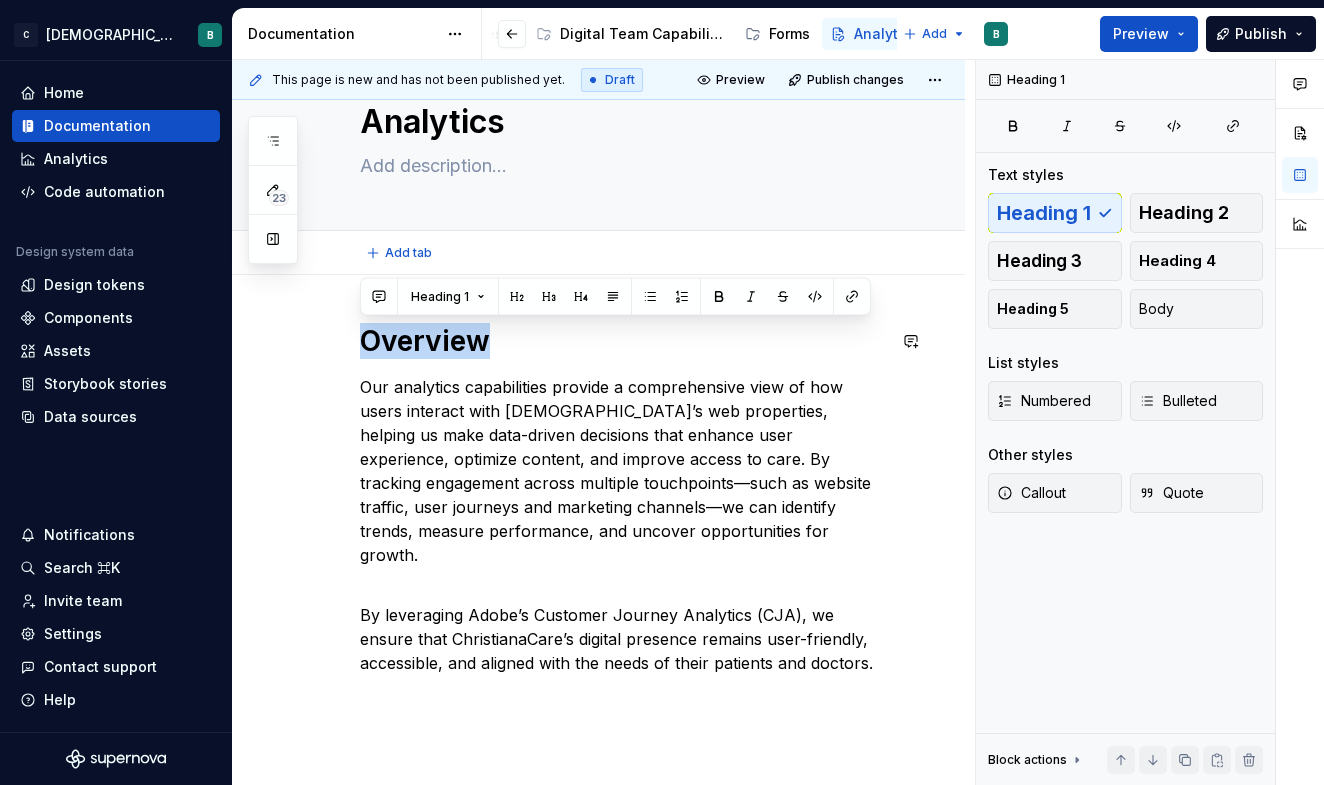 copy on "Overview" 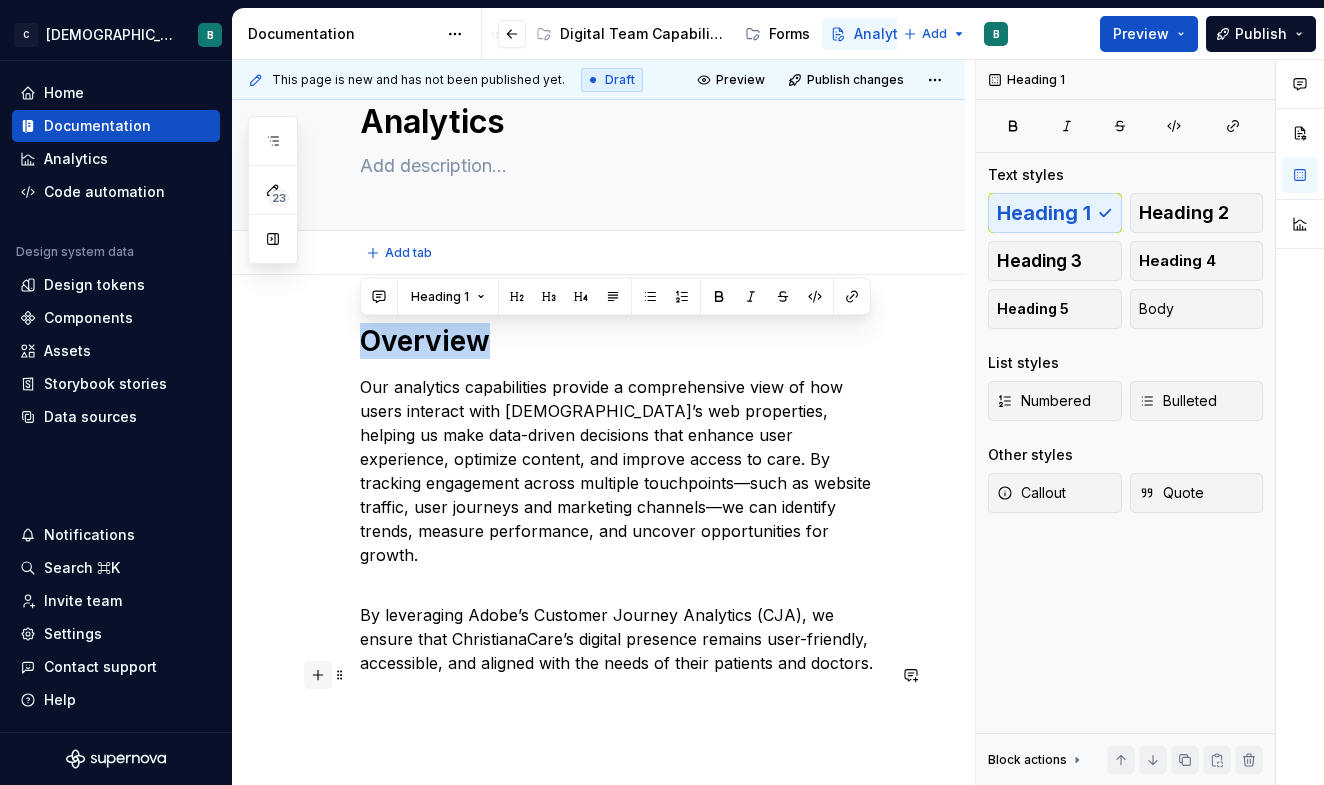 click at bounding box center [318, 675] 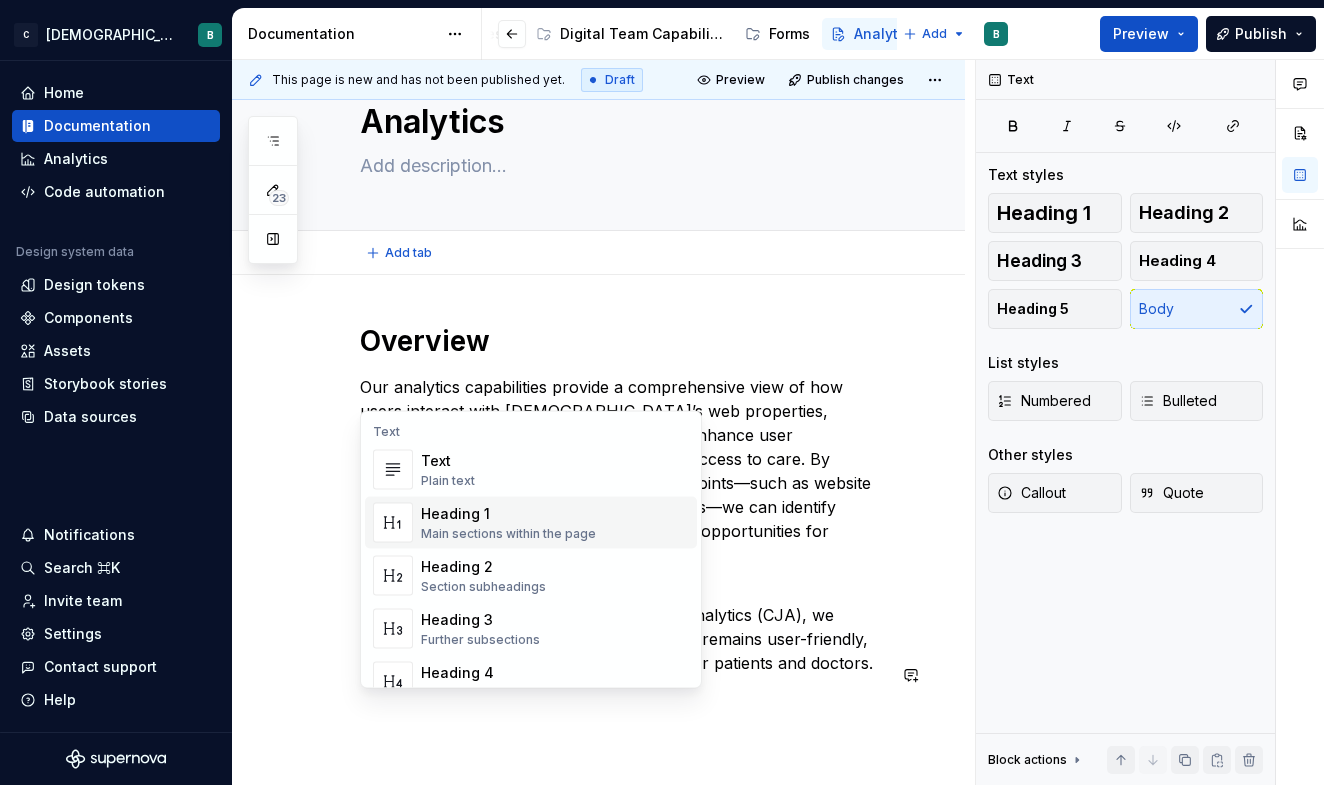 click on "Heading 1" at bounding box center (508, 514) 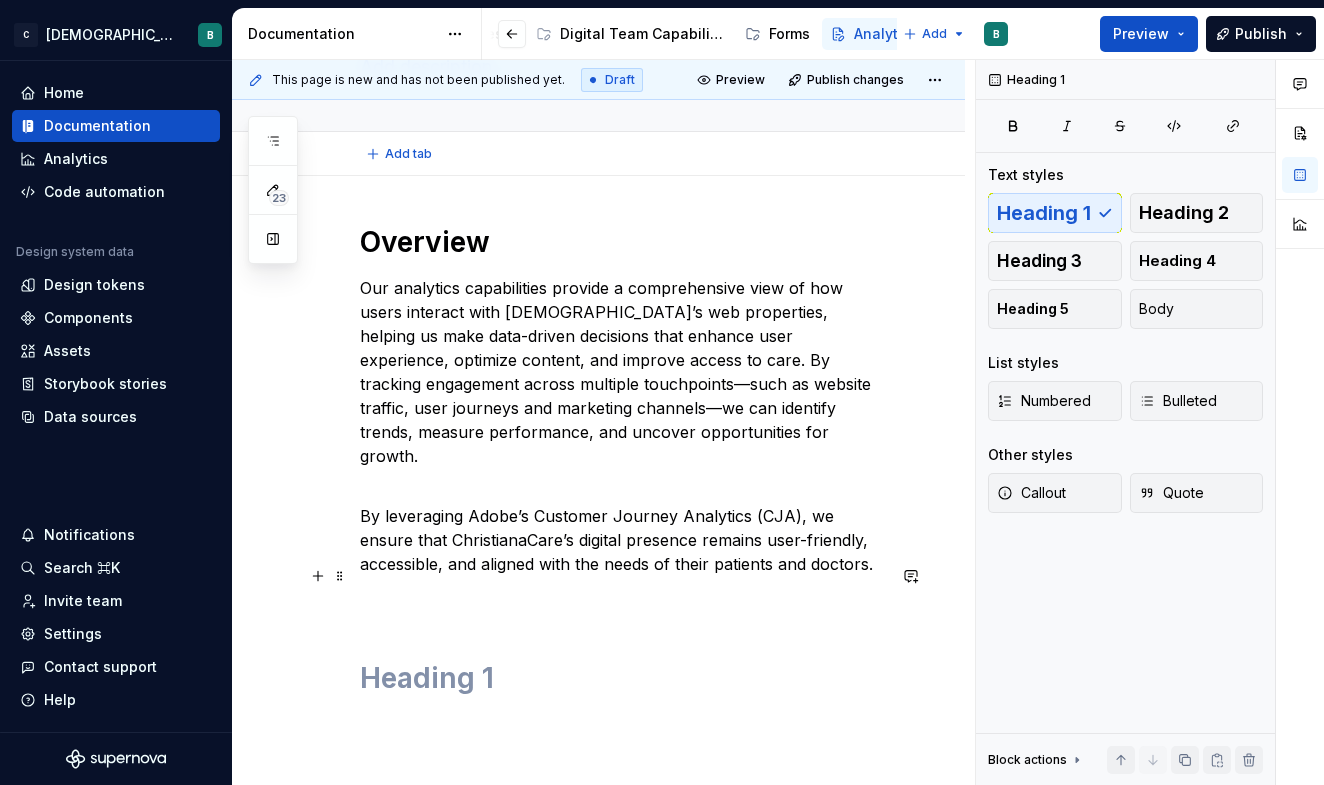 scroll, scrollTop: 207, scrollLeft: 0, axis: vertical 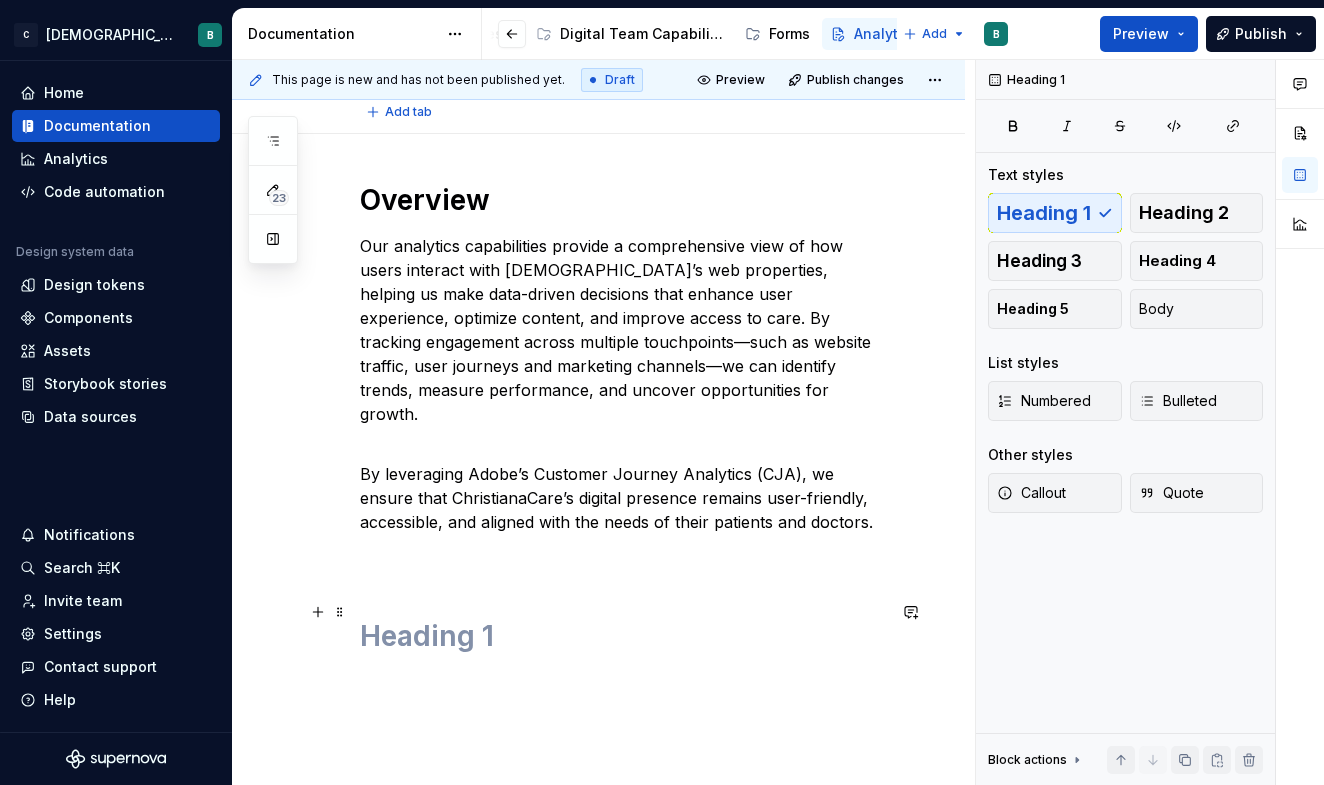 click at bounding box center (622, 636) 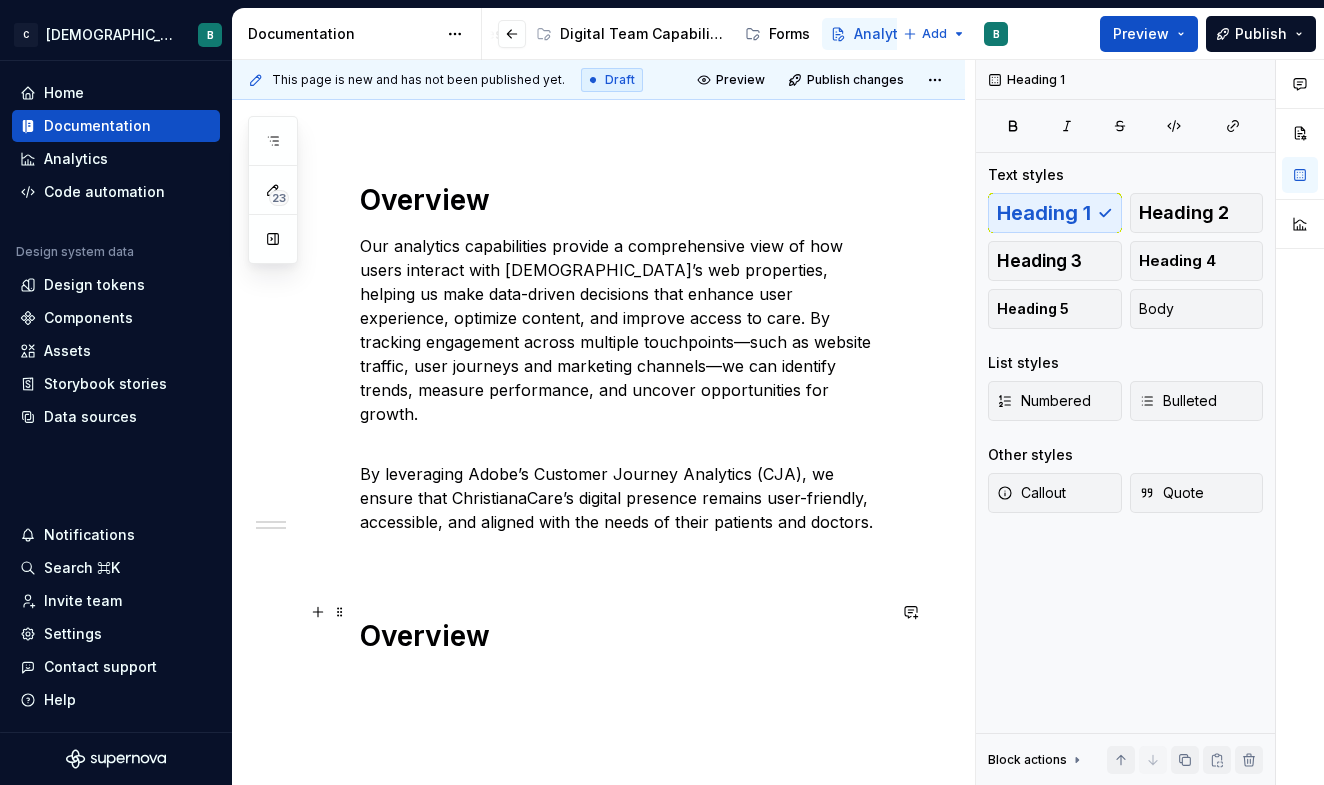 click on "Overview" at bounding box center (622, 636) 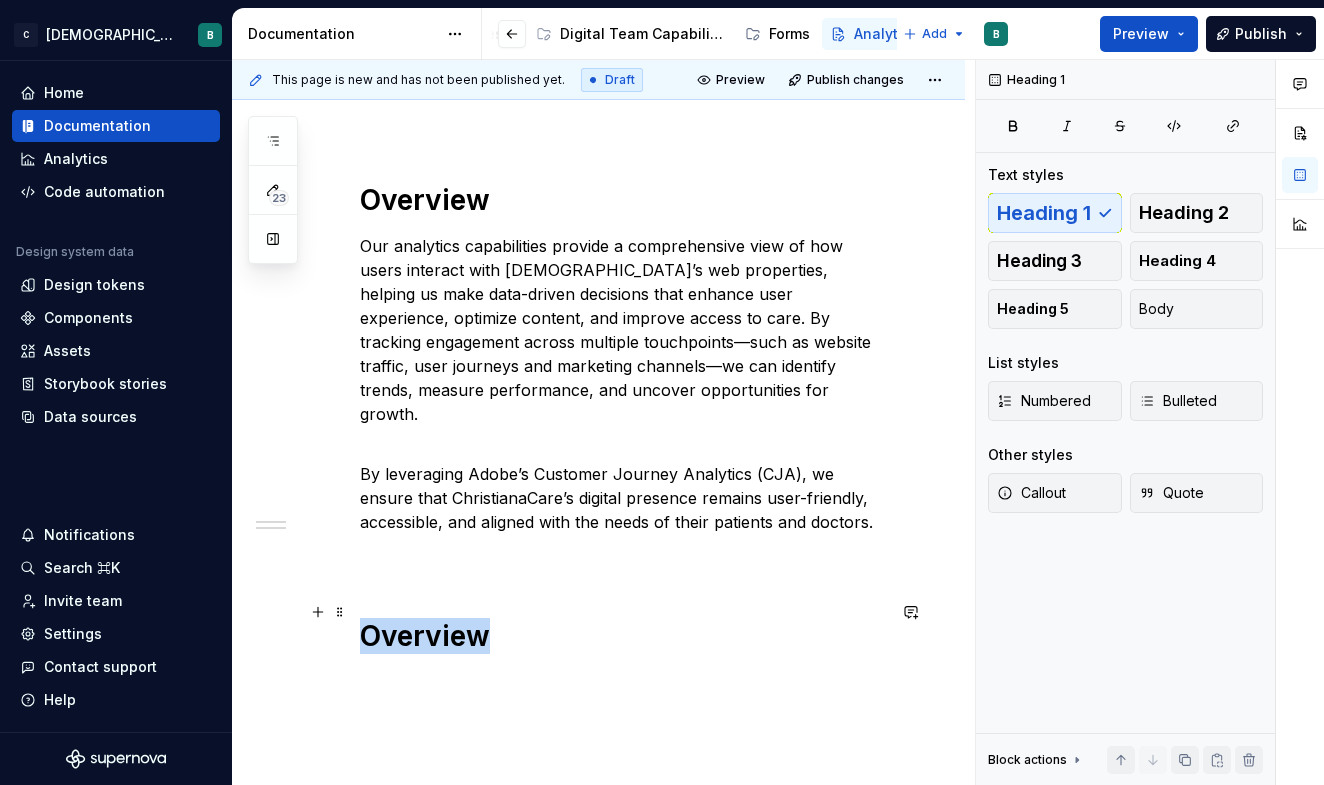 click on "Overview" at bounding box center (622, 636) 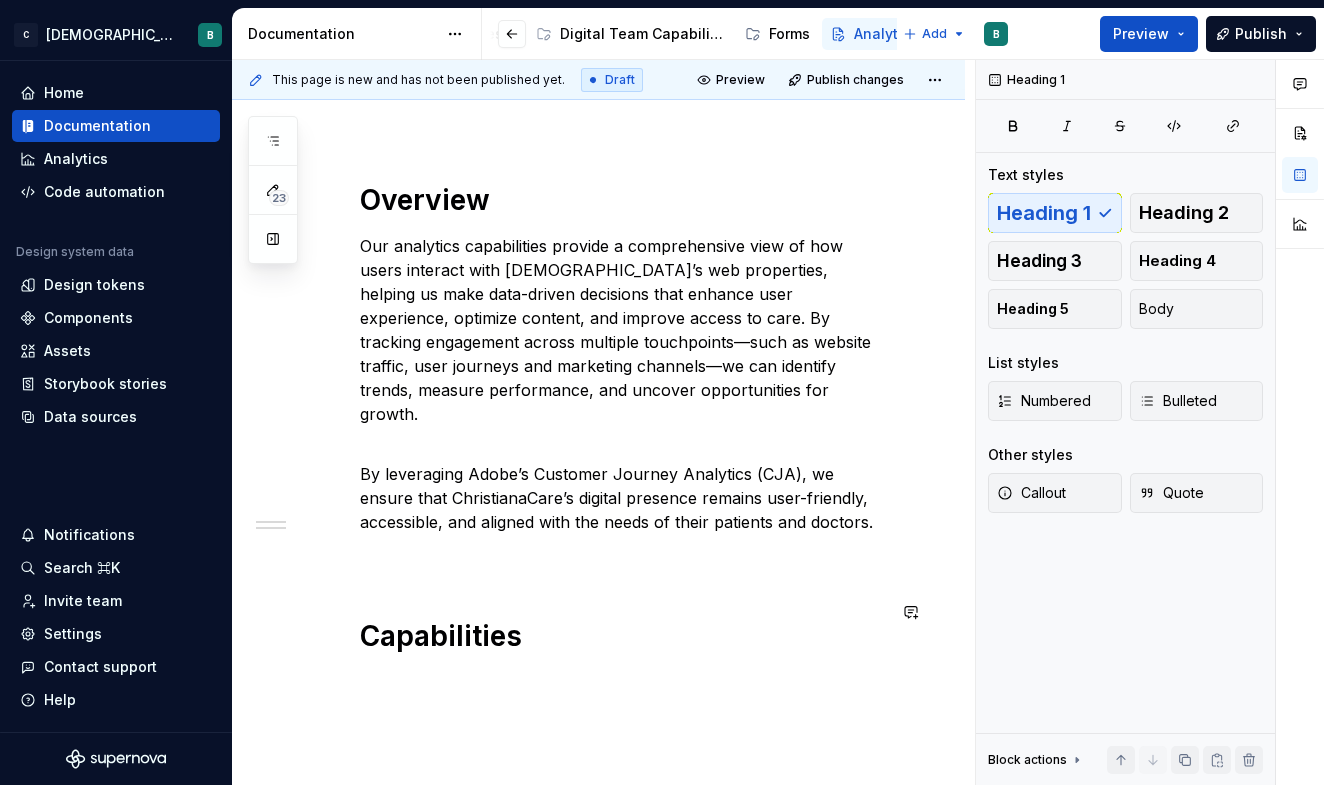 click on "Overview Our analytics capabilities provide a comprehensive view of how users interact with [DEMOGRAPHIC_DATA]’s web properties, helping us make data-driven decisions that enhance user experience, optimize content, and improve access to care. By tracking engagement across multiple touchpoints—such as website traffic, user journeys and marketing channels—we can identify trends, measure performance, and uncover opportunities for growth.  By leveraging Adobe’s Customer Journey Analytics (CJA), we ensure that ChristianaCare’s digital presence remains user-friendly, accessible, and aligned with the needs of their patients and doctors.   Capabilities" at bounding box center (622, 430) 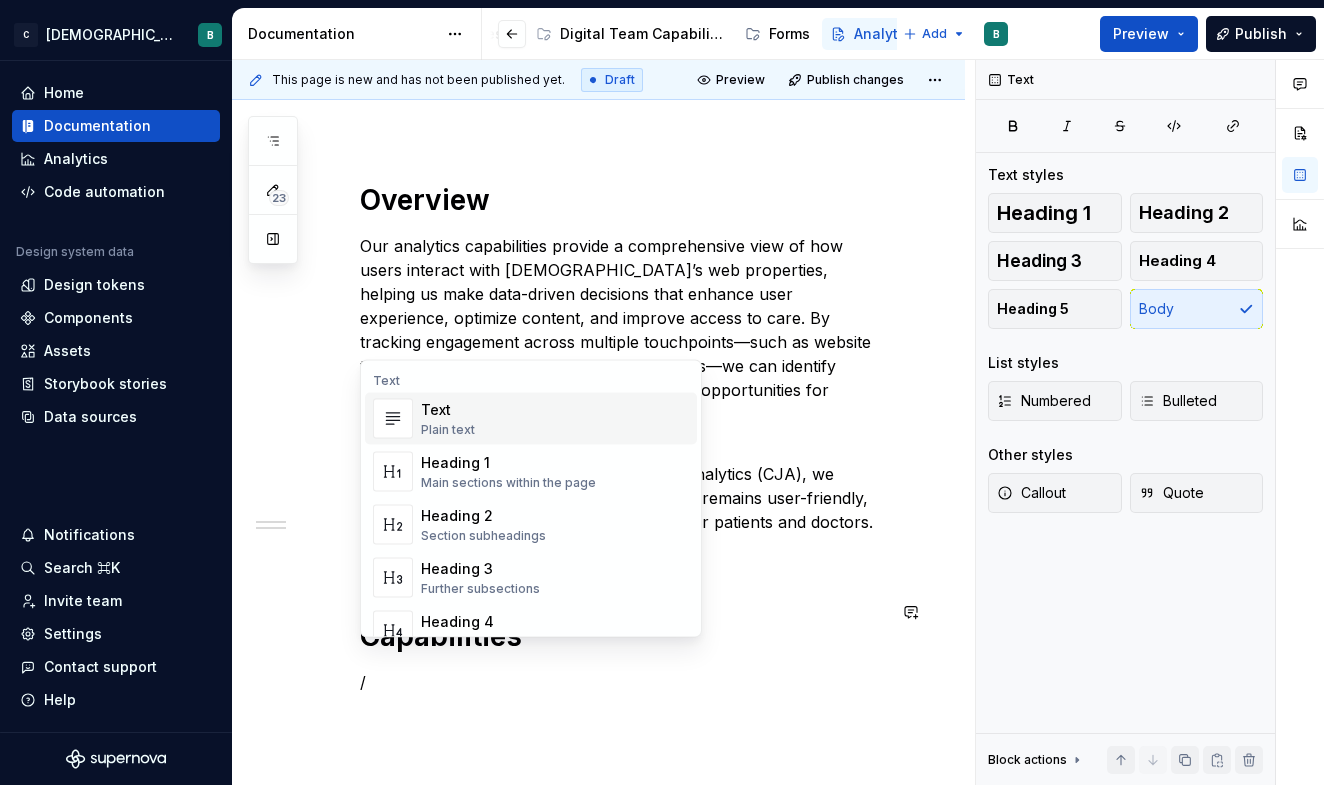 click on "Text Plain text" at bounding box center [555, 419] 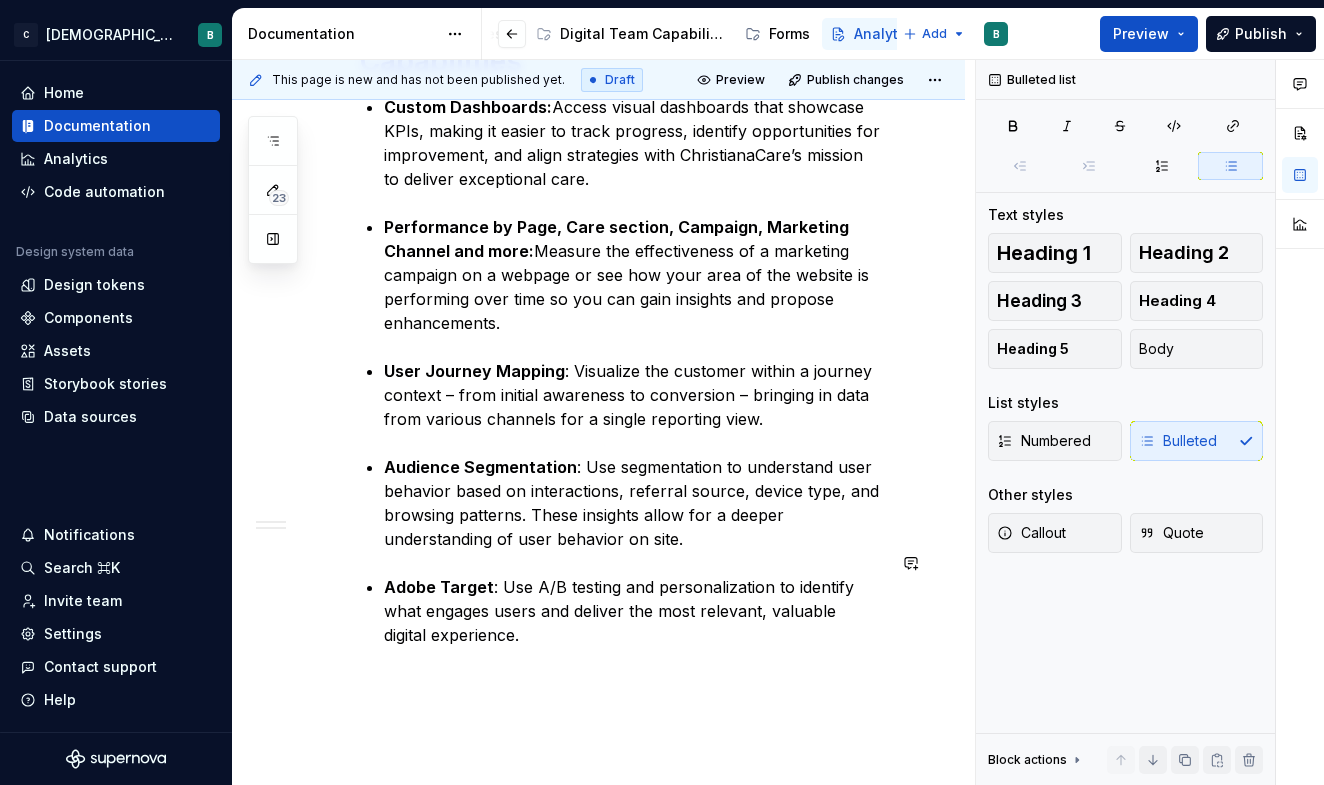 scroll, scrollTop: 879, scrollLeft: 0, axis: vertical 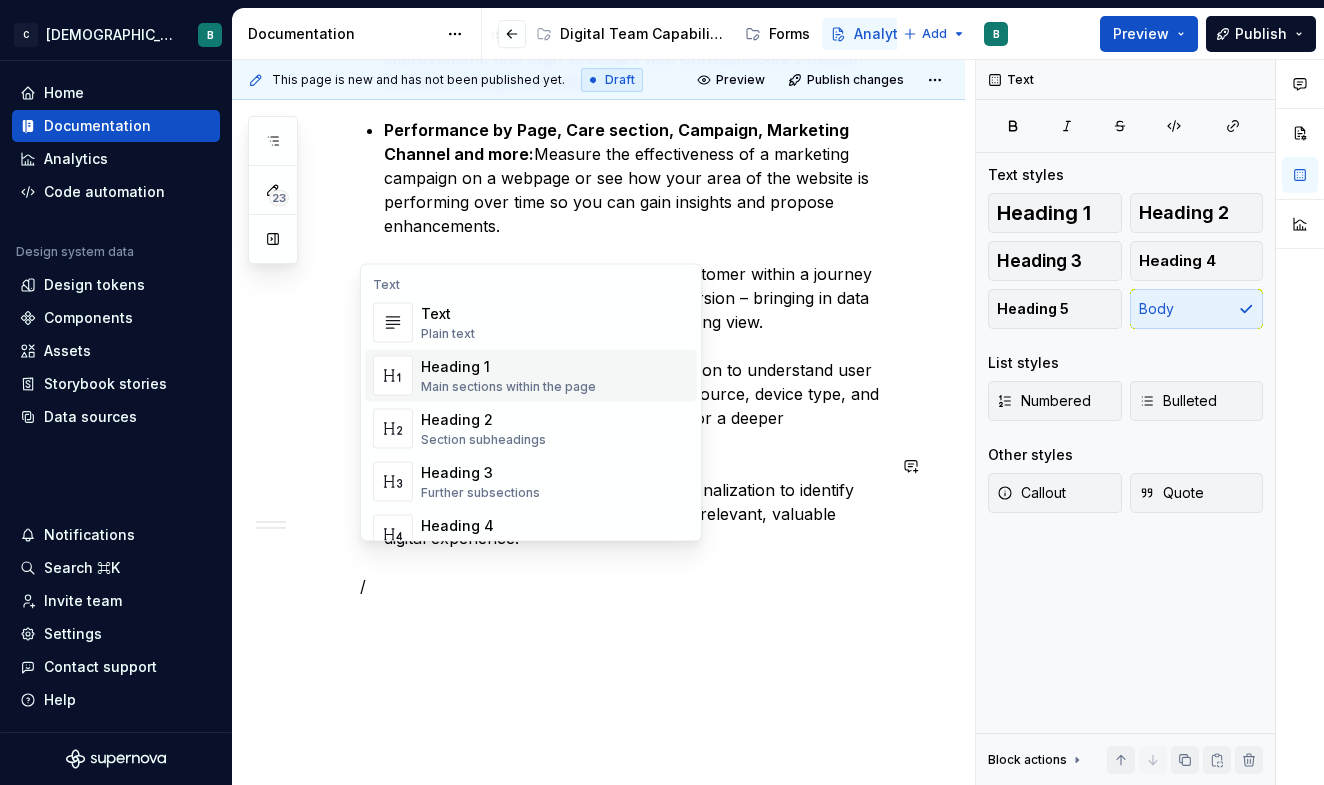 click on "Heading 1" at bounding box center [508, 367] 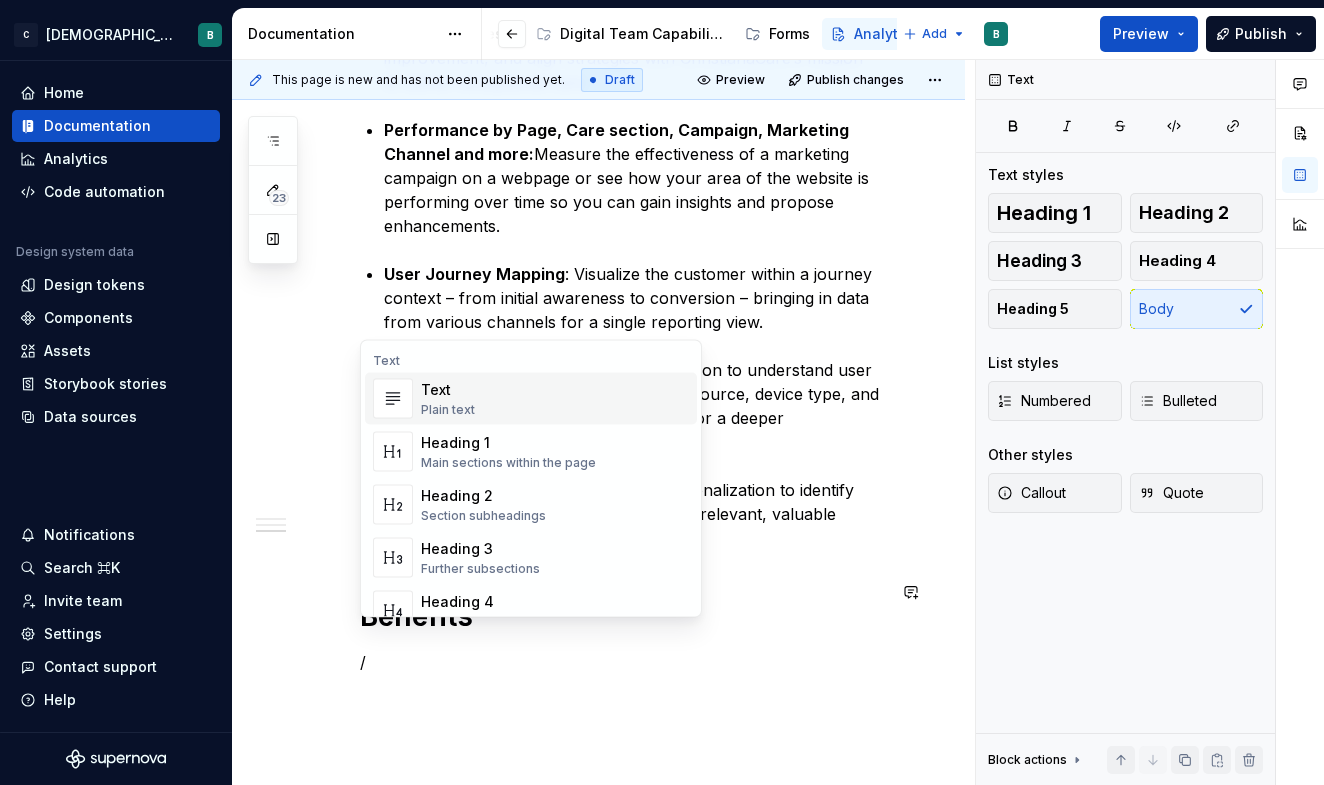 click on "Text Plain text" at bounding box center [555, 399] 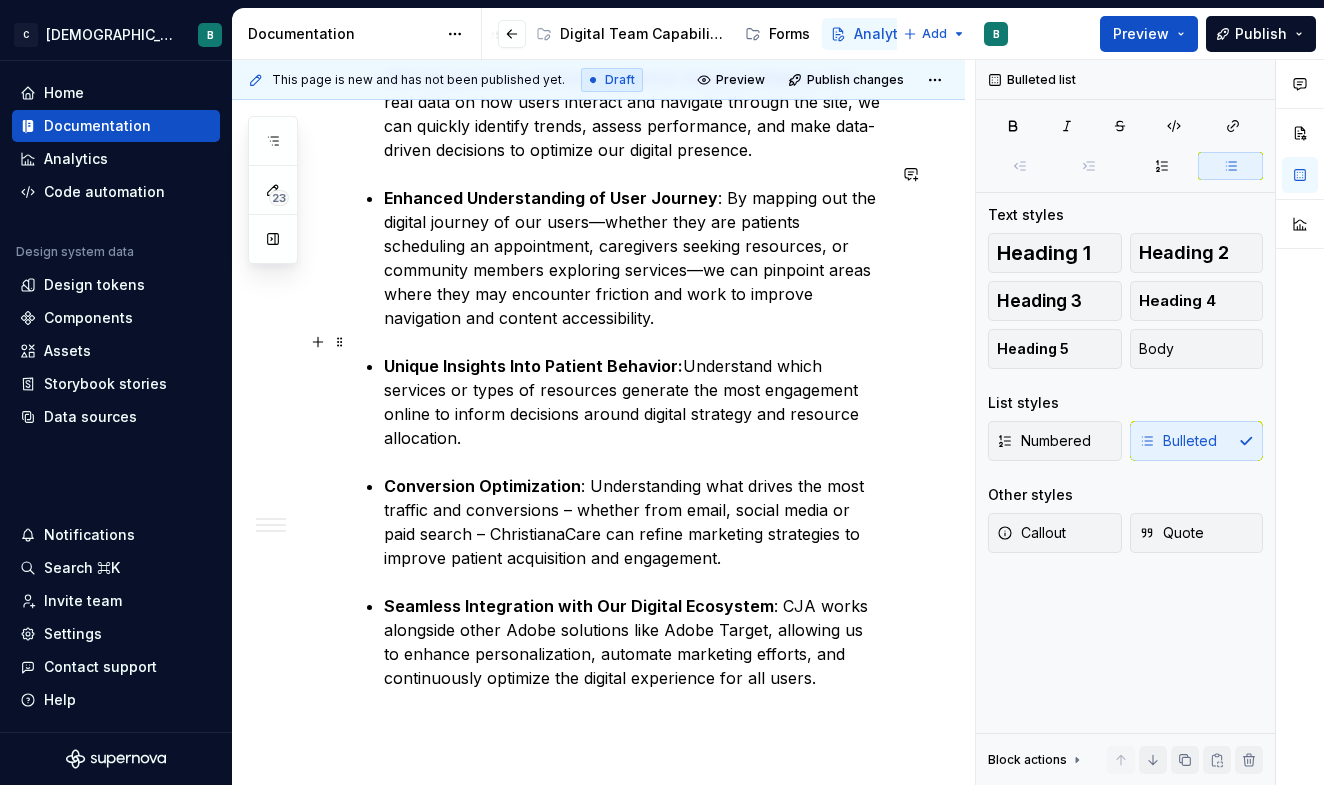 scroll, scrollTop: 1723, scrollLeft: 0, axis: vertical 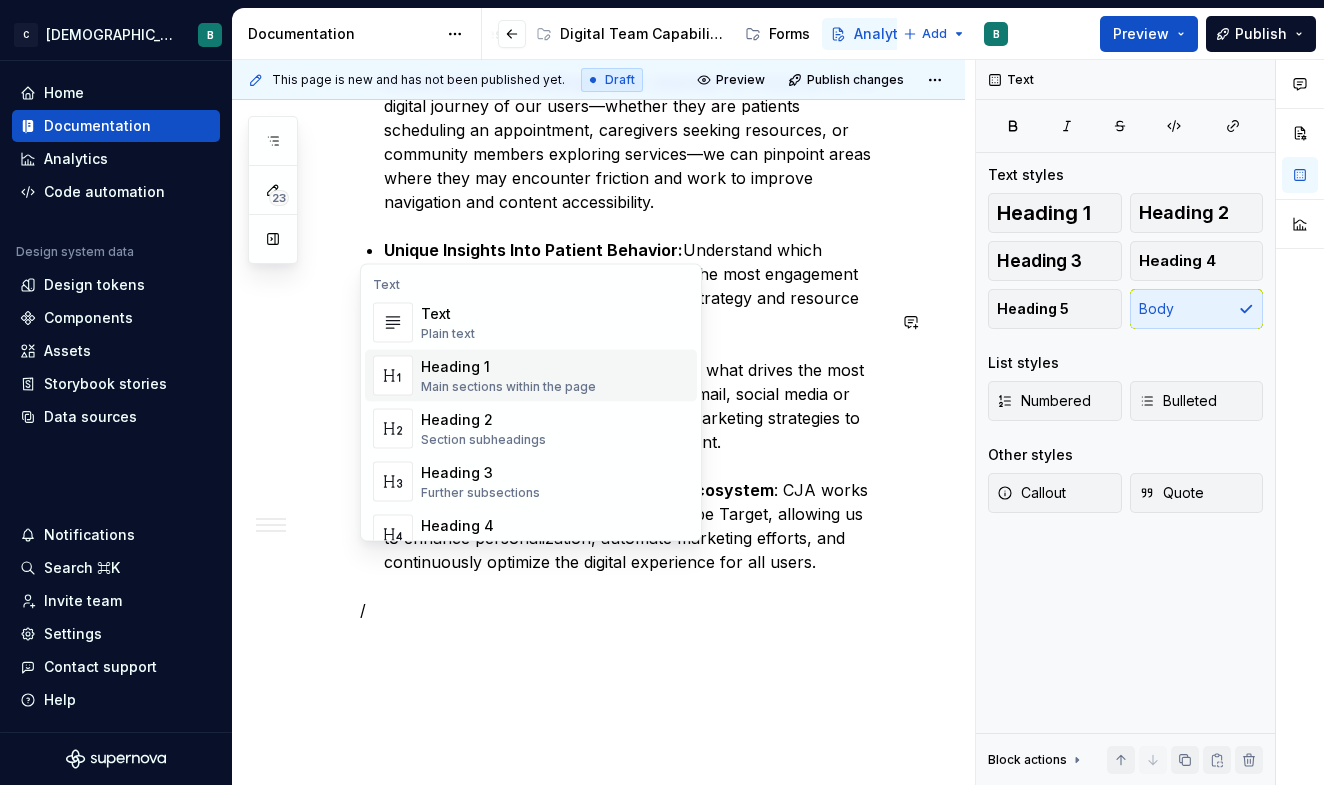 click on "Heading 1" at bounding box center (508, 367) 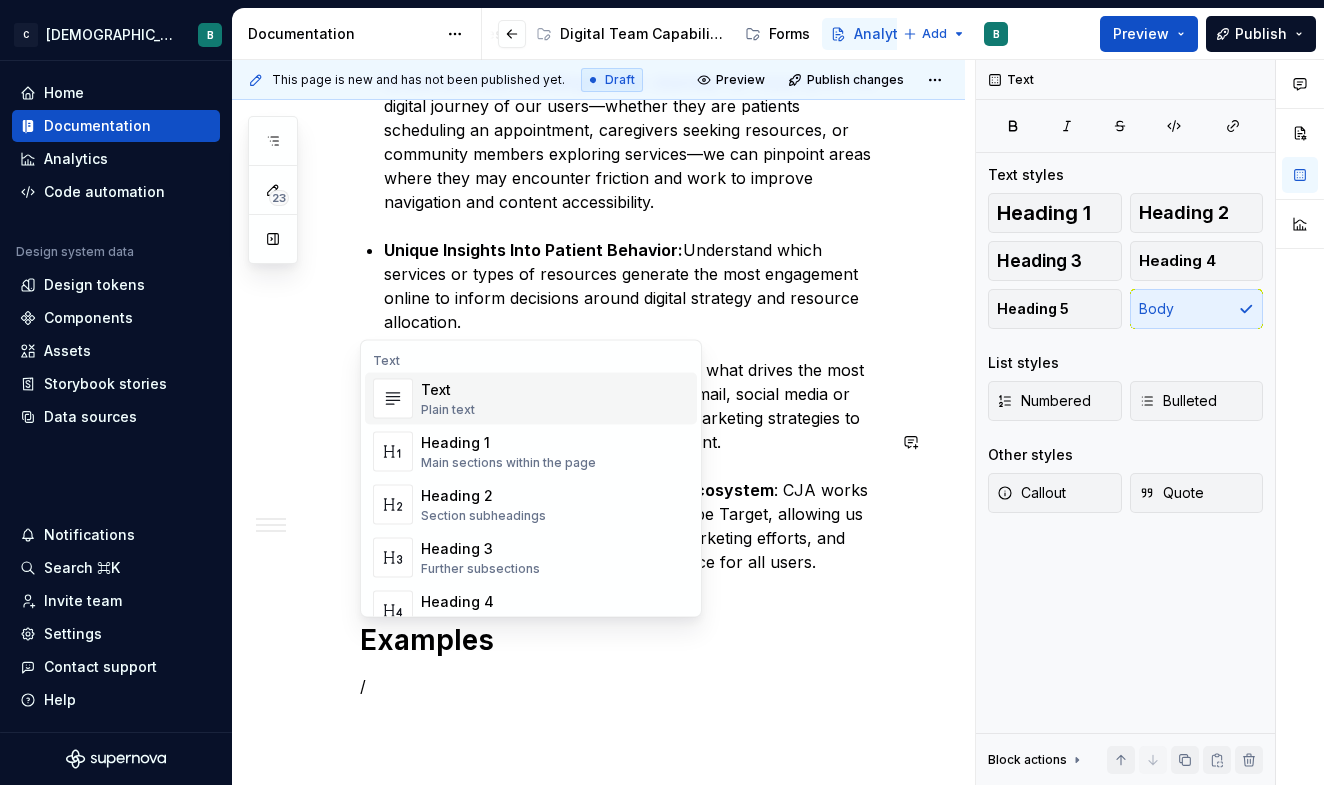 click on "Text Plain text" at bounding box center (555, 399) 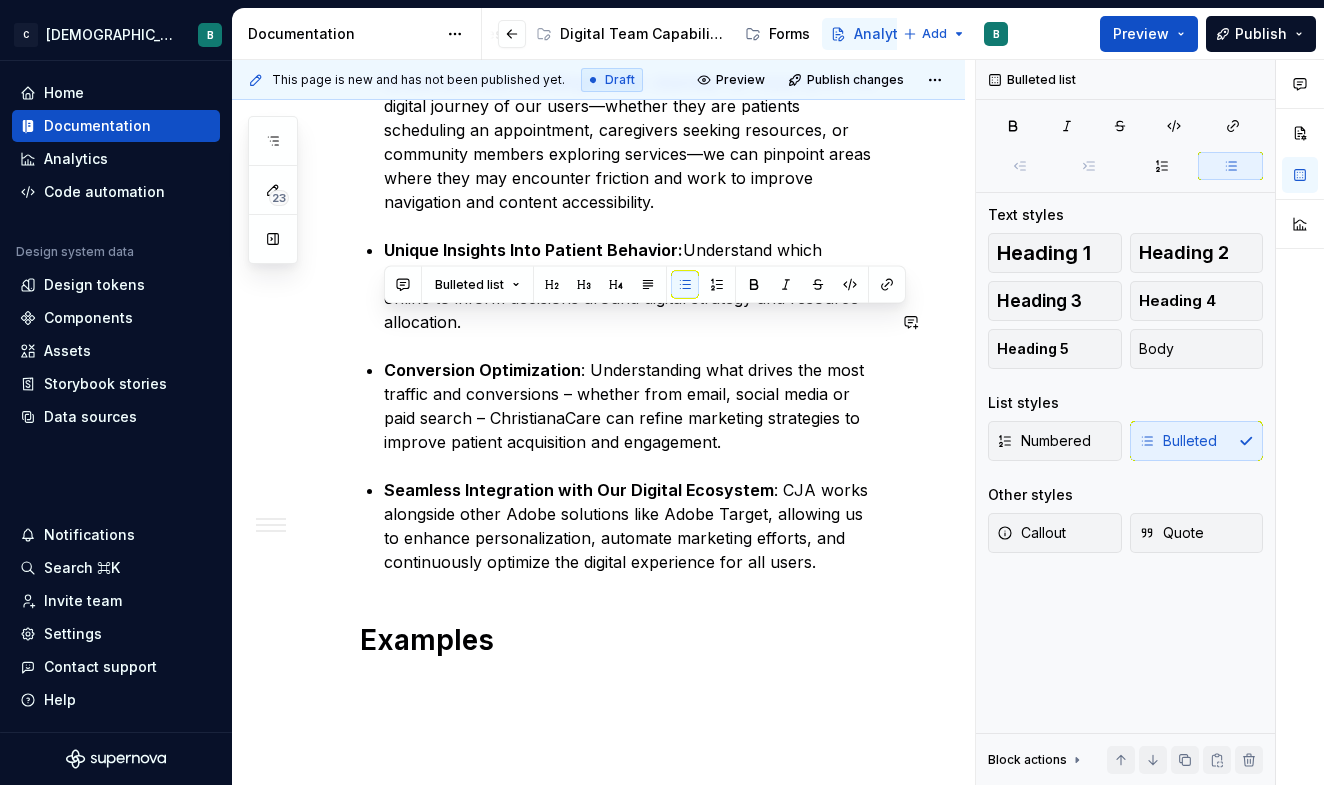 drag, startPoint x: 652, startPoint y: 395, endPoint x: 358, endPoint y: 299, distance: 309.27658 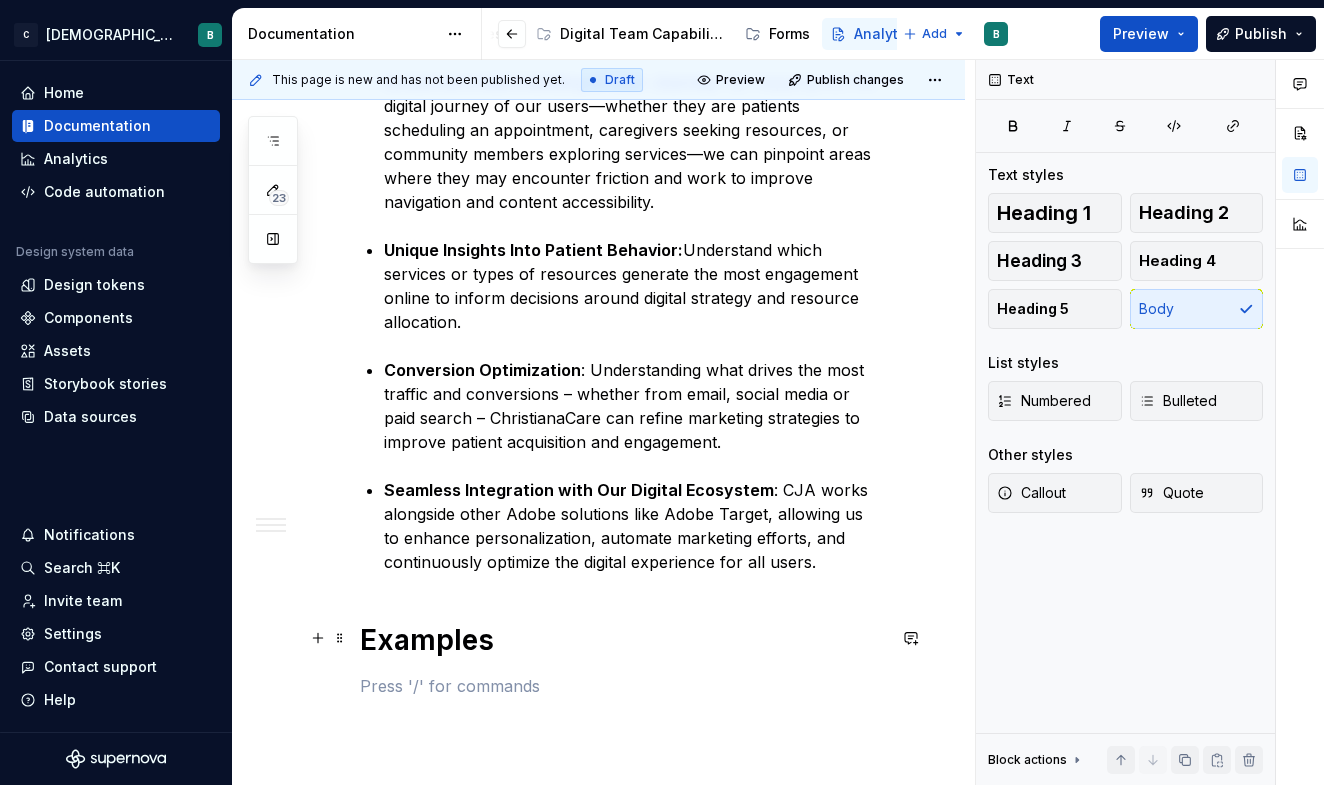click at bounding box center [622, 686] 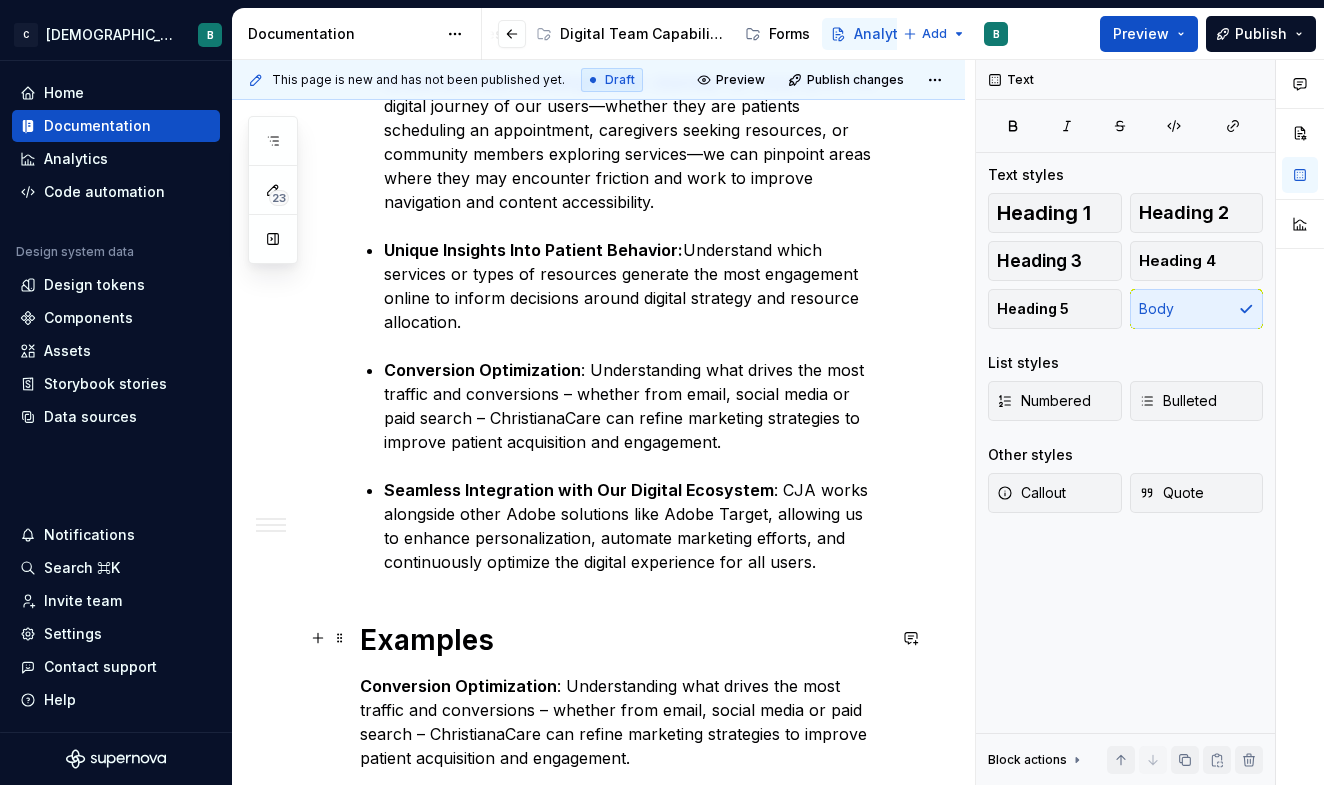 scroll, scrollTop: 1919, scrollLeft: 0, axis: vertical 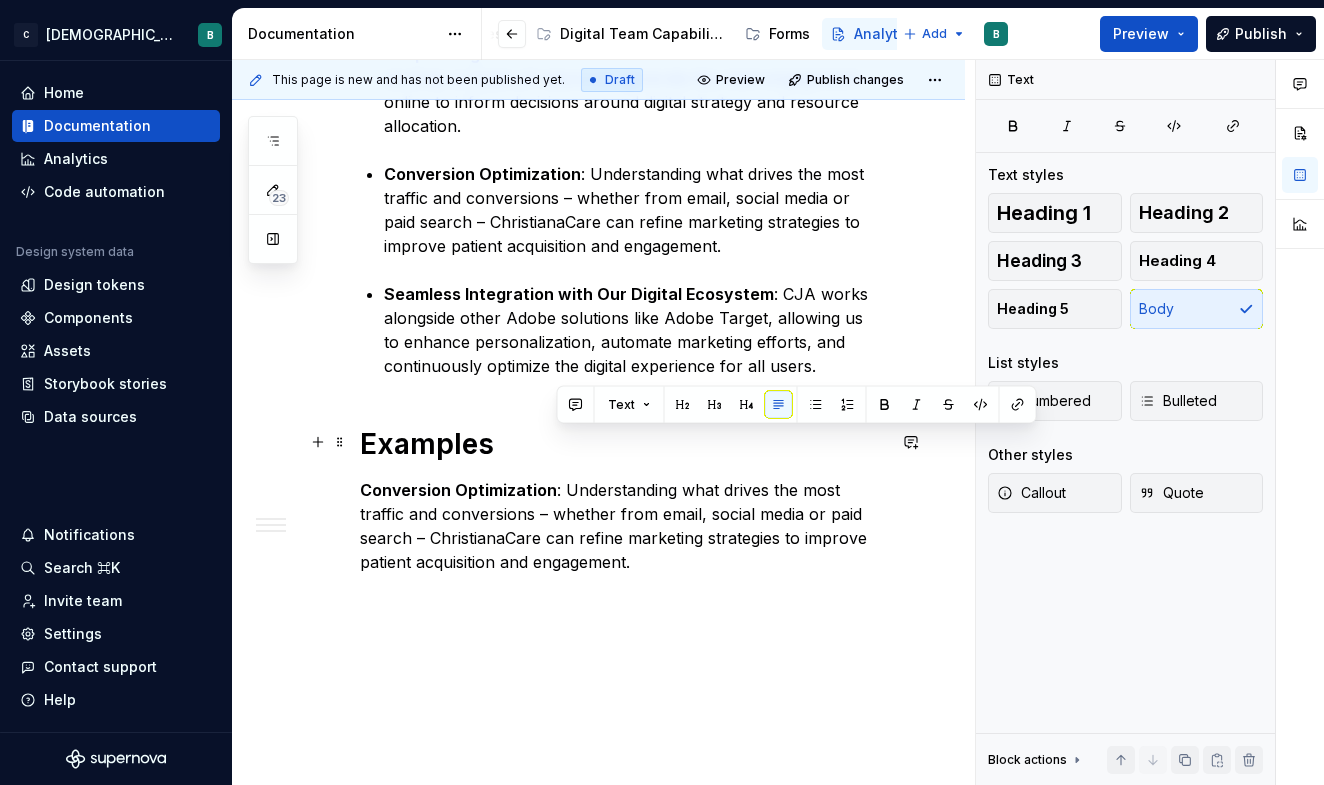 drag, startPoint x: 600, startPoint y: 713, endPoint x: 557, endPoint y: 448, distance: 268.466 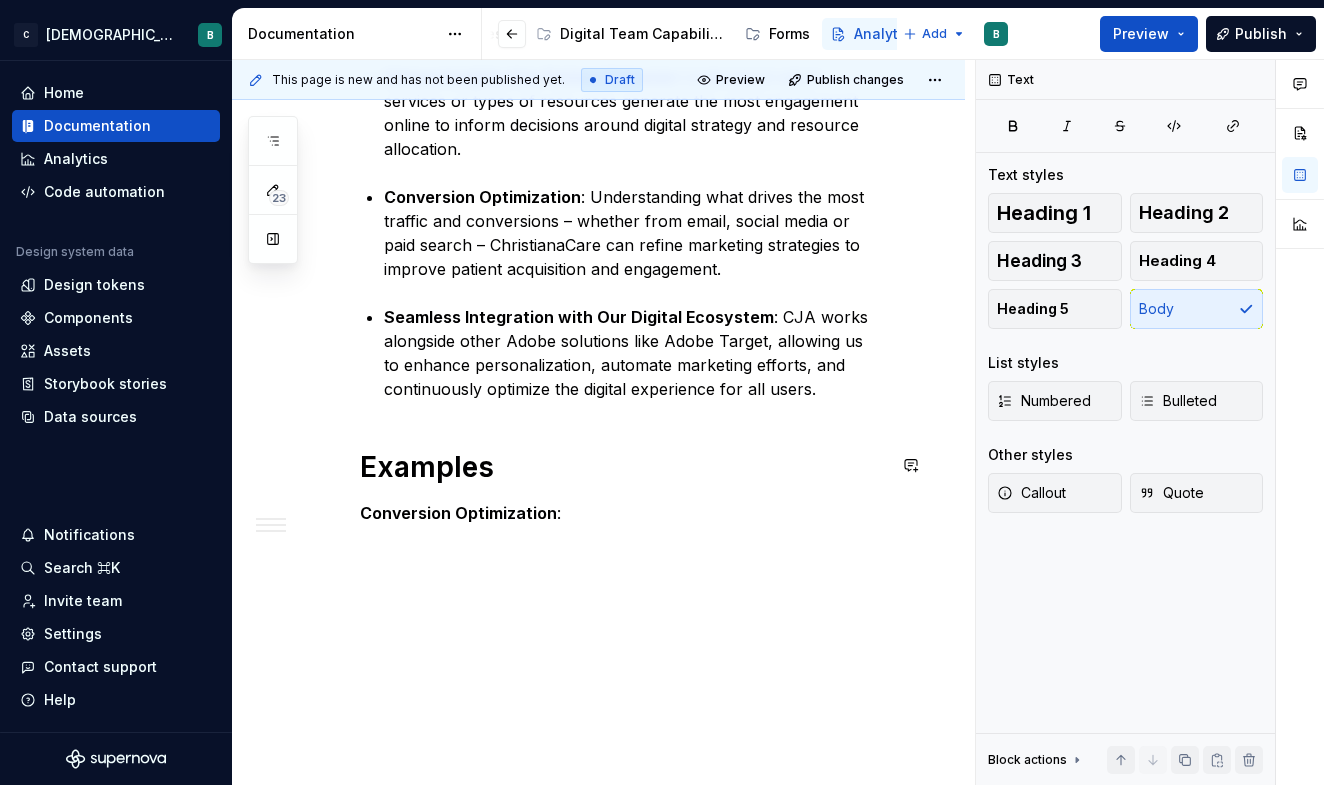 scroll, scrollTop: 1847, scrollLeft: 0, axis: vertical 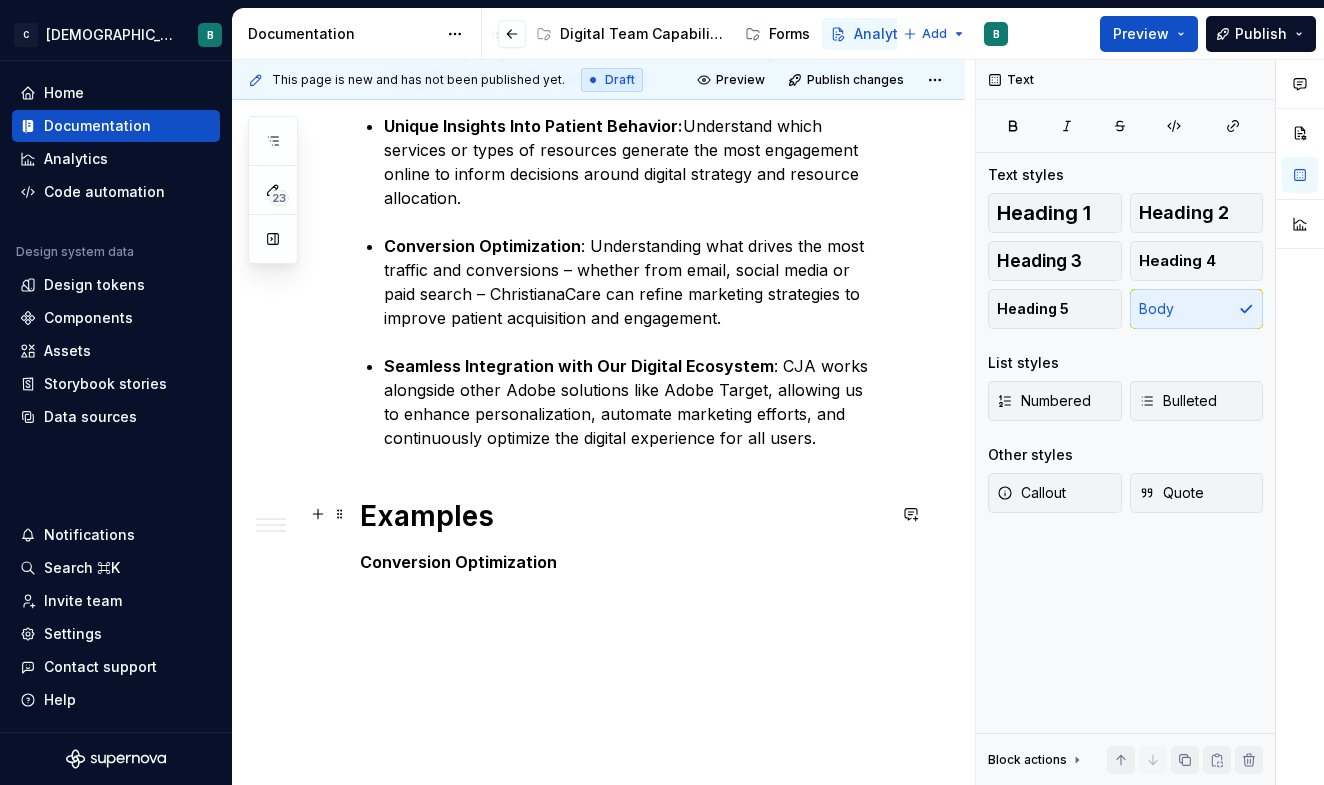 click on "Conversion Optimization" at bounding box center [458, 562] 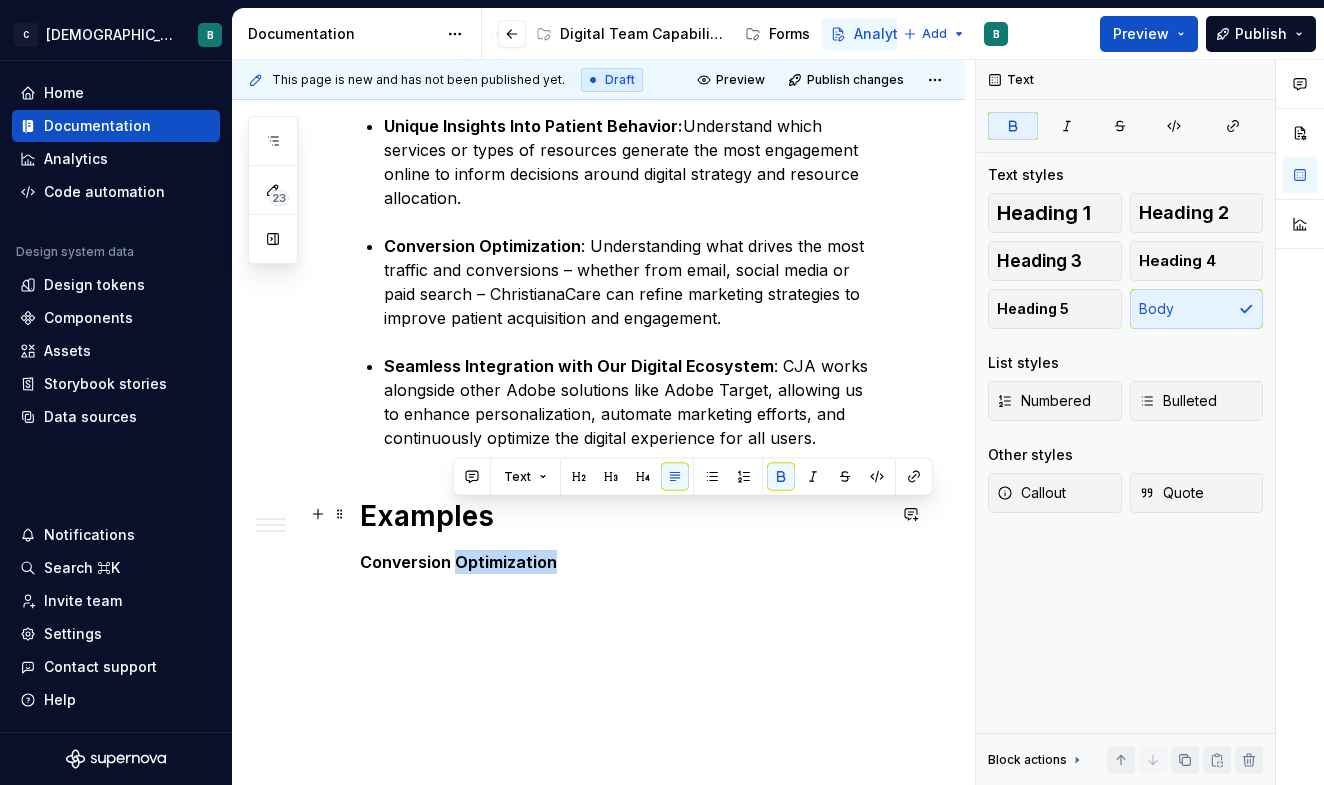 click on "Conversion Optimization" at bounding box center (458, 562) 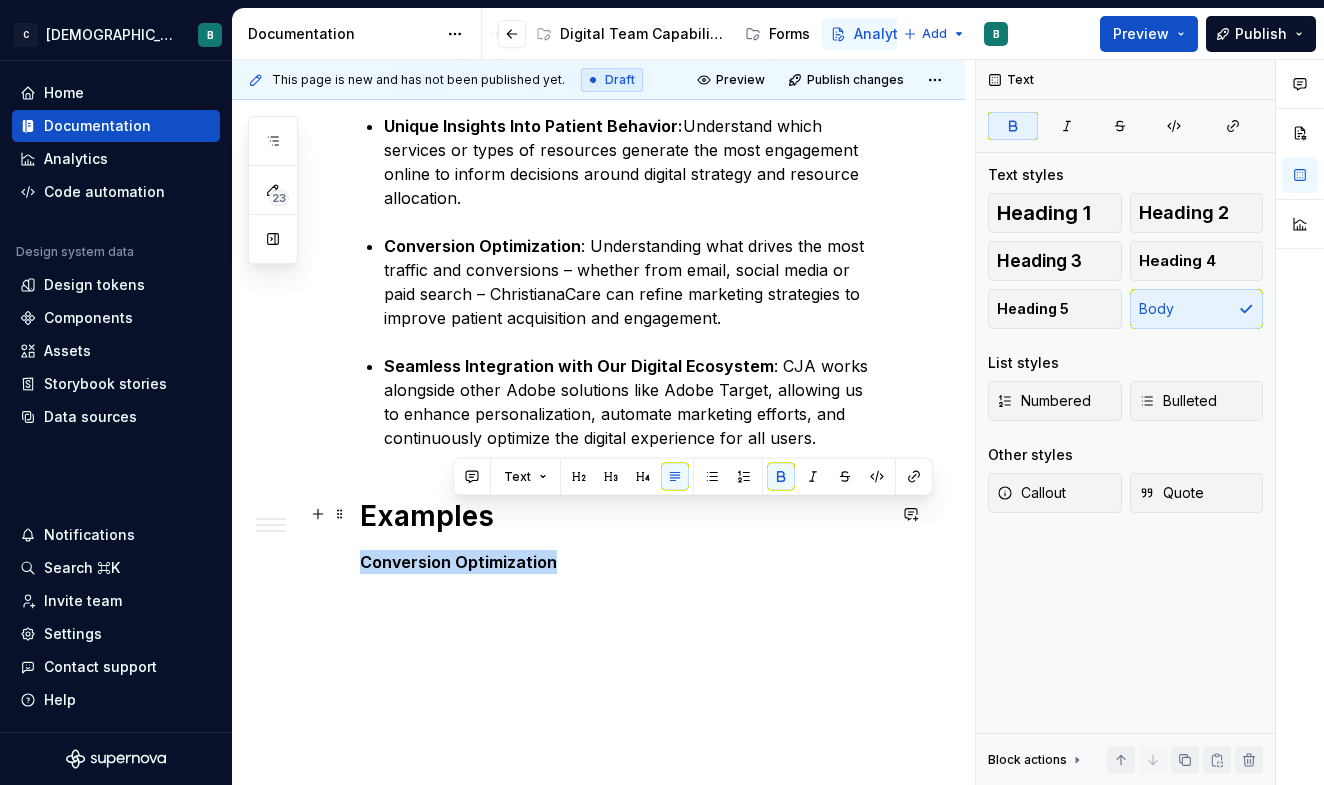 click on "Conversion Optimization" at bounding box center (458, 562) 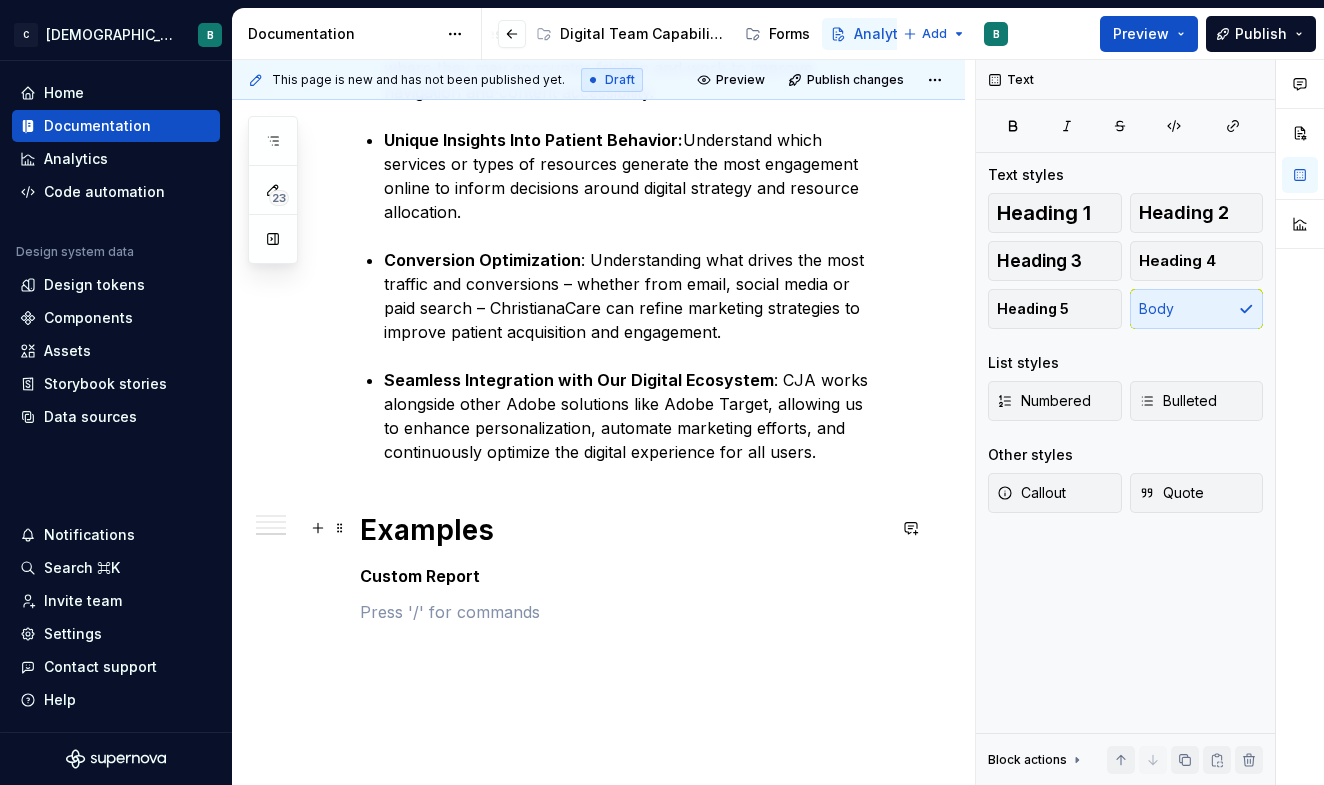 scroll, scrollTop: 1883, scrollLeft: 0, axis: vertical 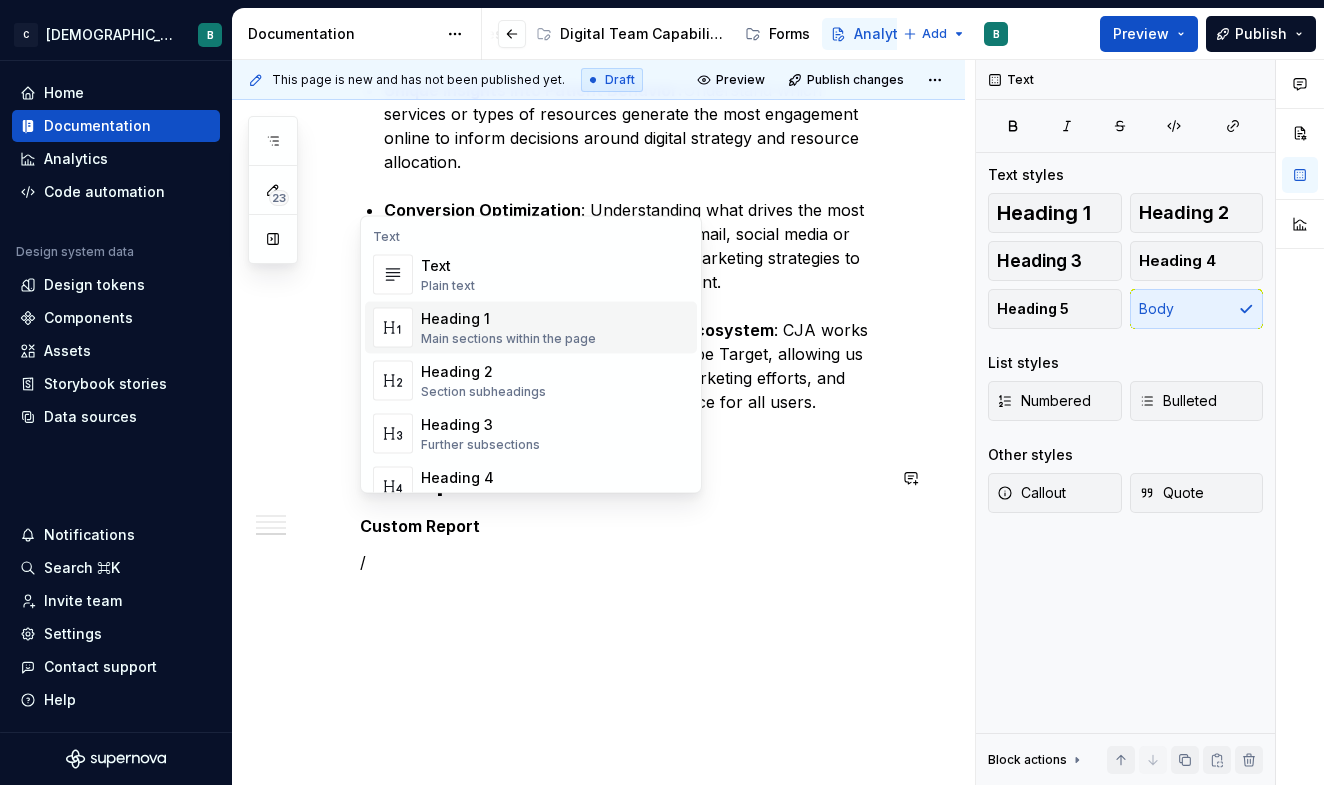 click on "Heading 1" at bounding box center (508, 319) 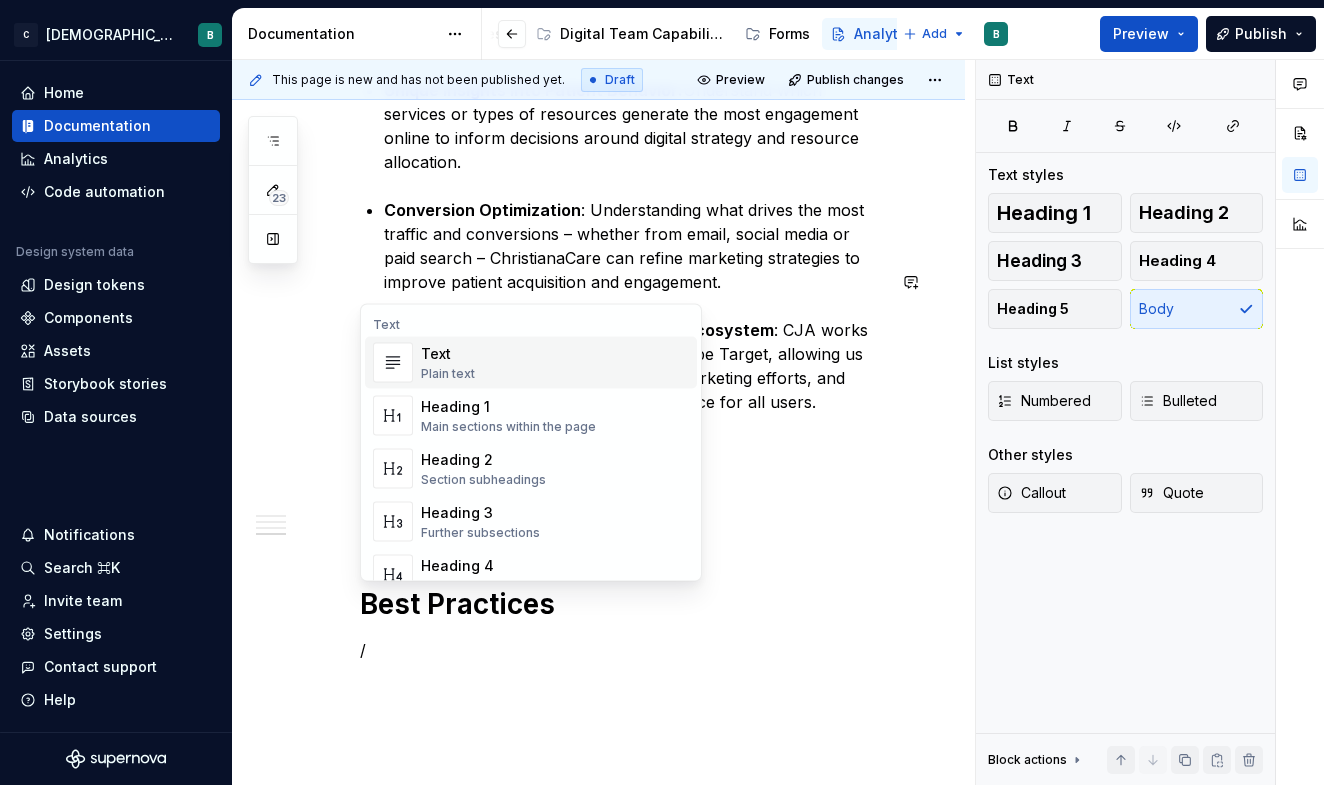 click on "Text Plain text" at bounding box center [555, 363] 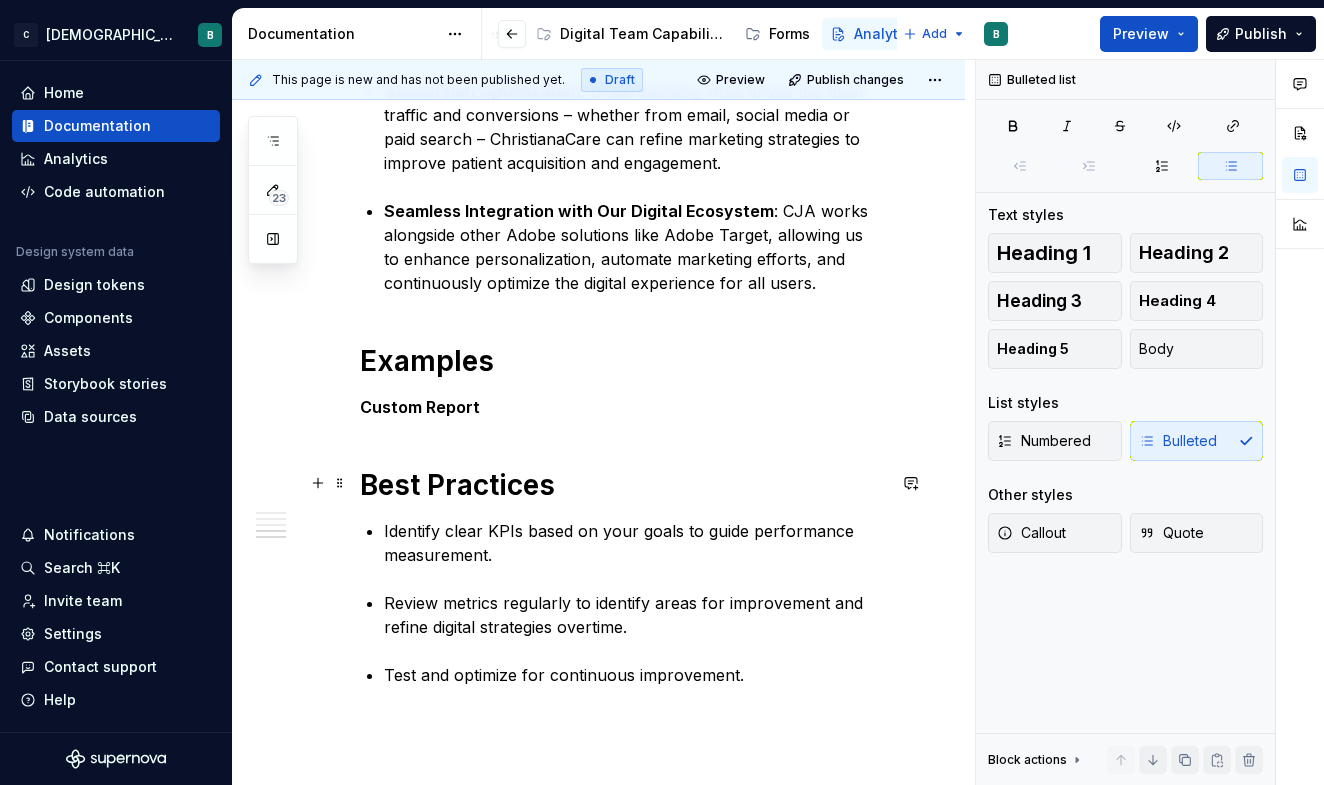 scroll, scrollTop: 2115, scrollLeft: 0, axis: vertical 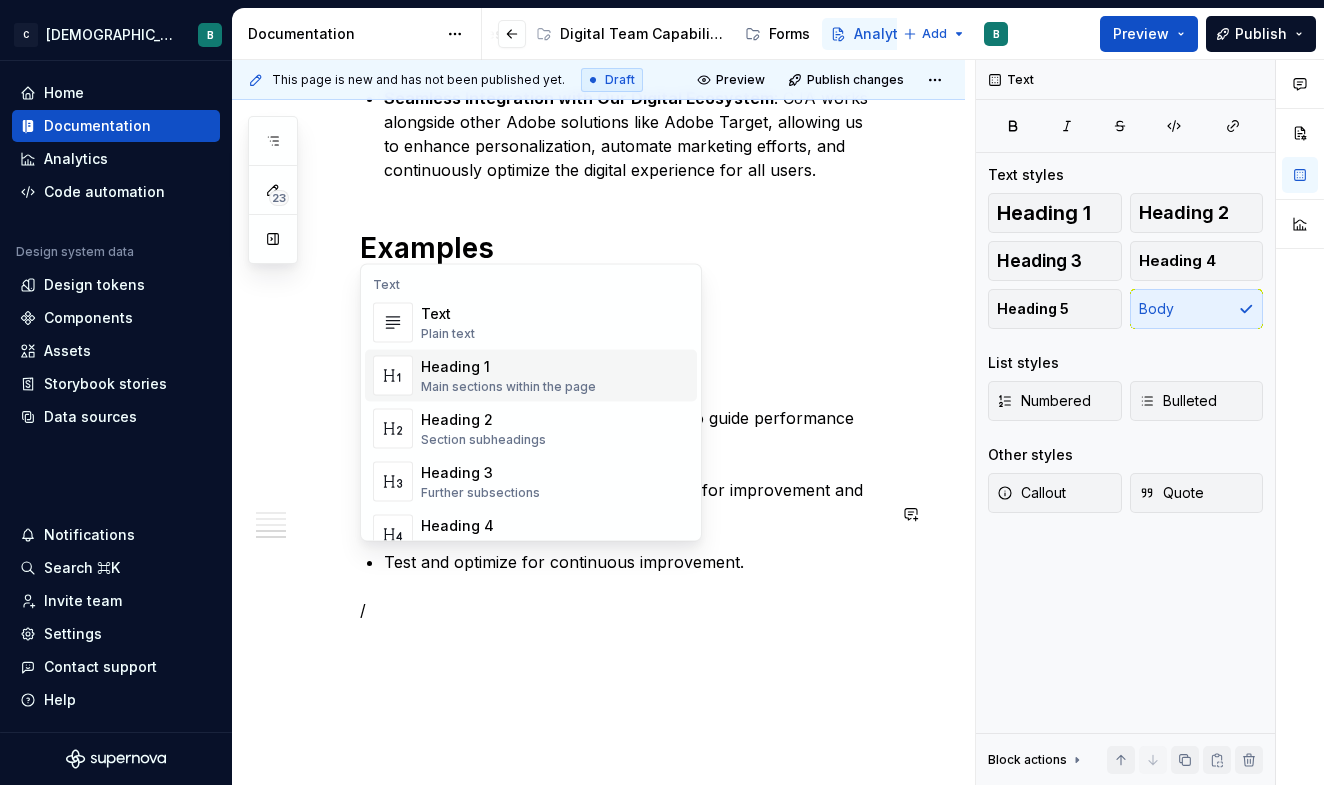 click on "Heading 1" at bounding box center [508, 367] 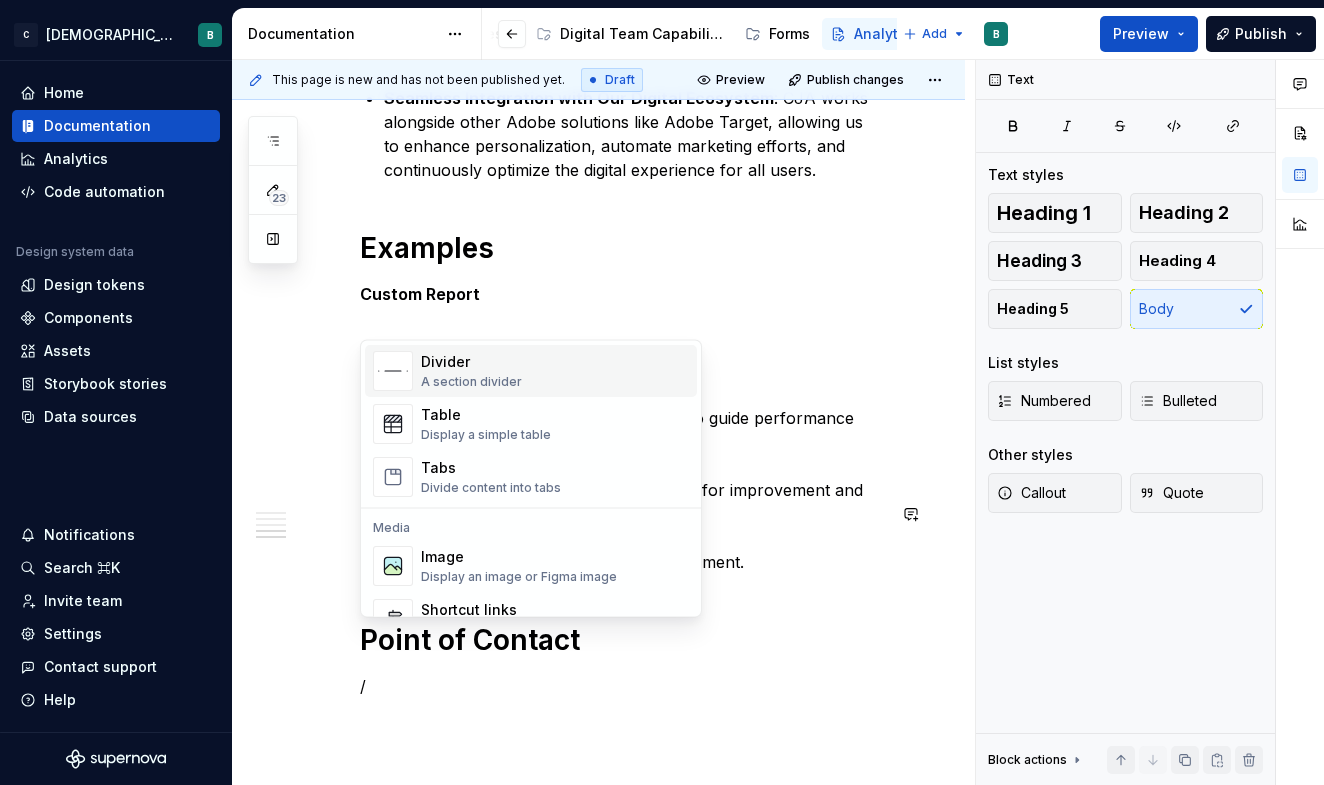 scroll, scrollTop: 700, scrollLeft: 0, axis: vertical 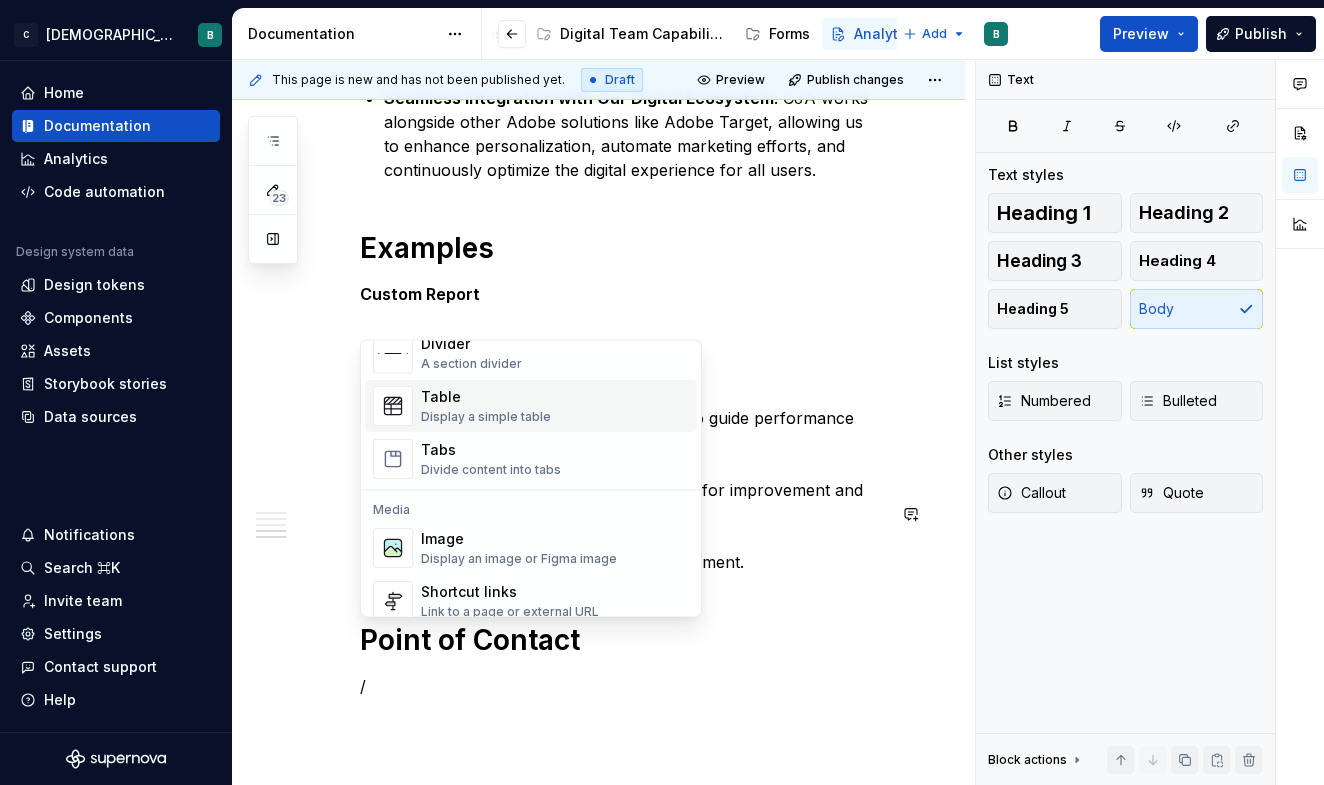 click on "Display a simple table" at bounding box center (486, 418) 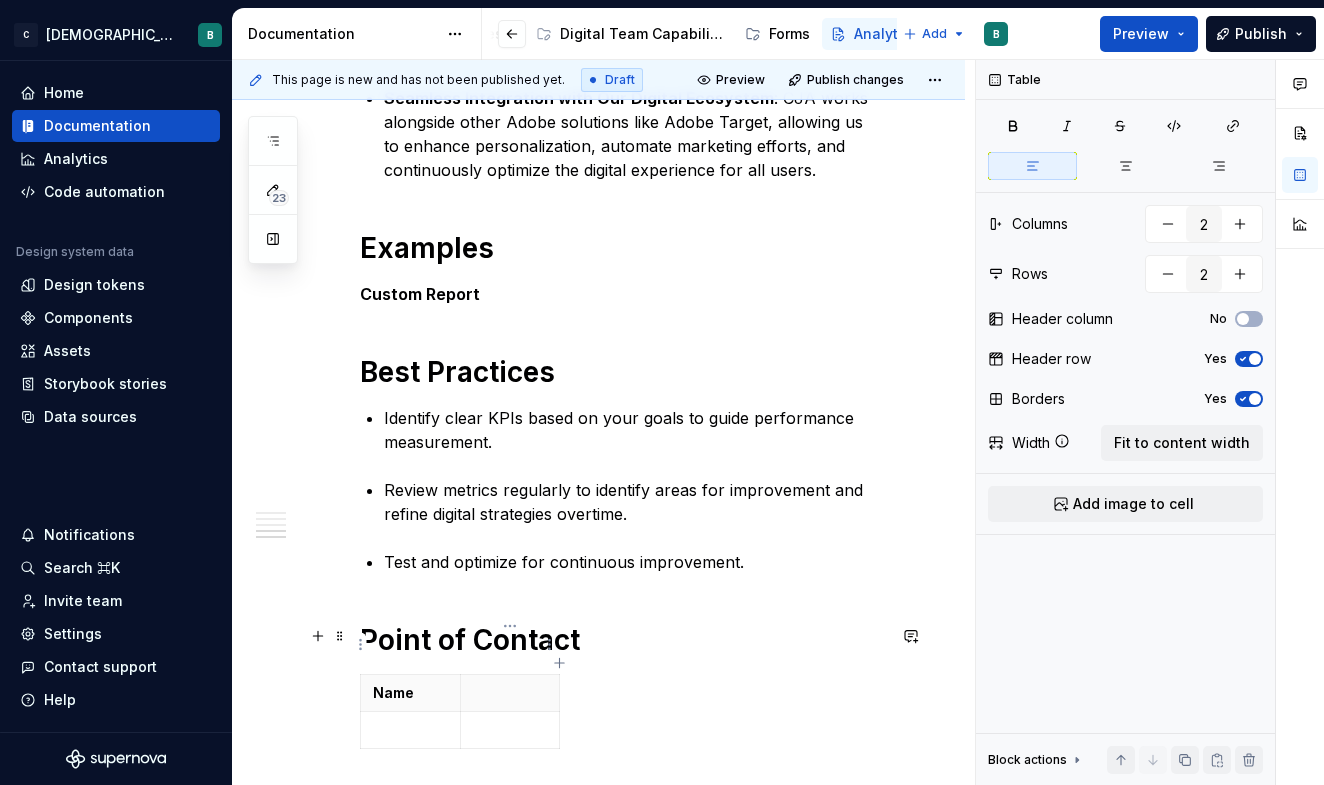 click at bounding box center [510, 693] 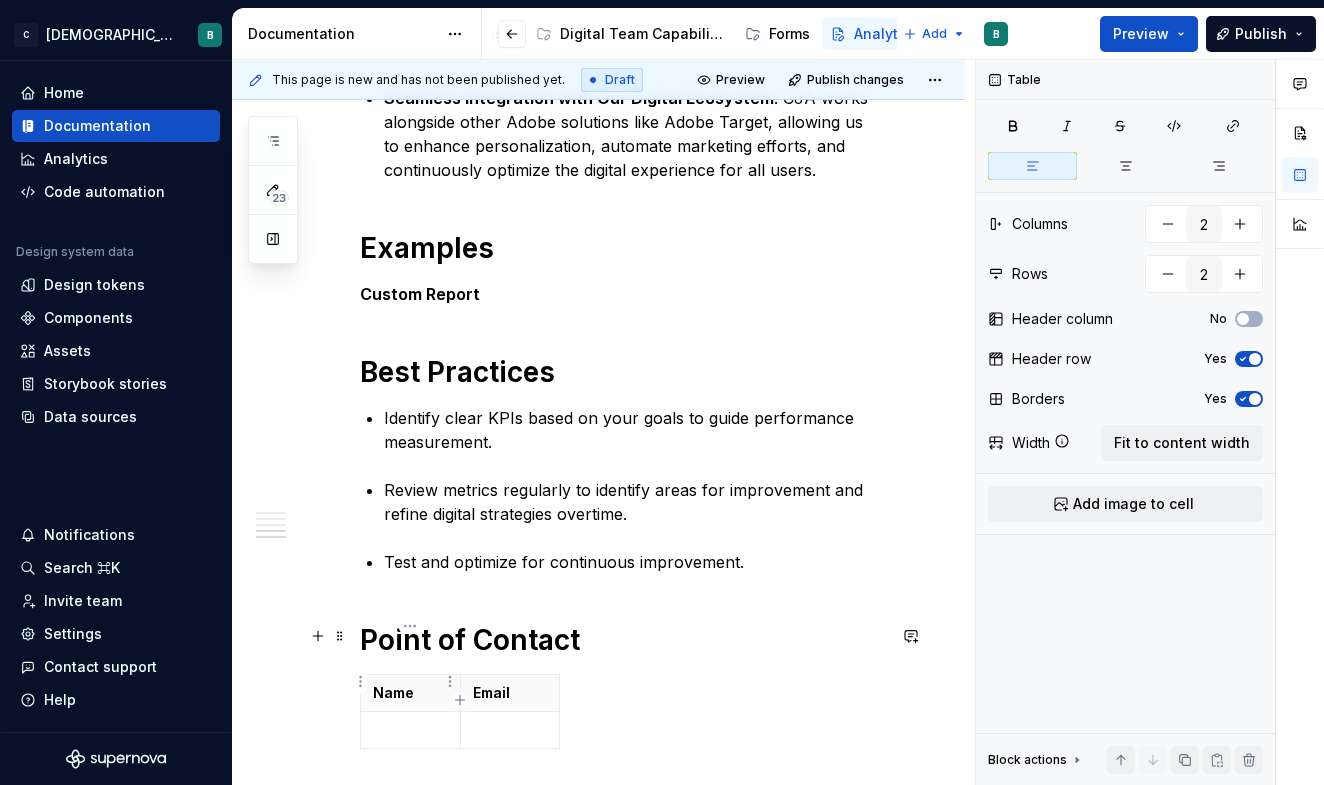 click at bounding box center [410, 730] 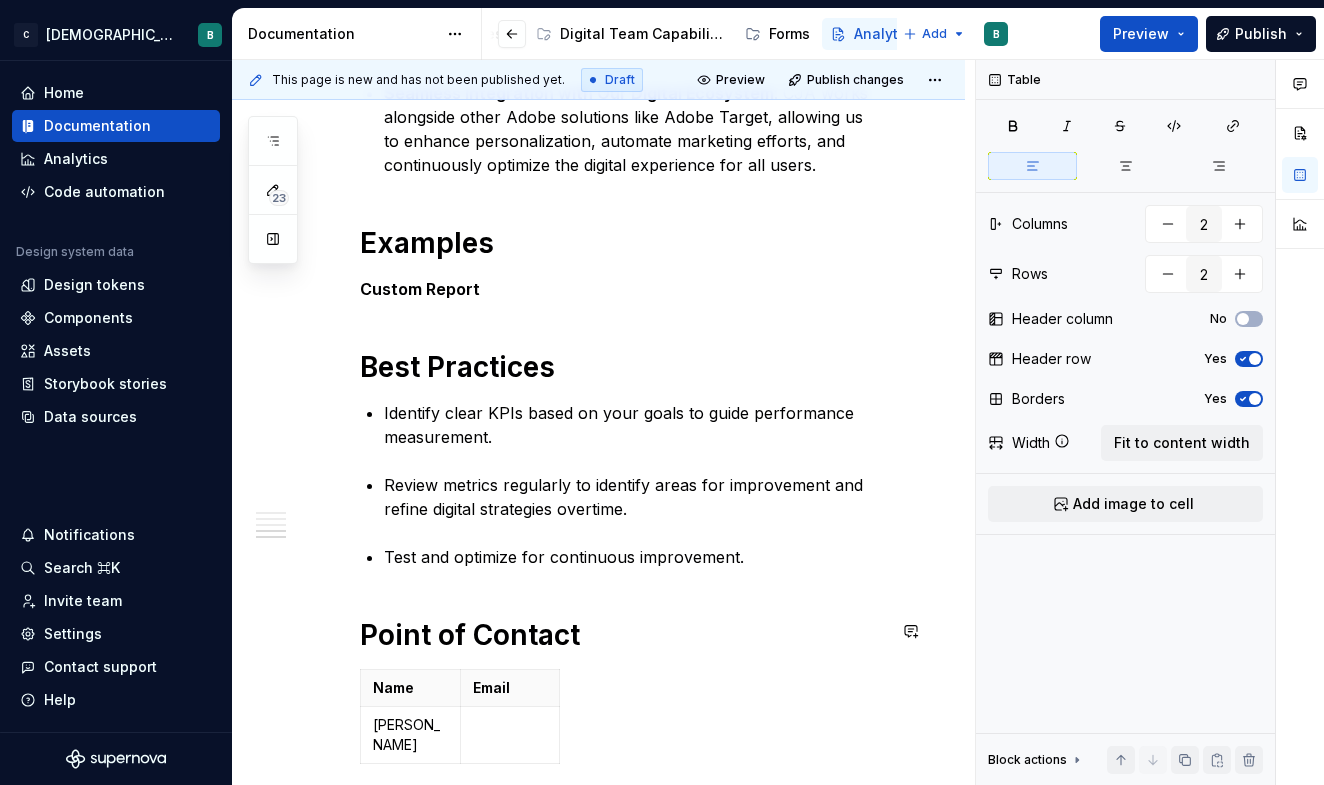 scroll, scrollTop: 2140, scrollLeft: 0, axis: vertical 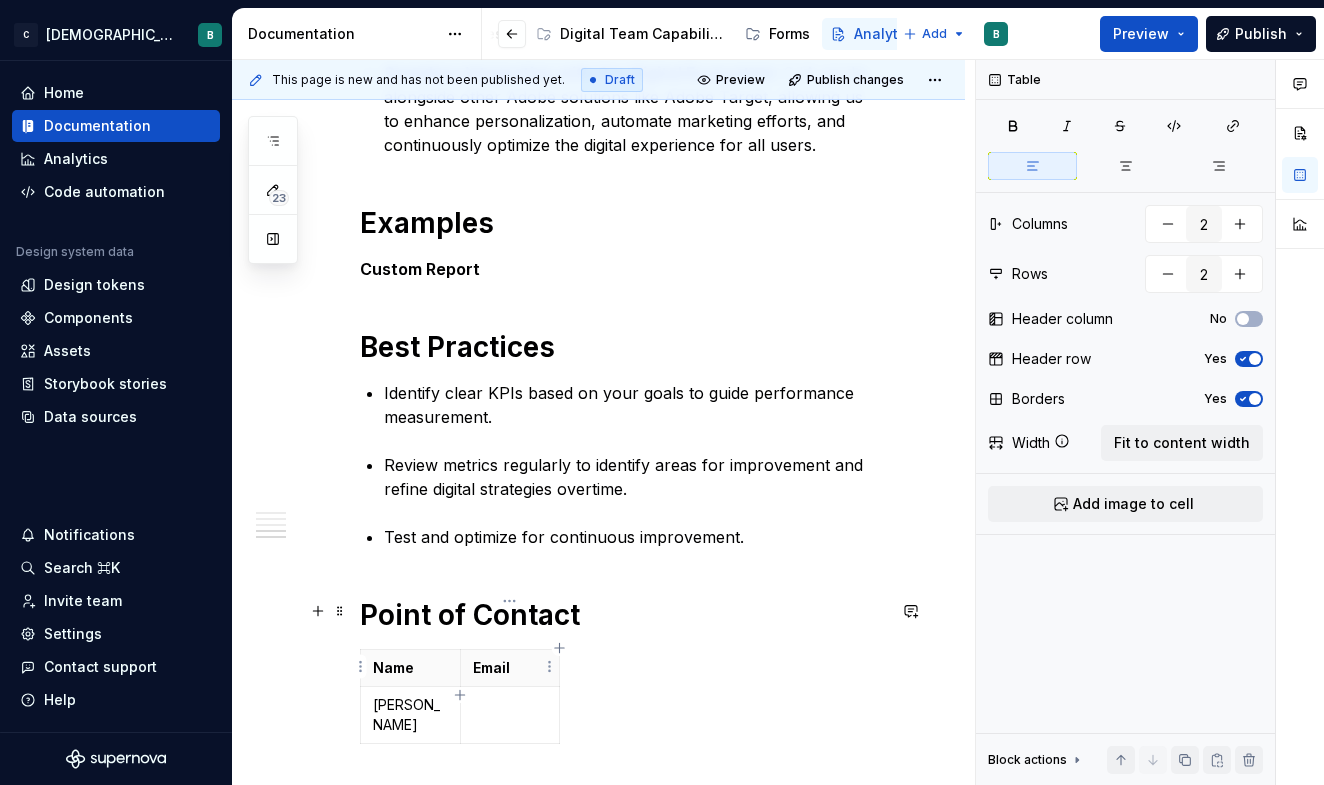 click at bounding box center (510, 715) 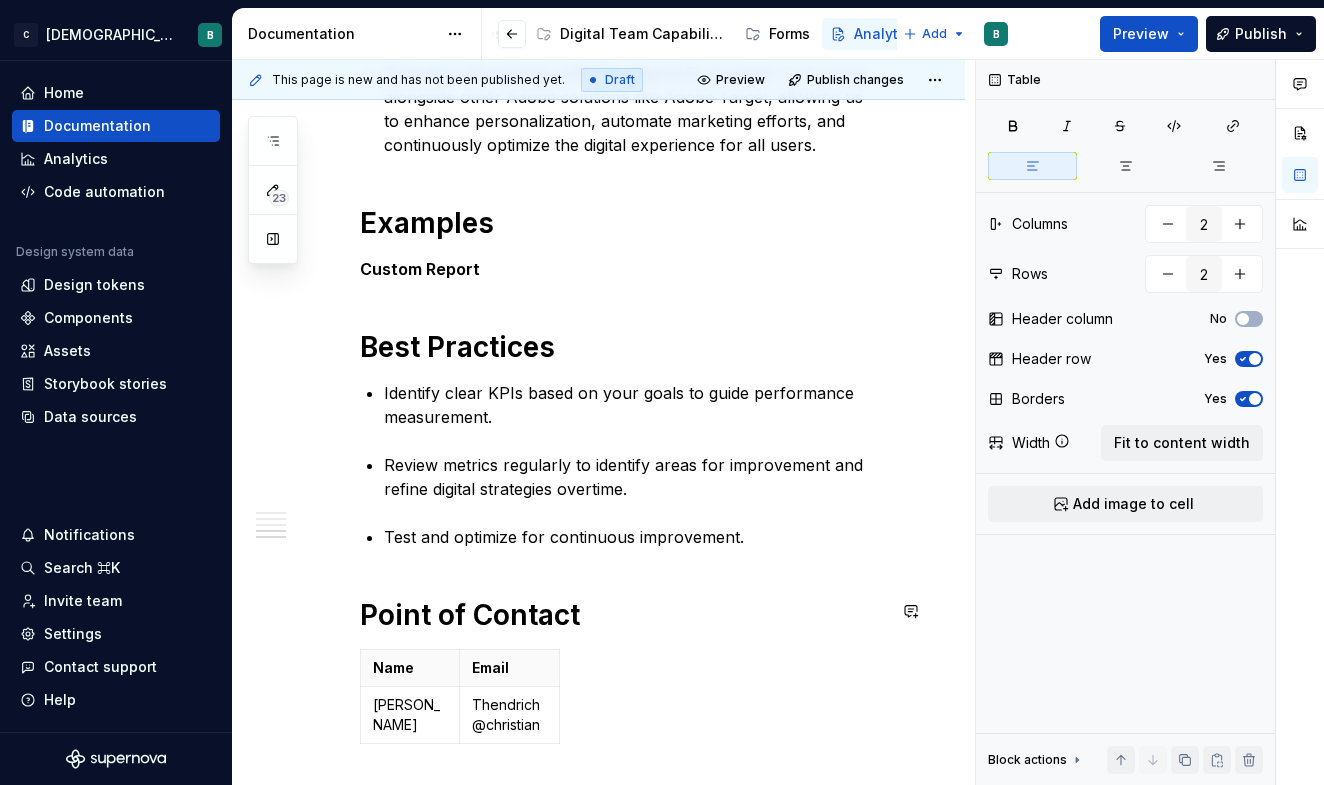 scroll, scrollTop: 2160, scrollLeft: 0, axis: vertical 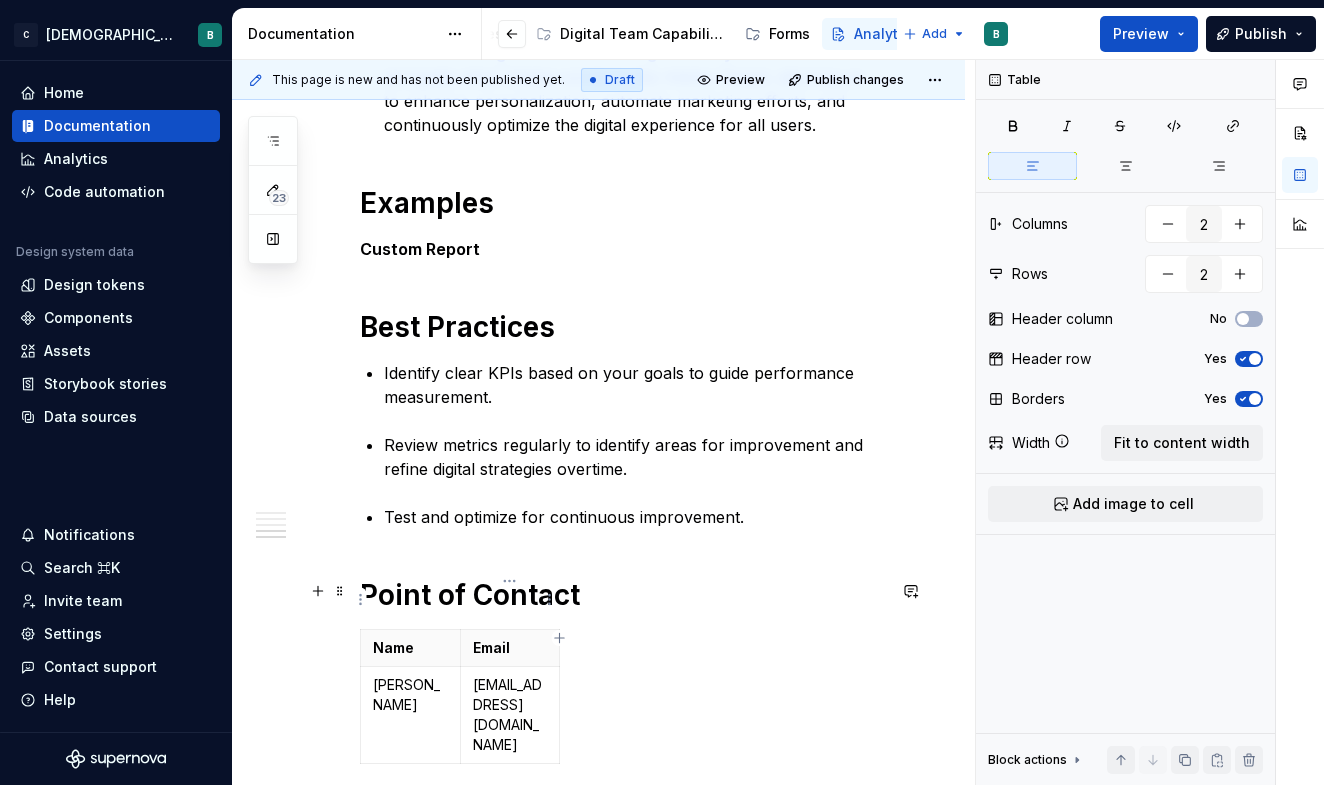 click on "Name Email [PERSON_NAME] [PERSON_NAME][EMAIL_ADDRESS][DOMAIN_NAME]" at bounding box center (622, 700) 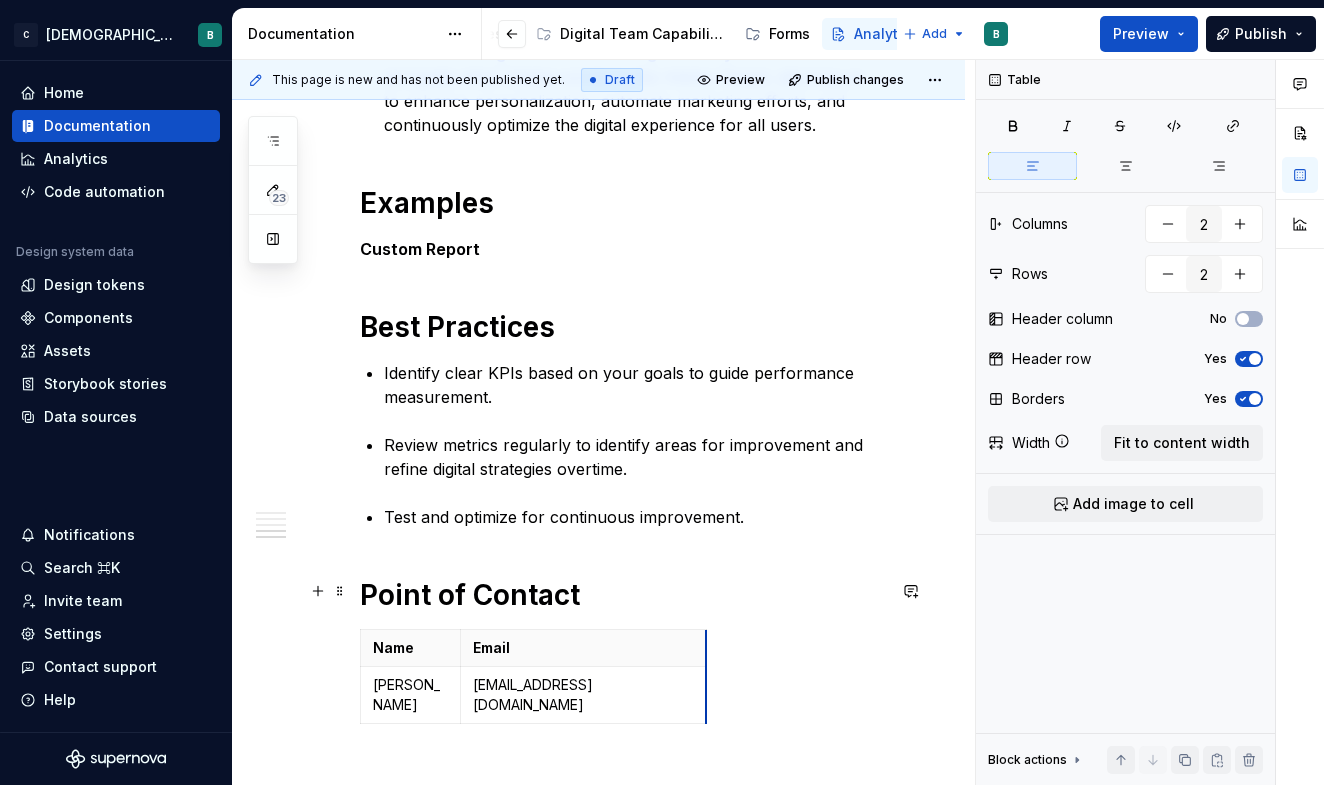 drag, startPoint x: 557, startPoint y: 609, endPoint x: 703, endPoint y: 605, distance: 146.05478 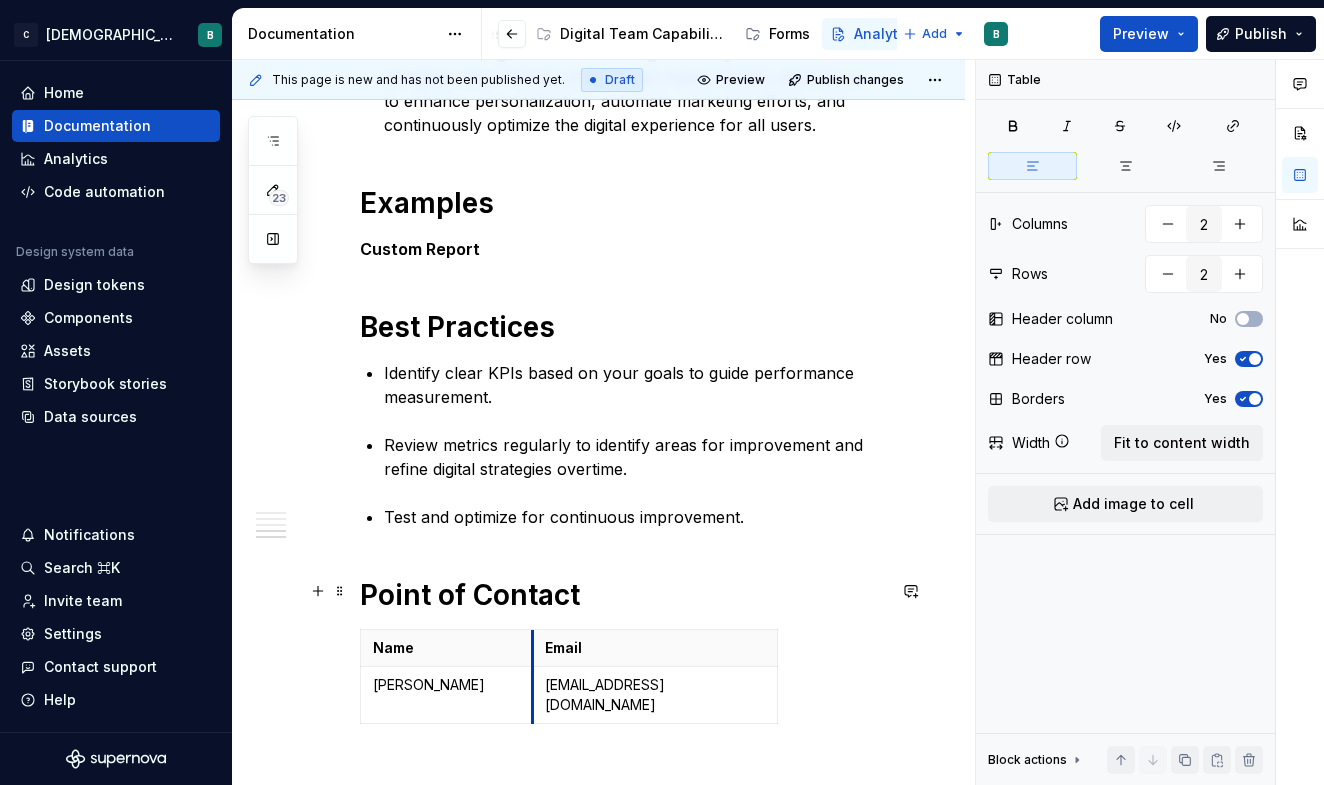 drag, startPoint x: 461, startPoint y: 590, endPoint x: 531, endPoint y: 589, distance: 70.00714 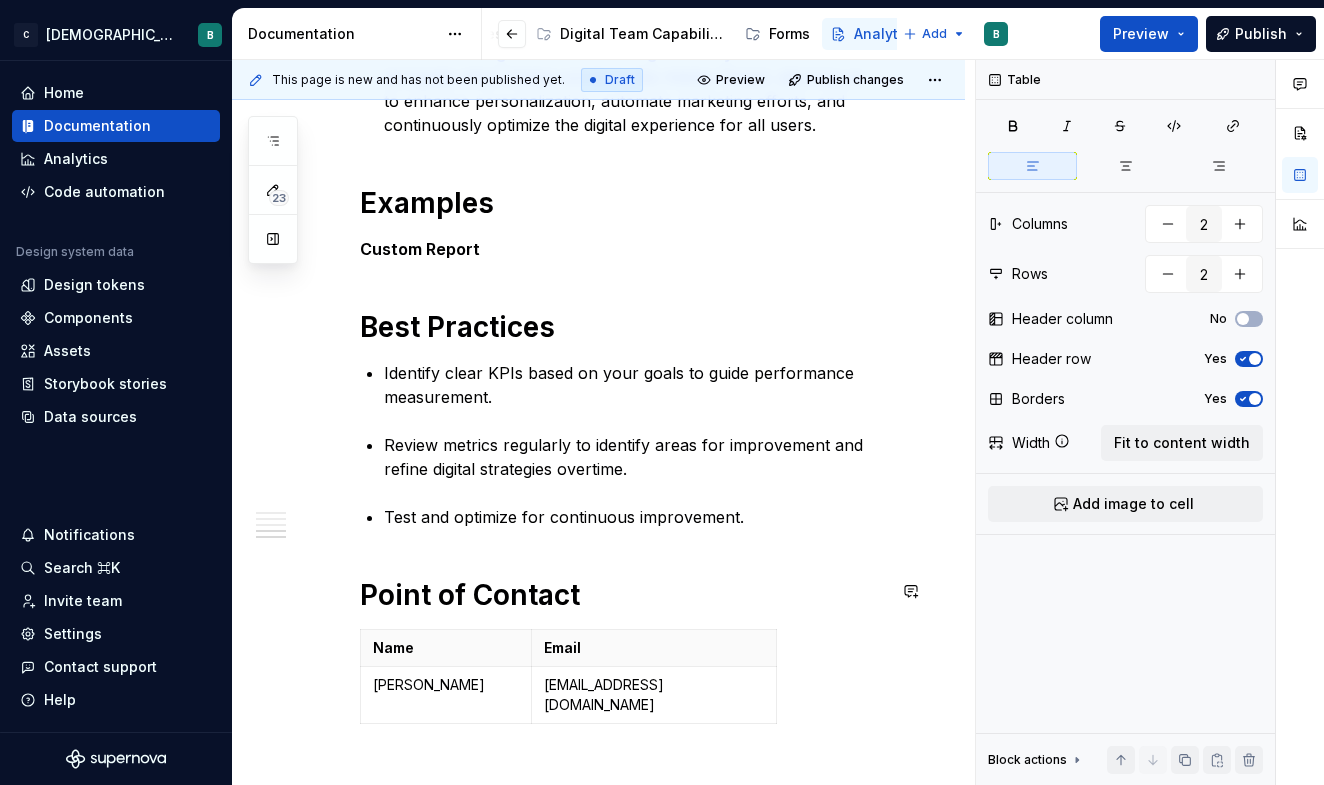 click on "Overview Our analytics capabilities provide a comprehensive view of how users interact with [DEMOGRAPHIC_DATA]’s web properties, helping us make data-driven decisions that enhance user experience, optimize content, and improve access to care. By tracking engagement across multiple touchpoints—such as website traffic, user journeys and marketing channels—we can identify trends, measure performance, and uncover opportunities for growth.  By leveraging Adobe’s Customer Journey Analytics (CJA), we ensure that ChristianaCare’s digital presence remains user-friendly, accessible, and aligned with the needs of their patients and doctors.   Capabilities Custom Dashboards:  Access visual dashboards that showcase KPIs, making it easier to track progress, identify opportunities for improvement, and align strategies with ChristianaCare’s mission to deliver exceptional care.  Performance by Page, Care section, Campaign, Marketing Channel and more: User Journey Mapping Audience Segmentation     Adobe Target" at bounding box center [598, -414] 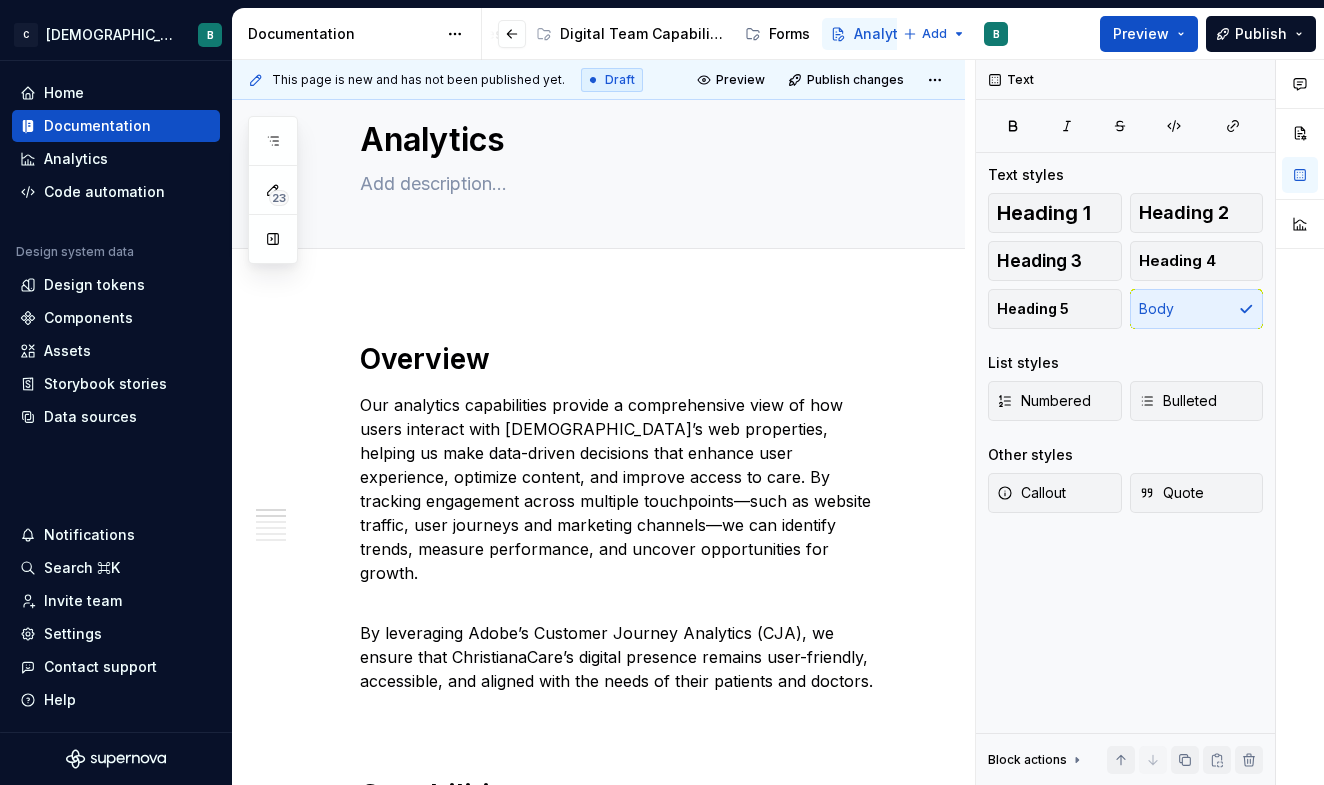 scroll, scrollTop: 0, scrollLeft: 0, axis: both 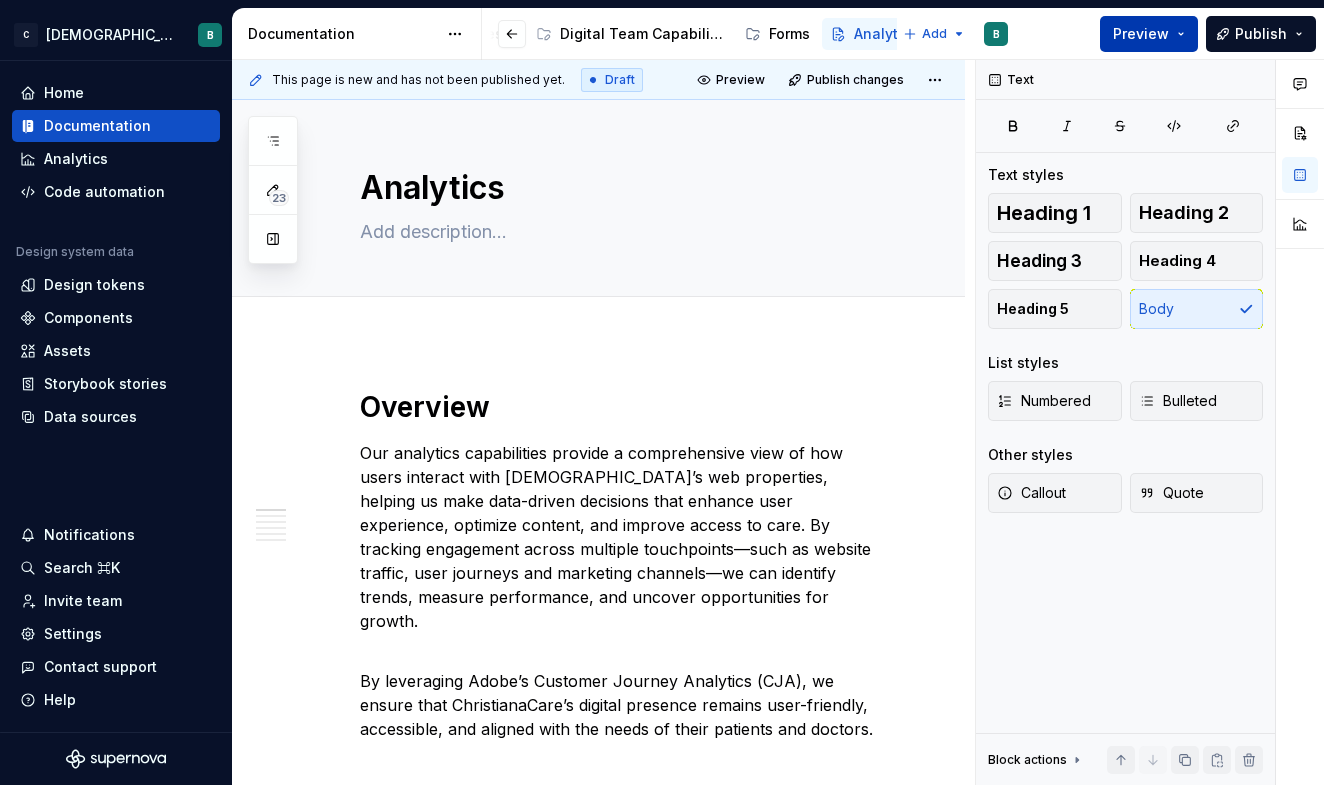 click on "Preview" at bounding box center [1149, 34] 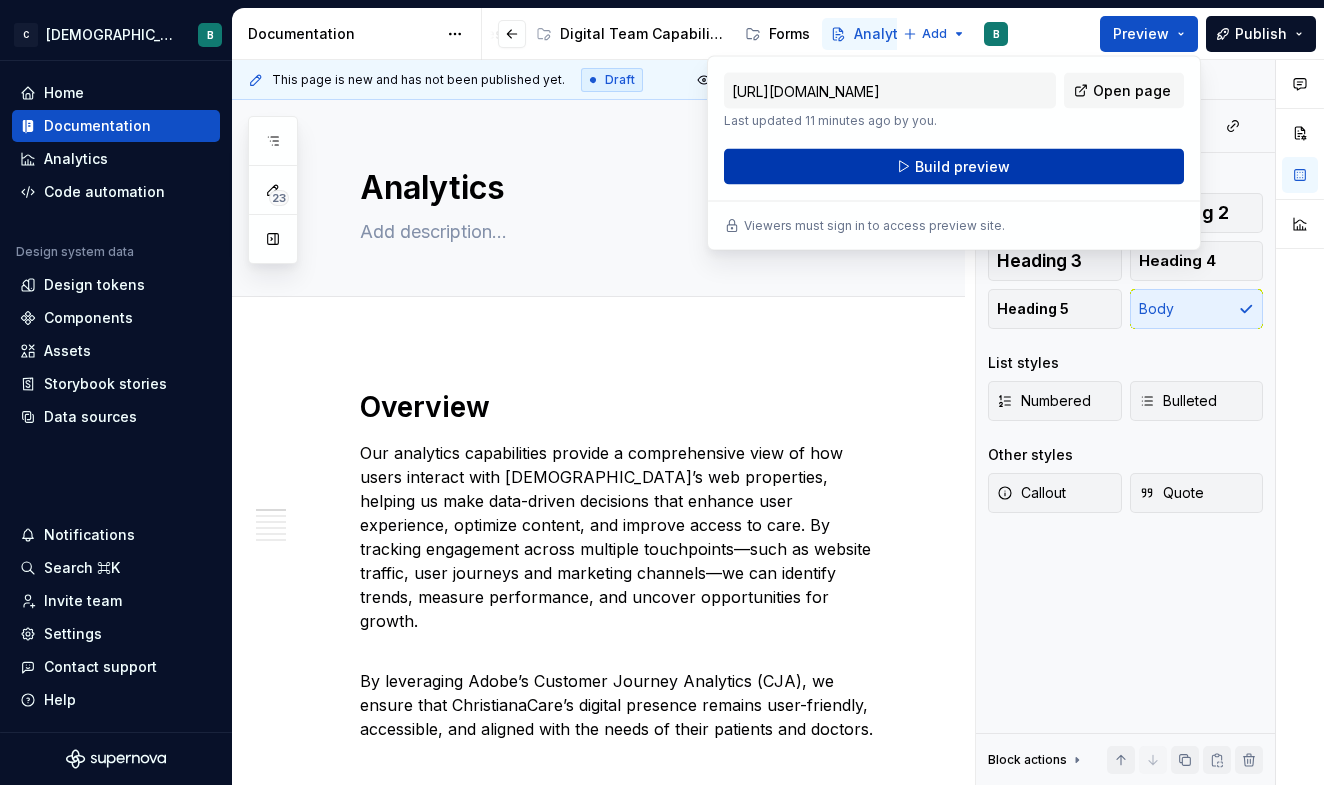 click on "Build preview" at bounding box center [954, 167] 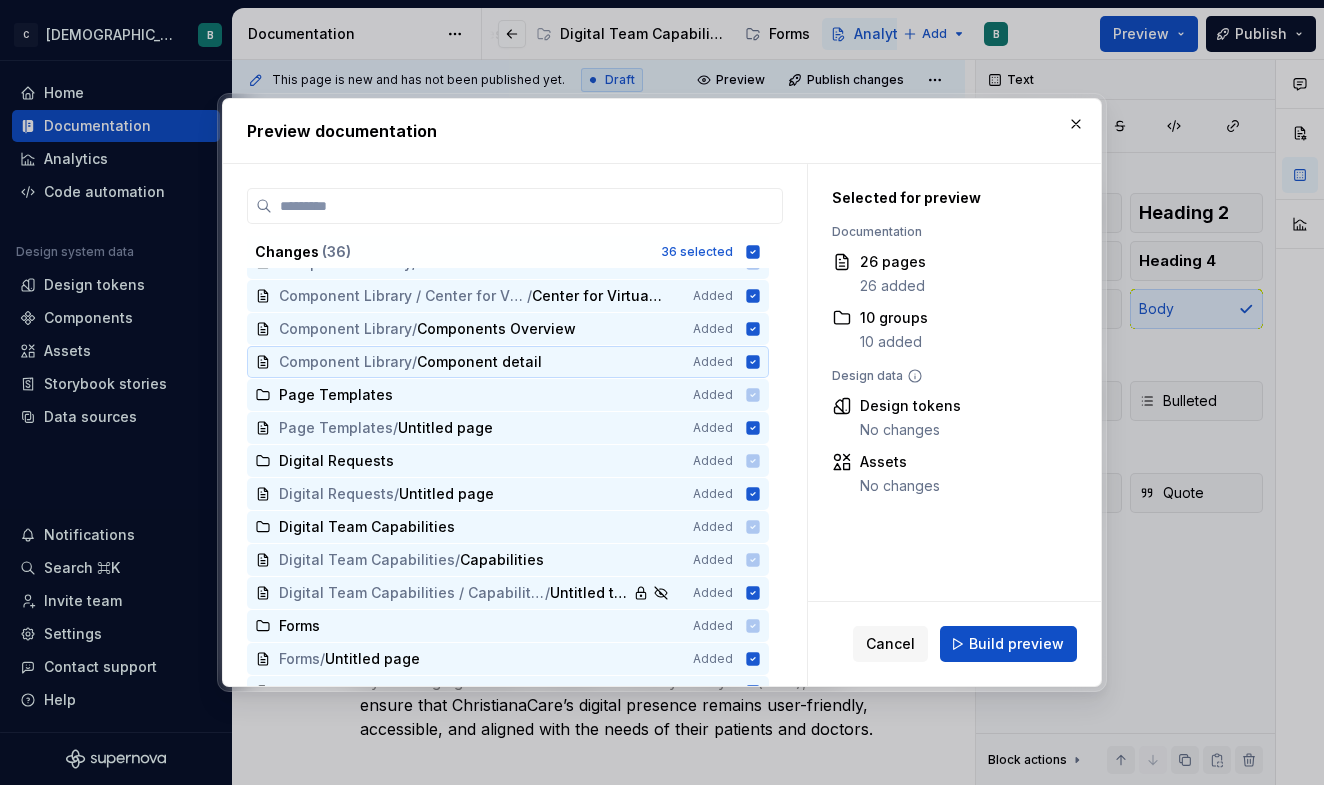 scroll, scrollTop: 774, scrollLeft: 0, axis: vertical 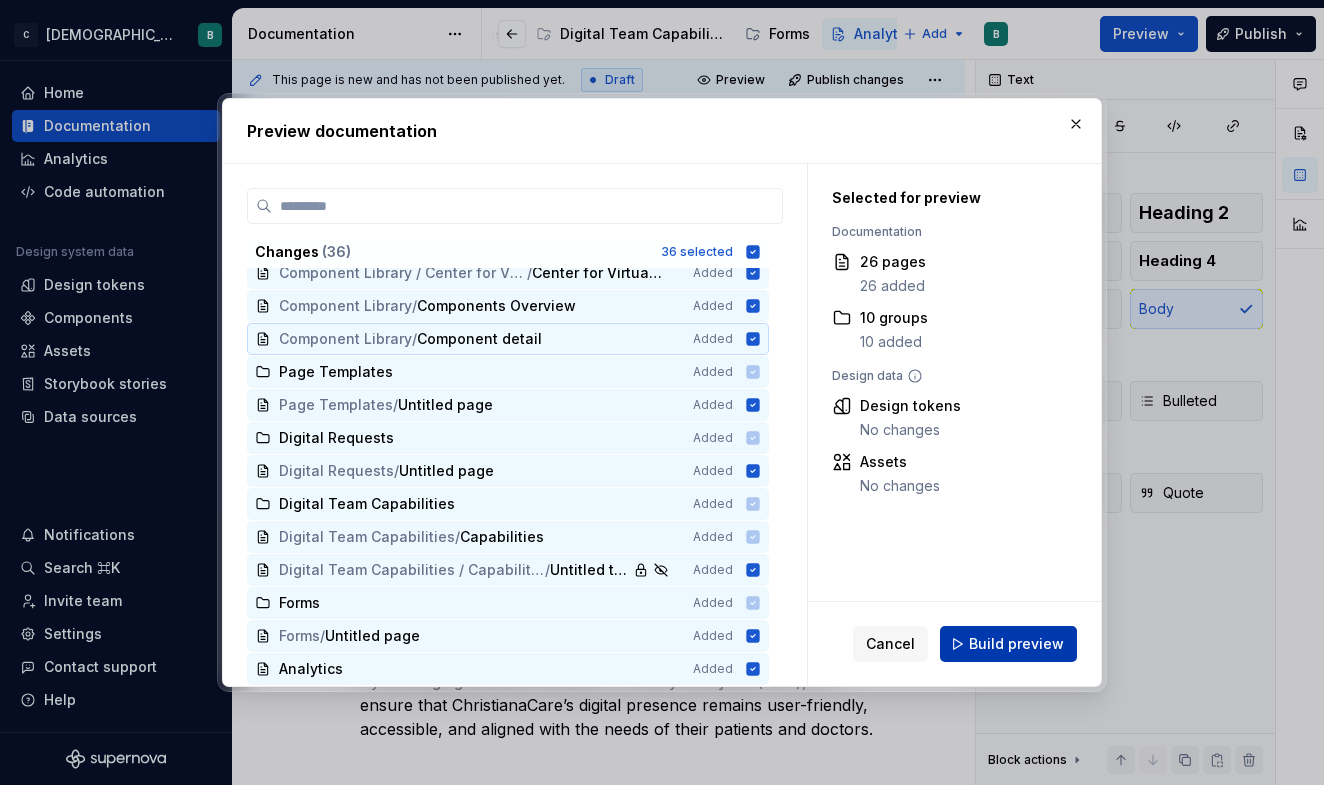 click on "Build preview" at bounding box center (1016, 644) 